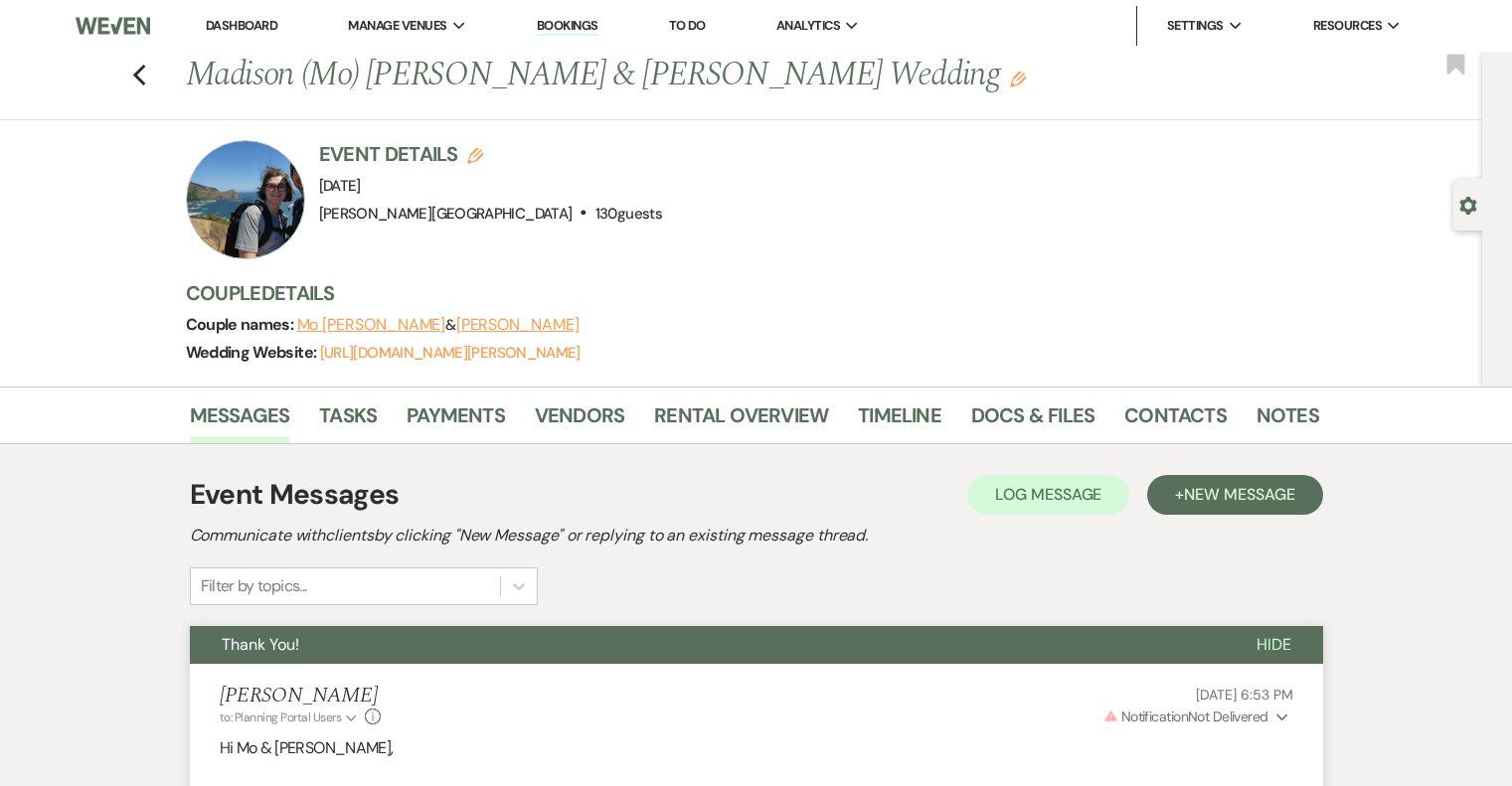 scroll, scrollTop: 2073, scrollLeft: 0, axis: vertical 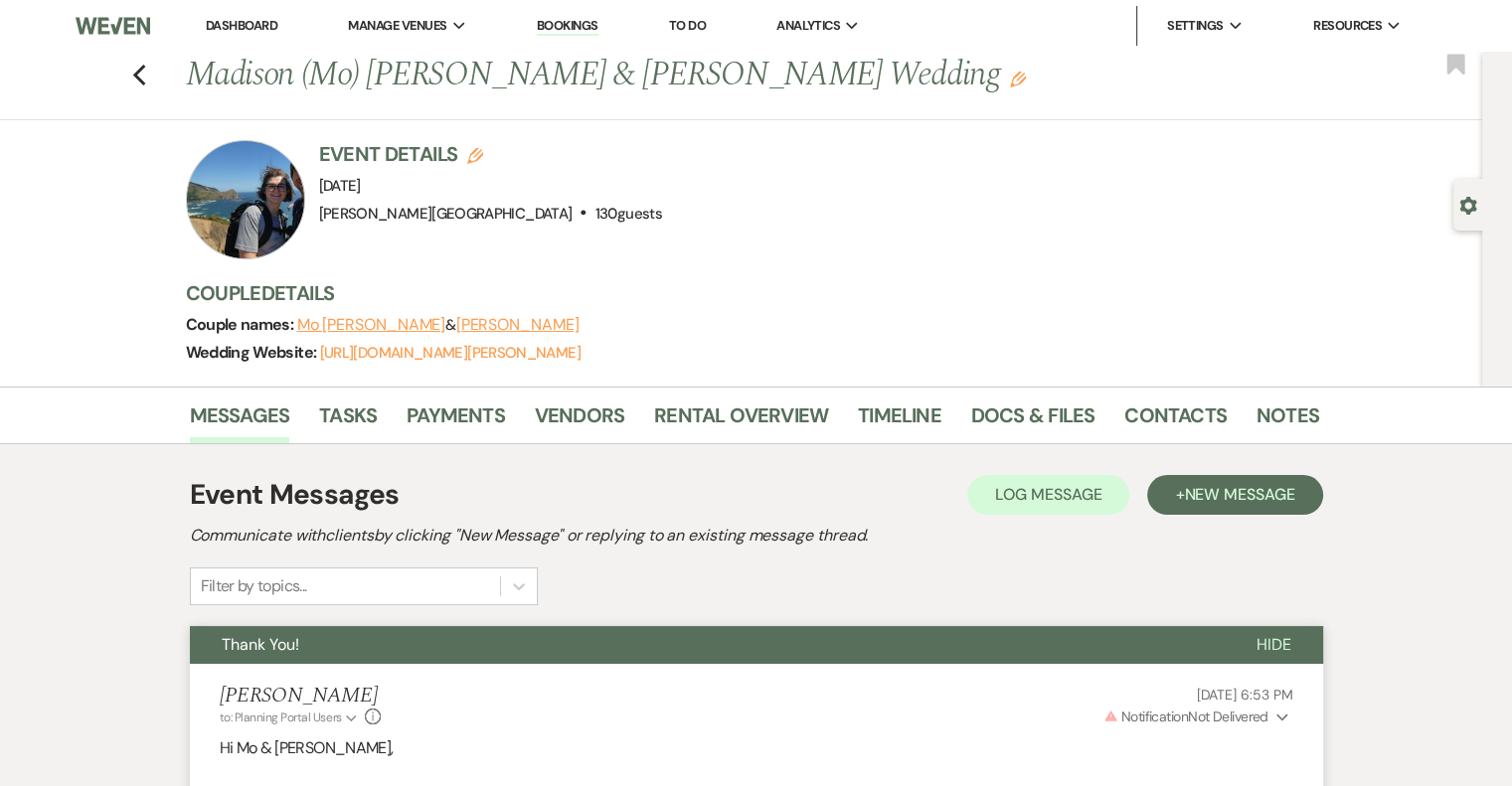 click on "Dashboard" at bounding box center (242, 25) 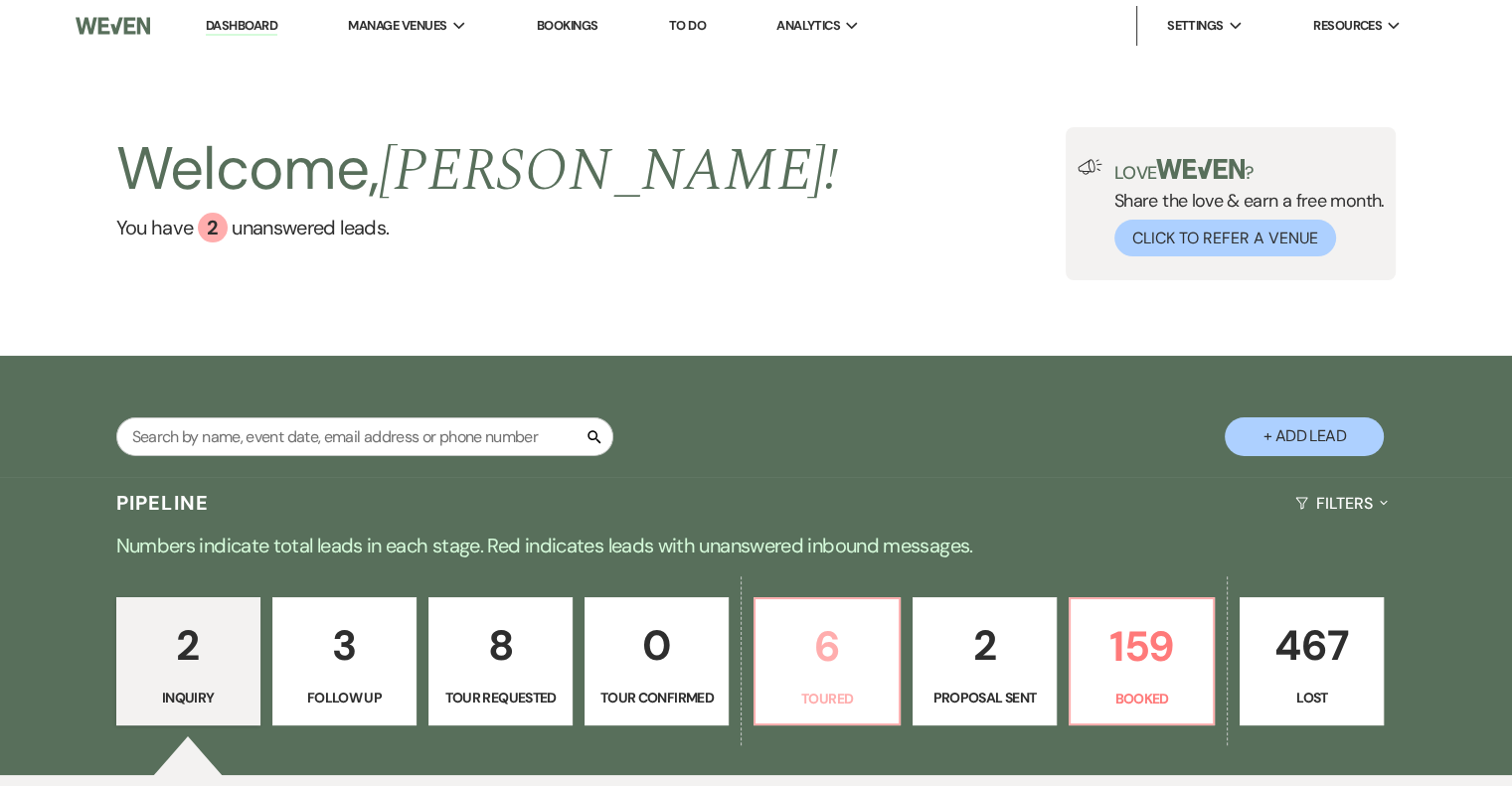 click on "6" at bounding box center [826, 646] 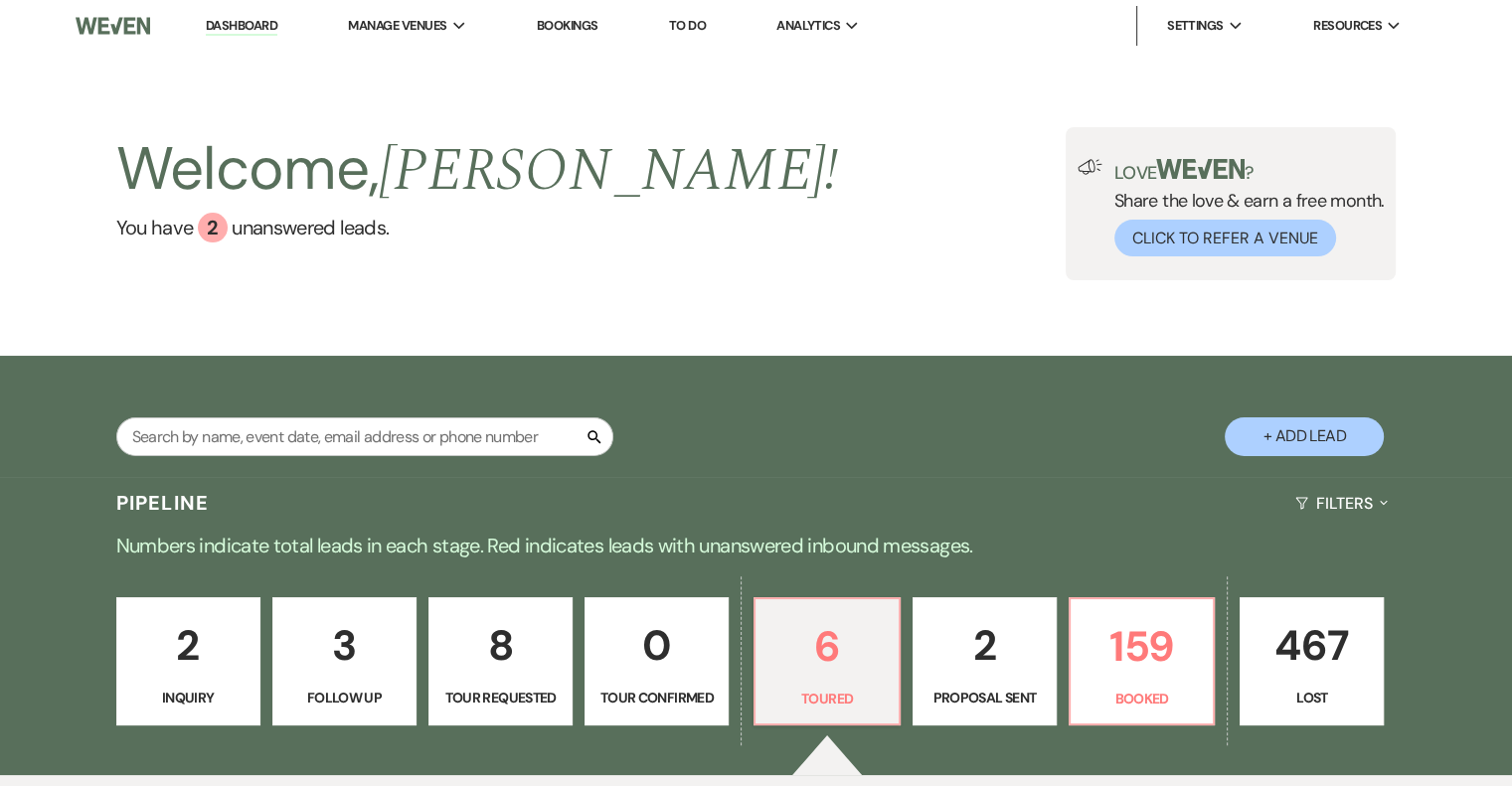 select on "5" 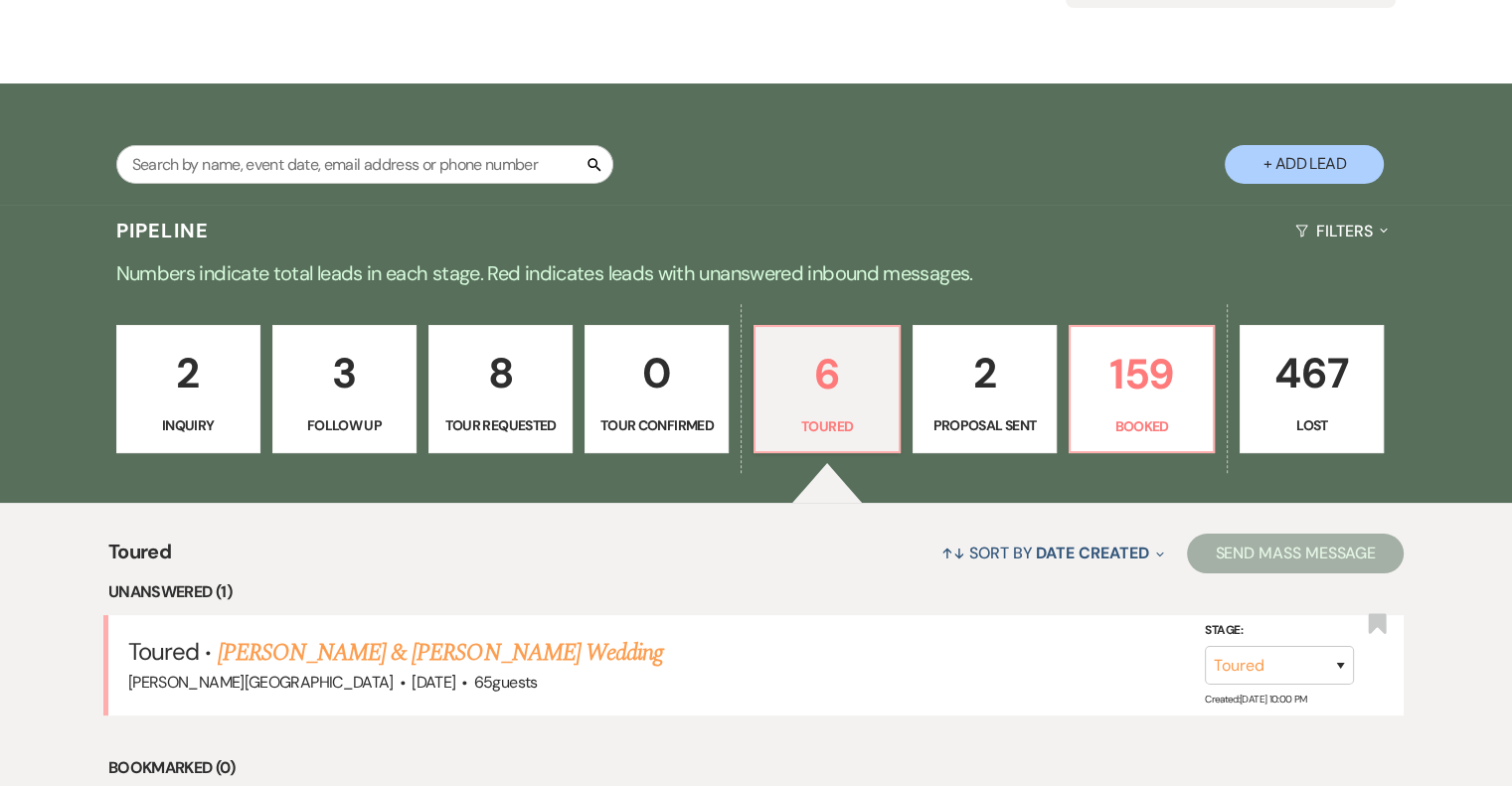 scroll, scrollTop: 497, scrollLeft: 0, axis: vertical 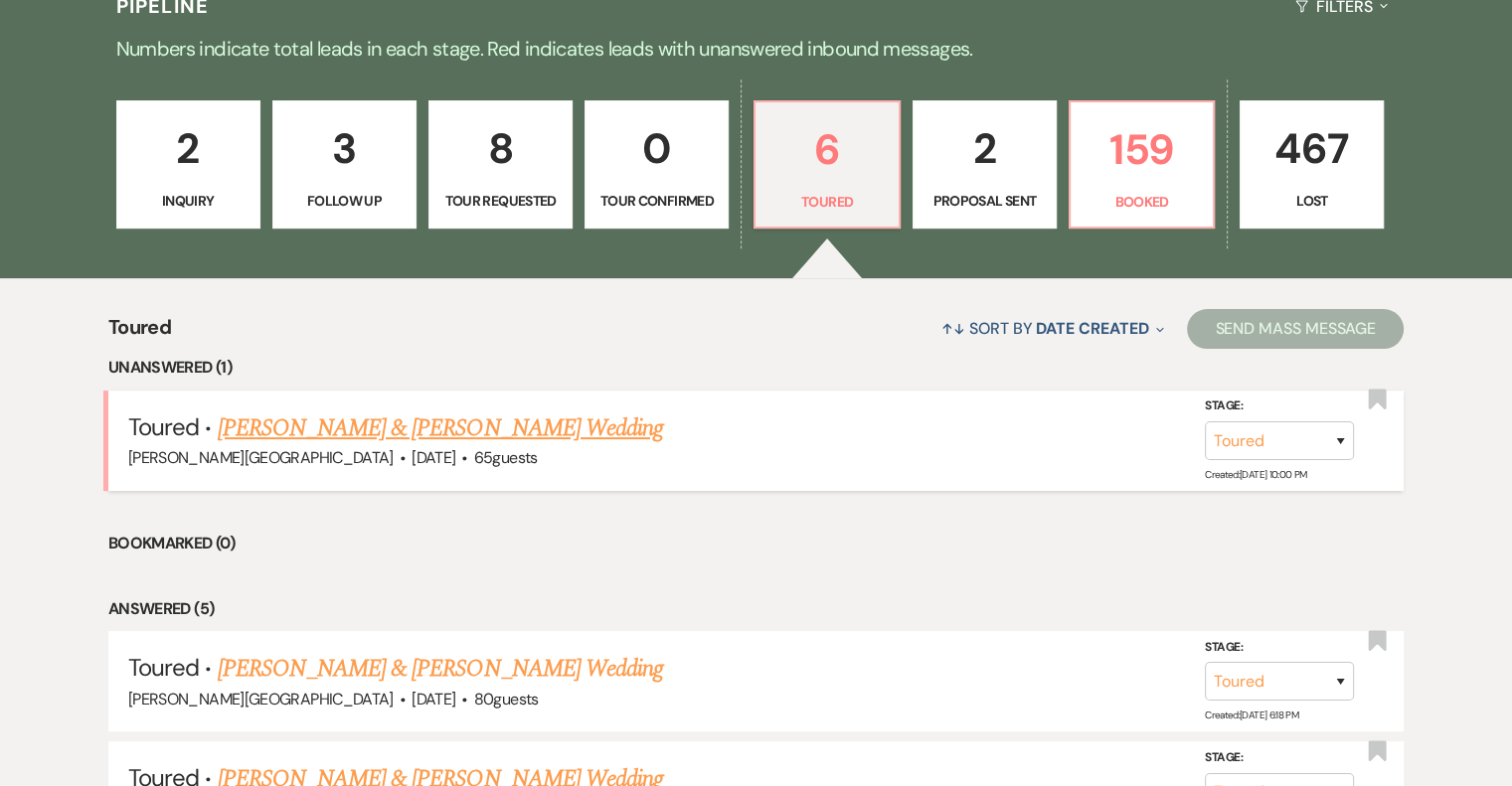 click on "[PERSON_NAME] & [PERSON_NAME] Wedding" at bounding box center [440, 428] 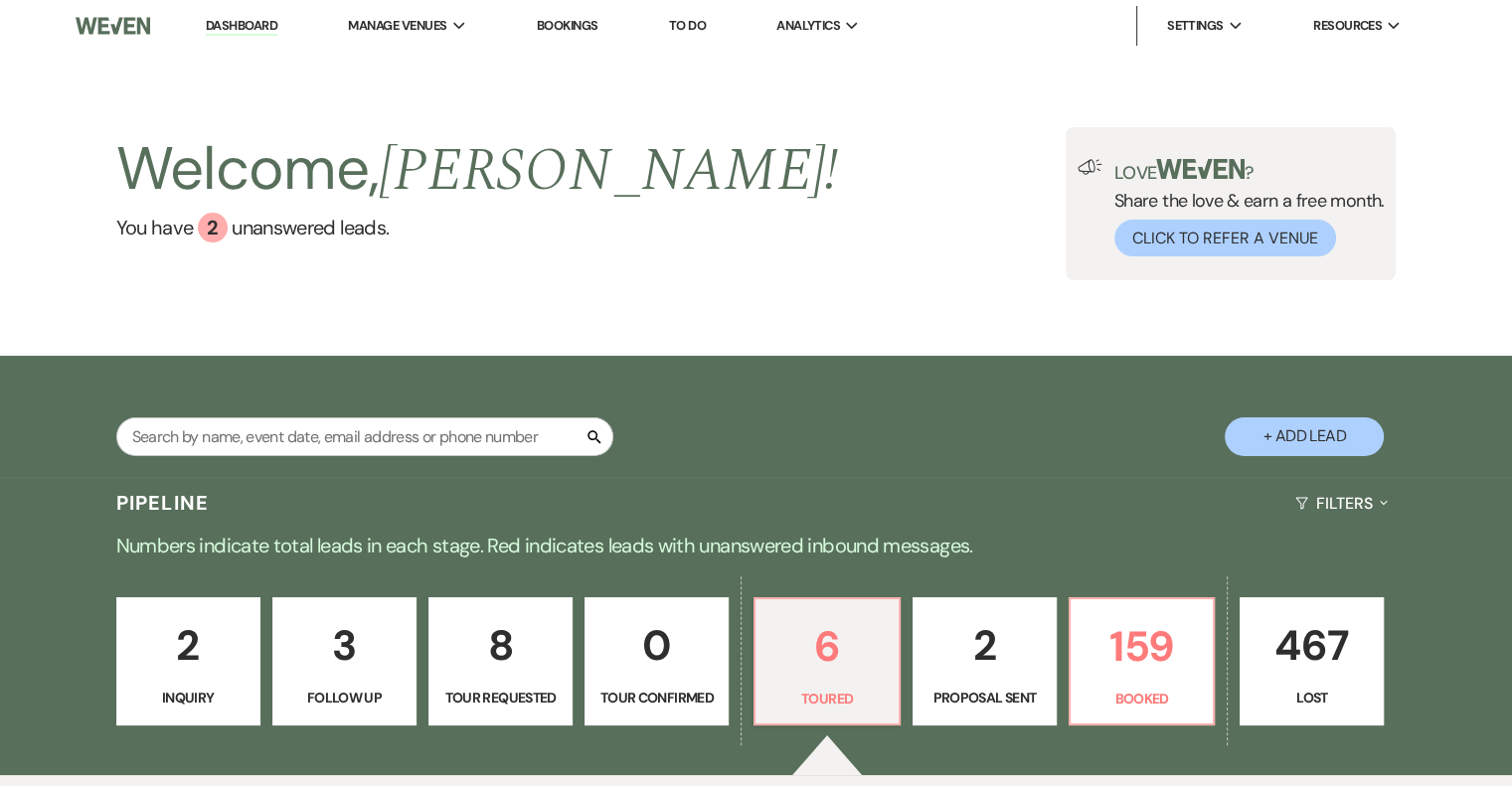 select on "5" 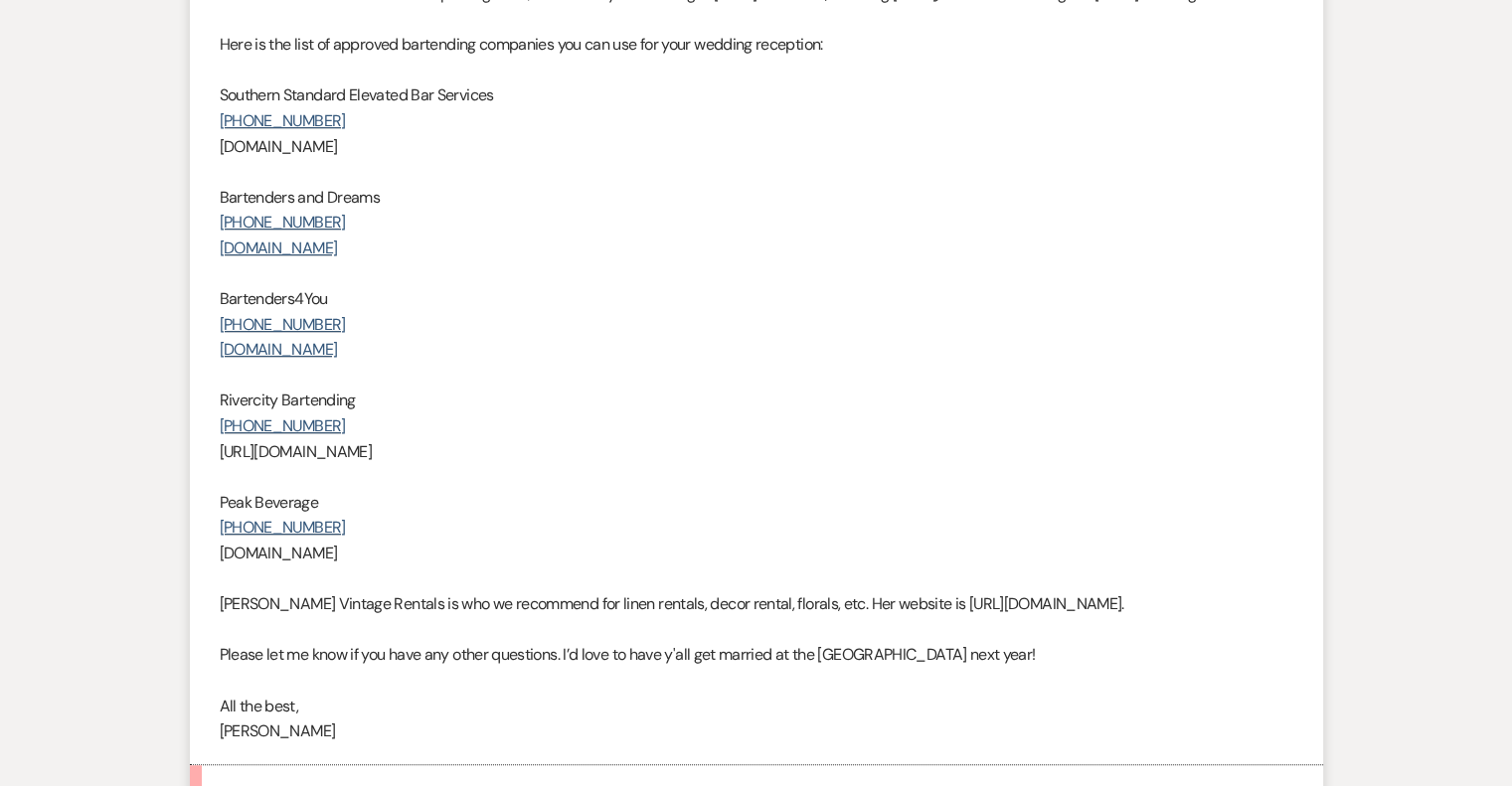 scroll, scrollTop: 1401, scrollLeft: 0, axis: vertical 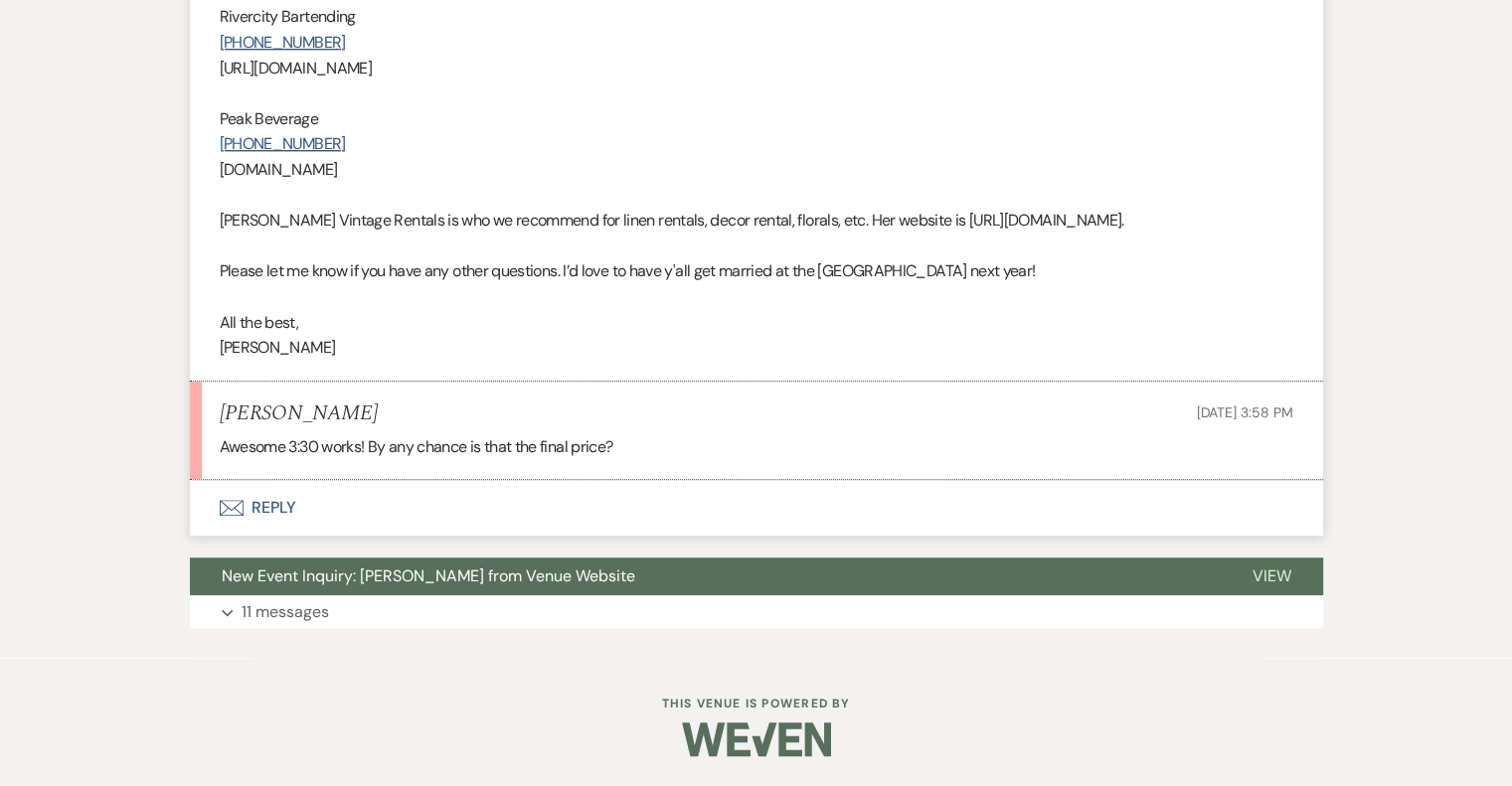 click on "Envelope Reply" at bounding box center [756, 508] 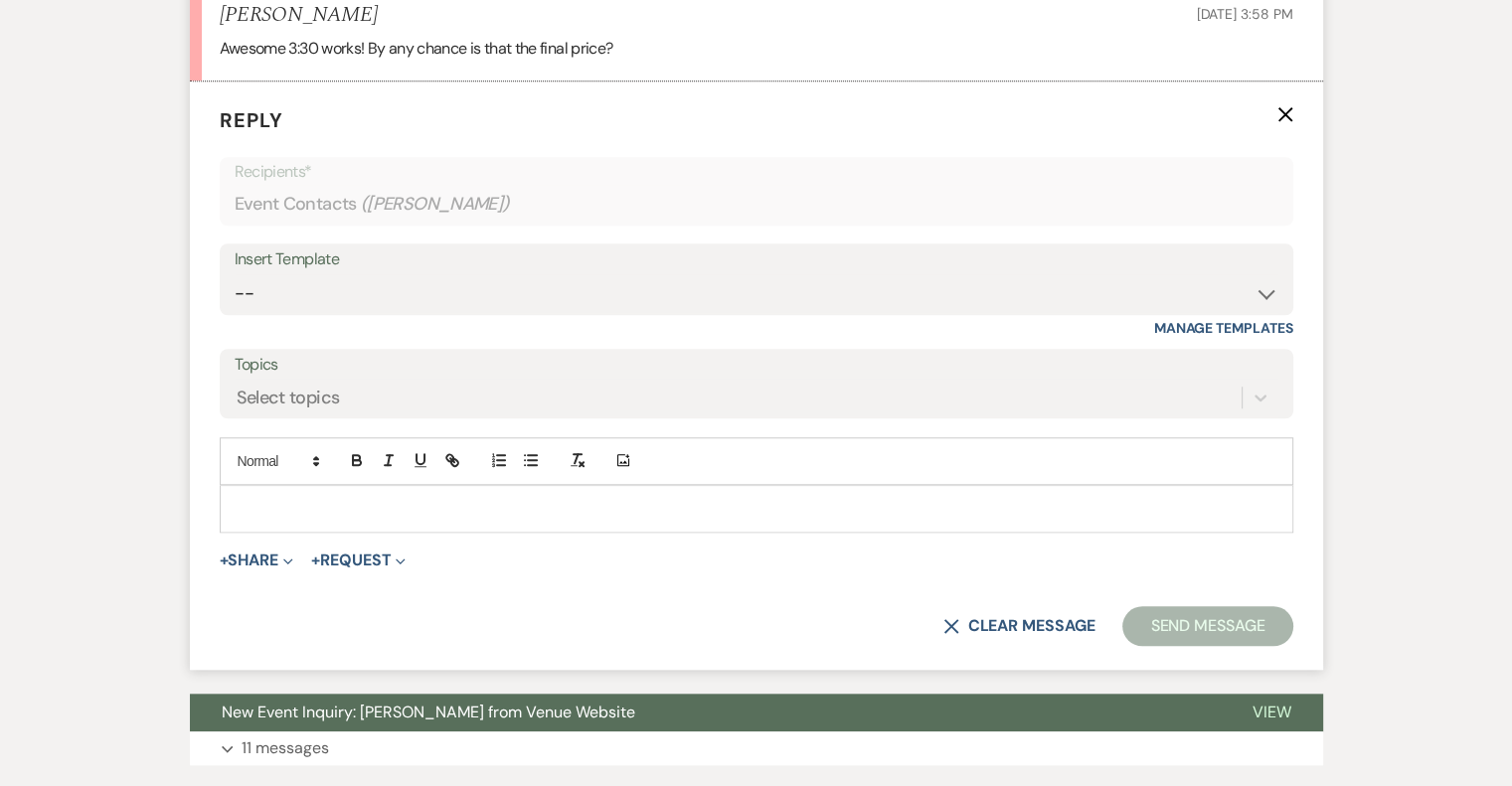 scroll, scrollTop: 1783, scrollLeft: 0, axis: vertical 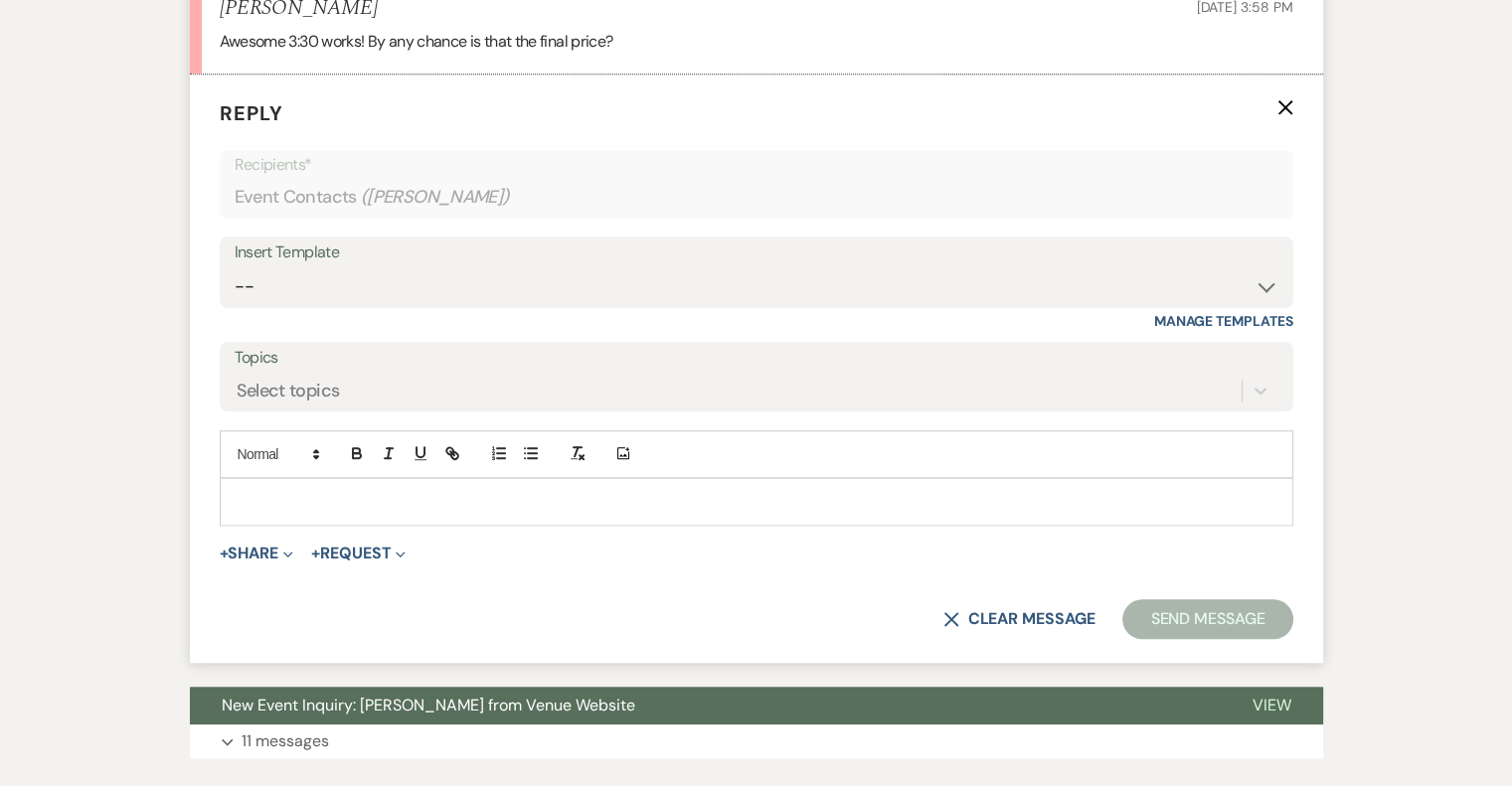 click at bounding box center [756, 502] 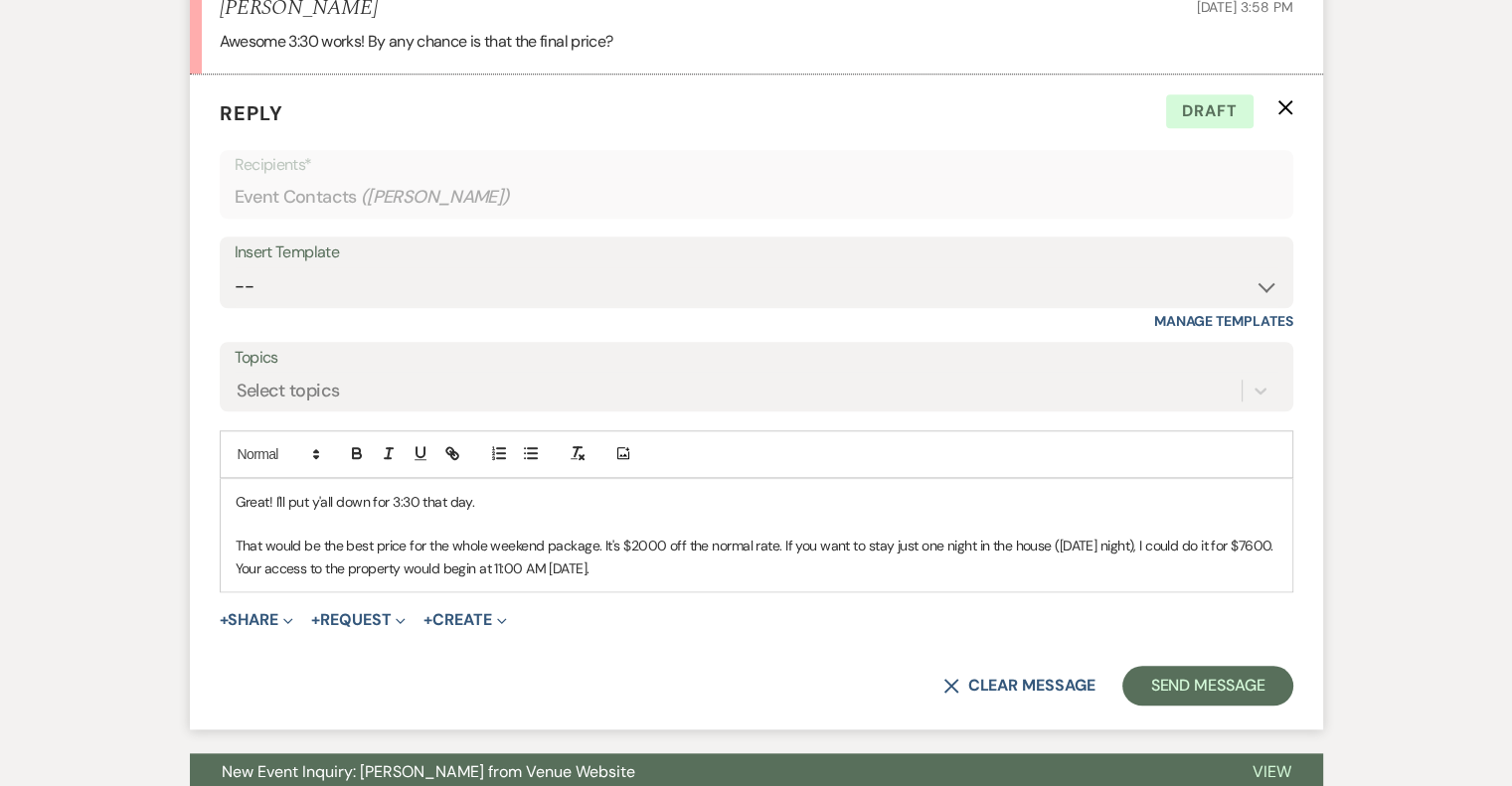 click on "That would be the best price for the whole weekend package. It's $2000 off the normal rate. If you want to stay just one night in the house ([DATE] night), I could do it for $7600. Your access to the property would begin at 11:00 AM [DATE]." at bounding box center [756, 556] 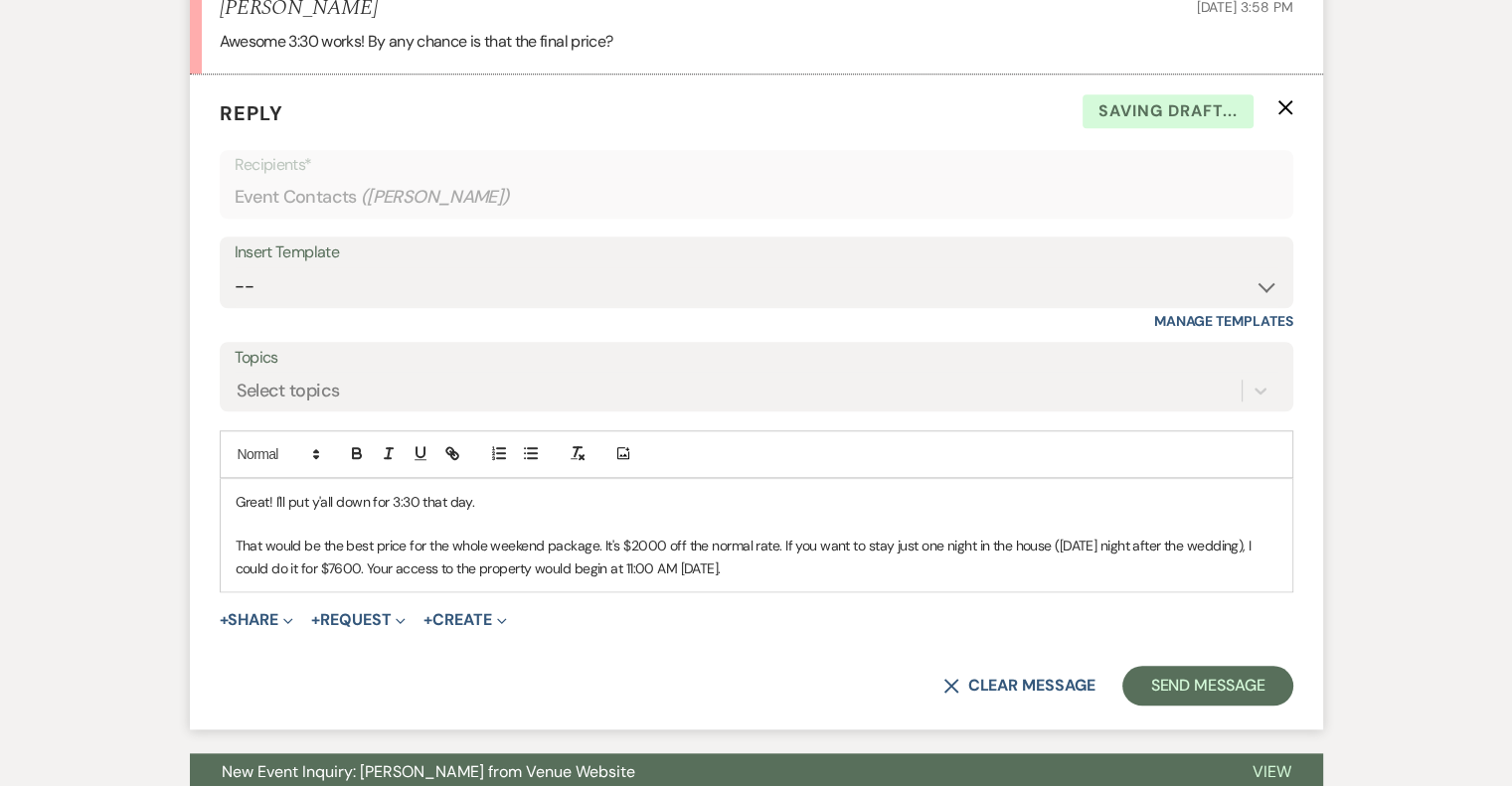 click on "That would be the best price for the whole weekend package. It's $2000 off the normal rate. If you want to stay just one night in the house ([DATE] night after the wedding), I could do it for $7600. Your access to the property would begin at 11:00 AM [DATE]." at bounding box center [756, 556] 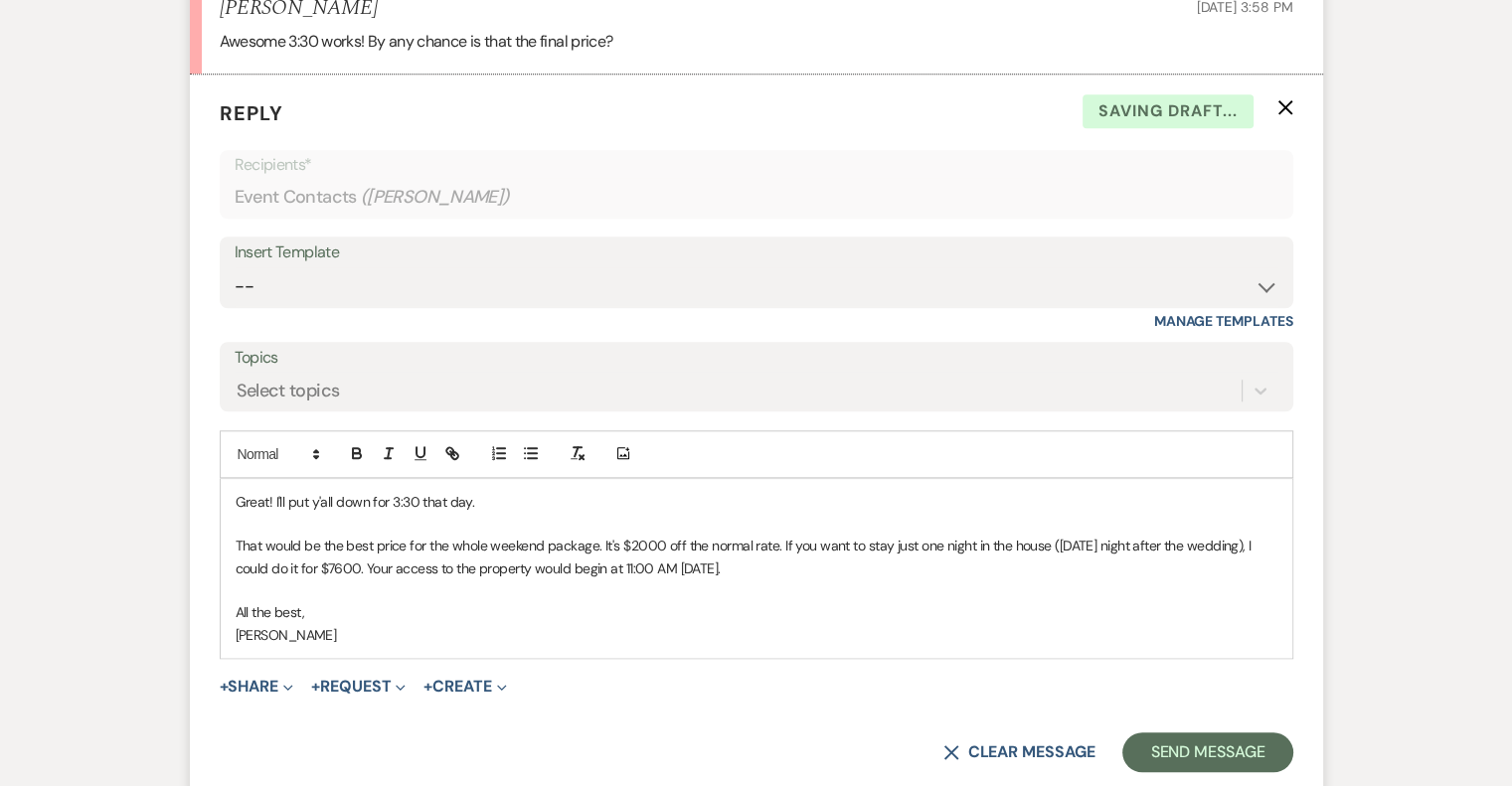 click on "Great! I'll put y'all down for 3:30 that day." at bounding box center (756, 502) 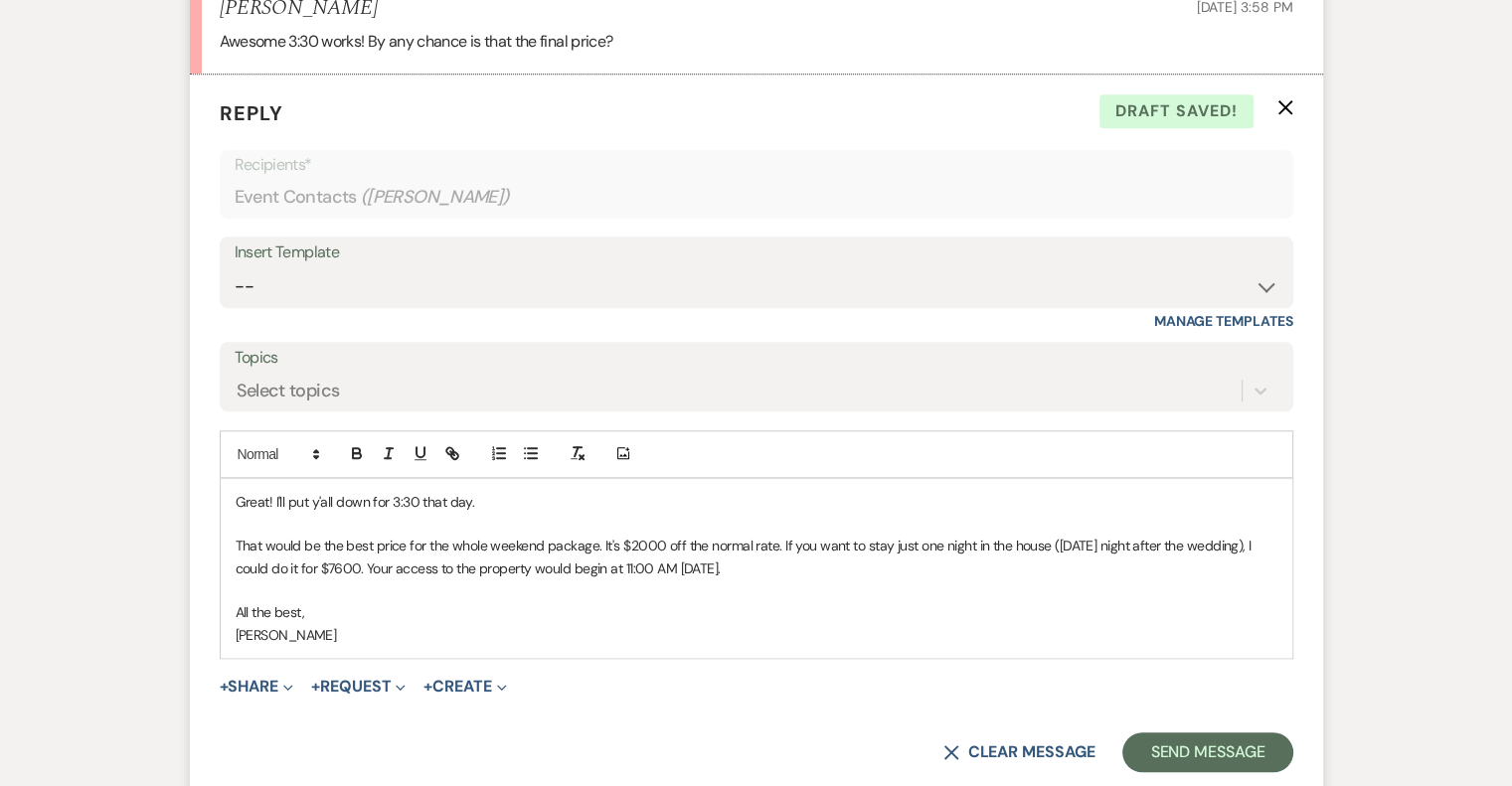 click on "Great! I'll put y'all down for 3:30 that day." at bounding box center (756, 502) 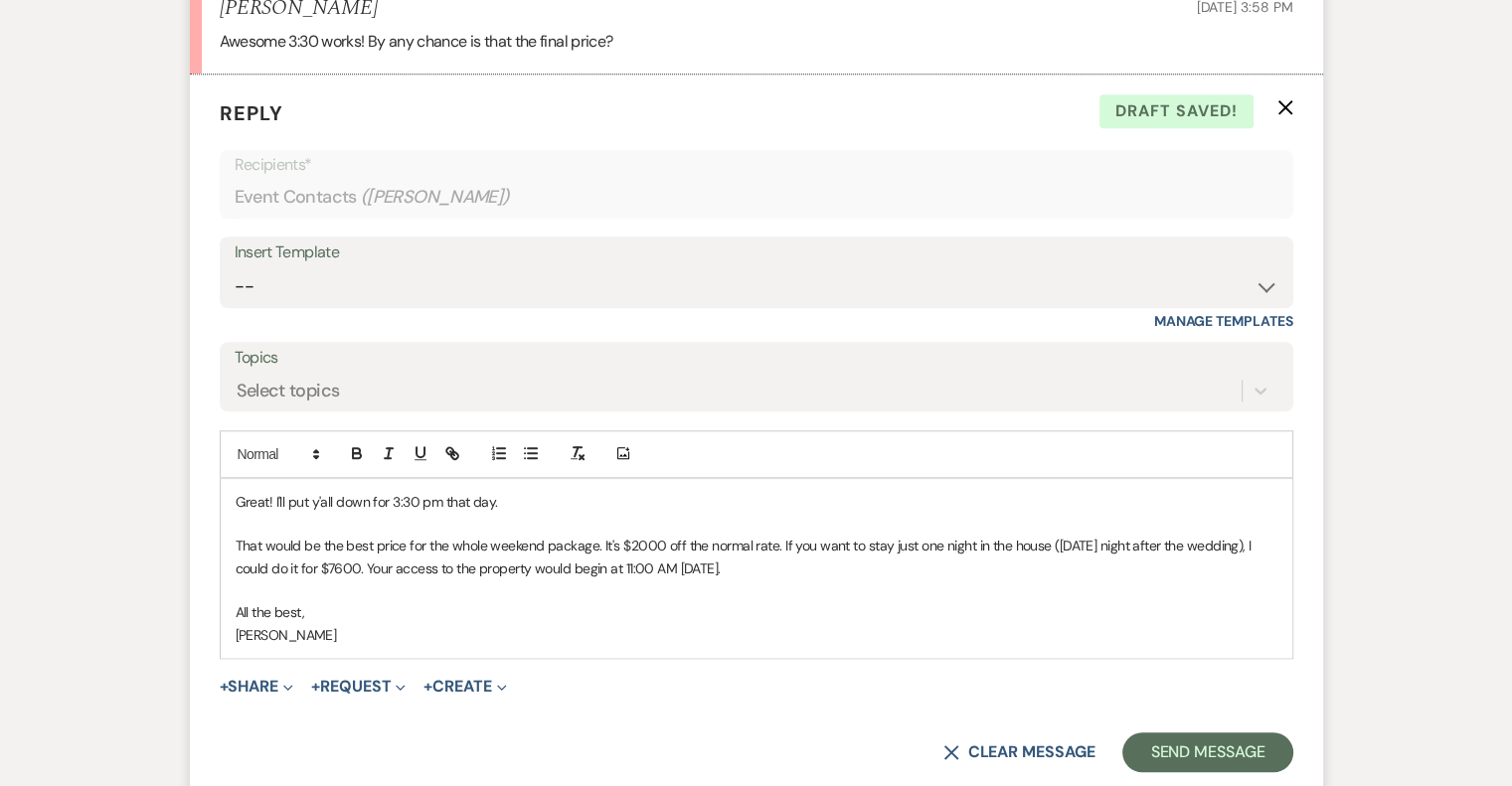 click on "That would be the best price for the whole weekend package. It's $2000 off the normal rate. If you want to stay just one night in the house ([DATE] night after the wedding), I could do it for $7600. Your access to the property would begin at 11:00 AM [DATE]." at bounding box center [756, 556] 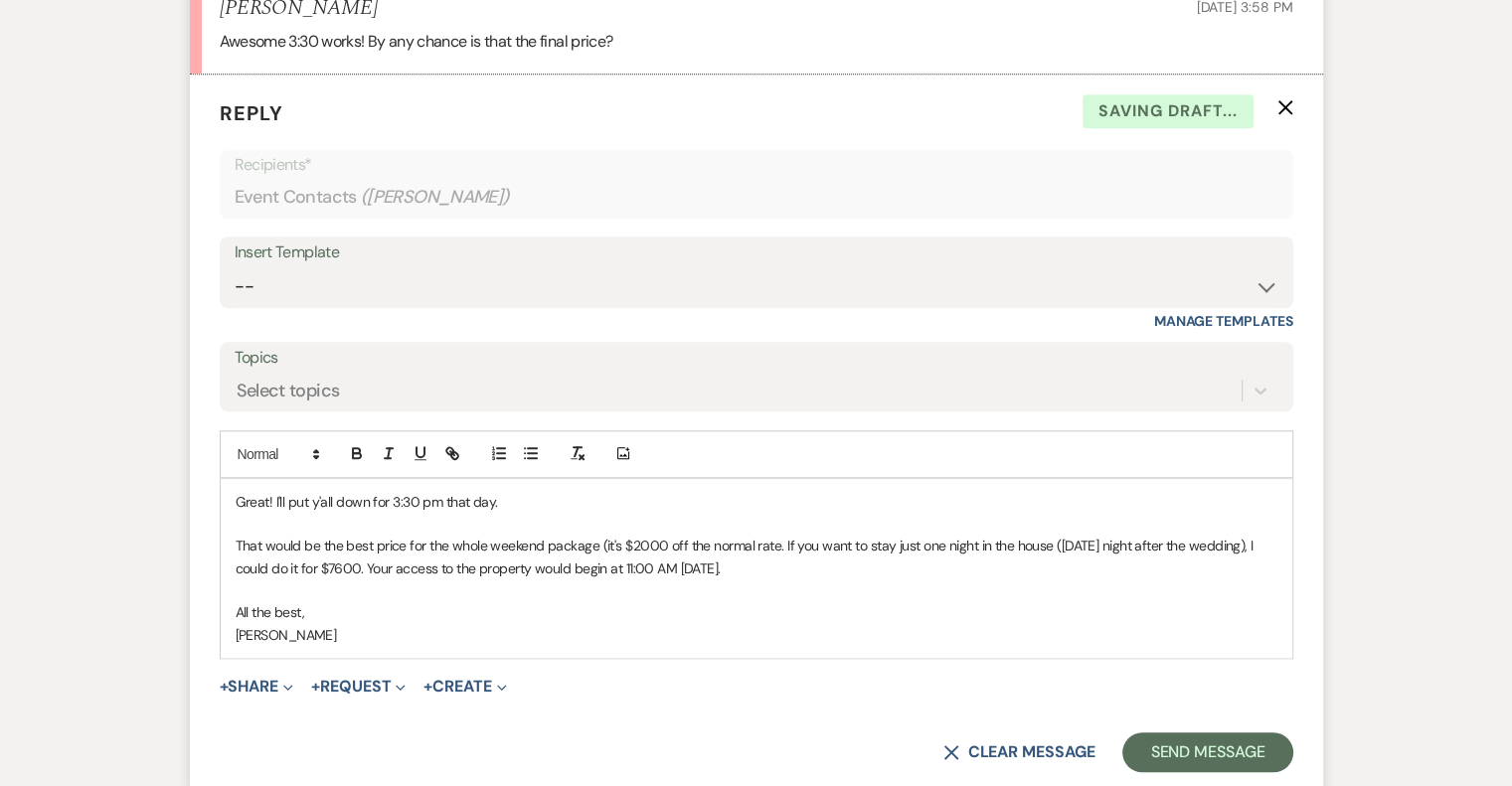 click on "That would be the best price for the whole weekend package (it's $2000 off the normal rate. If you want to stay just one night in the house ([DATE] night after the wedding), I could do it for $7600. Your access to the property would begin at 11:00 AM [DATE]." at bounding box center [756, 556] 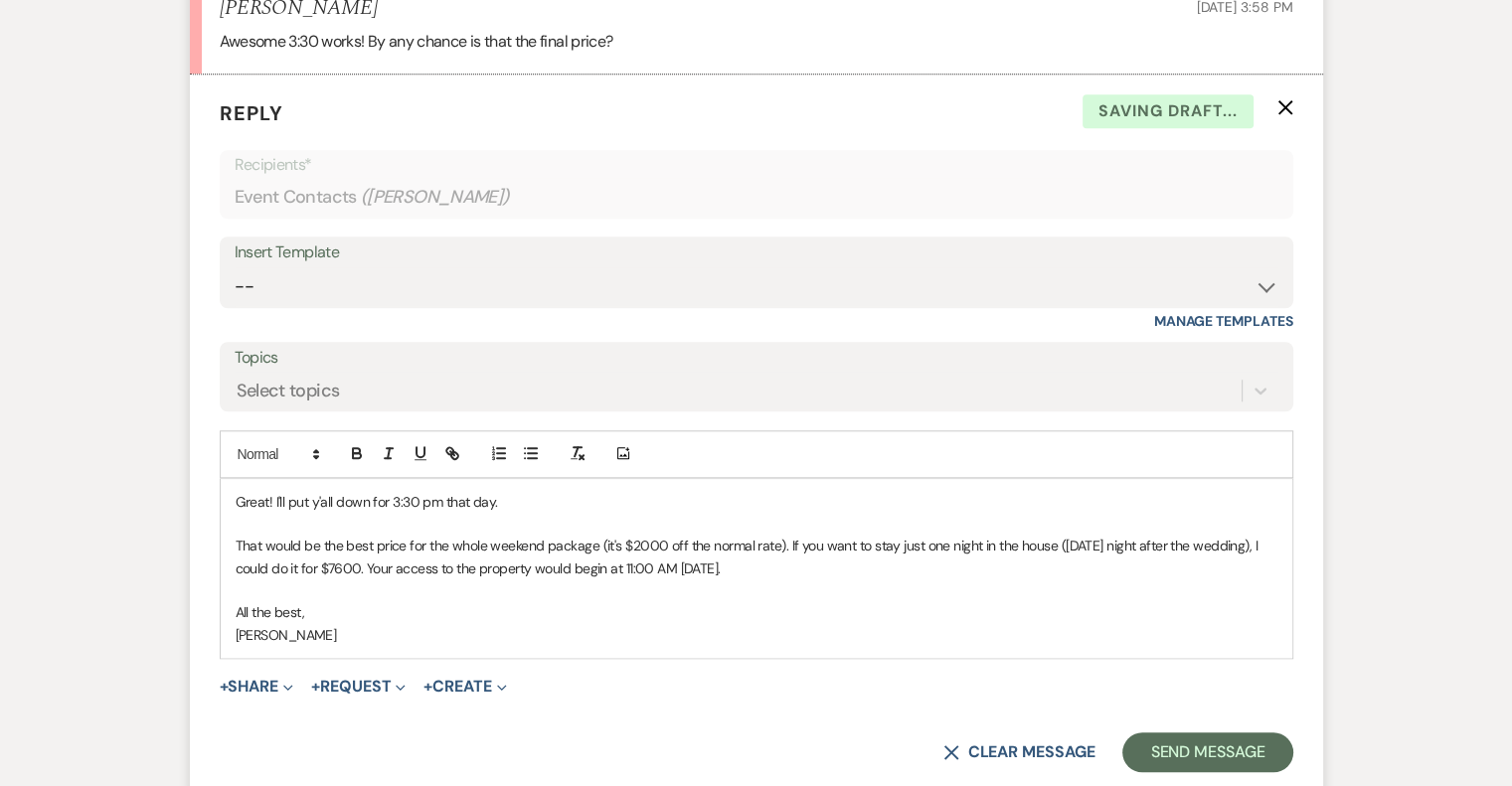 click on "That would be the best price for the whole weekend package (it's $2000 off the normal rate). If you want to stay just one night in the house ([DATE] night after the wedding), I could do it for $7600. Your access to the property would begin at 11:00 AM [DATE]." at bounding box center (756, 556) 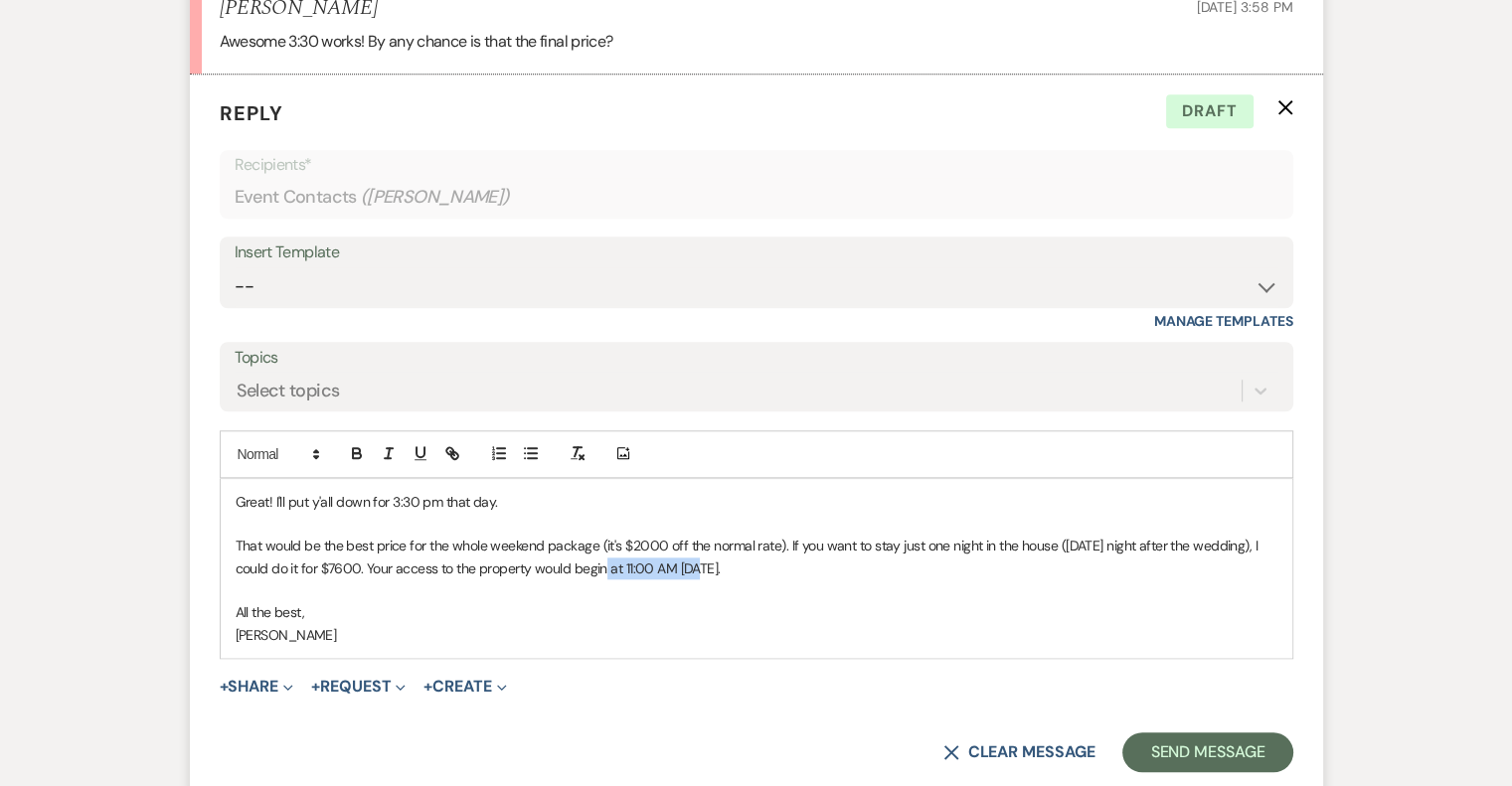 drag, startPoint x: 695, startPoint y: 594, endPoint x: 606, endPoint y: 589, distance: 89.140339 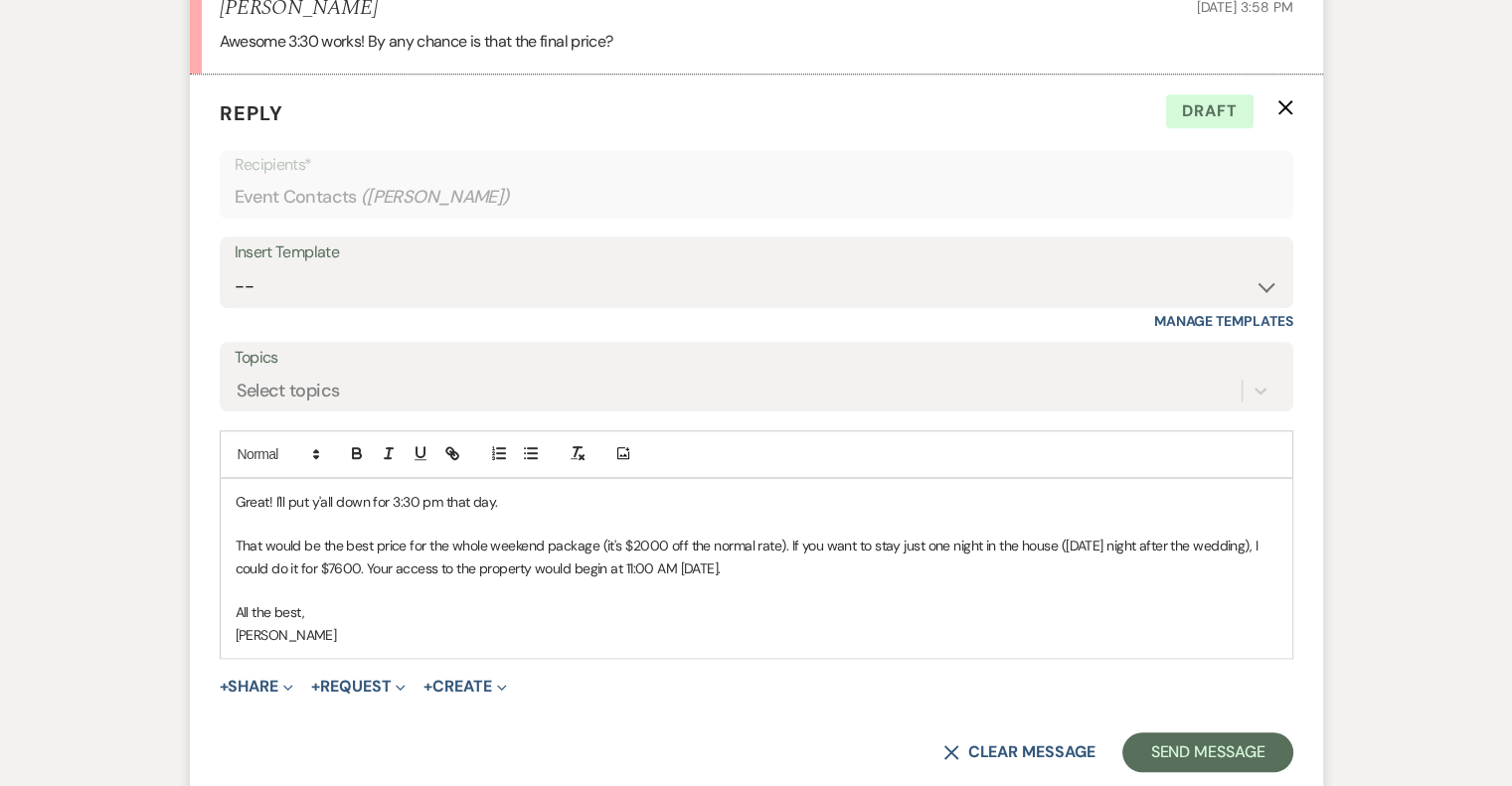 click on "That would be the best price for the whole weekend package (it's $2000 off the normal rate). If you want to stay just one night in the house ([DATE] night after the wedding), I could do it for $7600. Your access to the property would begin at 11:00 AM [DATE]." at bounding box center [756, 556] 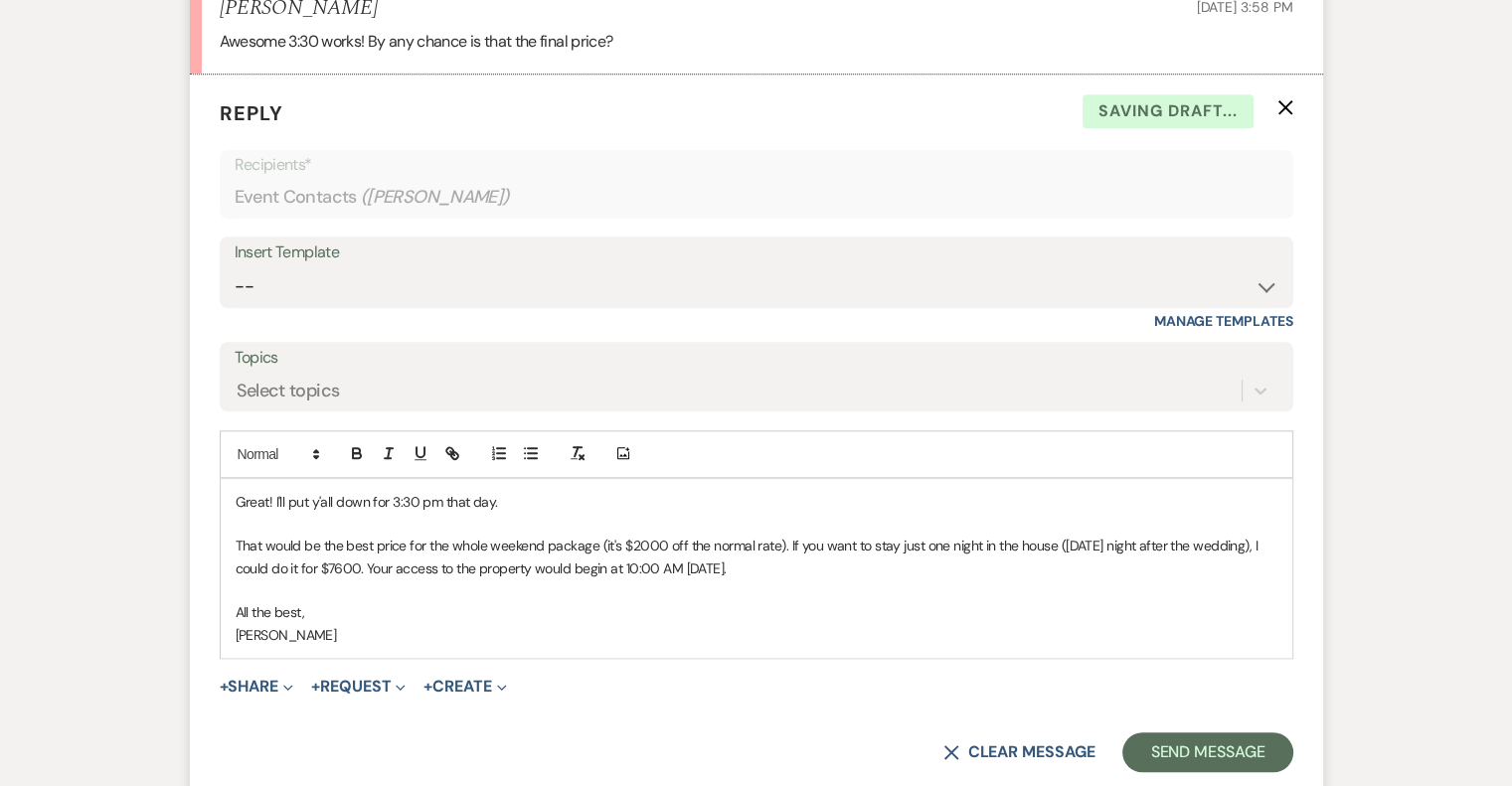 click on "That would be the best price for the whole weekend package (it's $2000 off the normal rate). If you want to stay just one night in the house ([DATE] night after the wedding), I could do it for $7600. Your access to the property would begin at 10:00 AM [DATE]." at bounding box center (756, 556) 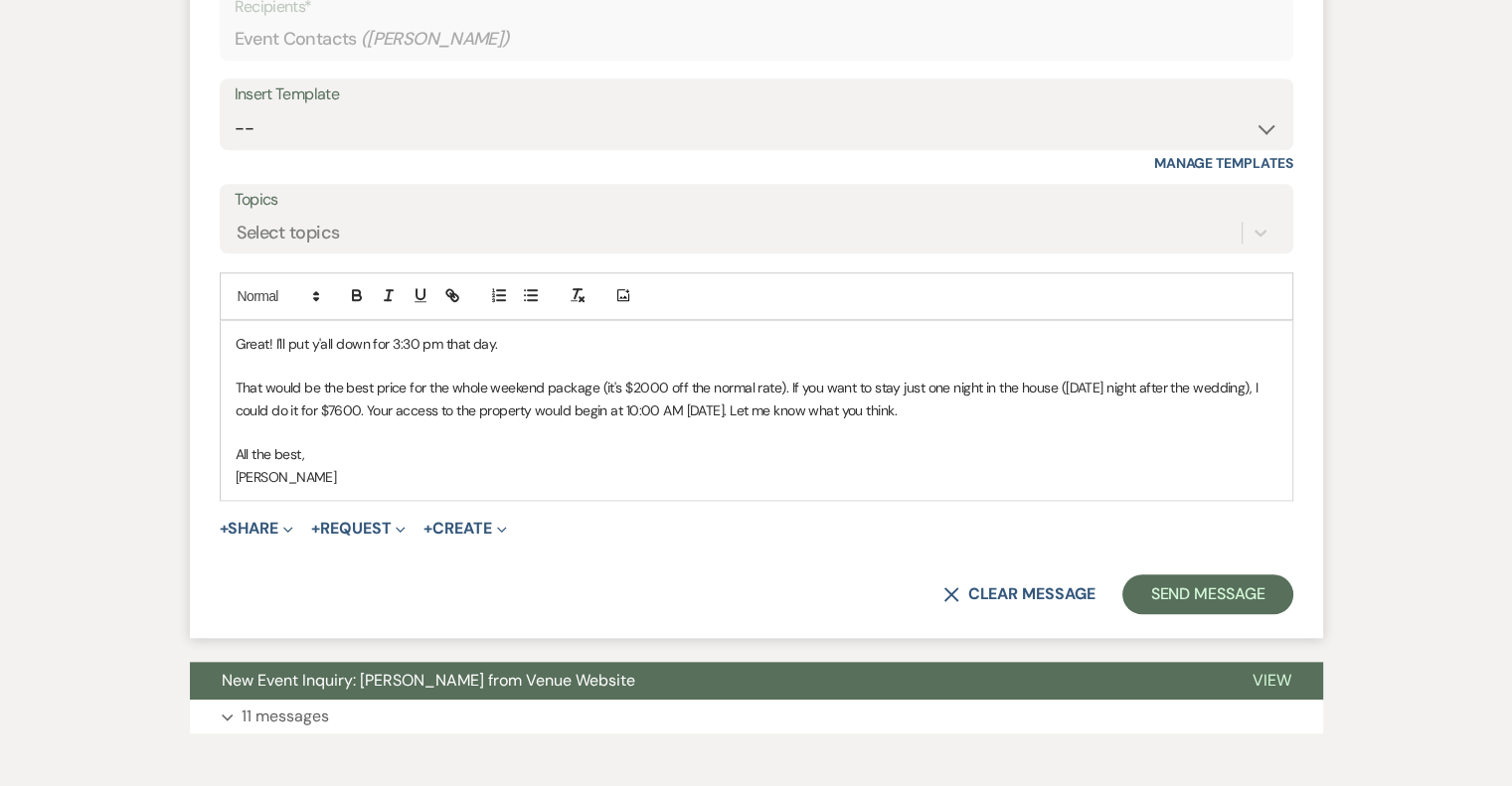 scroll, scrollTop: 2069, scrollLeft: 0, axis: vertical 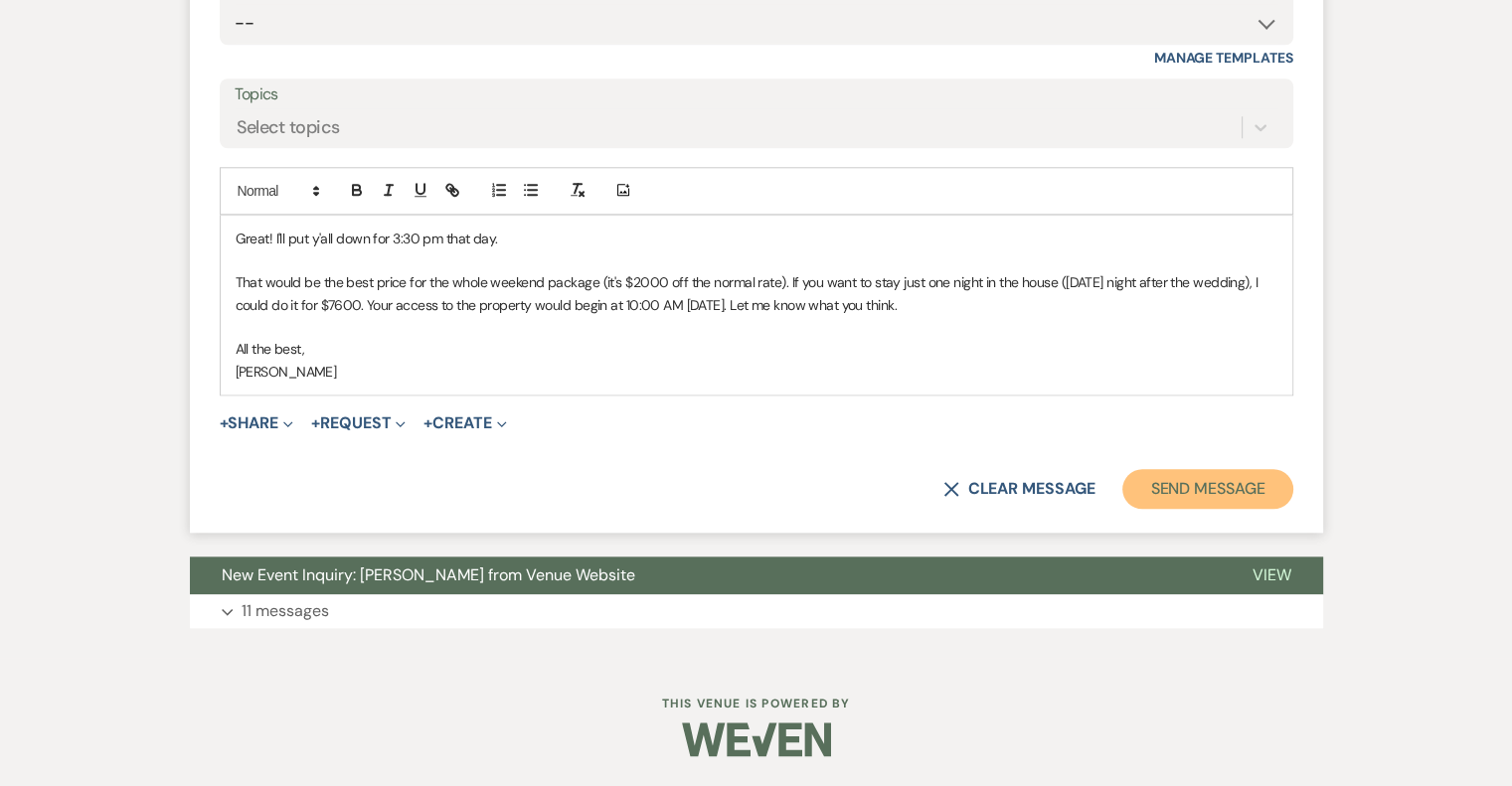 click on "Send Message" at bounding box center (1207, 489) 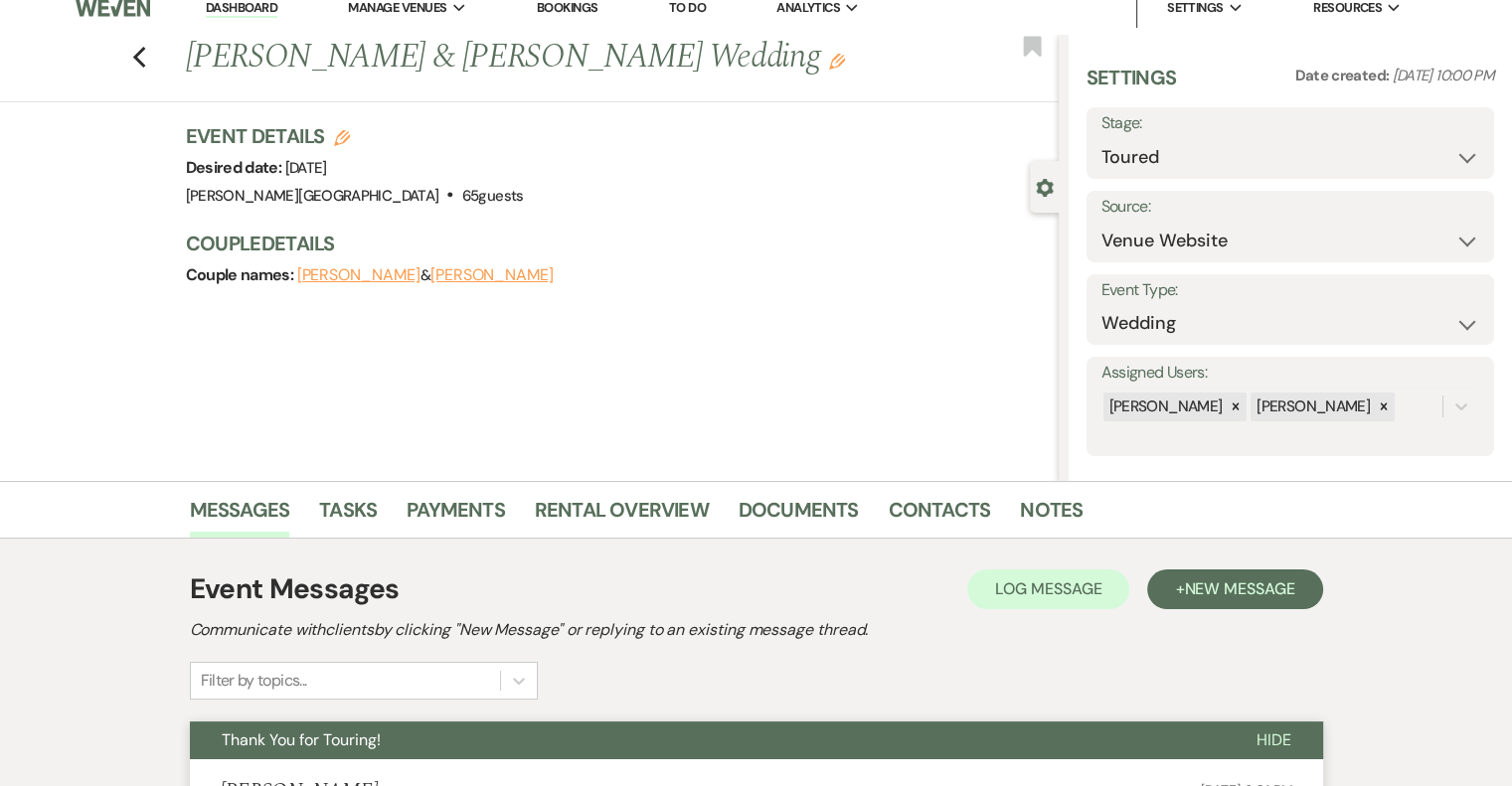 scroll, scrollTop: 0, scrollLeft: 0, axis: both 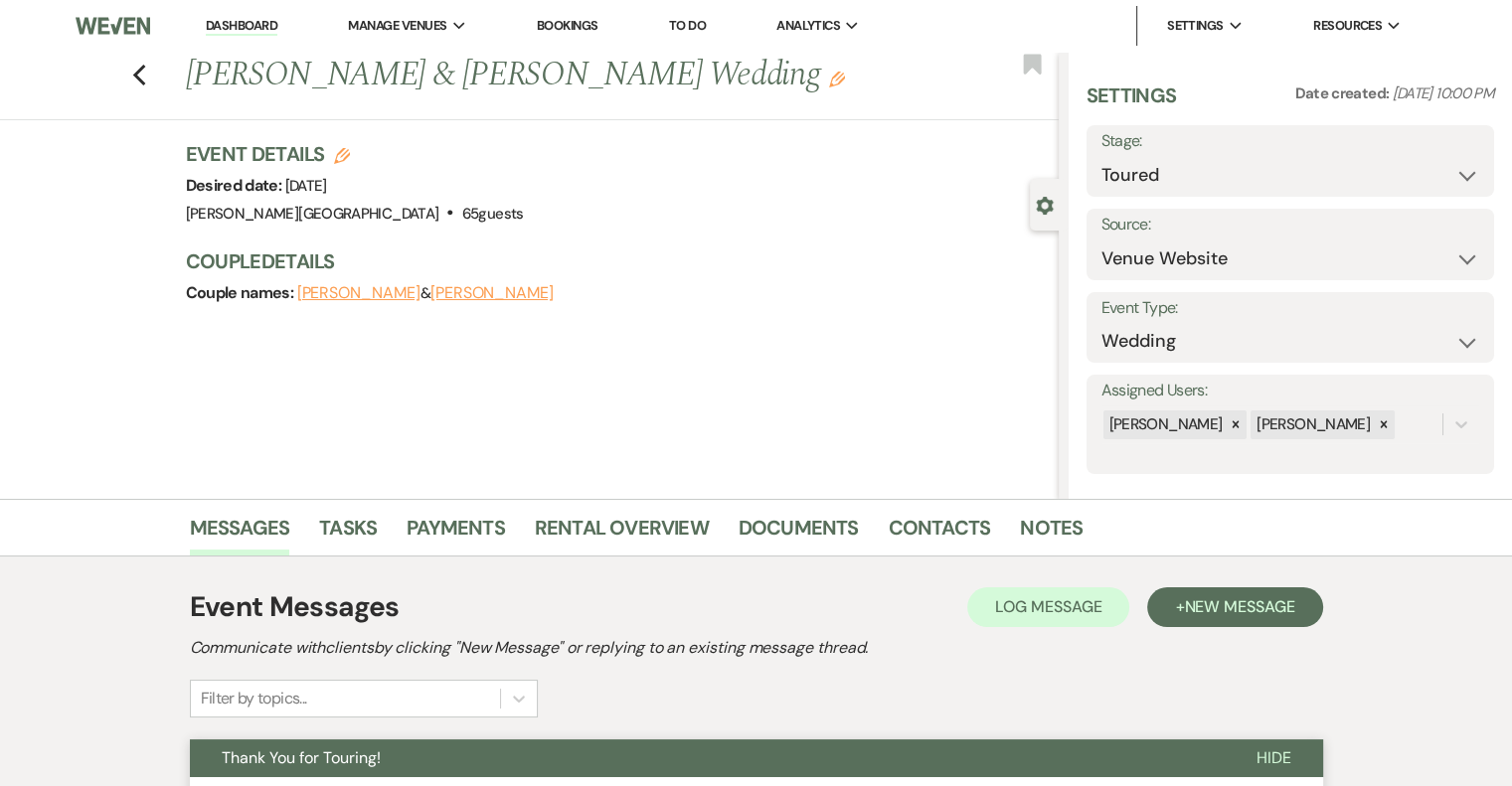 click on "Dashboard" at bounding box center (242, 26) 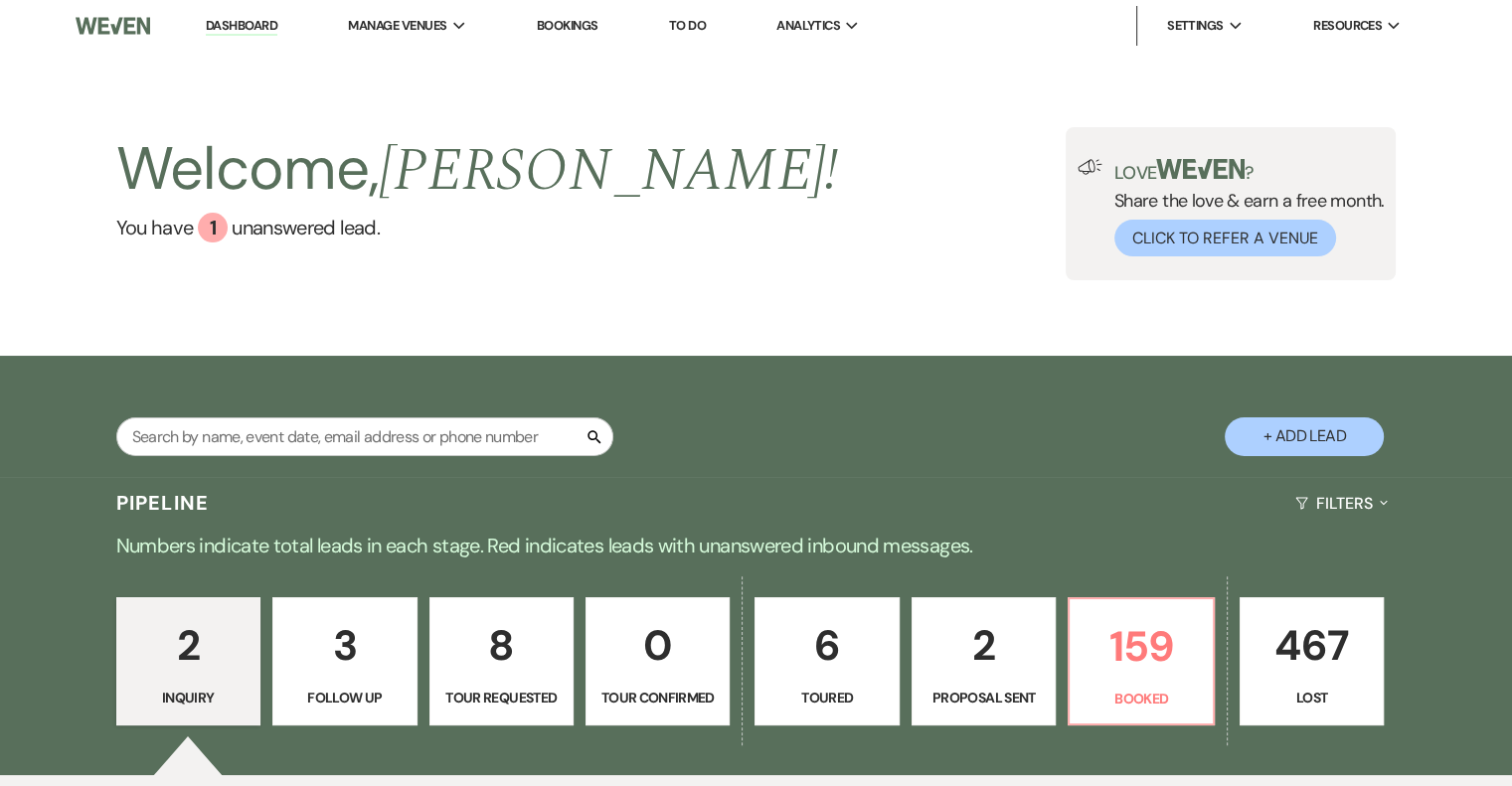 click on "8" at bounding box center [501, 645] 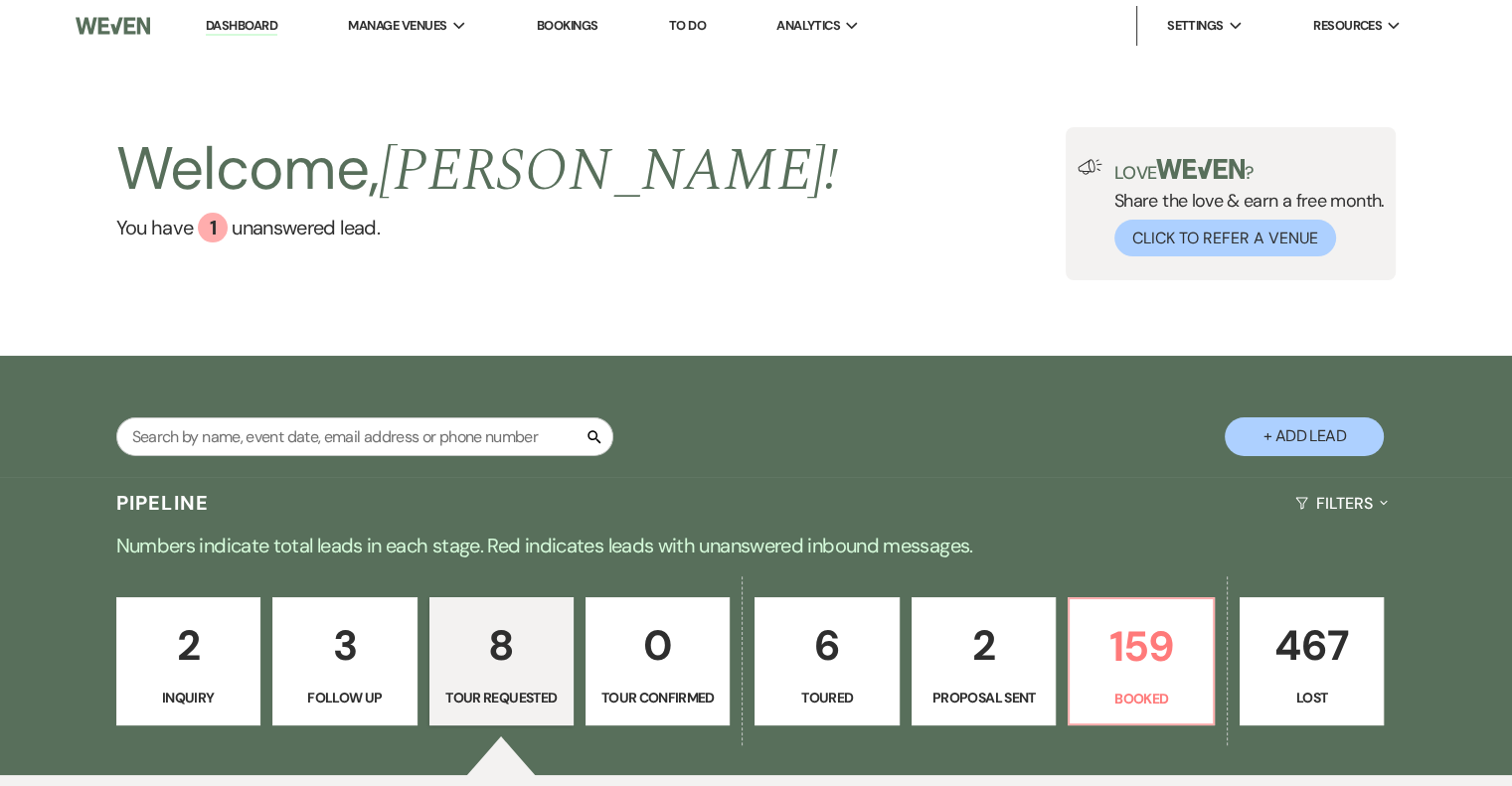 select on "2" 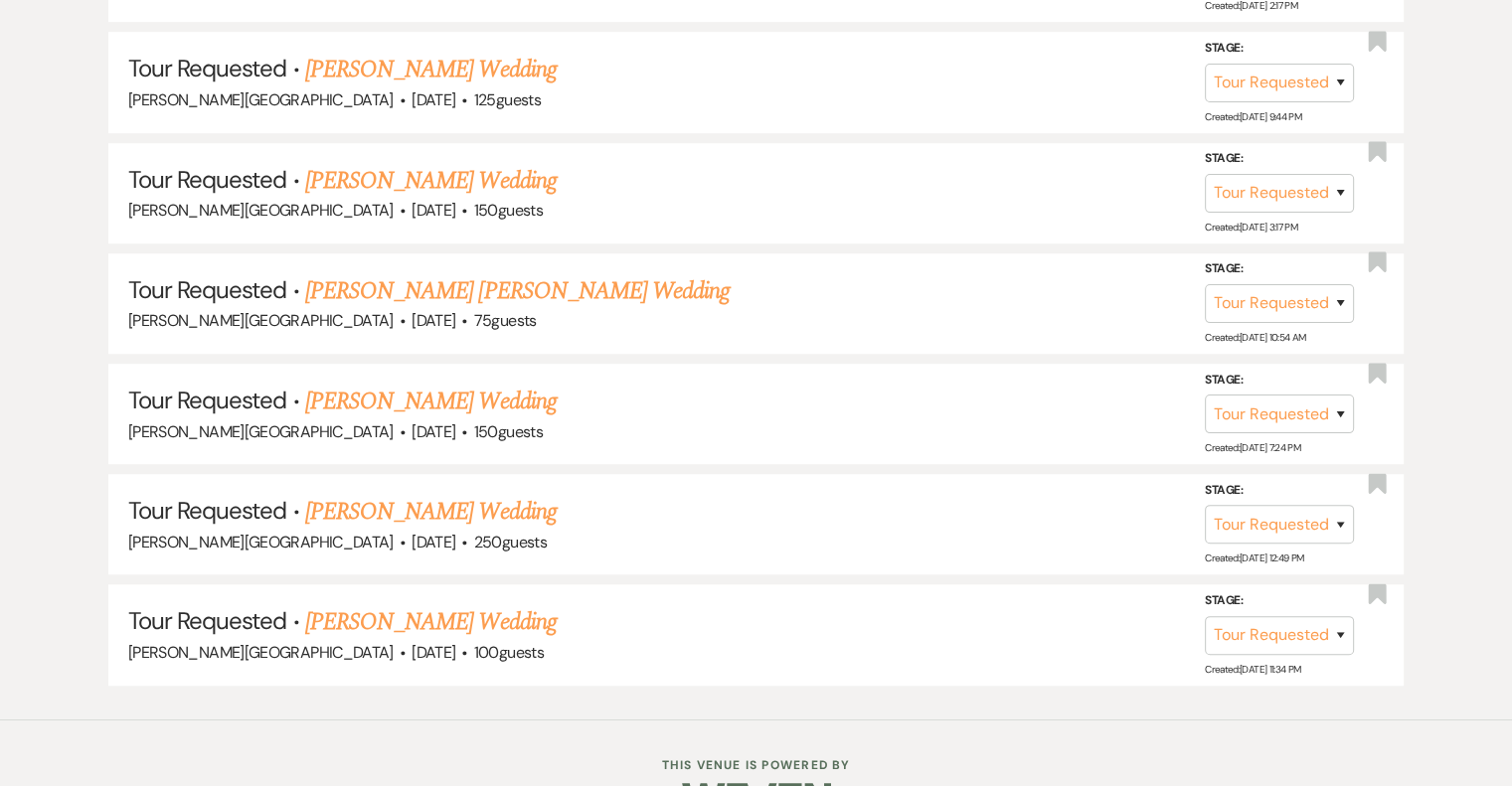 scroll, scrollTop: 1258, scrollLeft: 0, axis: vertical 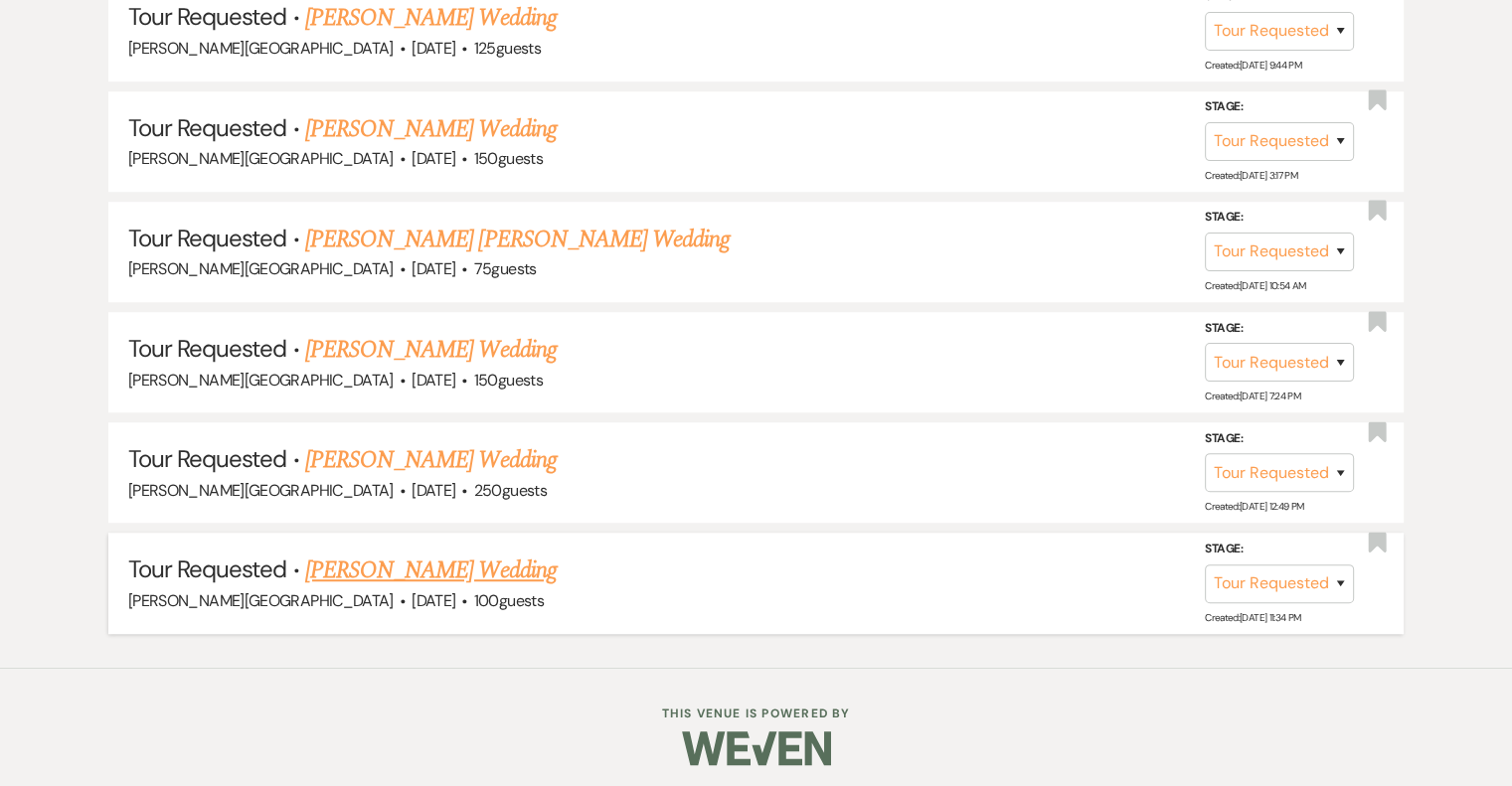 click on "[PERSON_NAME] Wedding" at bounding box center [430, 570] 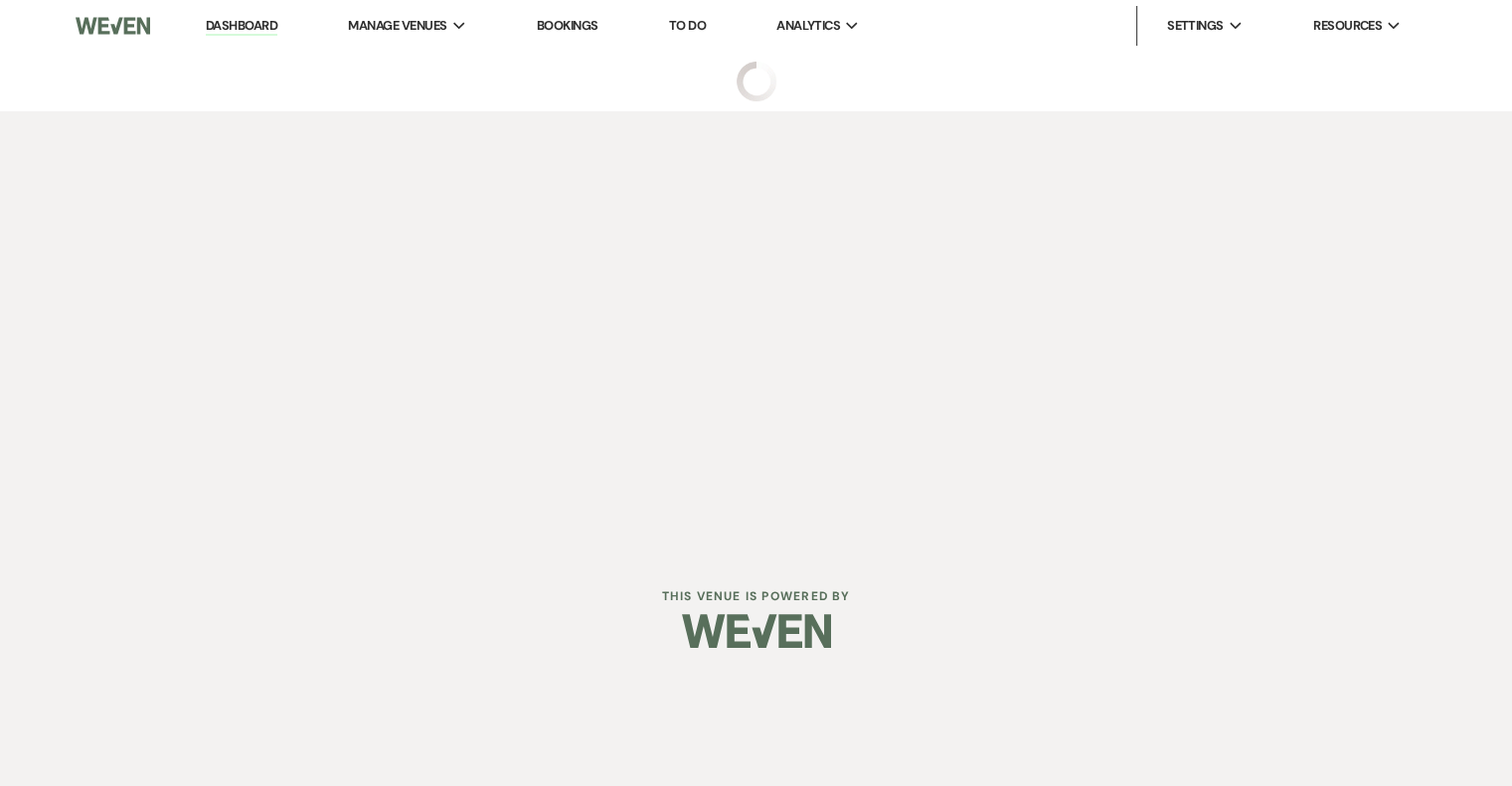scroll, scrollTop: 0, scrollLeft: 0, axis: both 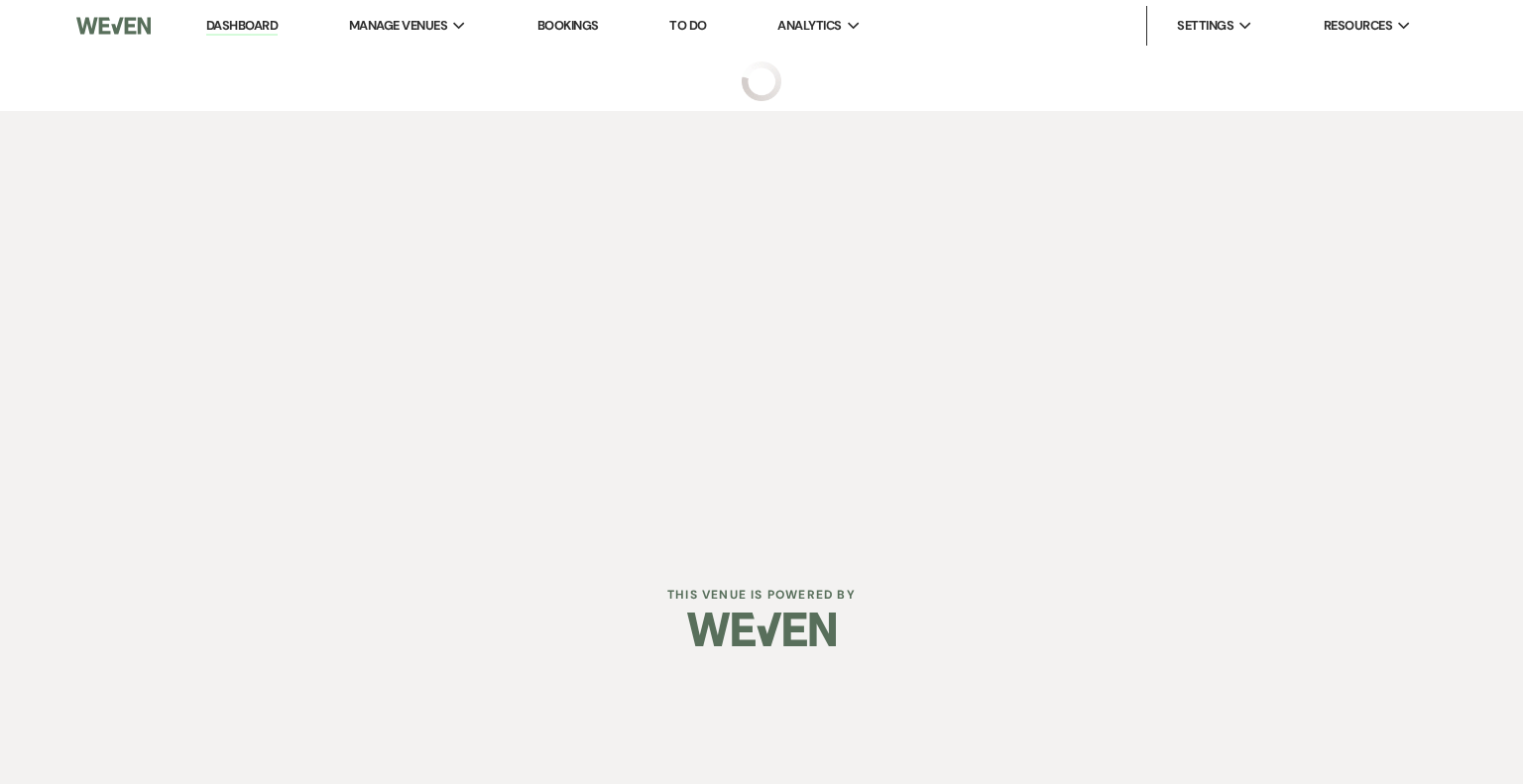 select on "2" 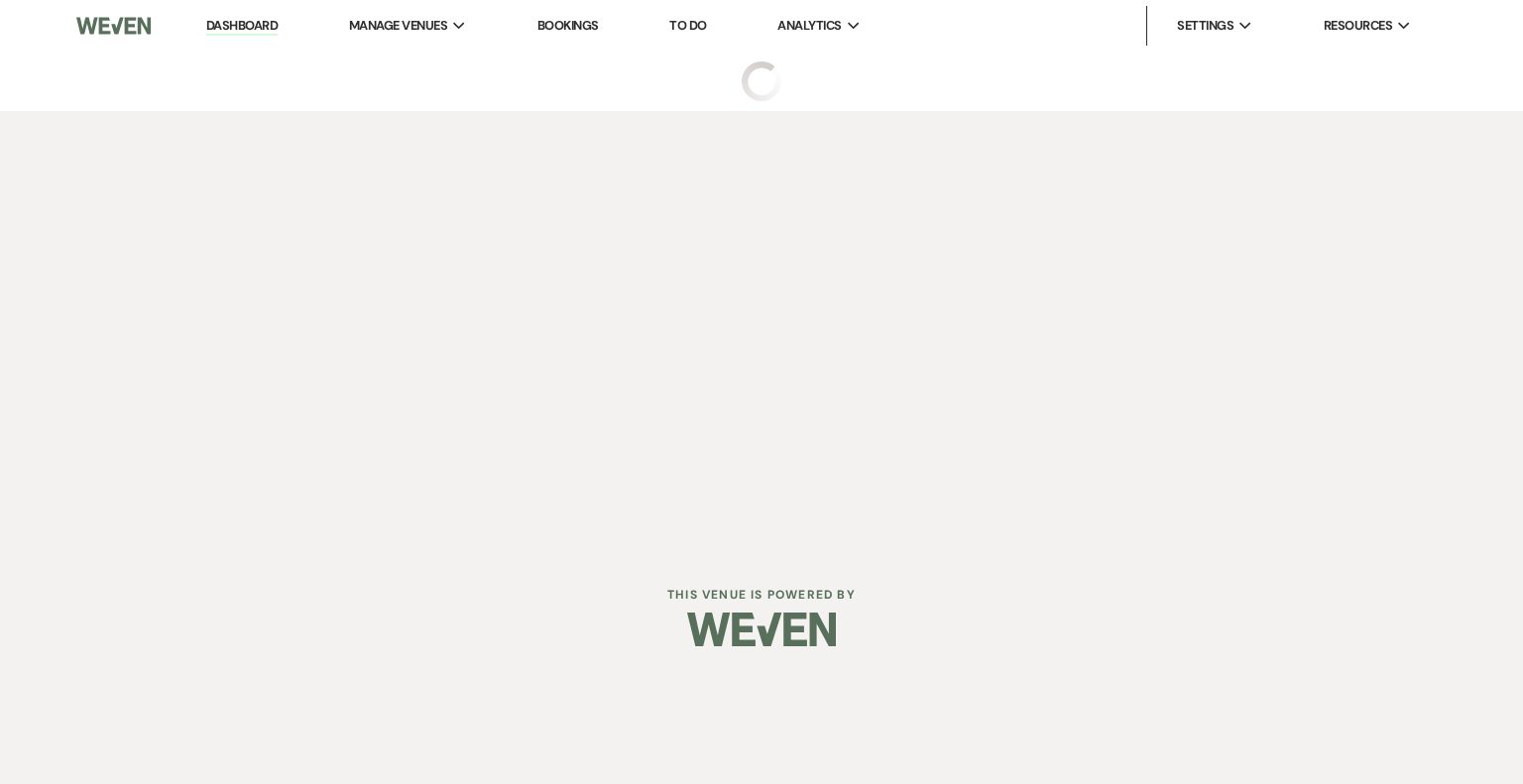 select on "5" 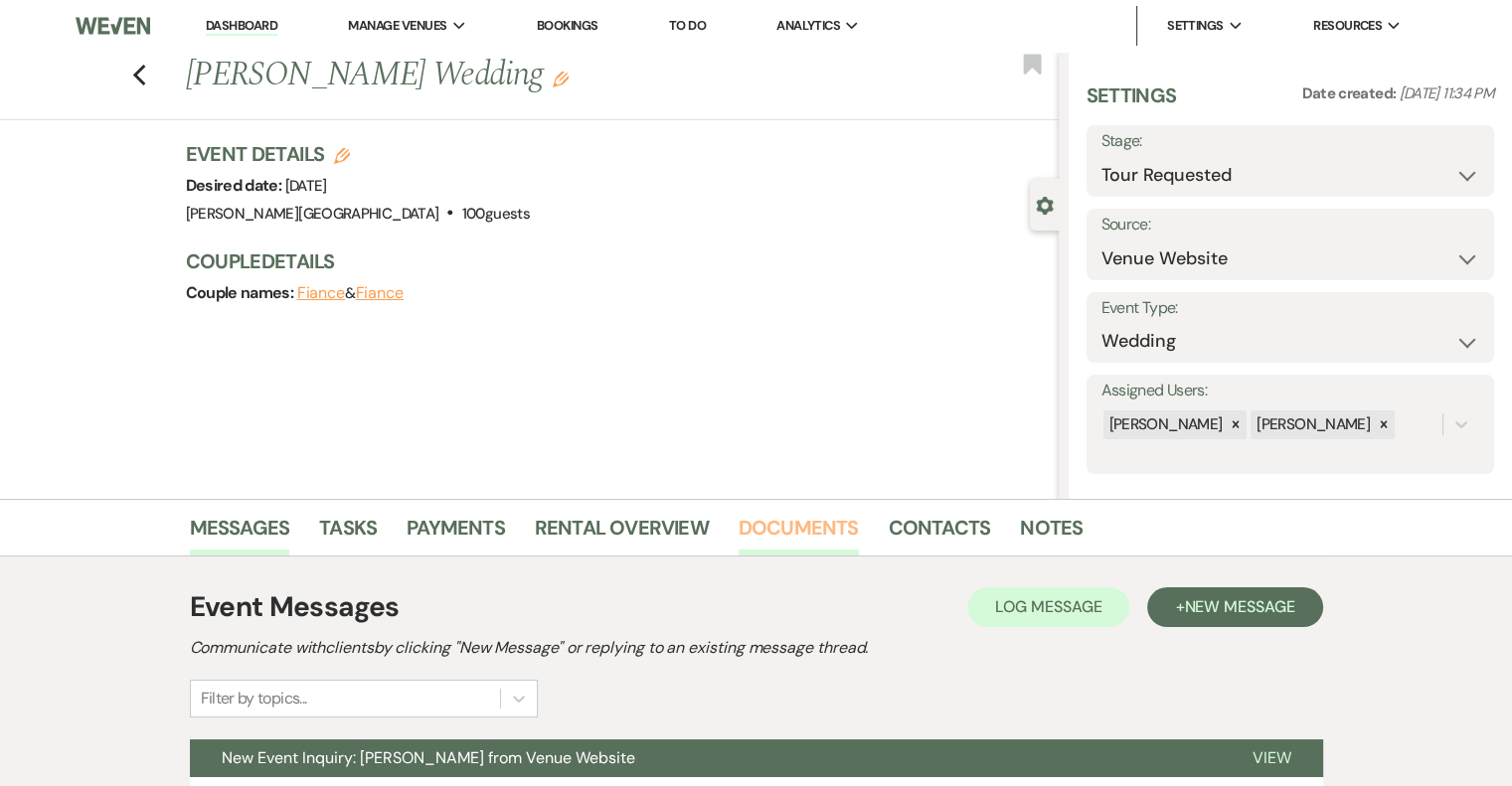 scroll, scrollTop: 181, scrollLeft: 0, axis: vertical 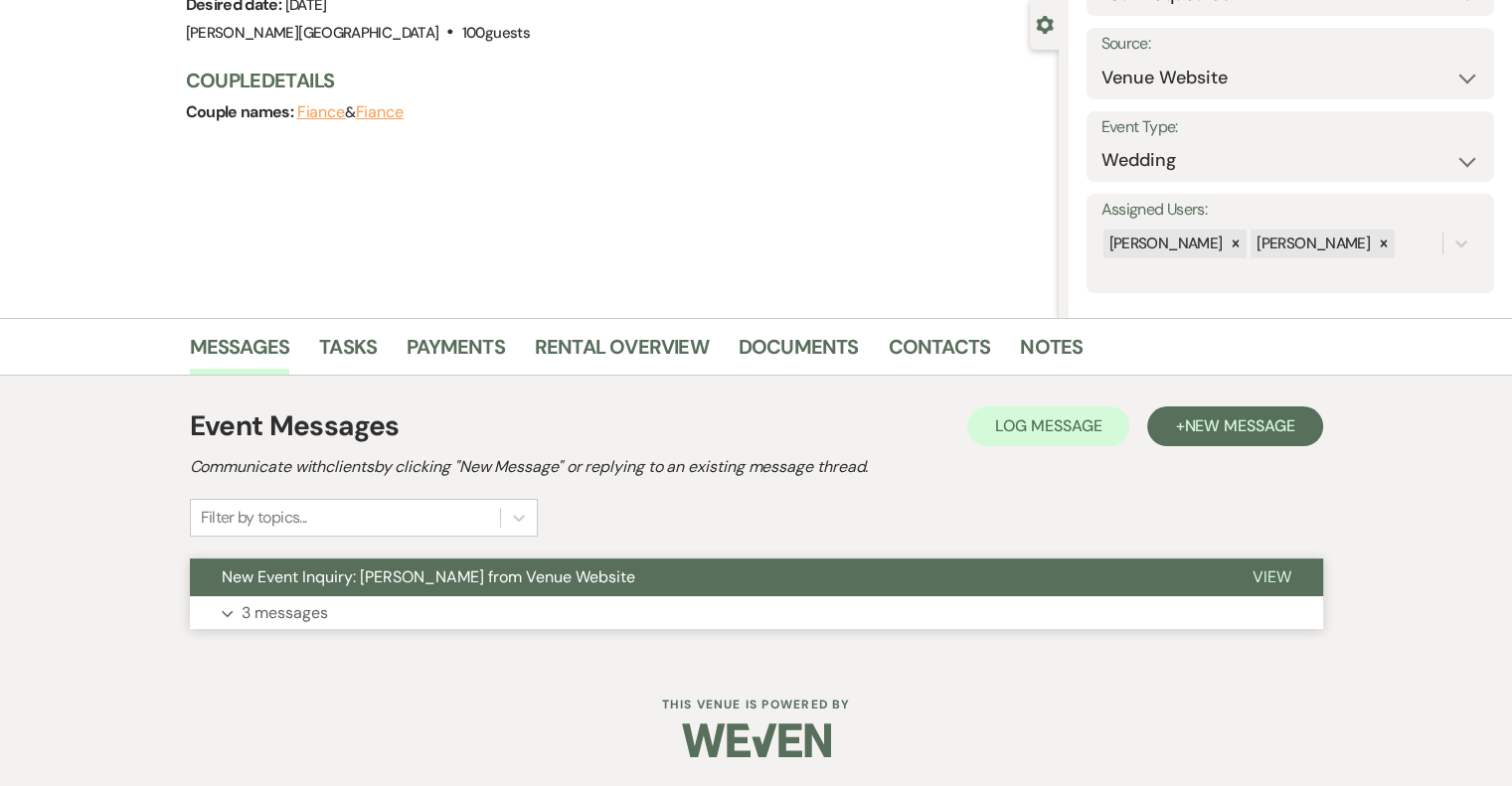 click on "3 messages" at bounding box center (284, 613) 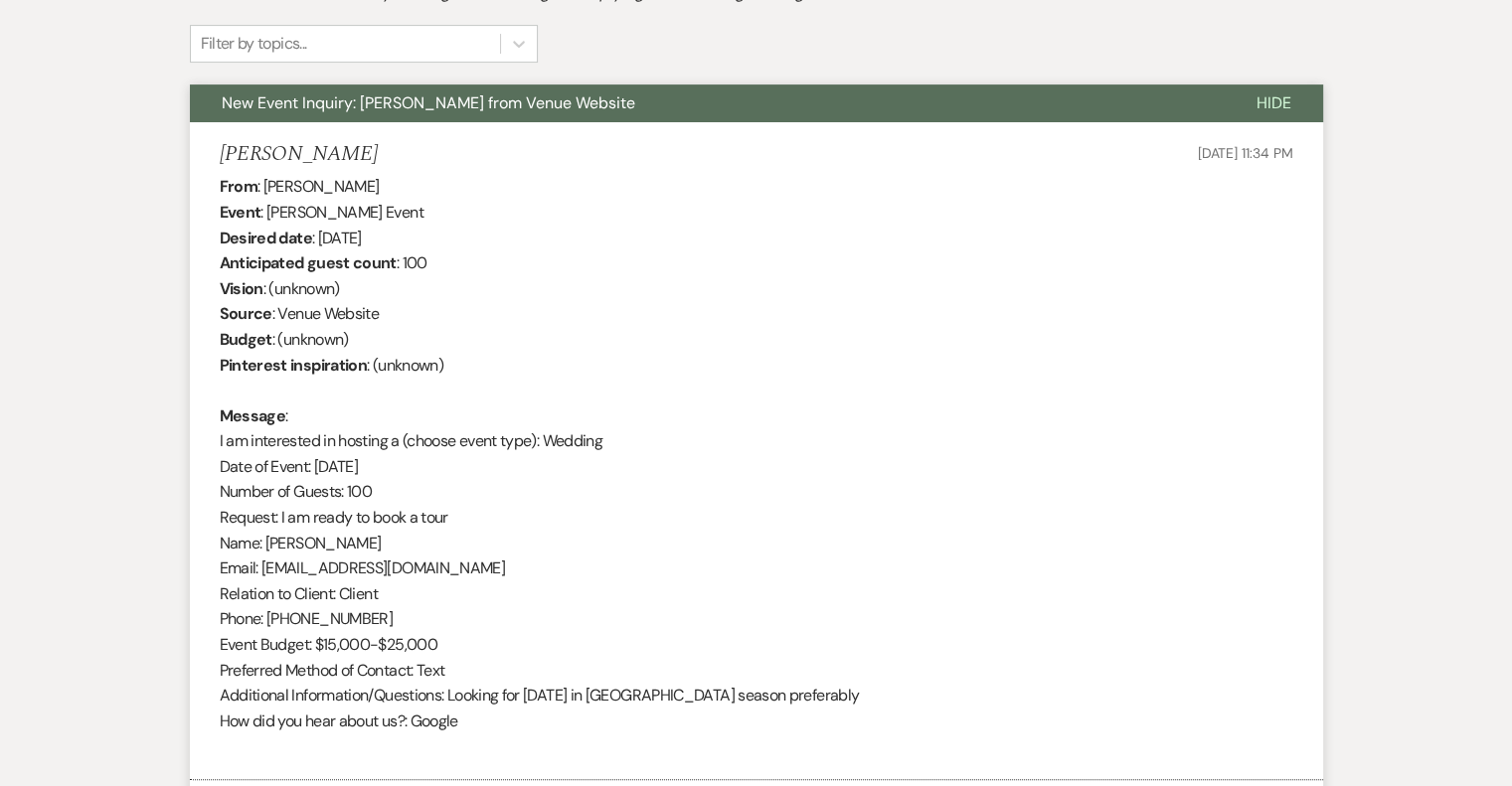 scroll, scrollTop: 0, scrollLeft: 0, axis: both 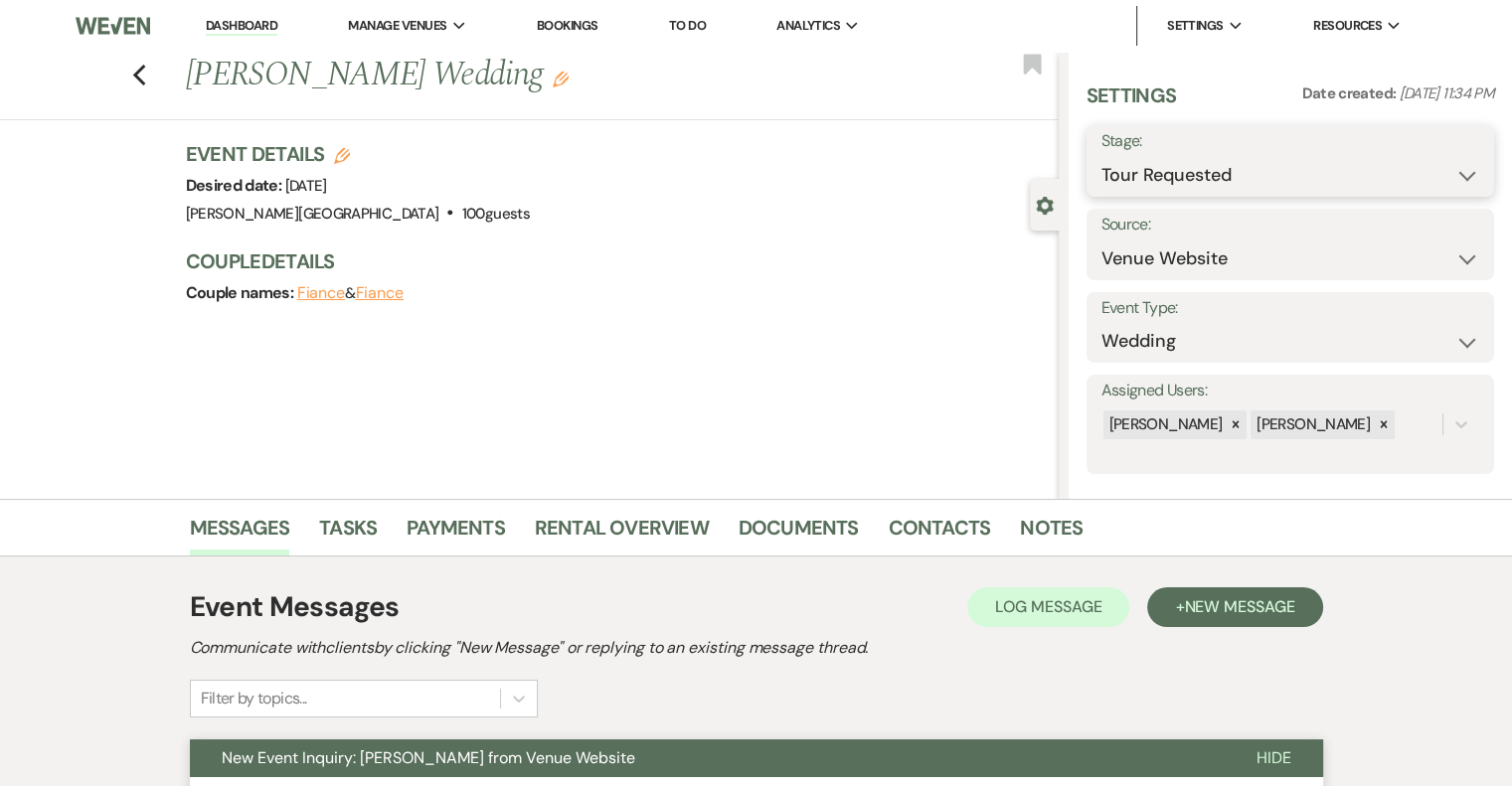 click on "Inquiry Follow Up Tour Requested Tour Confirmed Toured Proposal Sent Booked Lost" at bounding box center (1290, 175) 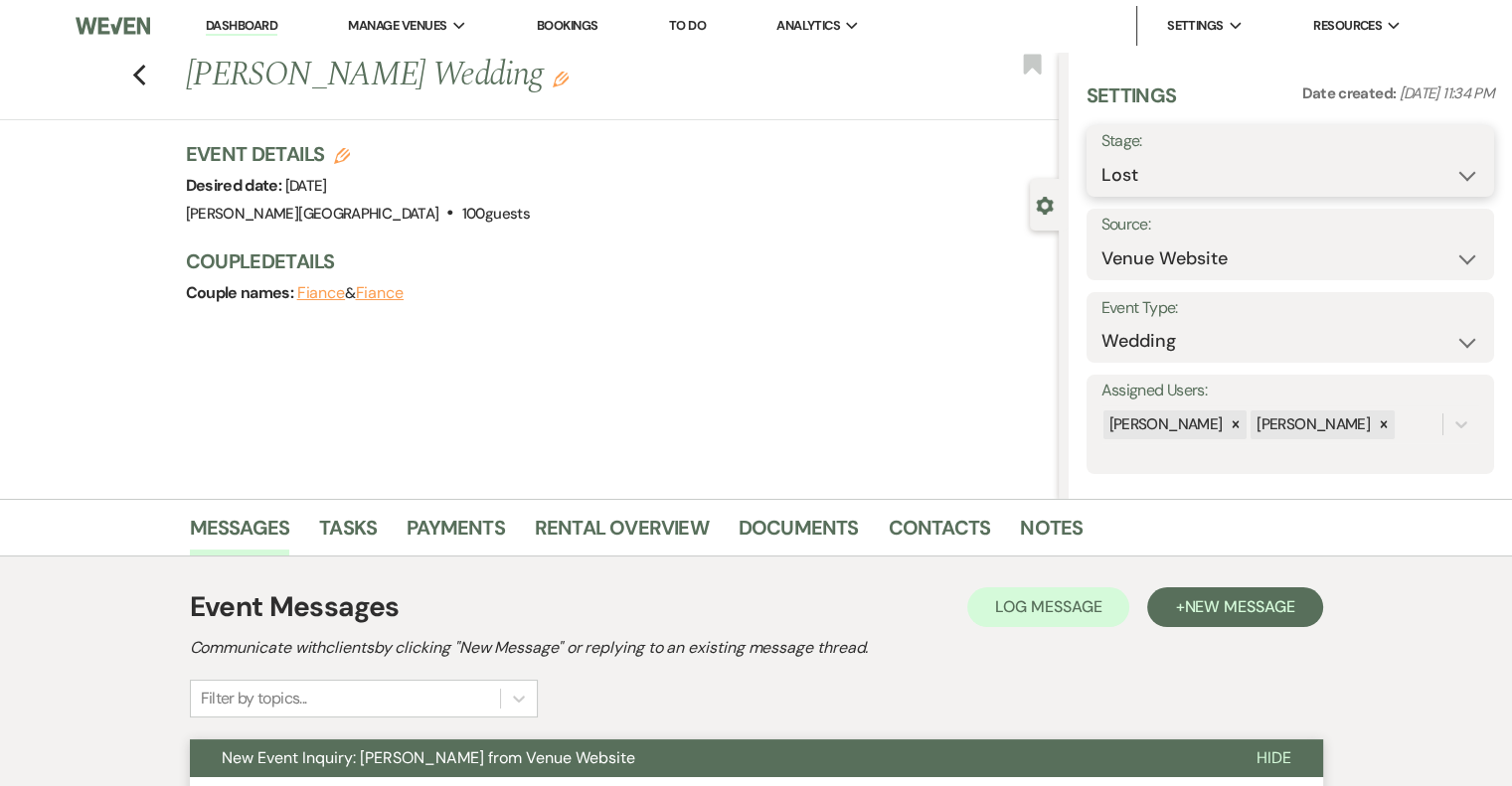 click on "Inquiry Follow Up Tour Requested Tour Confirmed Toured Proposal Sent Booked Lost" at bounding box center [1290, 175] 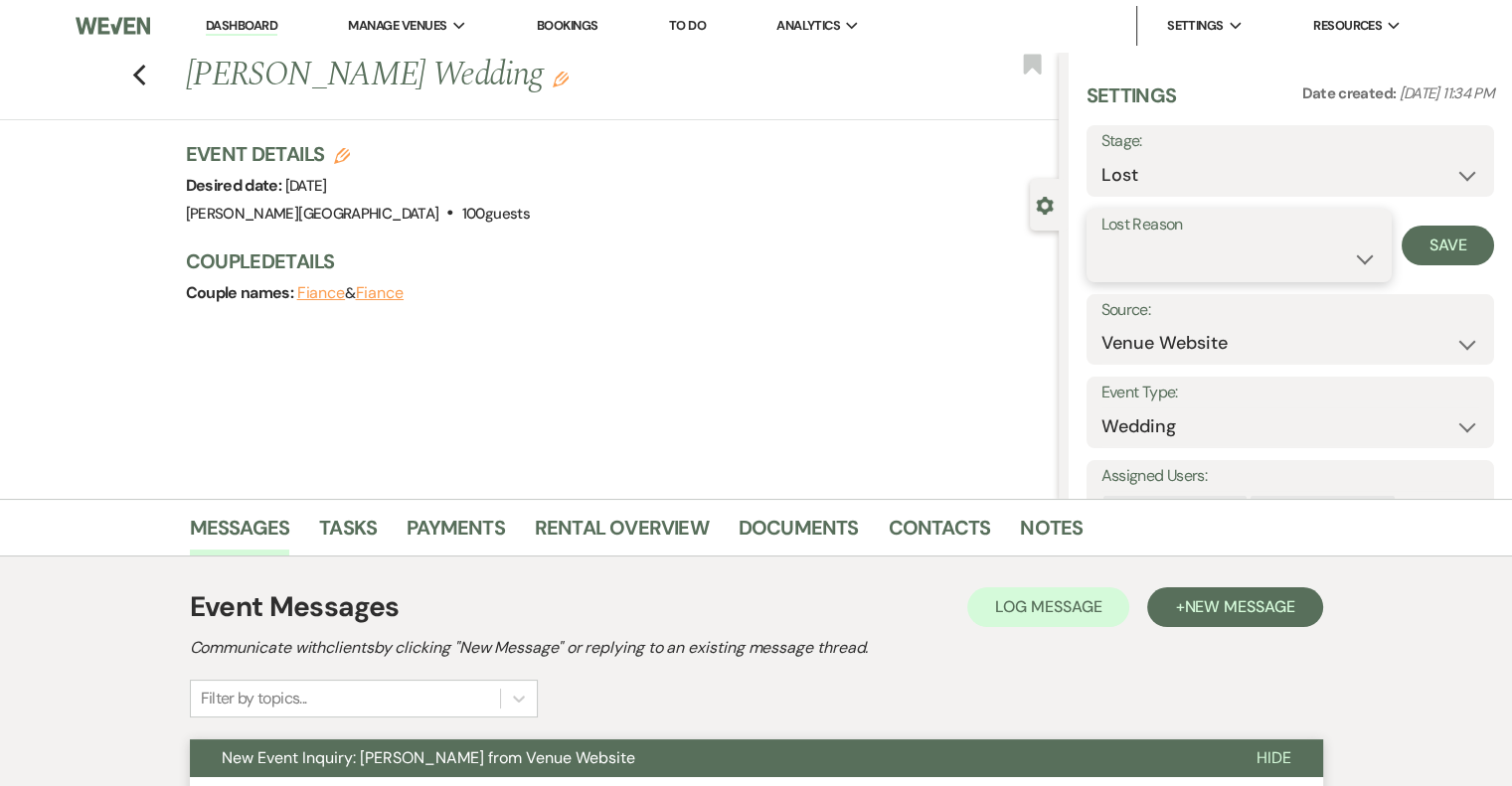 click on "Booked Elsewhere Budget Date Unavailable No Response Not a Good Match Capacity Cancelled Duplicate (hidden) Spam (hidden) Other (hidden) Other" at bounding box center (1239, 258) 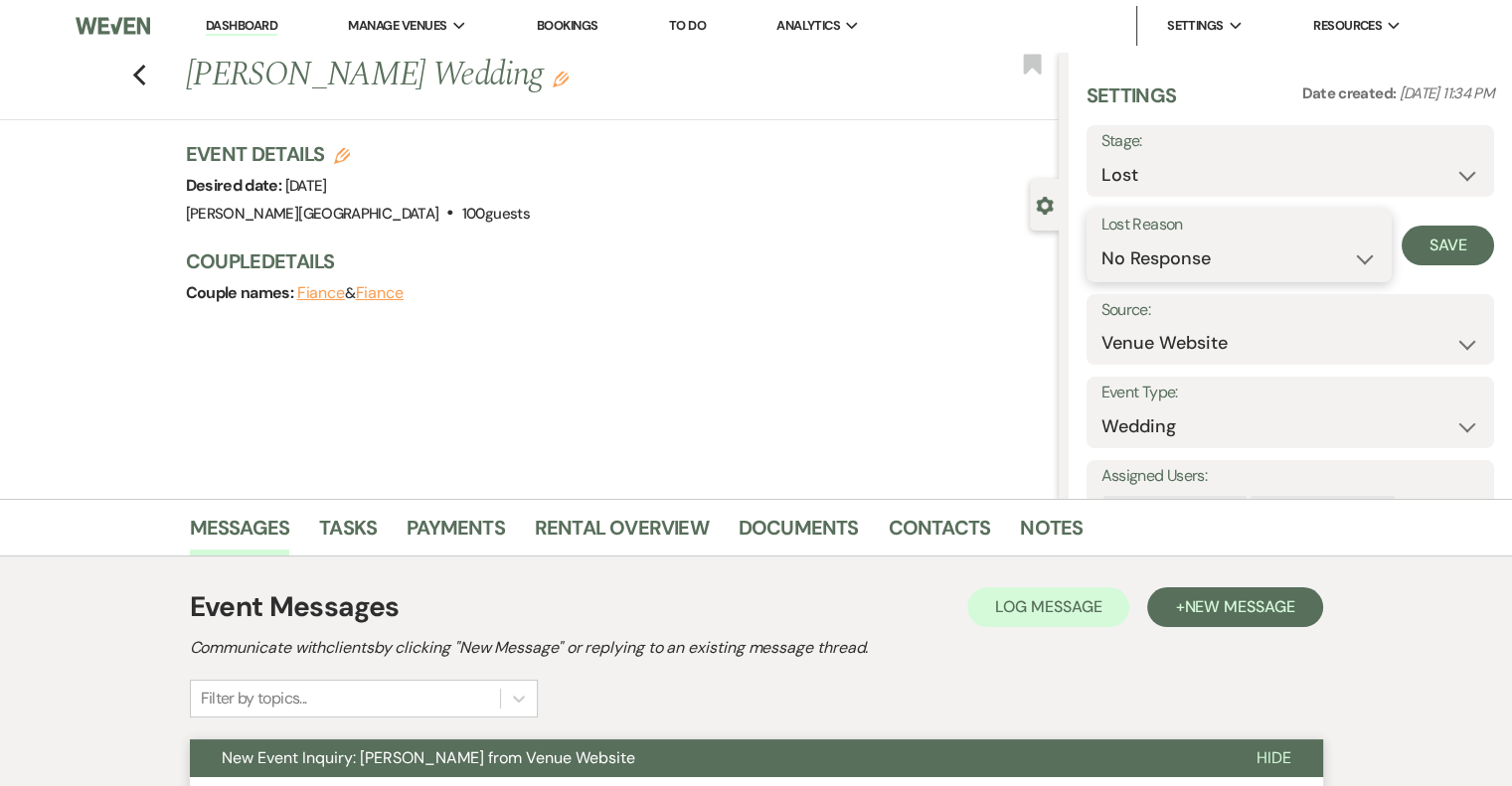 click on "Booked Elsewhere Budget Date Unavailable No Response Not a Good Match Capacity Cancelled Duplicate (hidden) Spam (hidden) Other (hidden) Other" at bounding box center [1239, 258] 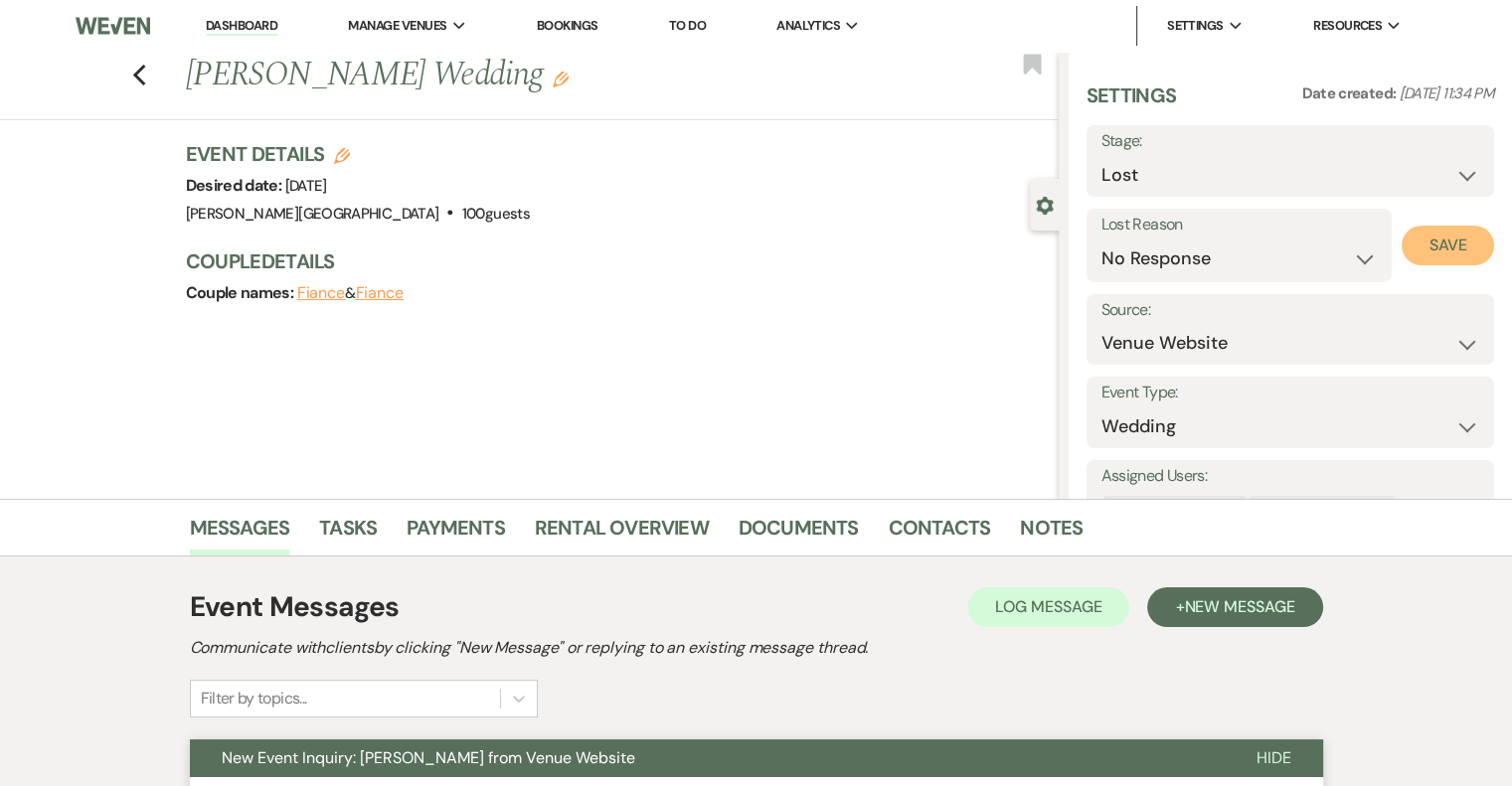 click on "Save" at bounding box center (1447, 245) 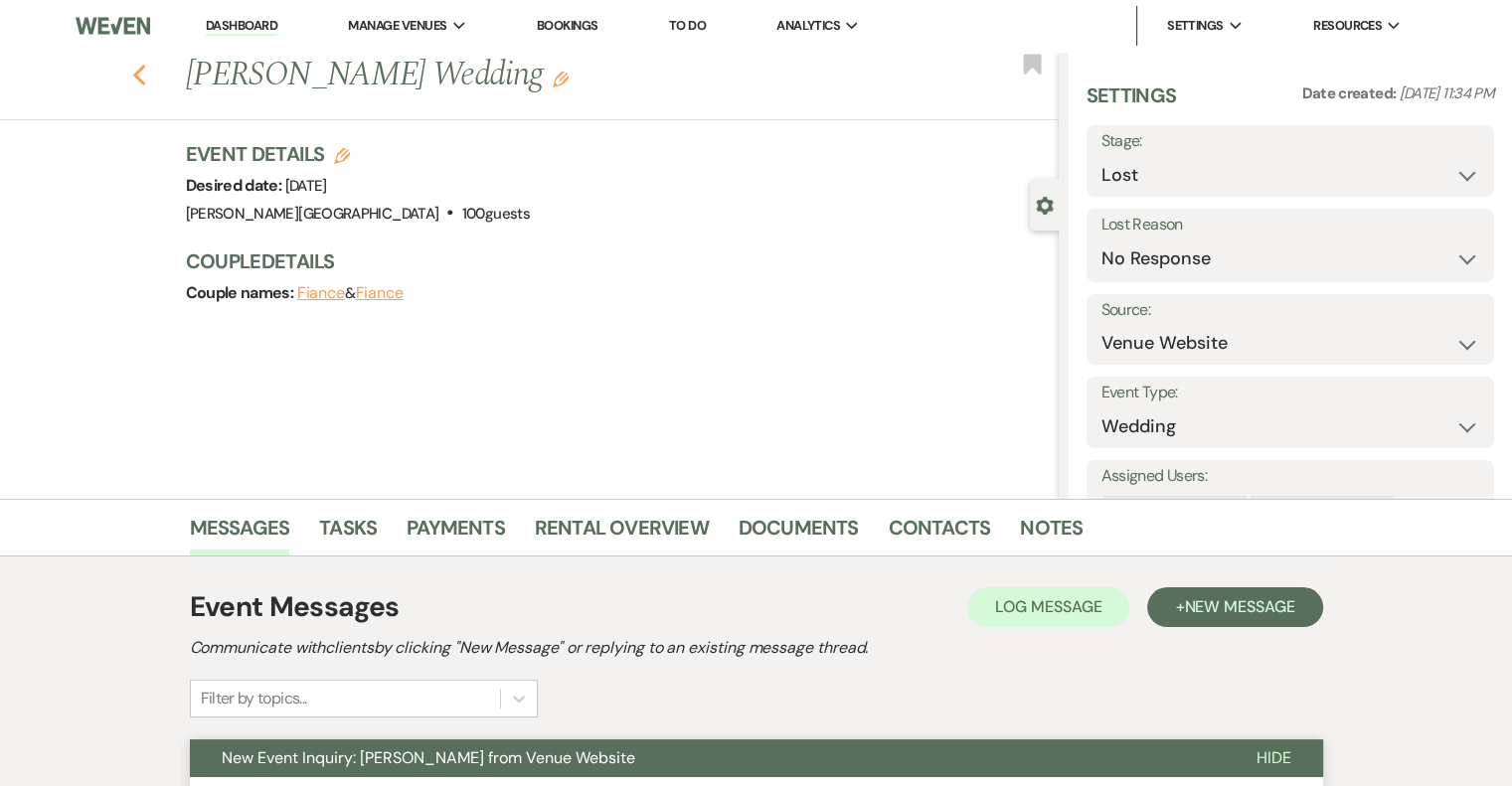 click 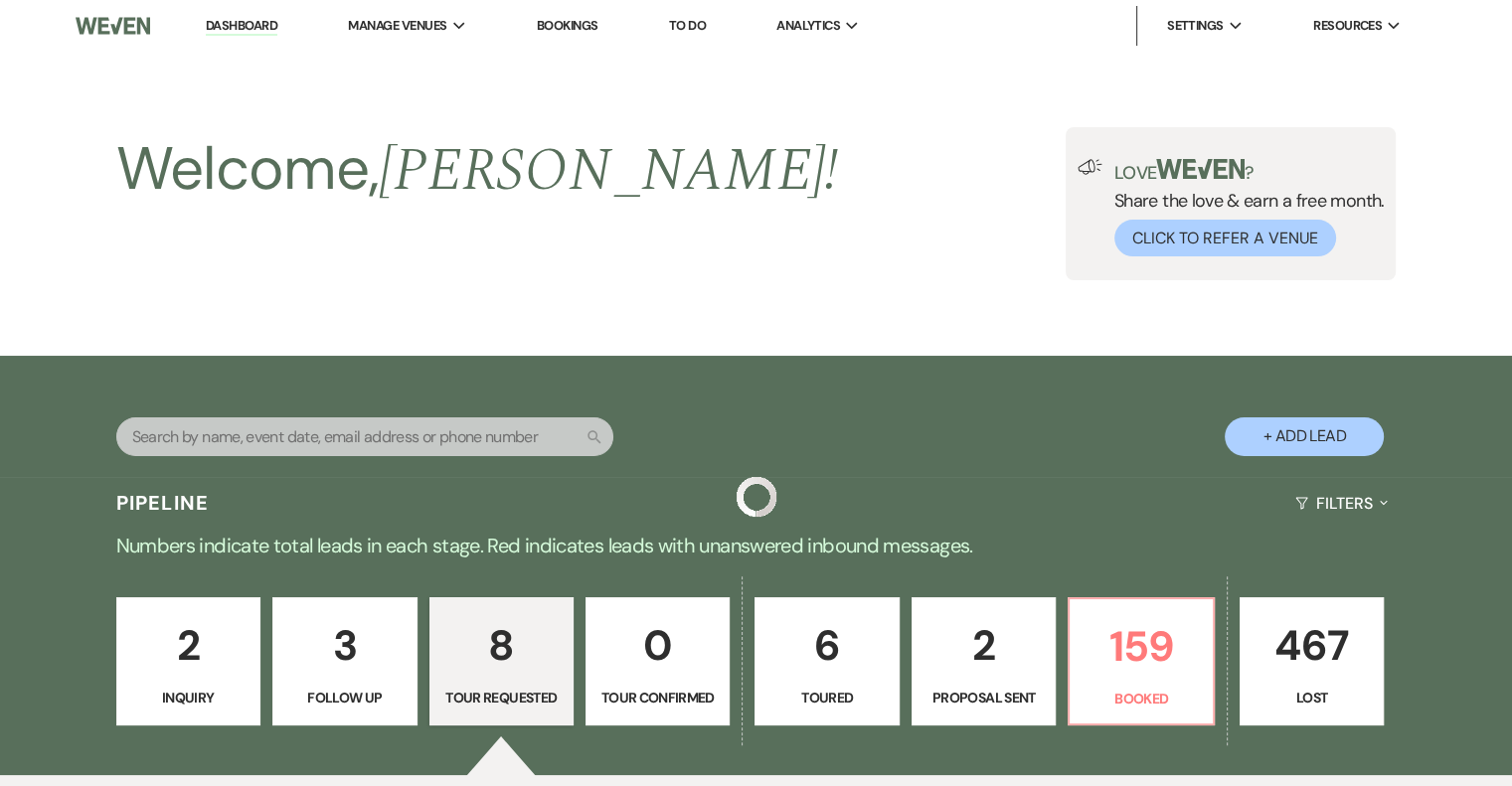 scroll, scrollTop: 1149, scrollLeft: 0, axis: vertical 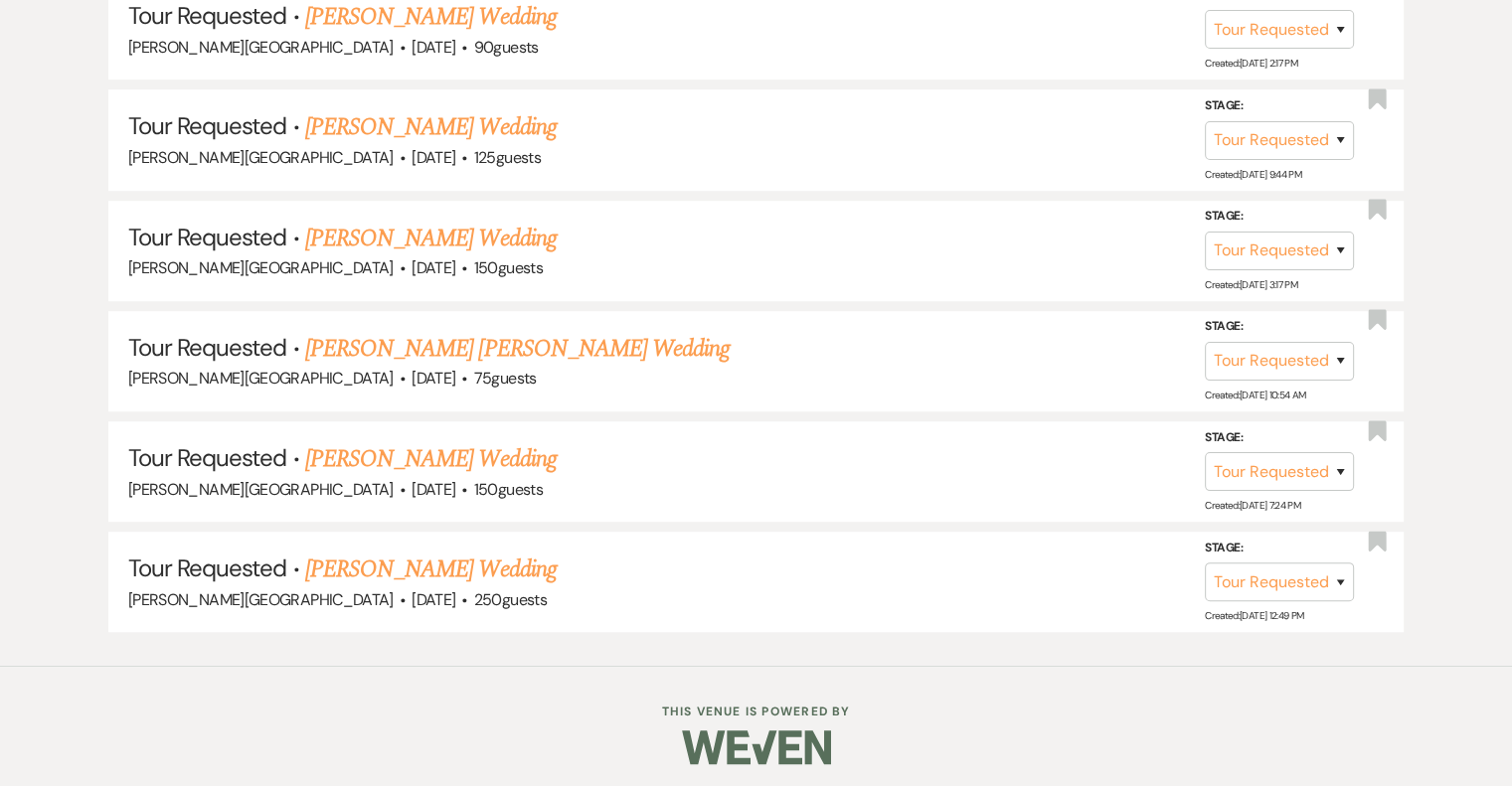 click on "[PERSON_NAME] Wedding" at bounding box center (430, 569) 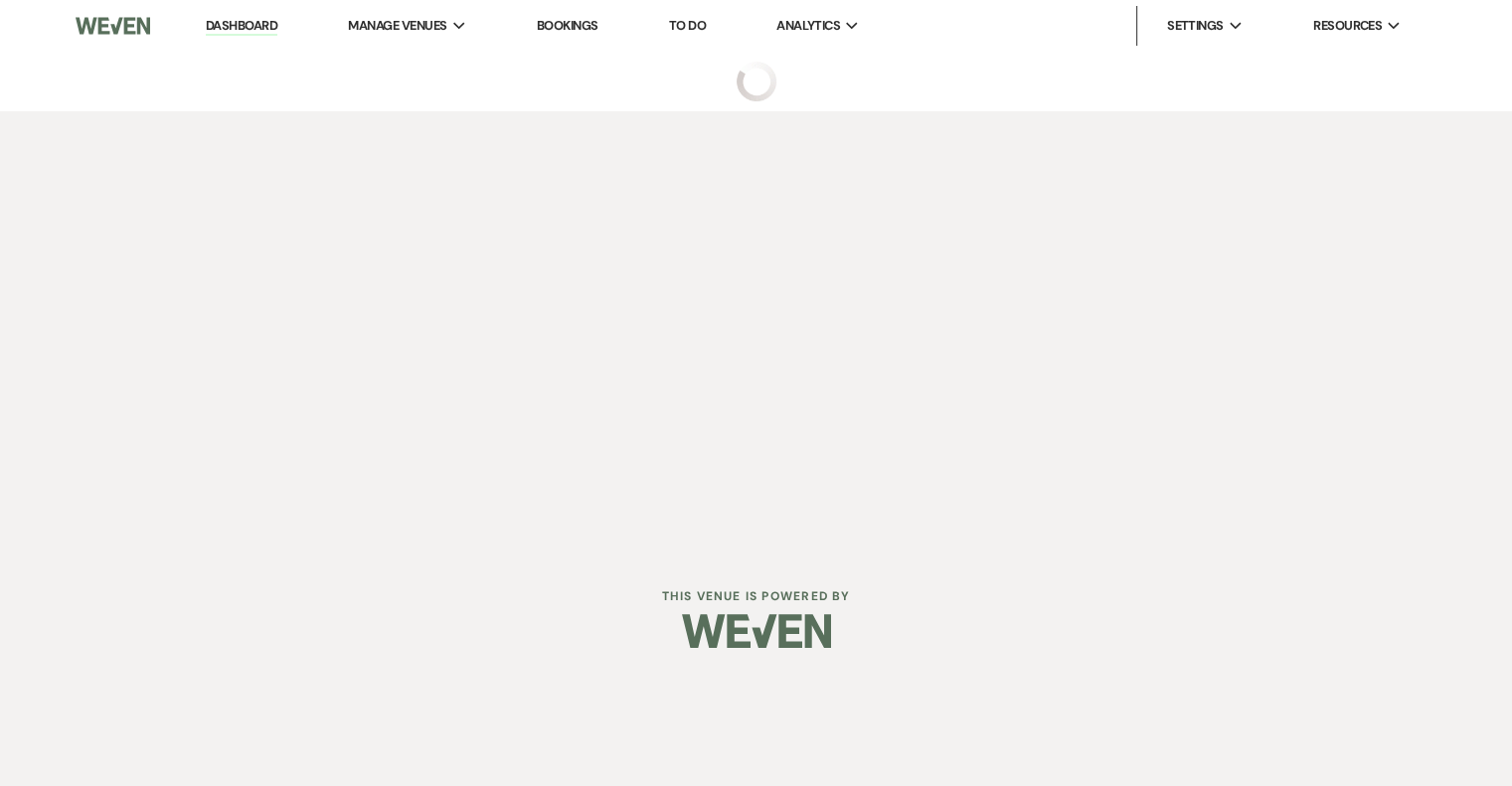 scroll, scrollTop: 0, scrollLeft: 0, axis: both 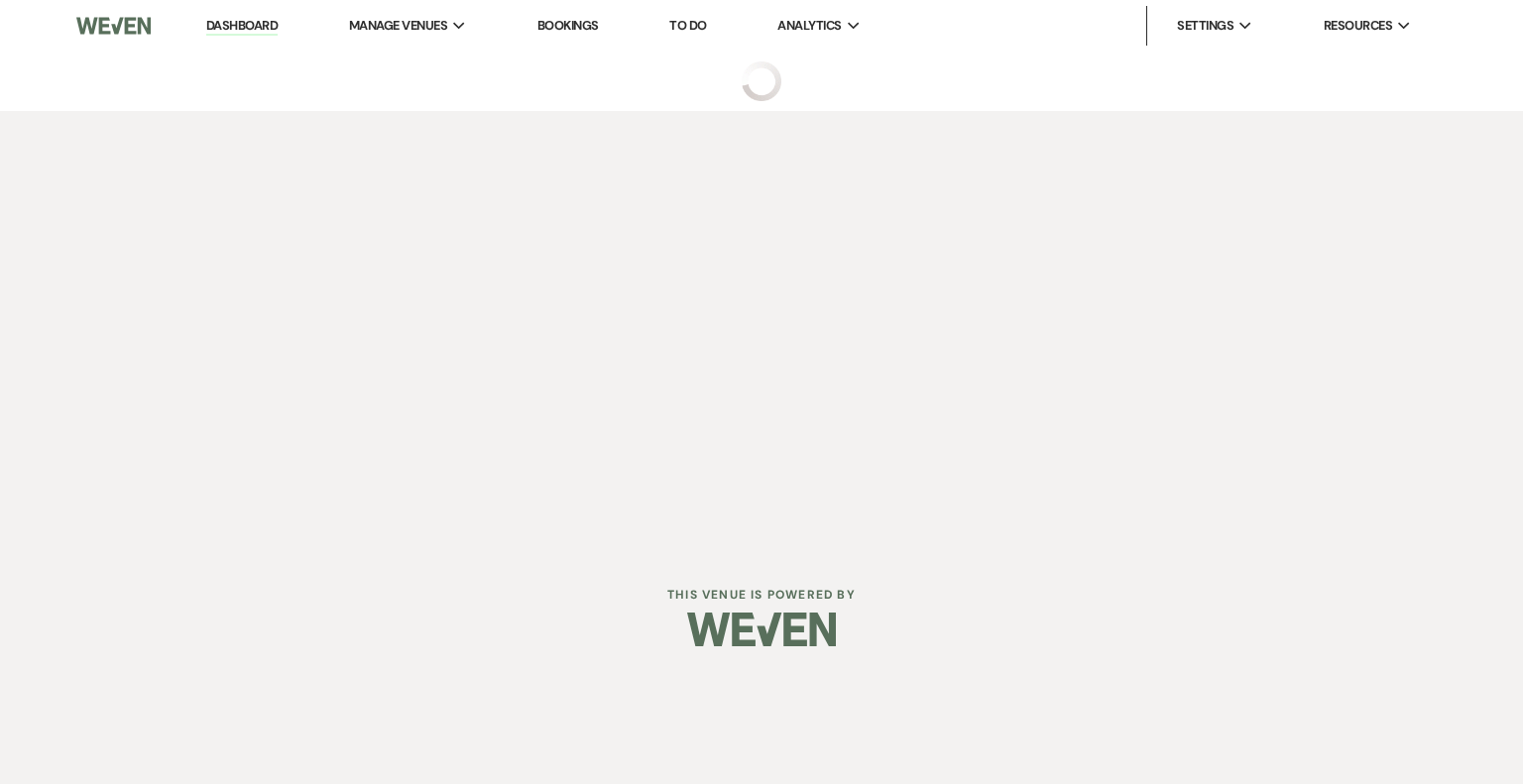 select on "2" 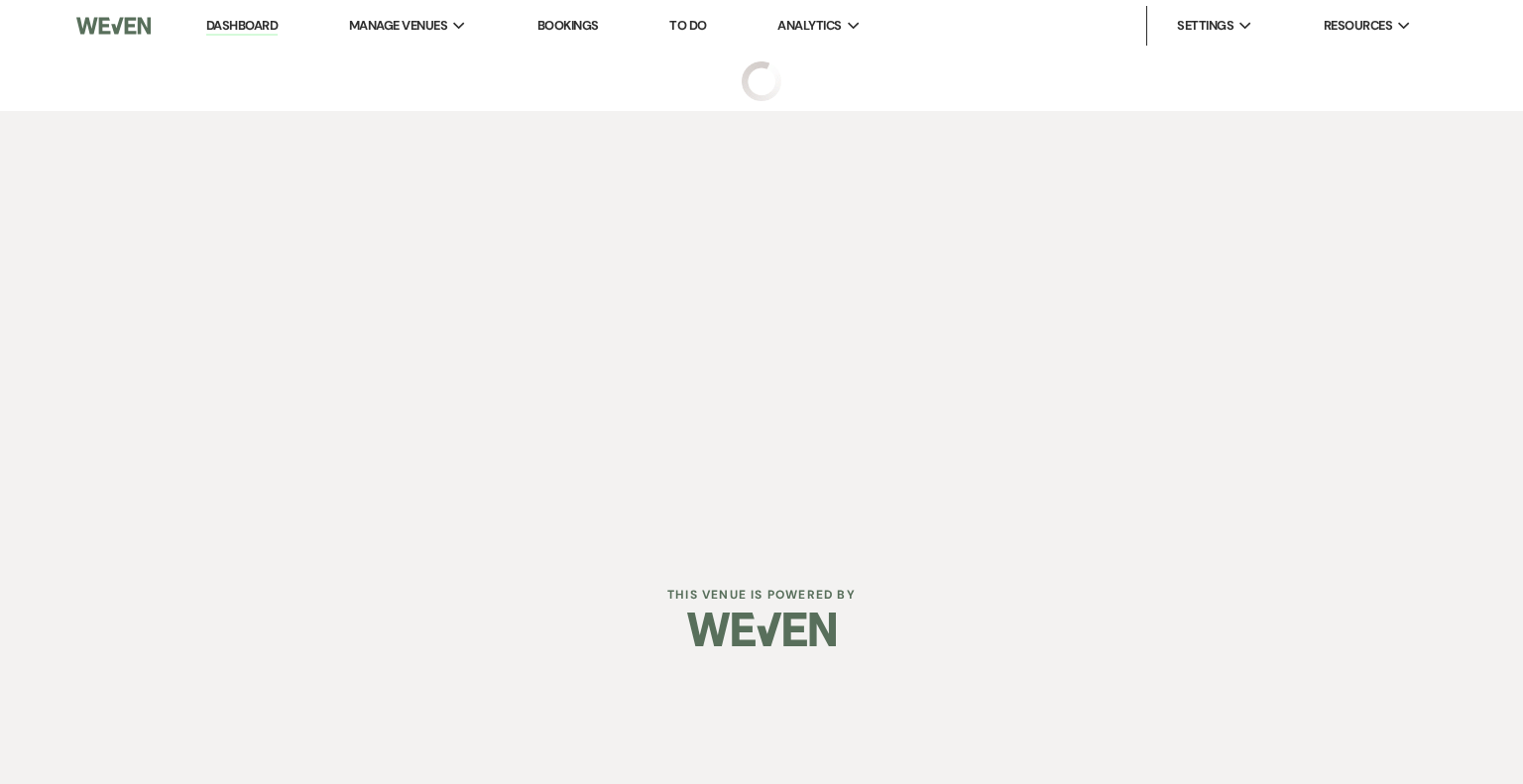 select on "5" 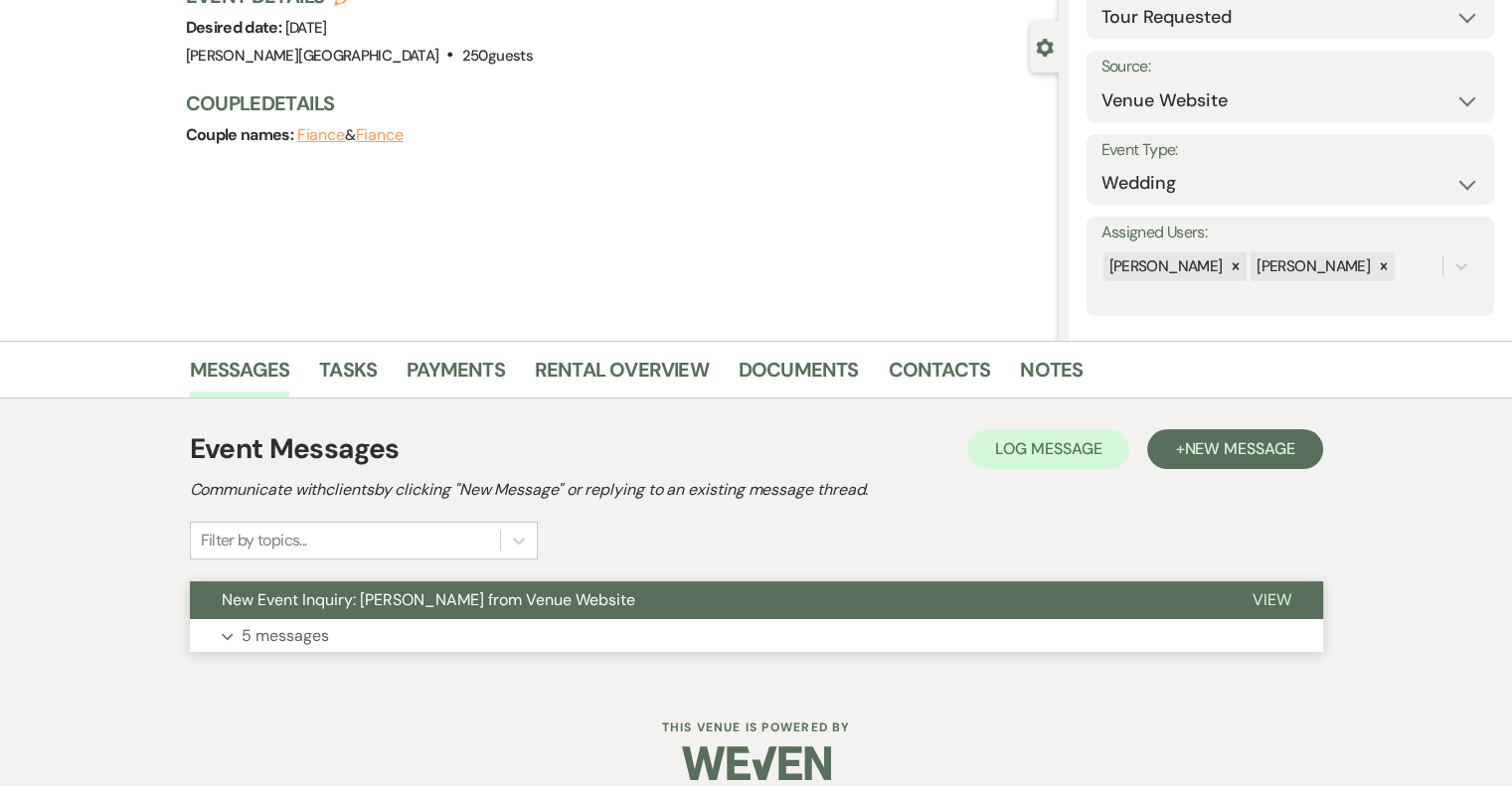 scroll, scrollTop: 181, scrollLeft: 0, axis: vertical 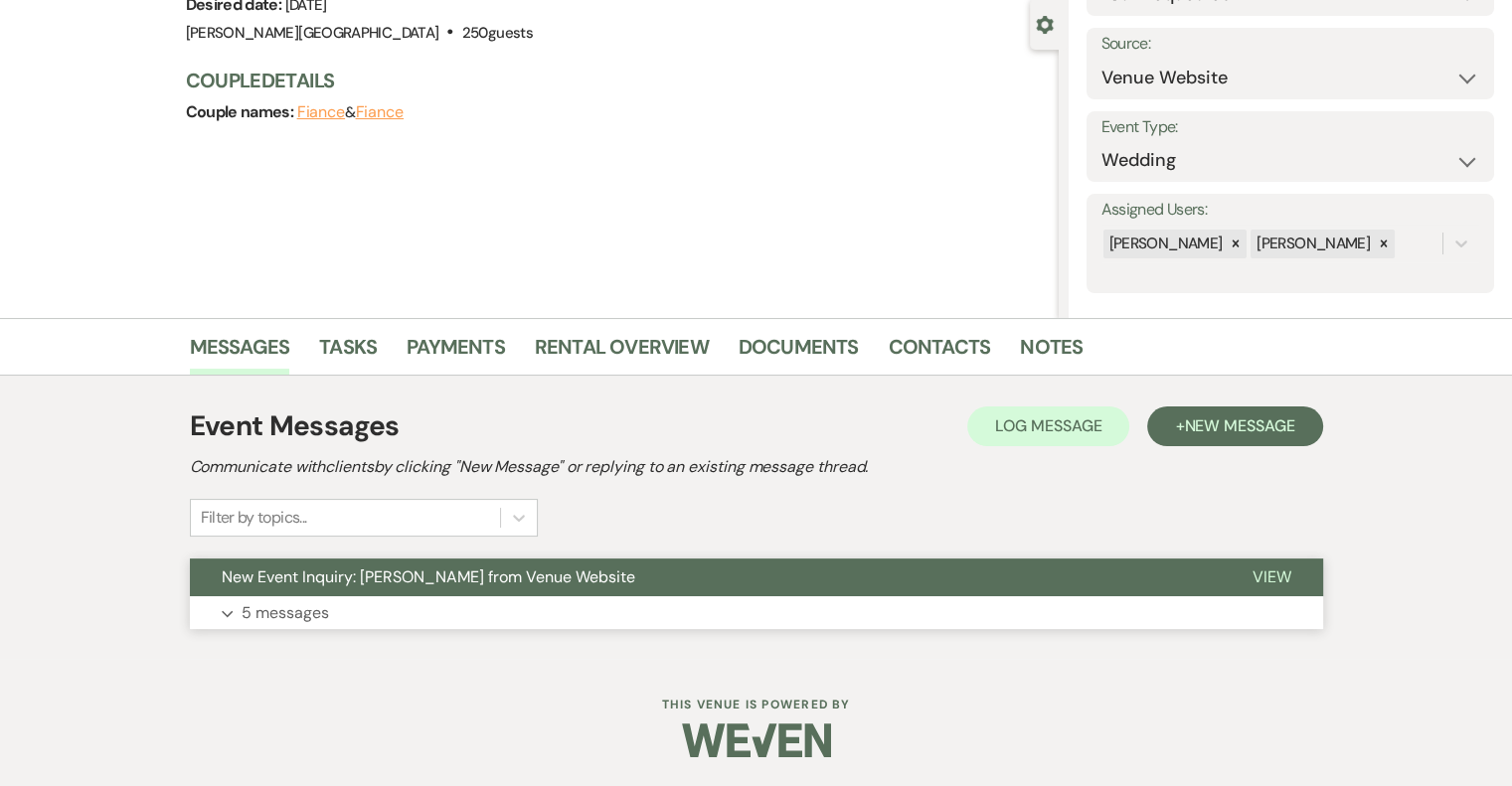 click on "View" at bounding box center (1271, 576) 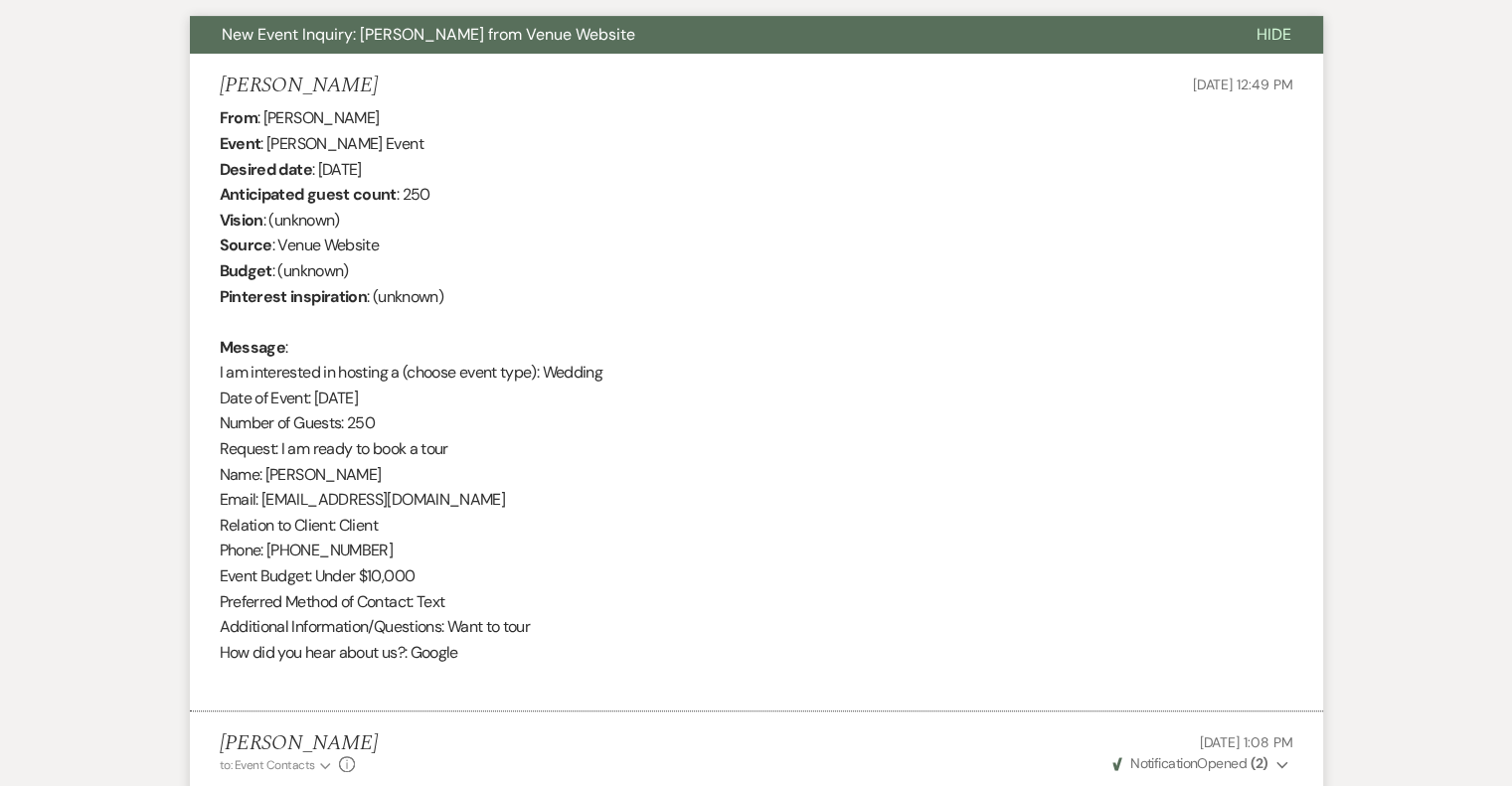 scroll, scrollTop: 0, scrollLeft: 0, axis: both 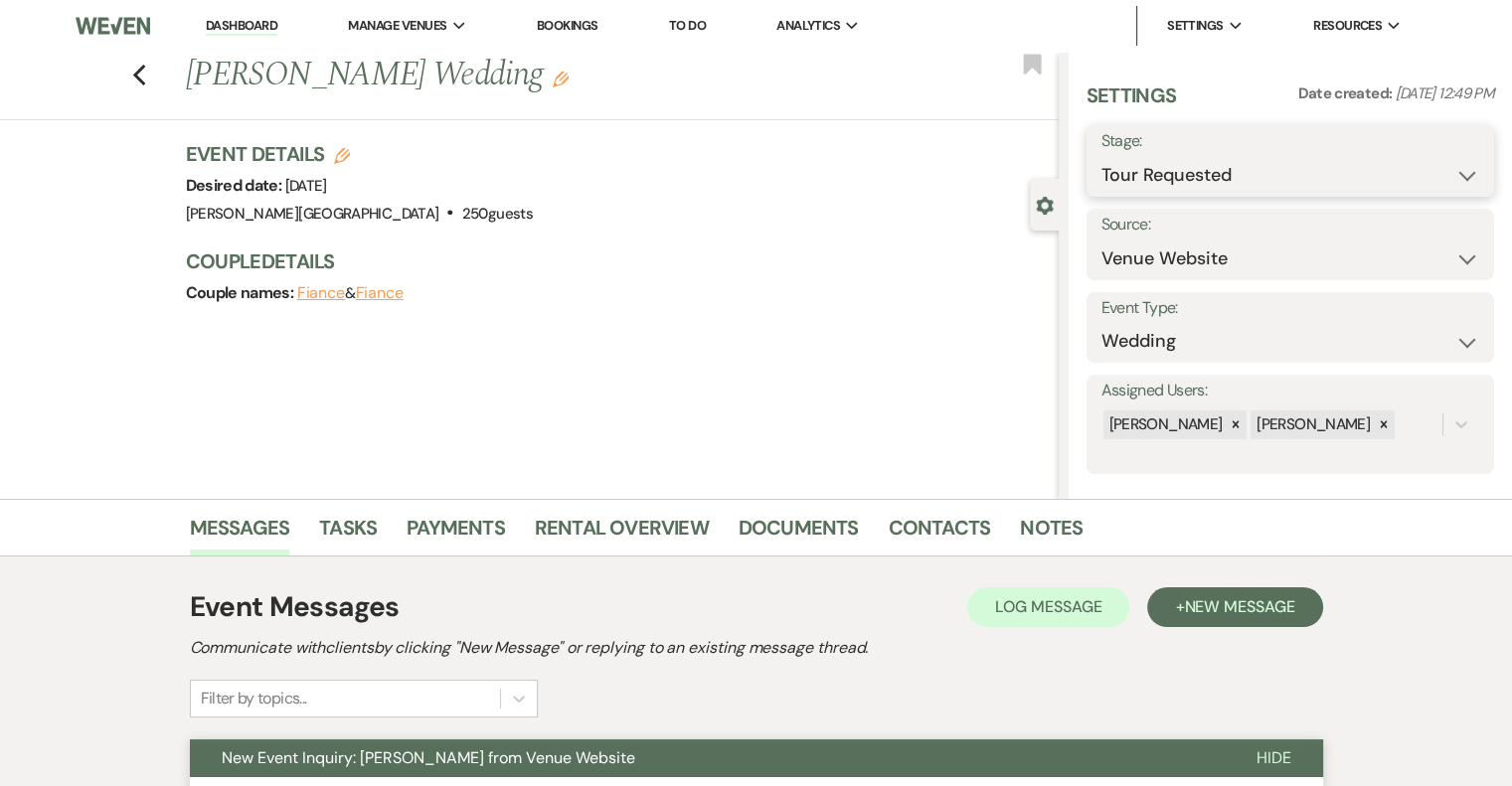 click on "Inquiry Follow Up Tour Requested Tour Confirmed Toured Proposal Sent Booked Lost" at bounding box center (1290, 175) 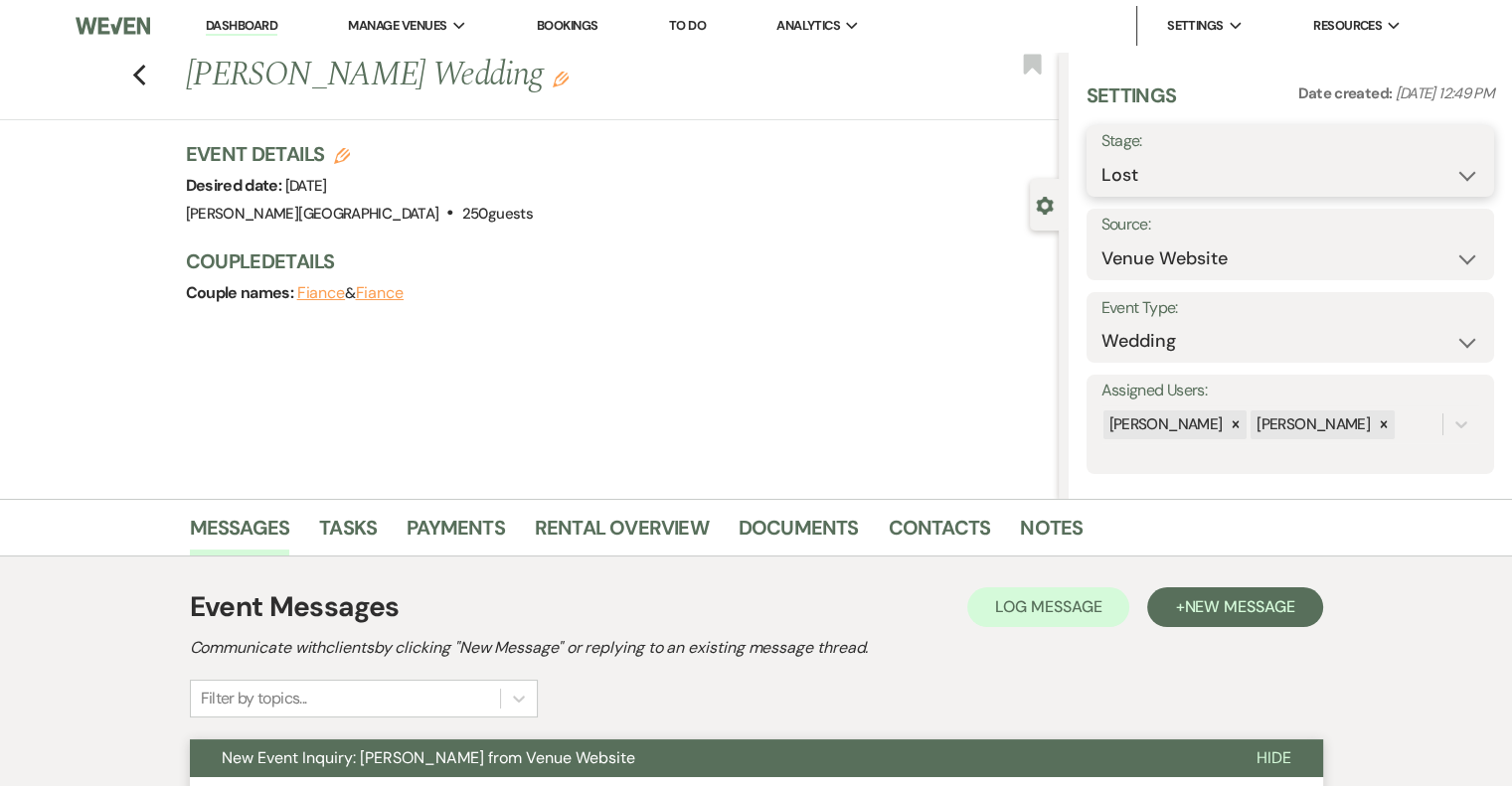 click on "Inquiry Follow Up Tour Requested Tour Confirmed Toured Proposal Sent Booked Lost" at bounding box center (1290, 175) 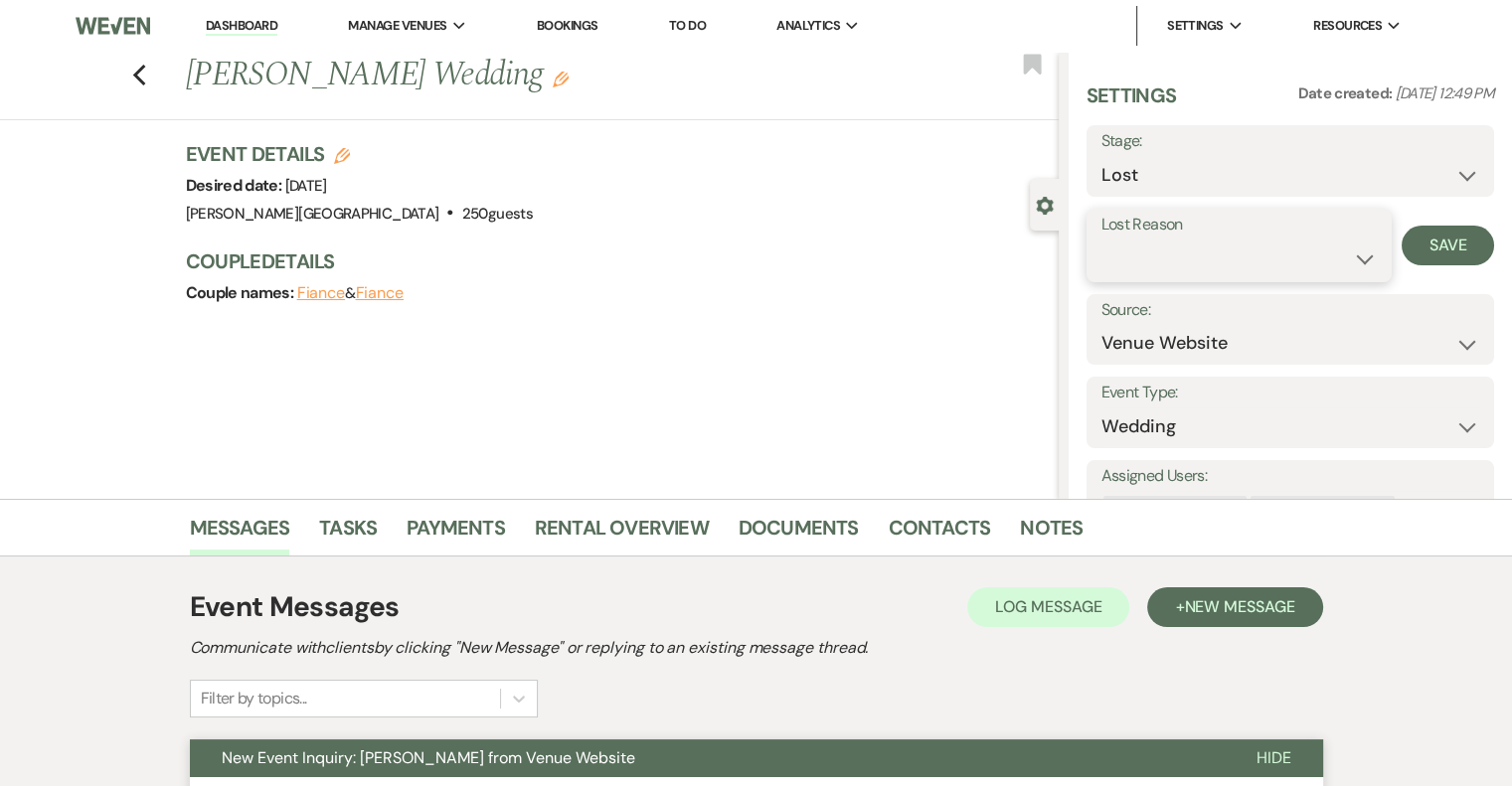 click on "Booked Elsewhere Budget Date Unavailable No Response Not a Good Match Capacity Cancelled Duplicate (hidden) Spam (hidden) Other (hidden) Other" at bounding box center (1239, 258) 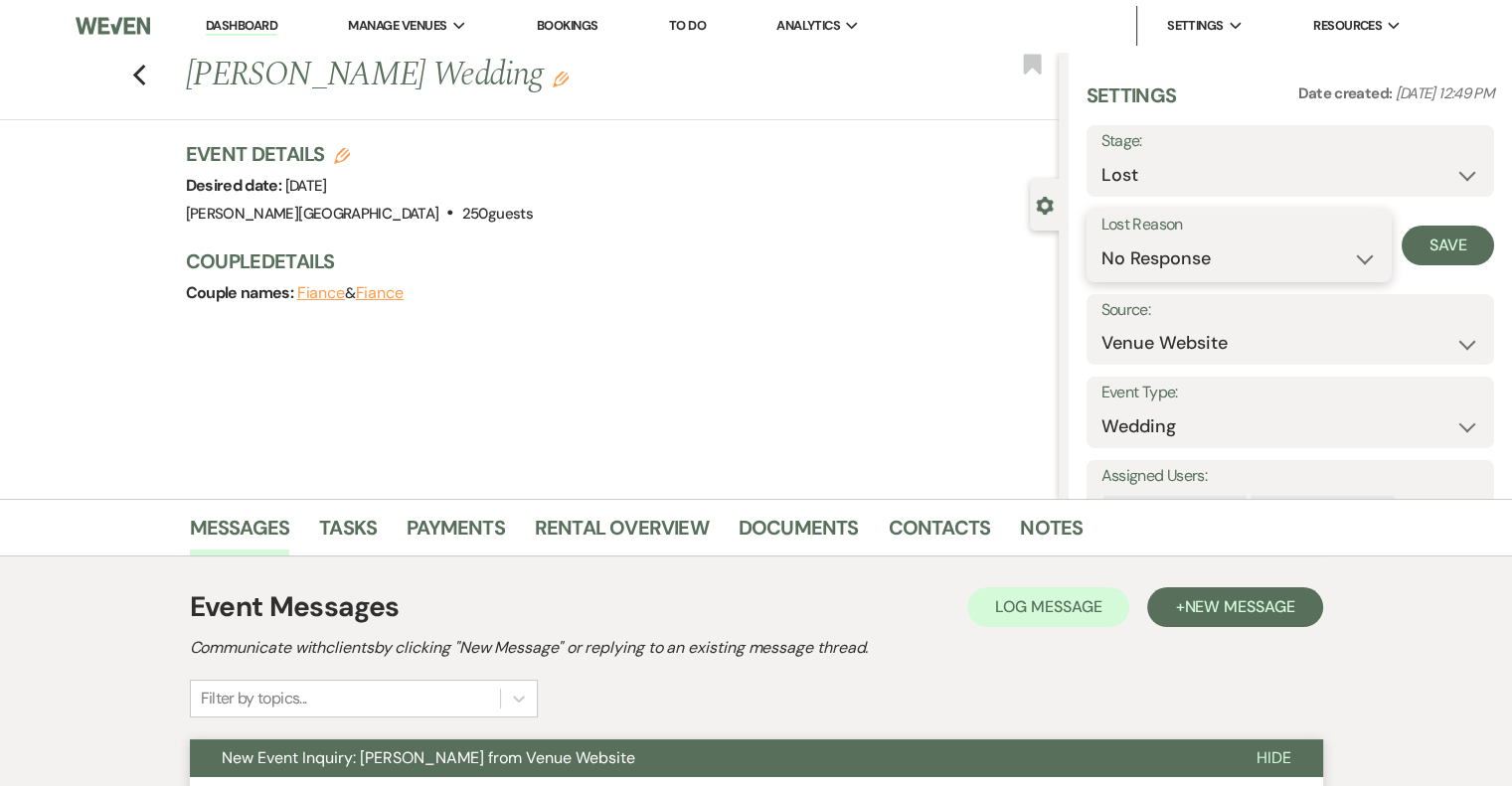 click on "Booked Elsewhere Budget Date Unavailable No Response Not a Good Match Capacity Cancelled Duplicate (hidden) Spam (hidden) Other (hidden) Other" at bounding box center [1239, 258] 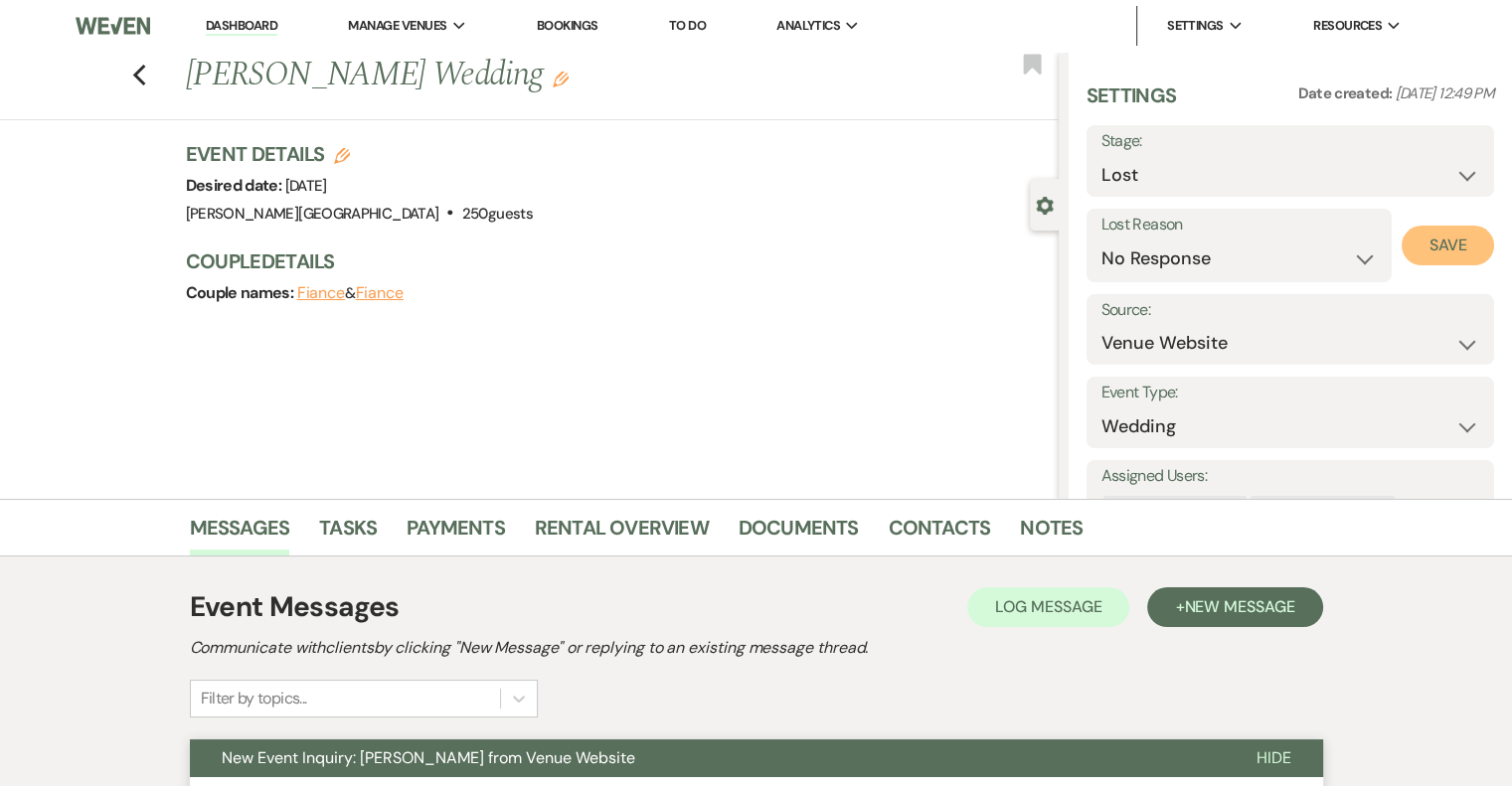 click on "Save" at bounding box center (1447, 245) 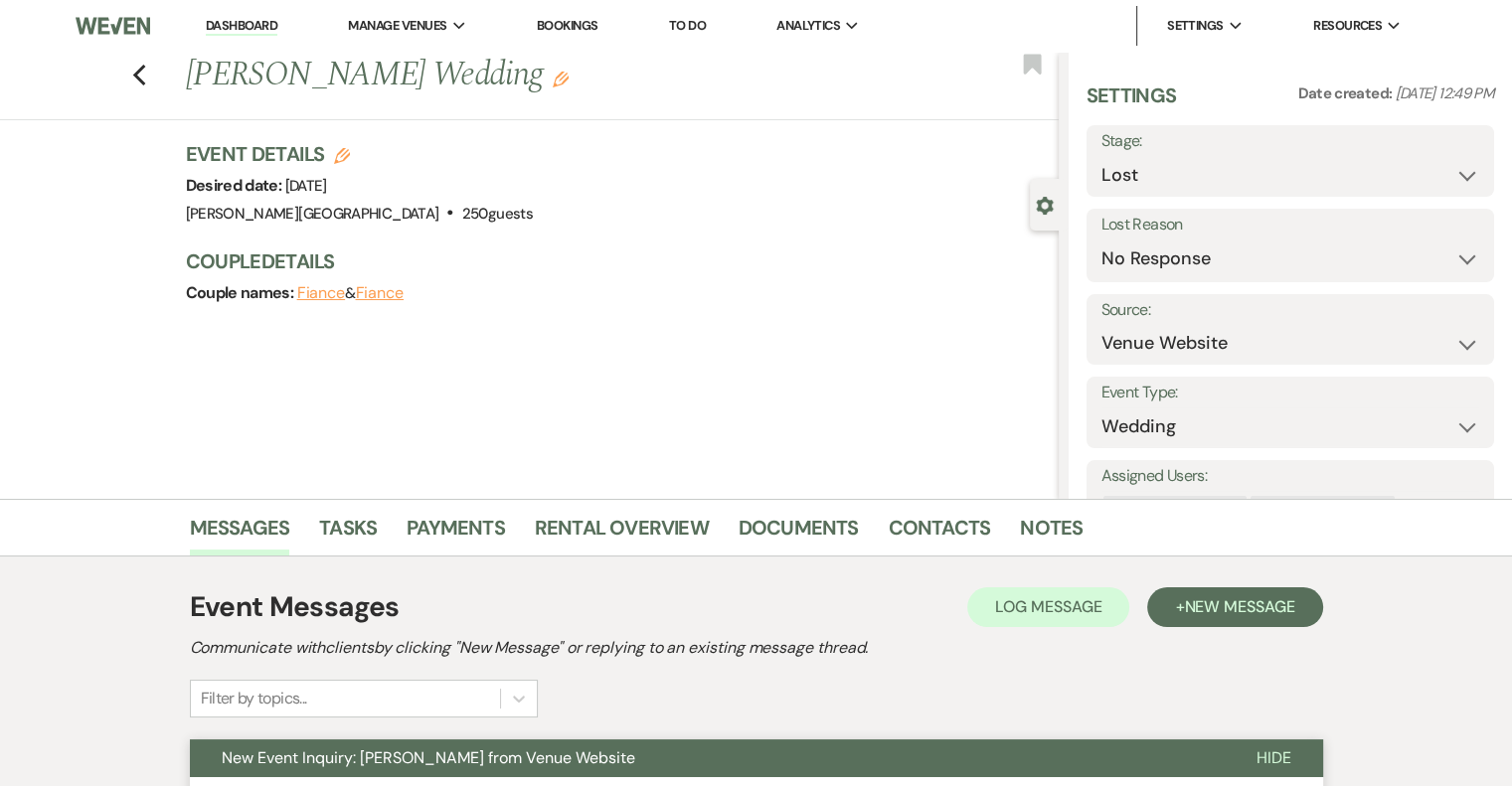 click on "Previous [PERSON_NAME] Wedding Edit Bookmark" at bounding box center [524, 85] 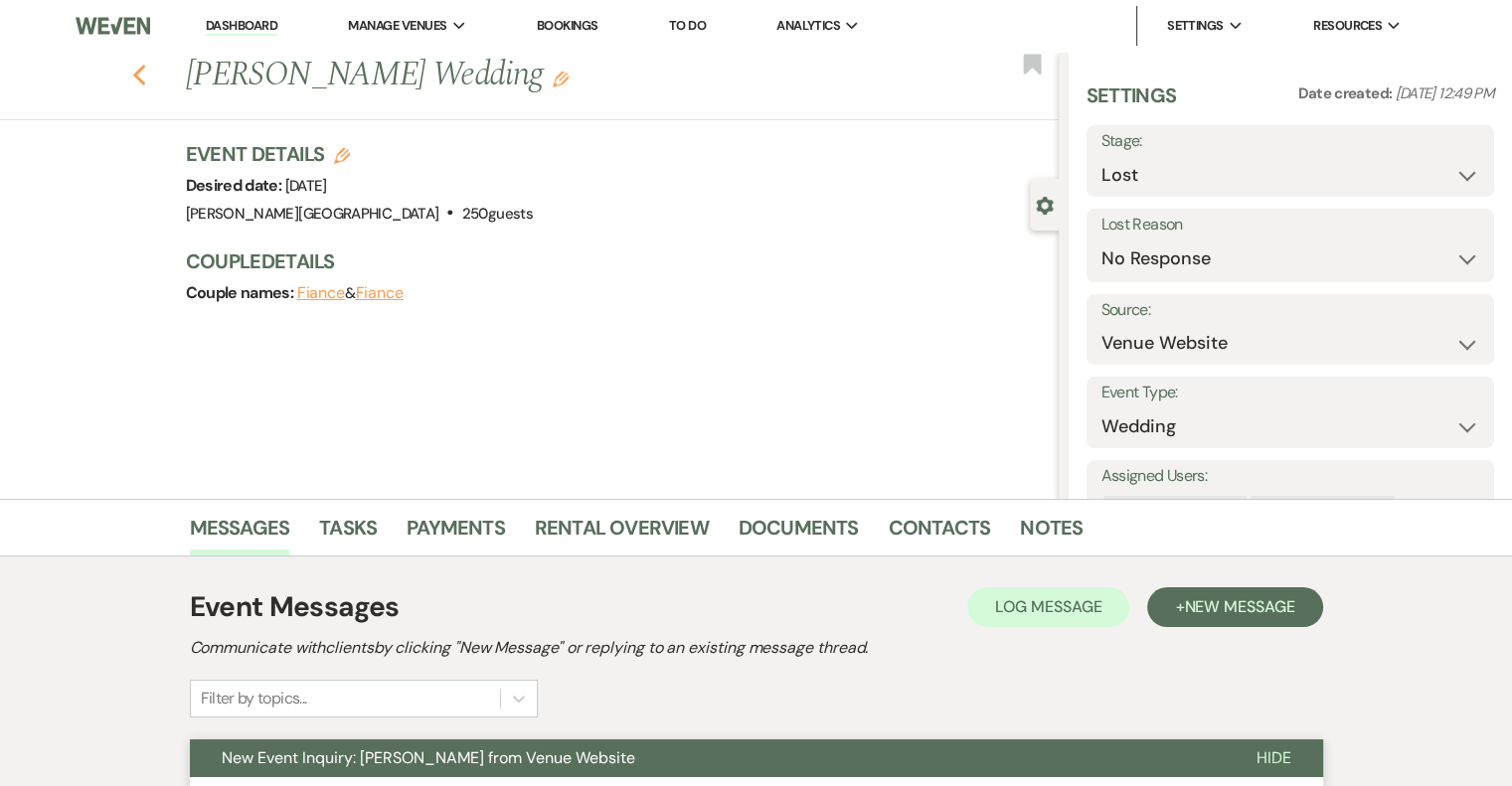 click 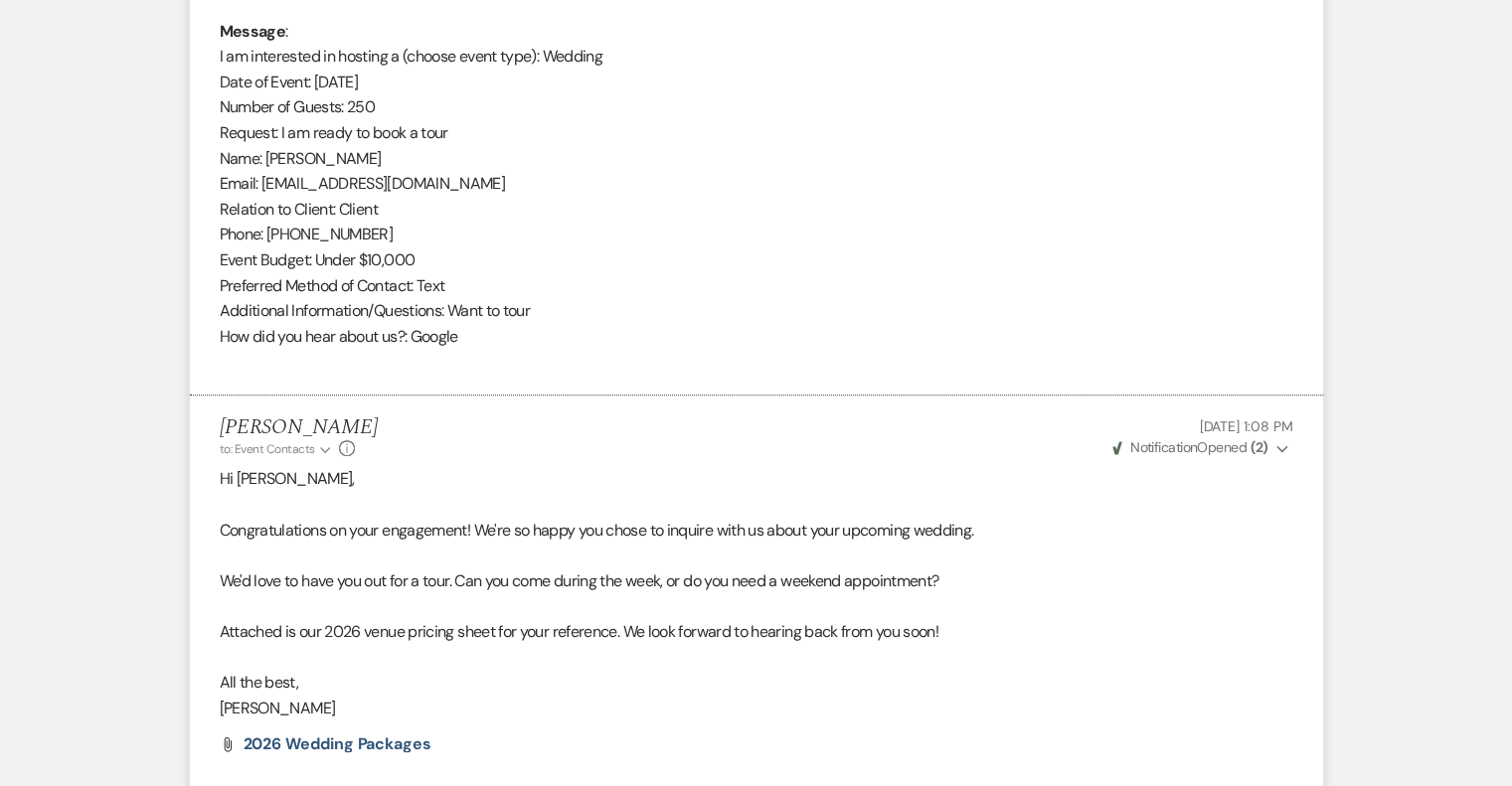 select on "2" 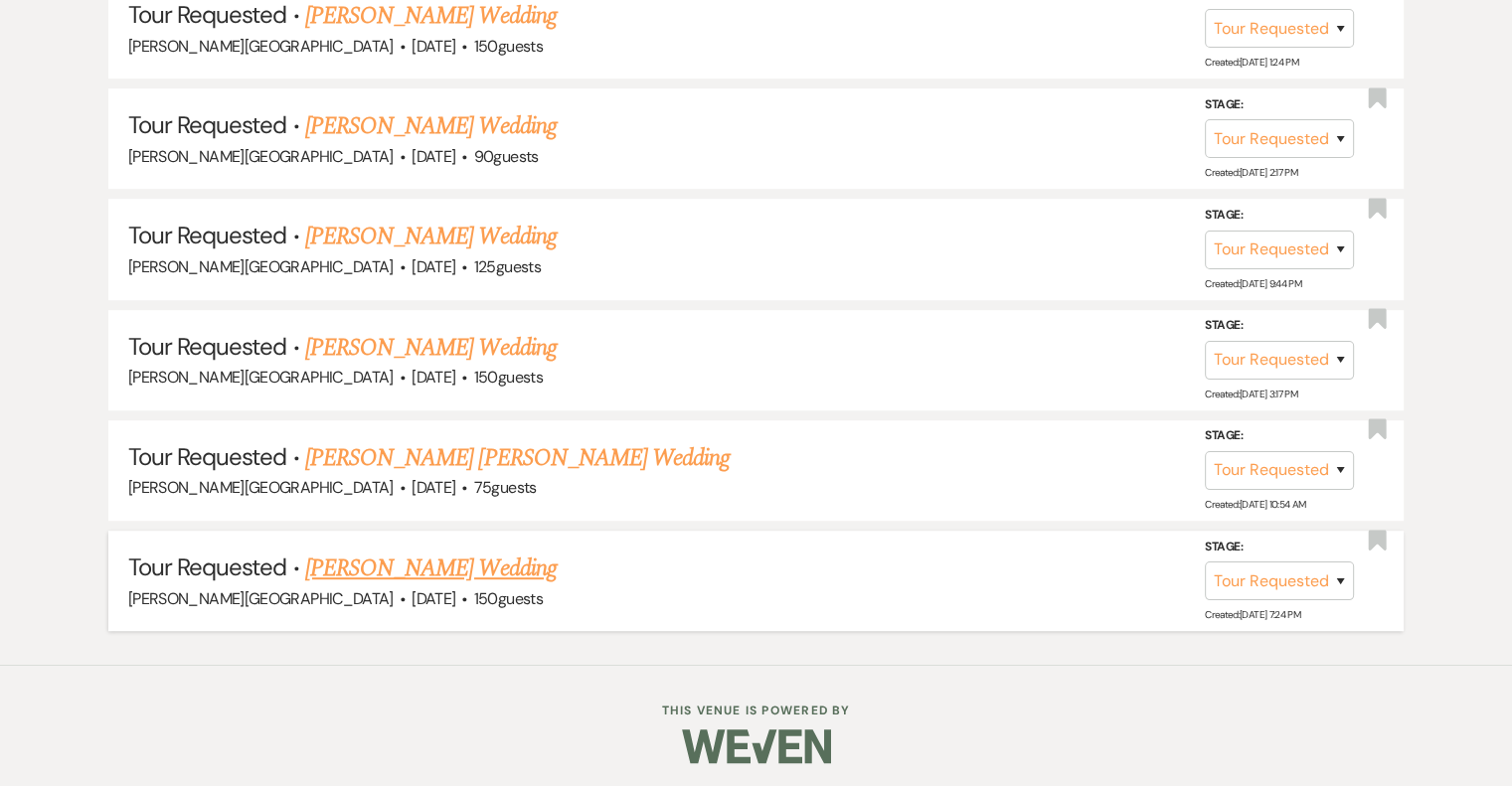click on "[PERSON_NAME] Wedding" at bounding box center (430, 568) 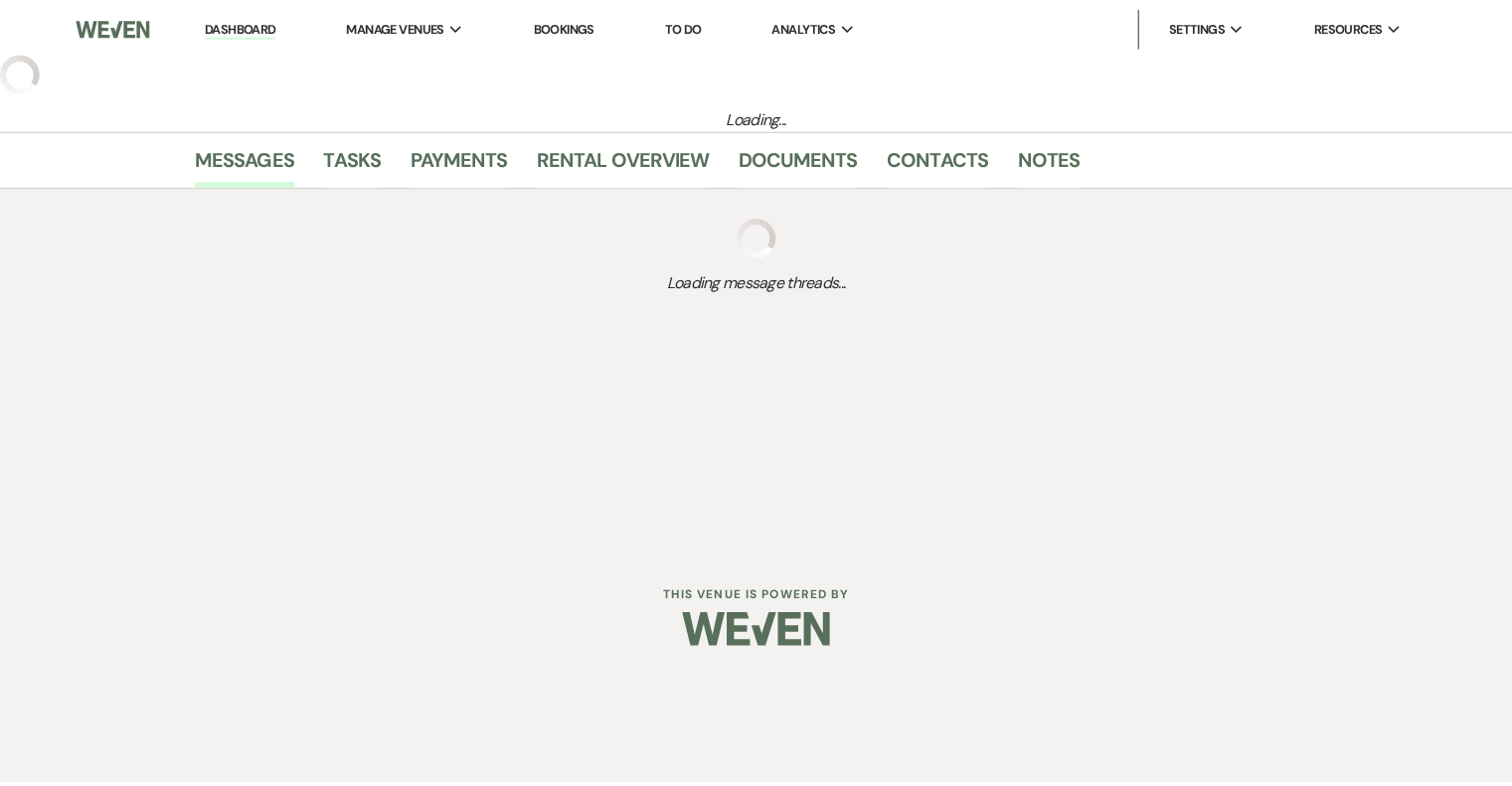 select on "2" 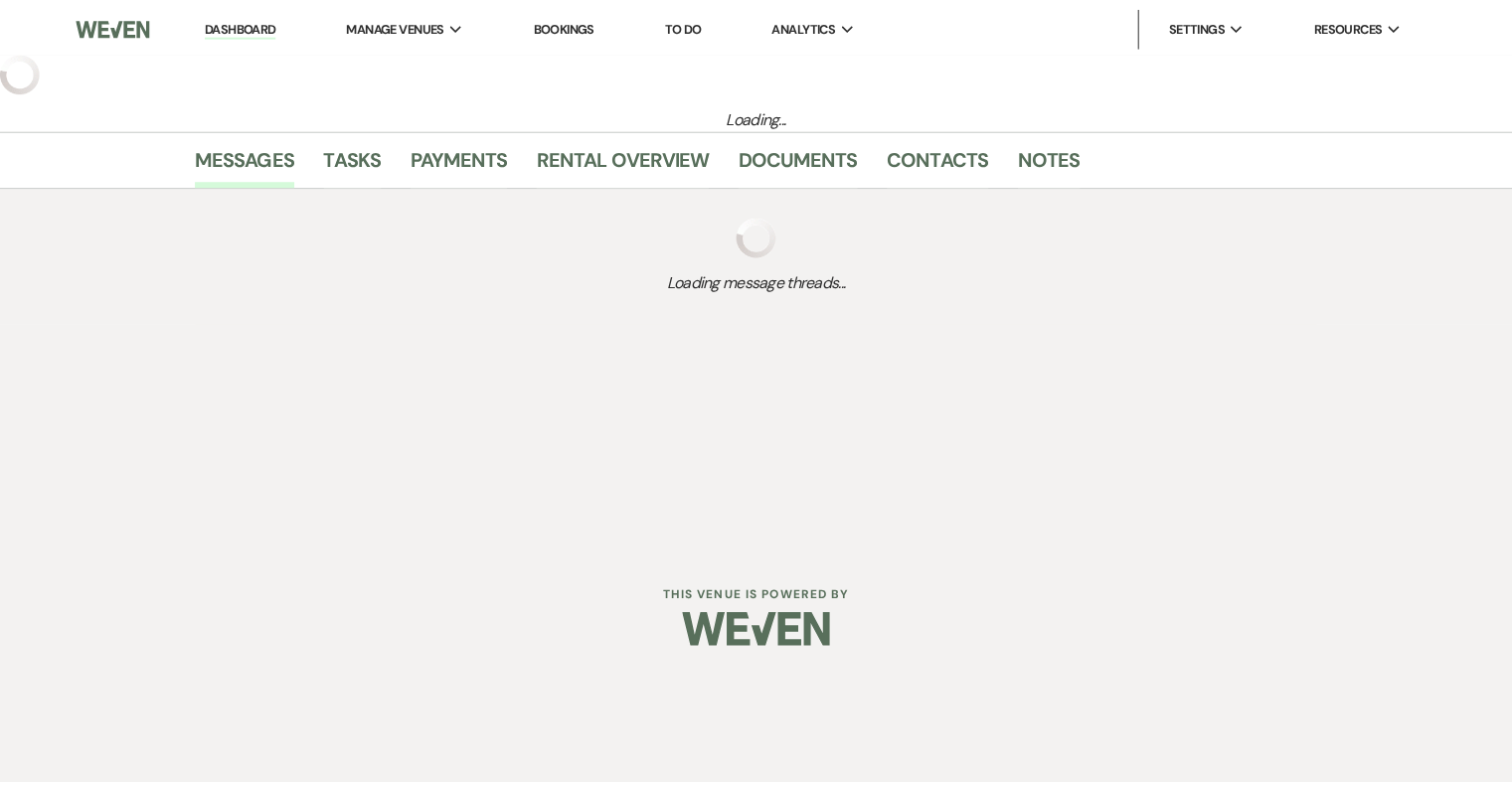 select on "5" 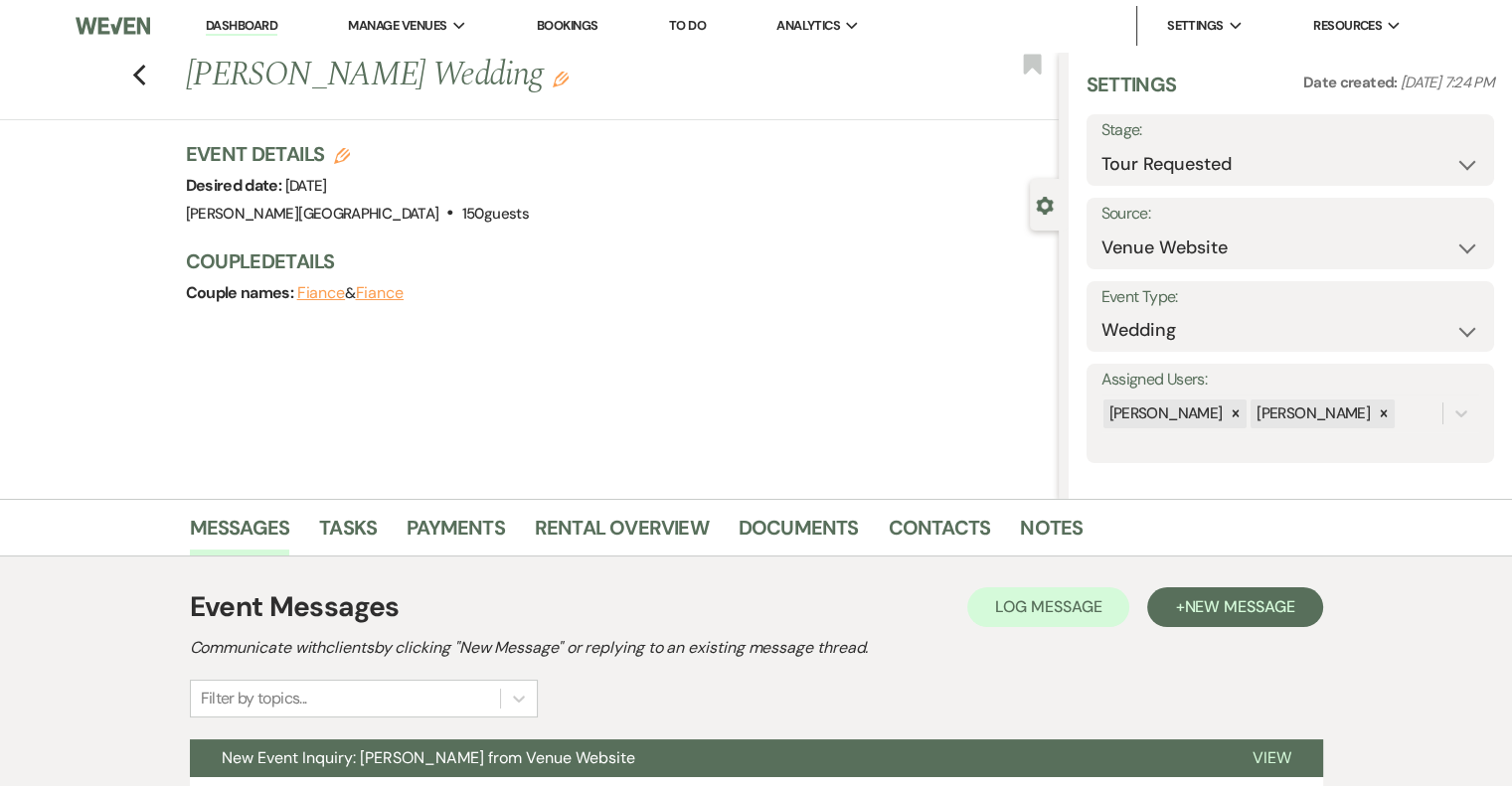 scroll, scrollTop: 17, scrollLeft: 0, axis: vertical 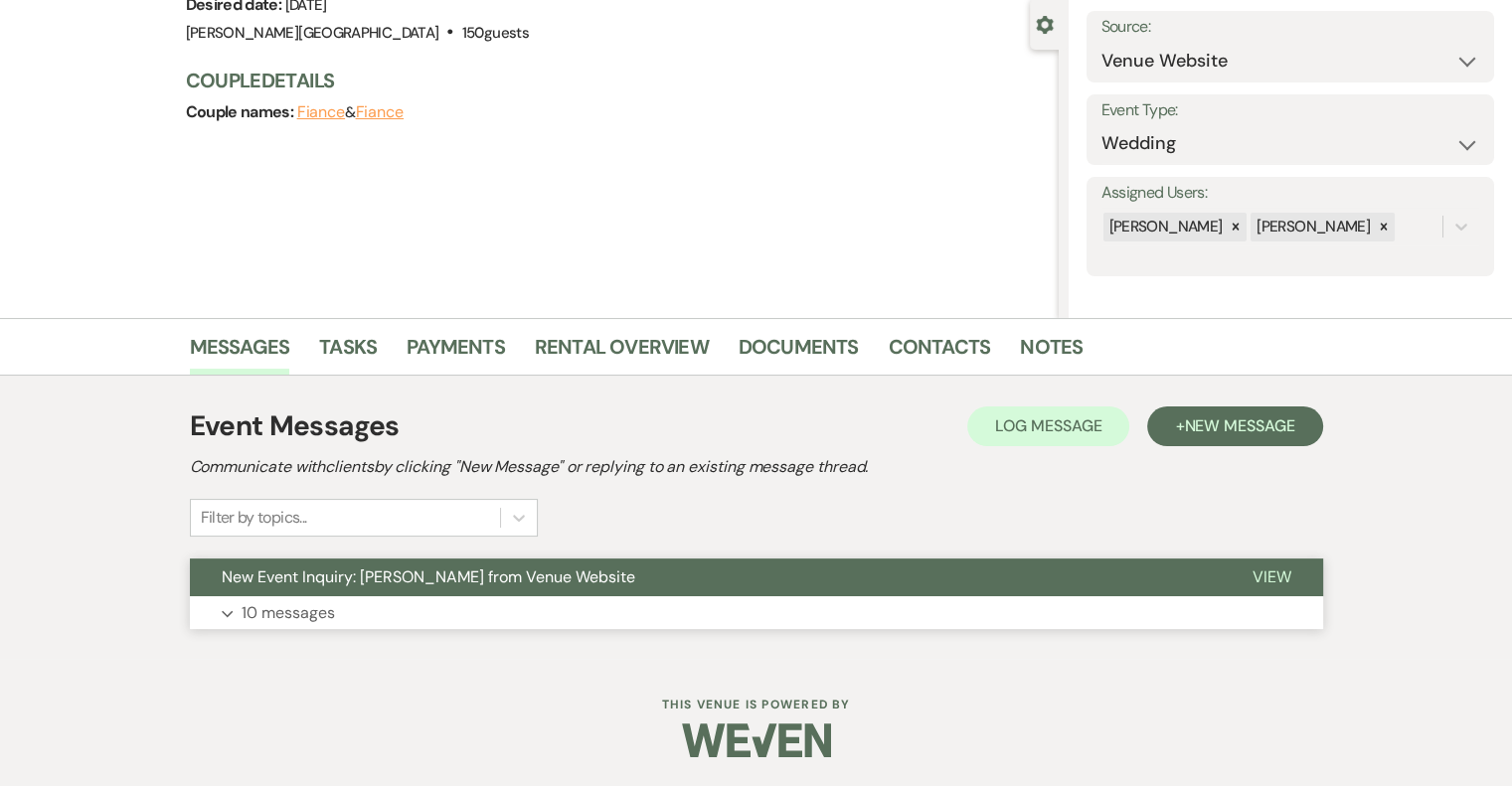click on "10 messages" at bounding box center [288, 613] 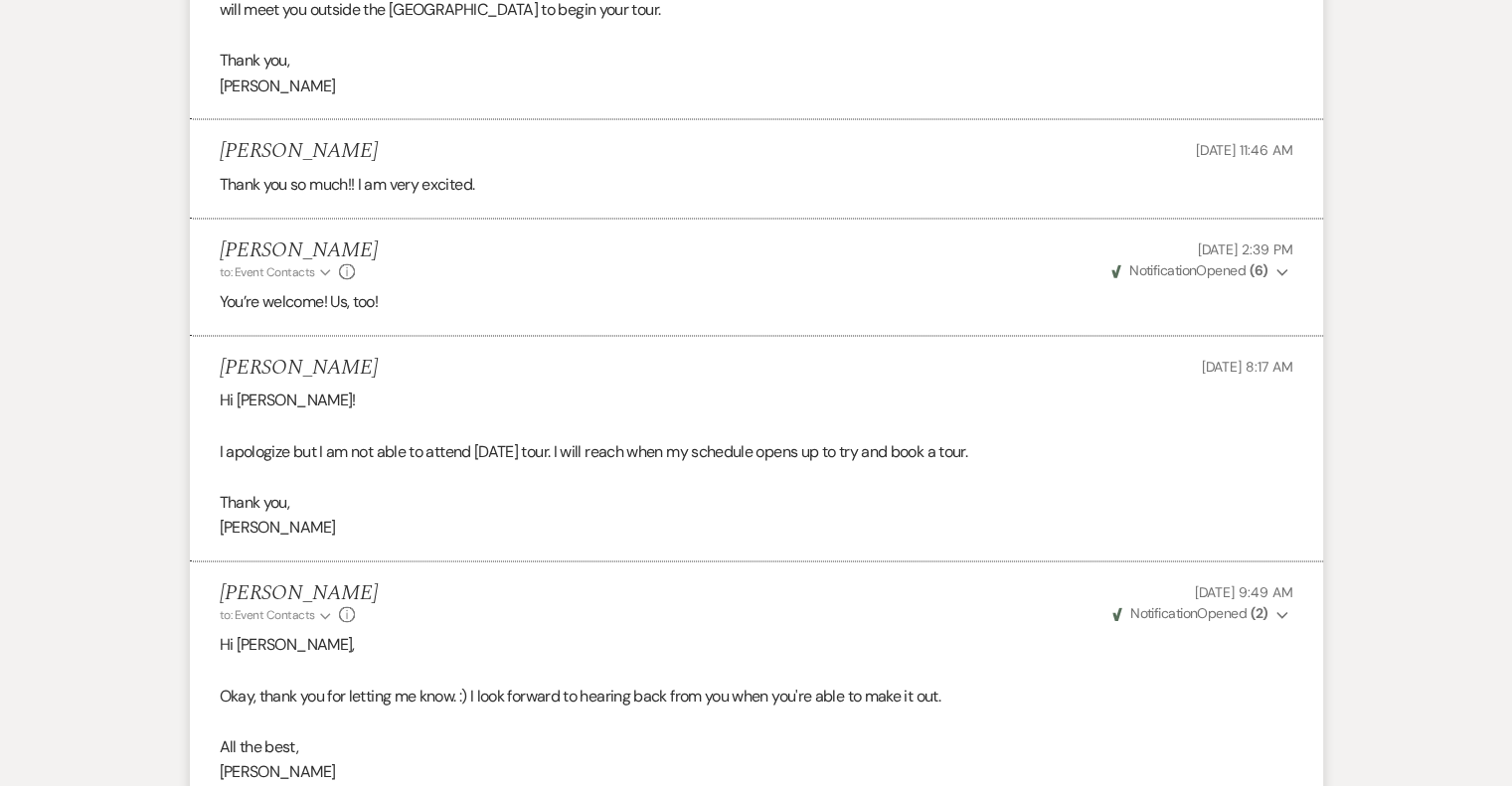 scroll, scrollTop: 3094, scrollLeft: 0, axis: vertical 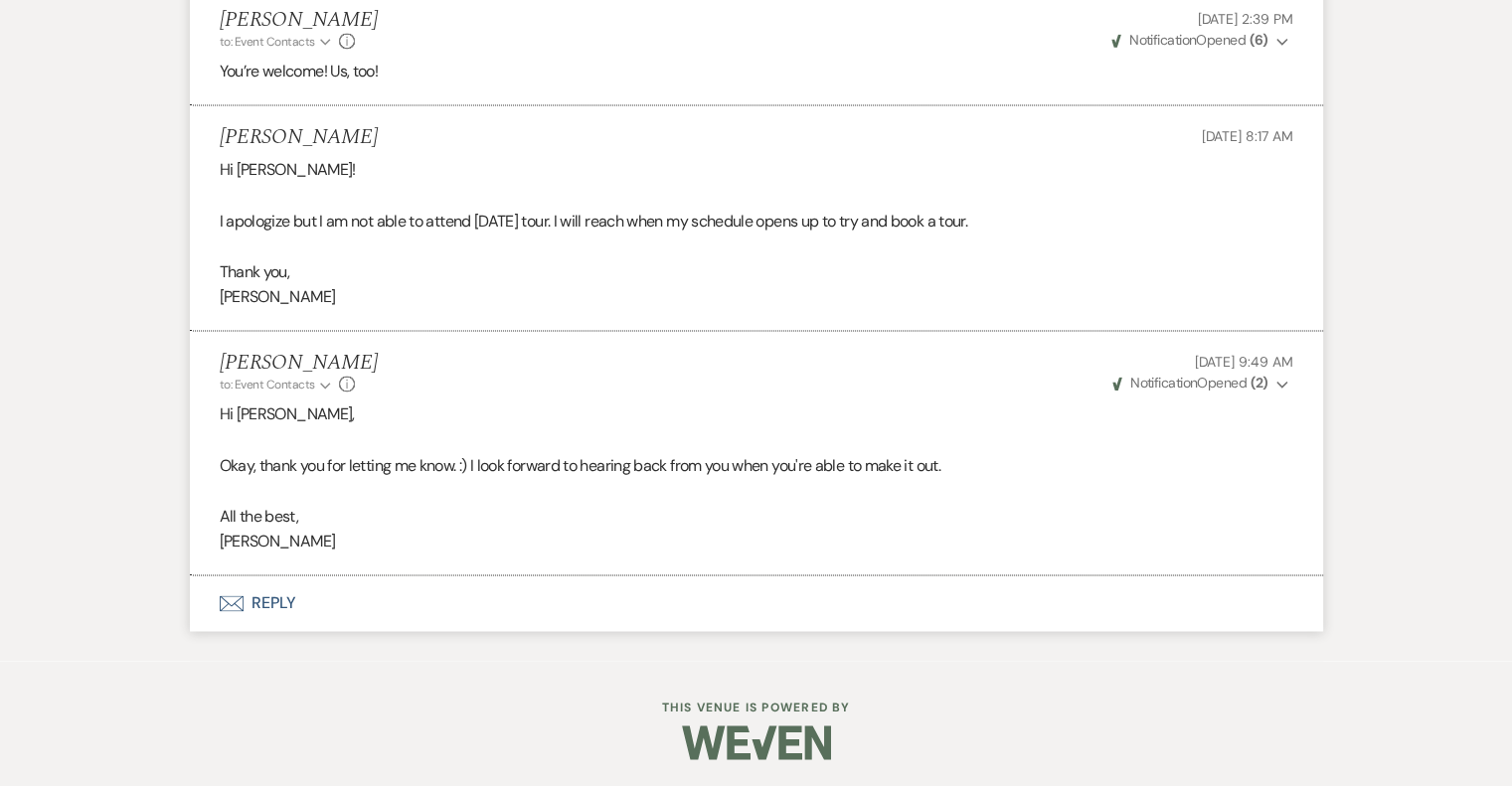 click on "Envelope Reply" at bounding box center [756, 603] 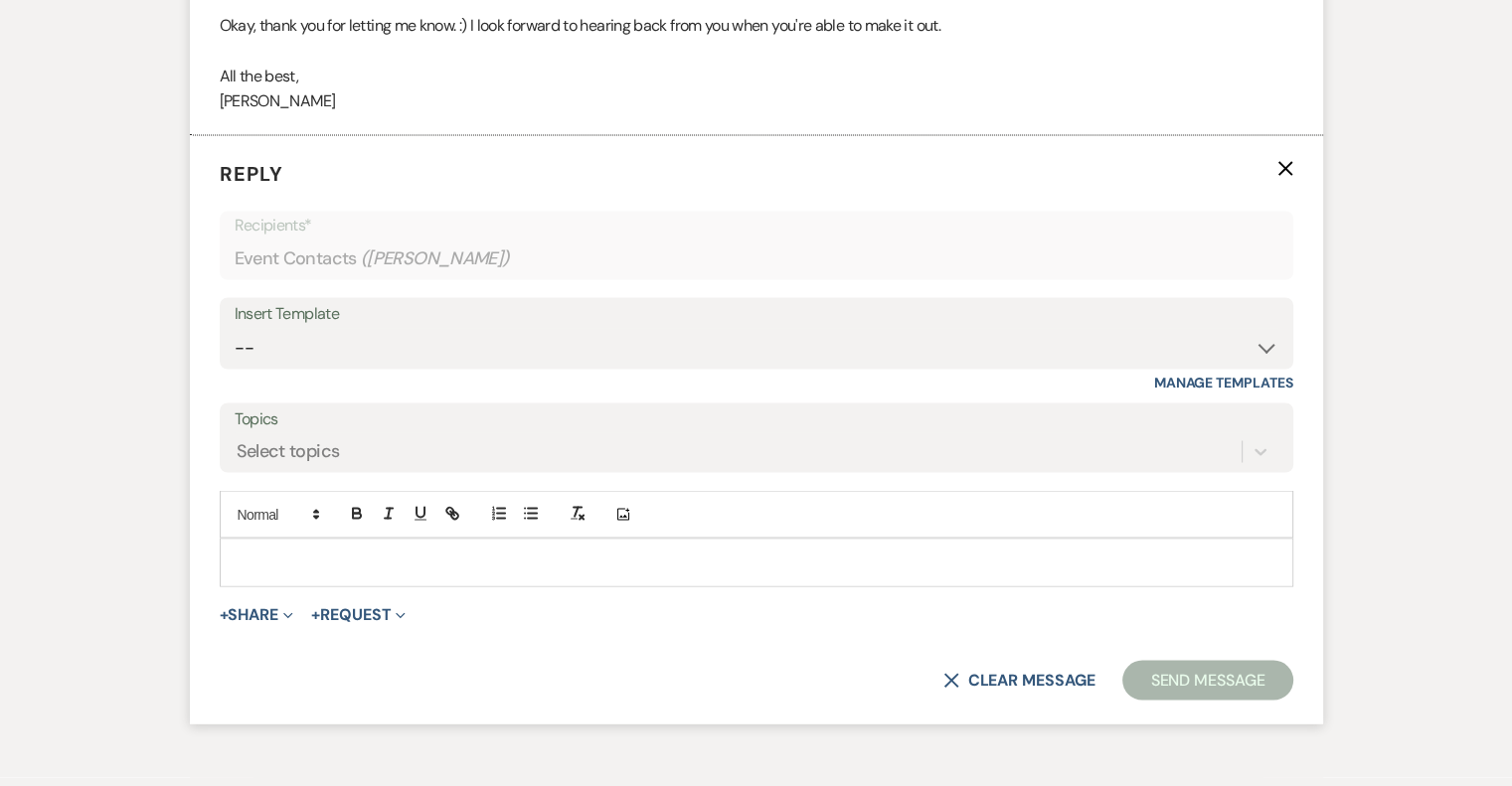 scroll, scrollTop: 3568, scrollLeft: 0, axis: vertical 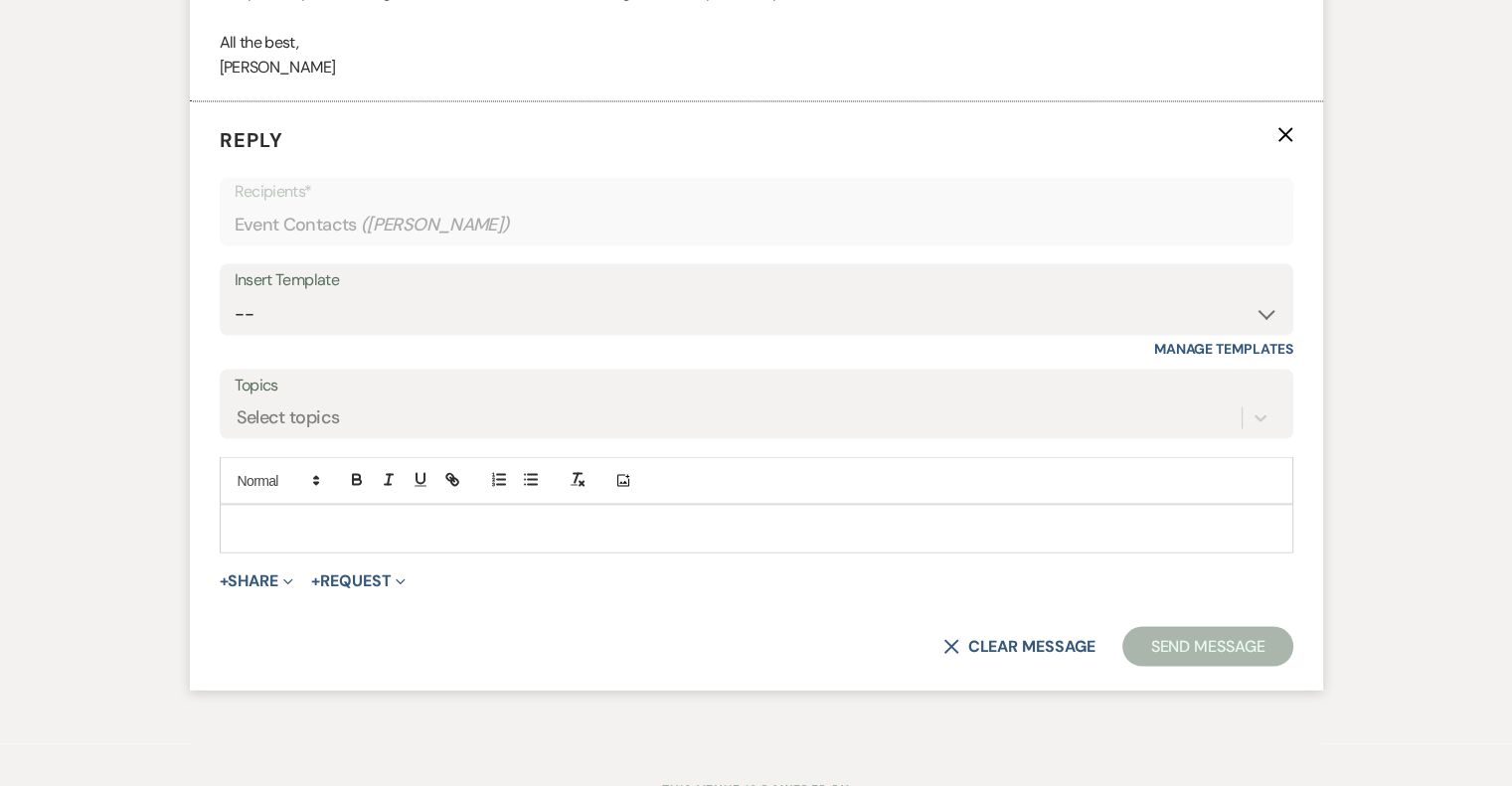 click at bounding box center (756, 528) 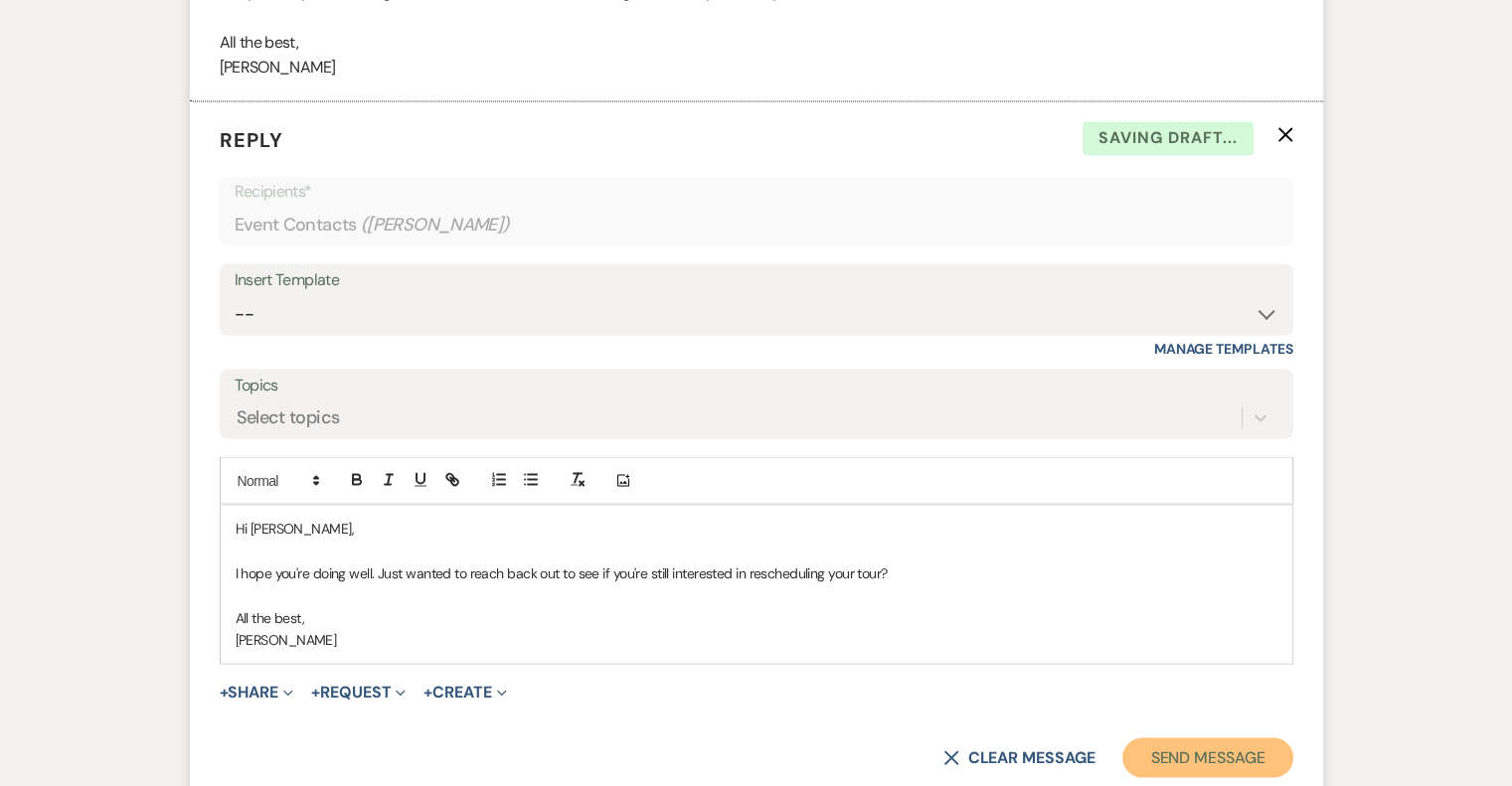 click on "Send Message" at bounding box center (1207, 757) 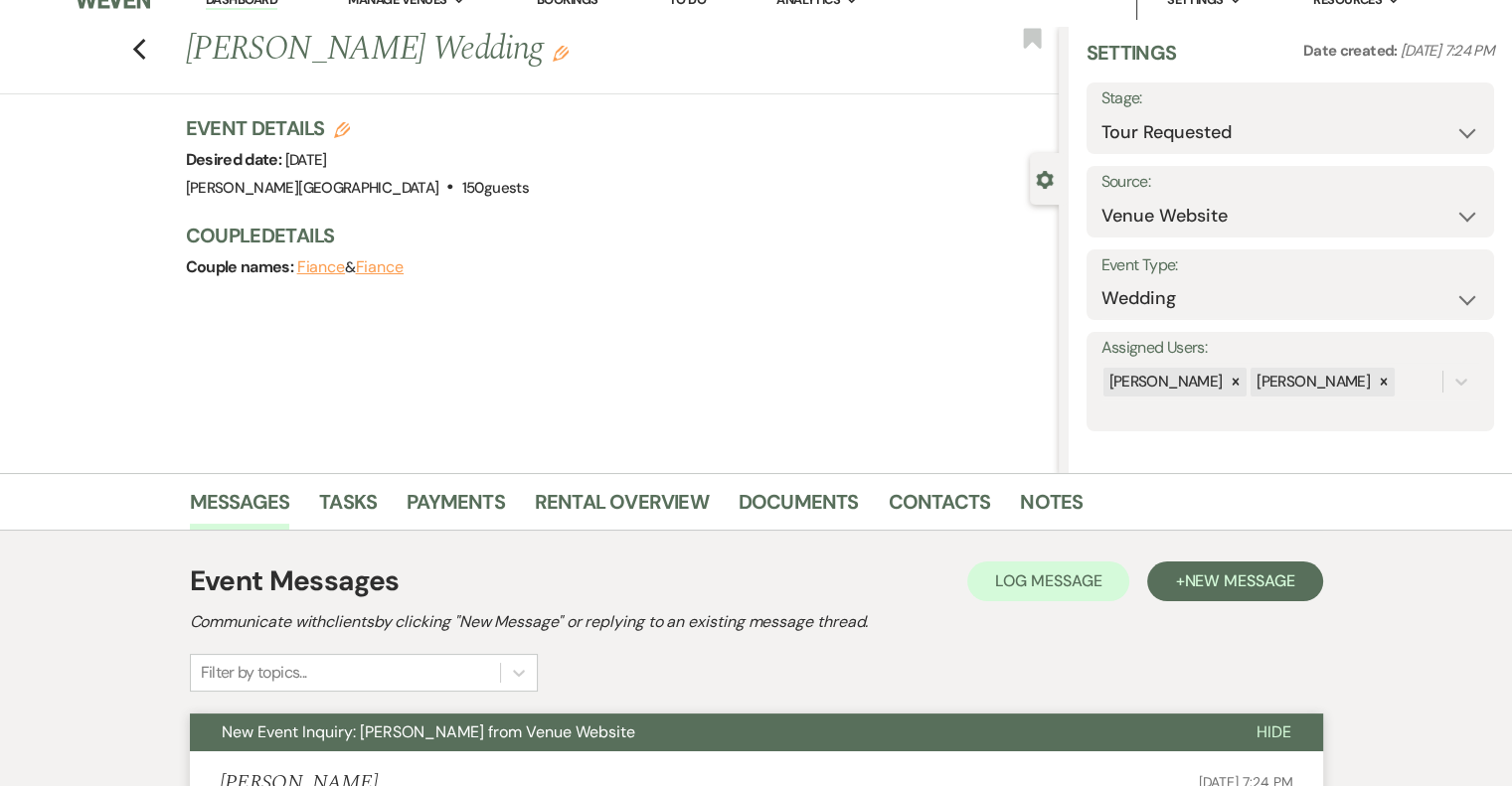 scroll, scrollTop: 0, scrollLeft: 0, axis: both 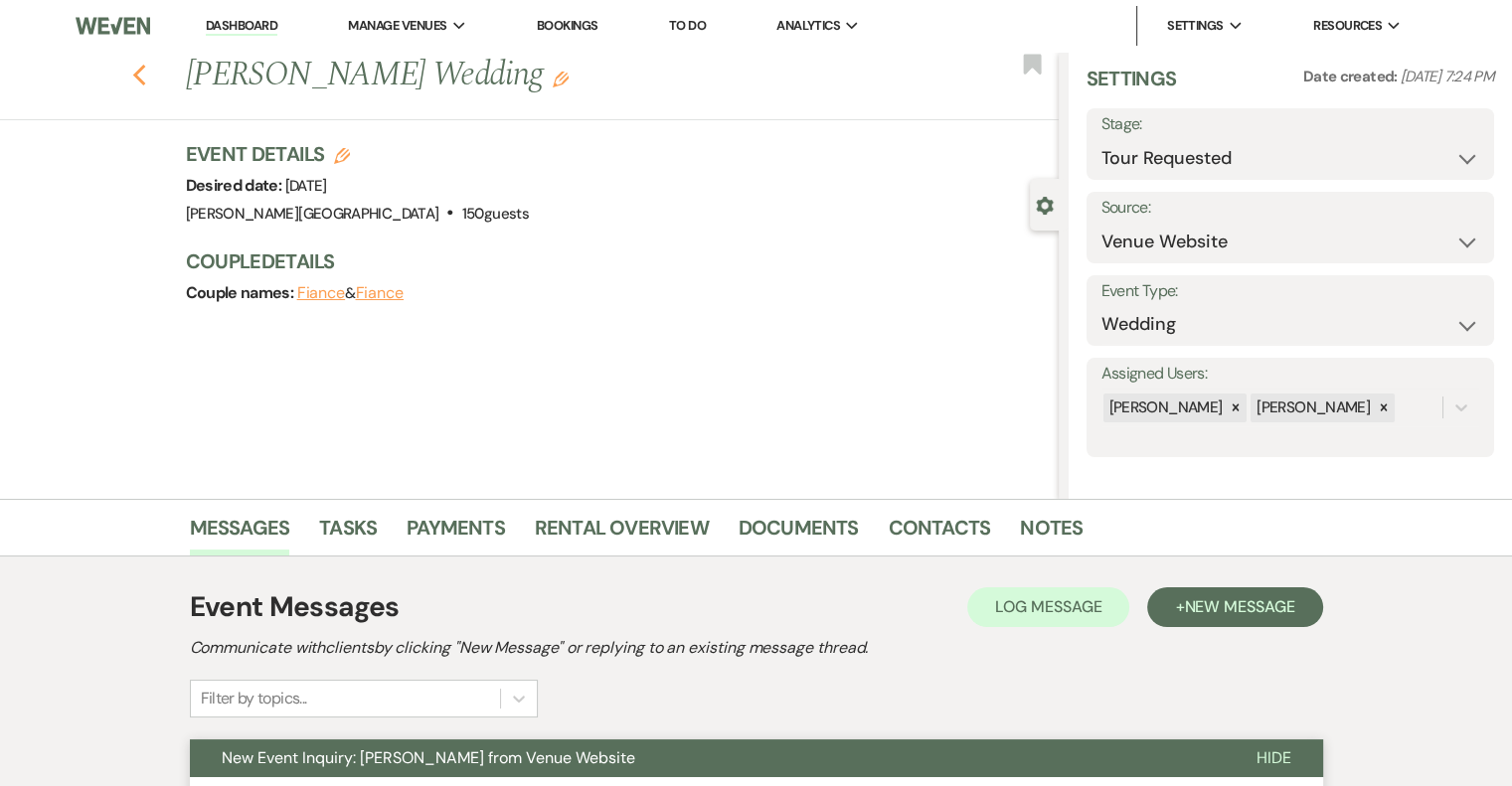 click on "Previous" 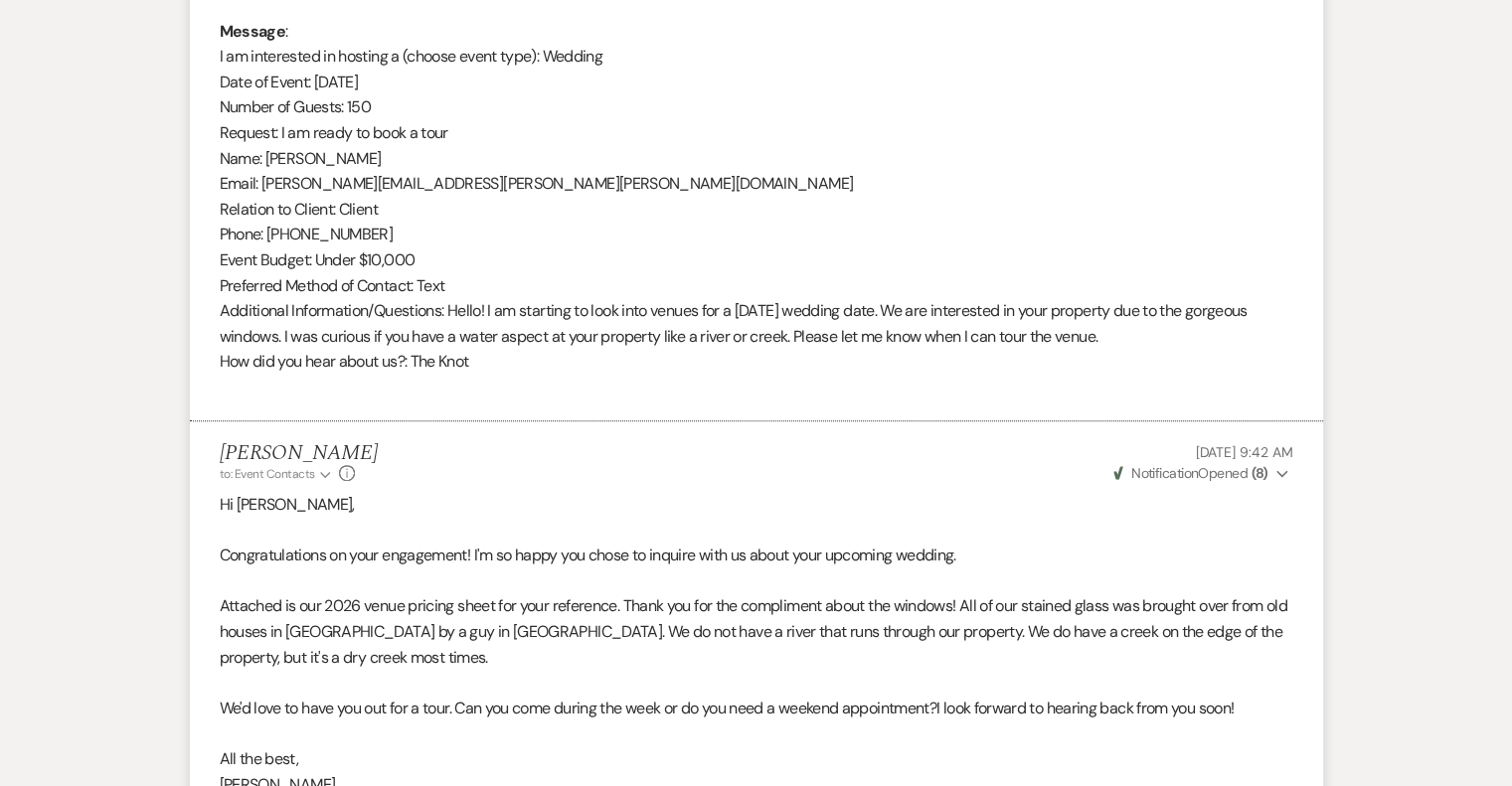 select on "2" 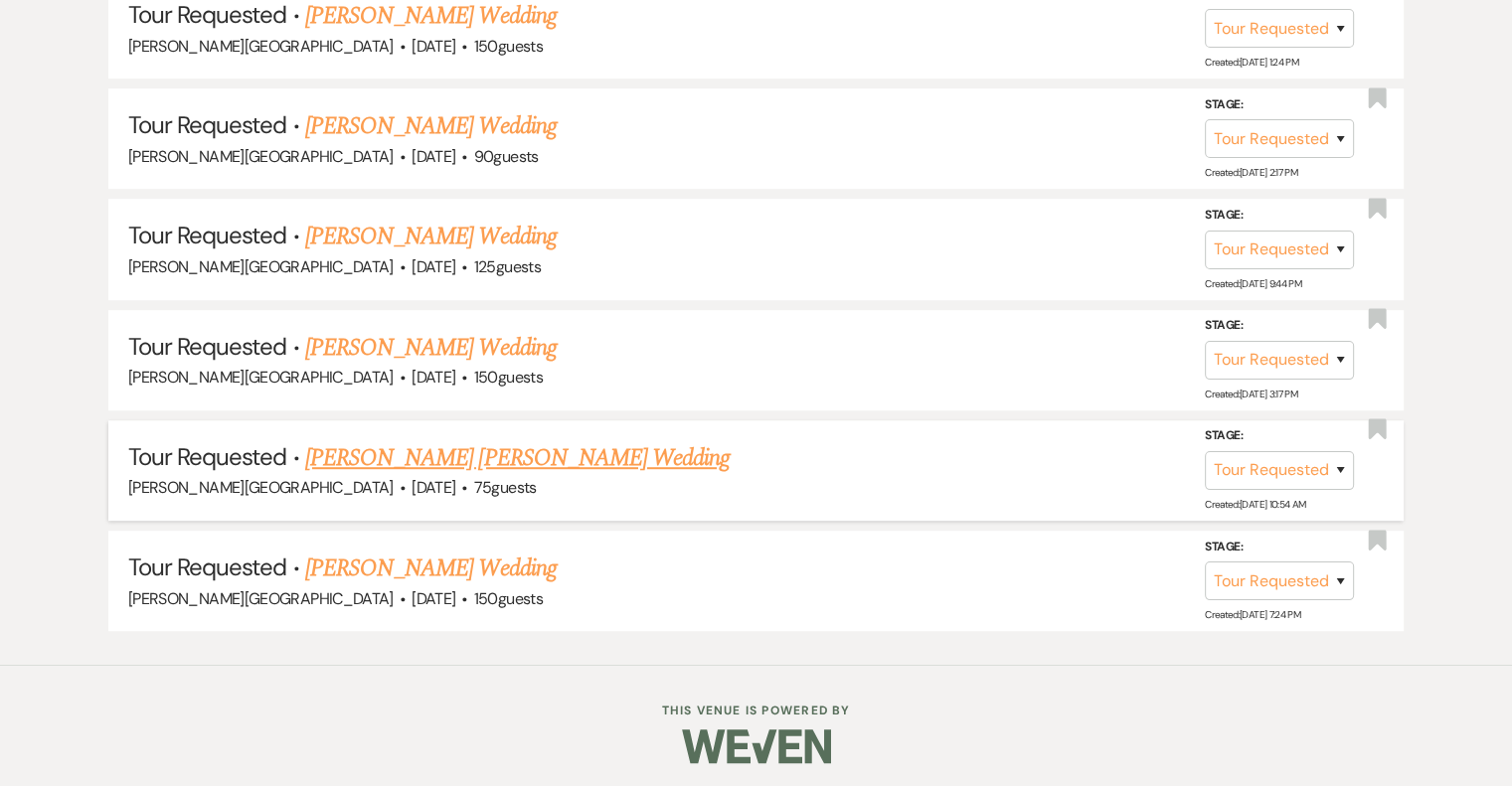 click on "[PERSON_NAME] [PERSON_NAME] Wedding" at bounding box center [517, 458] 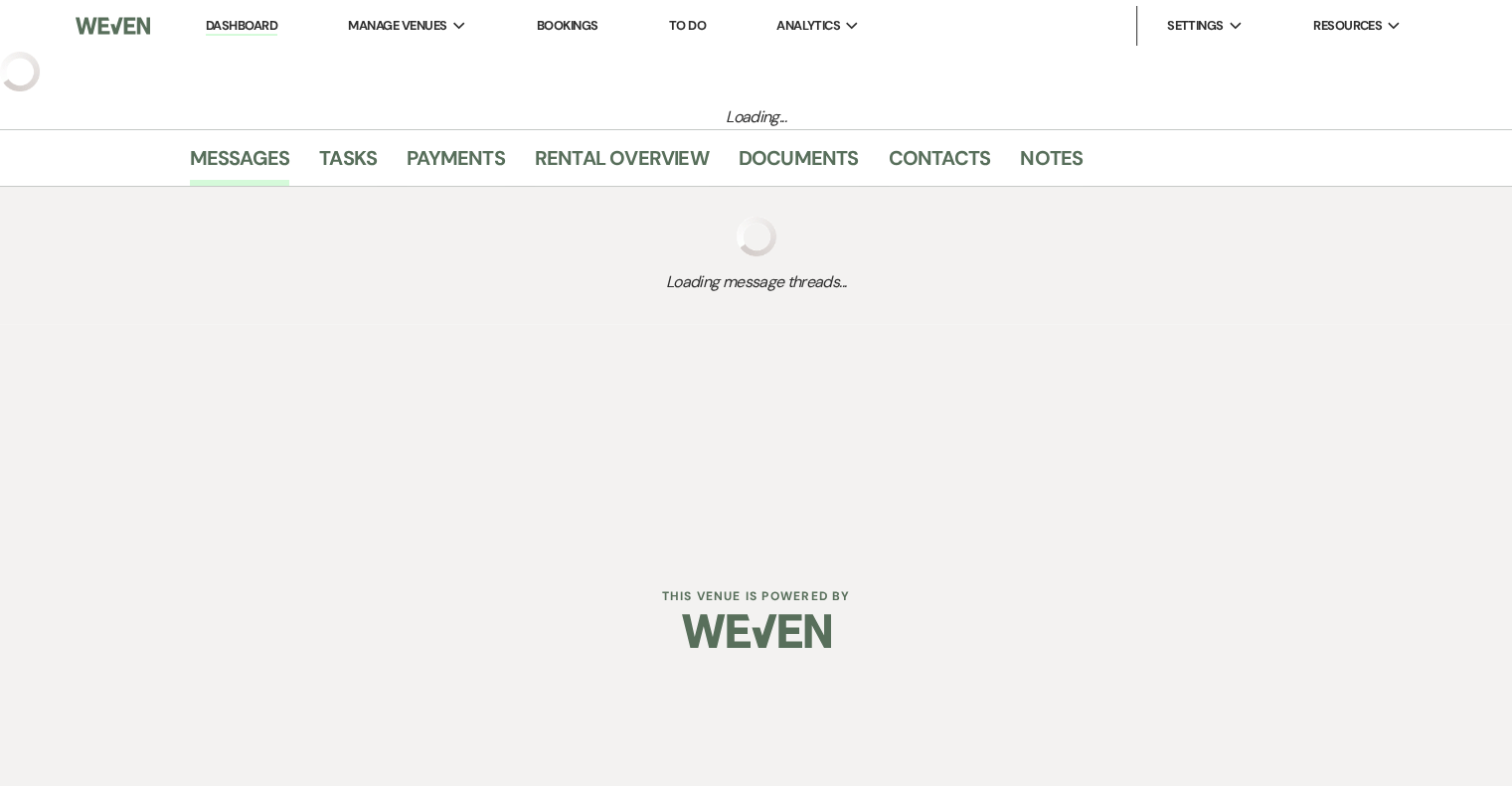 select on "2" 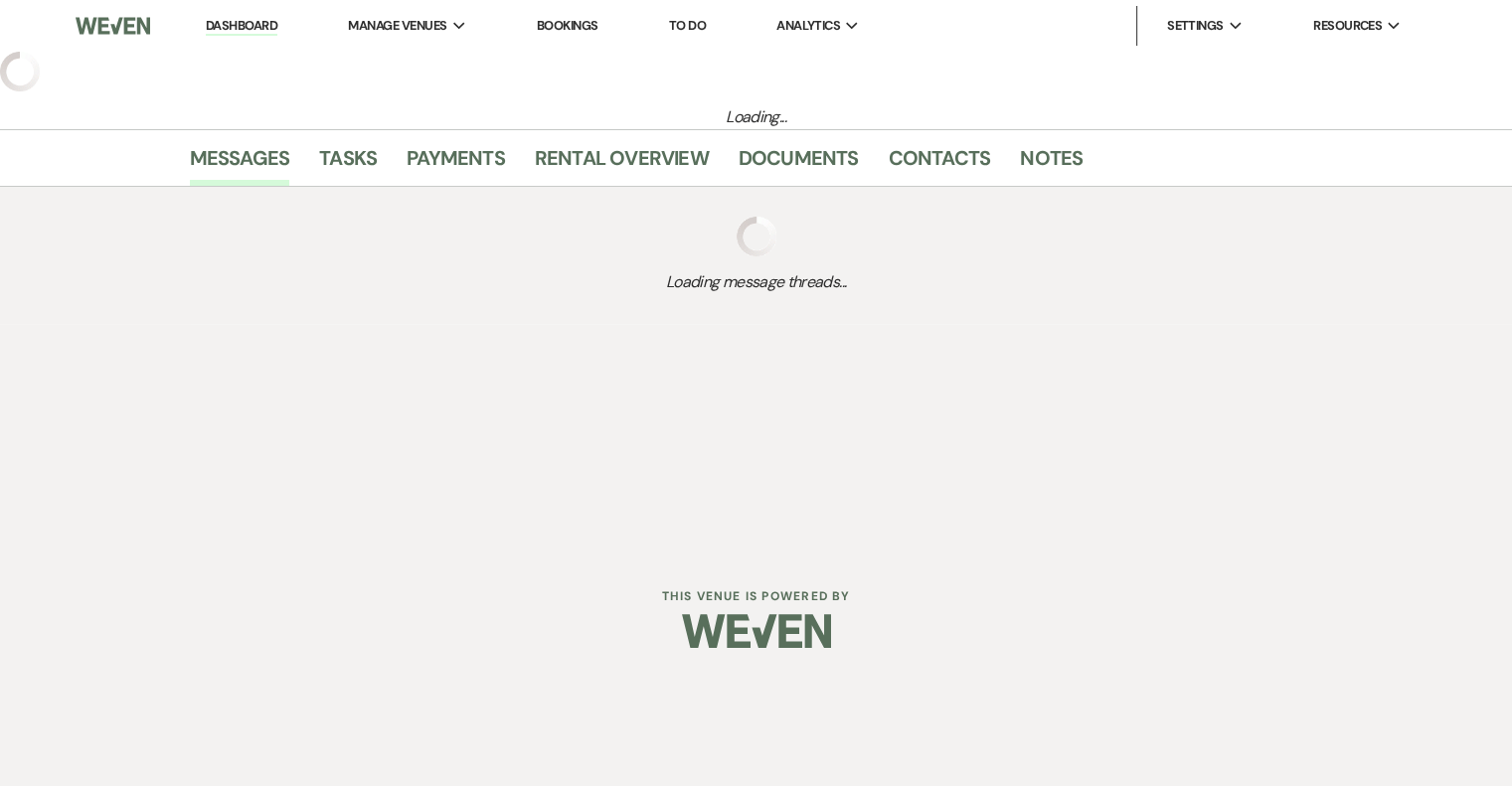 select on "5" 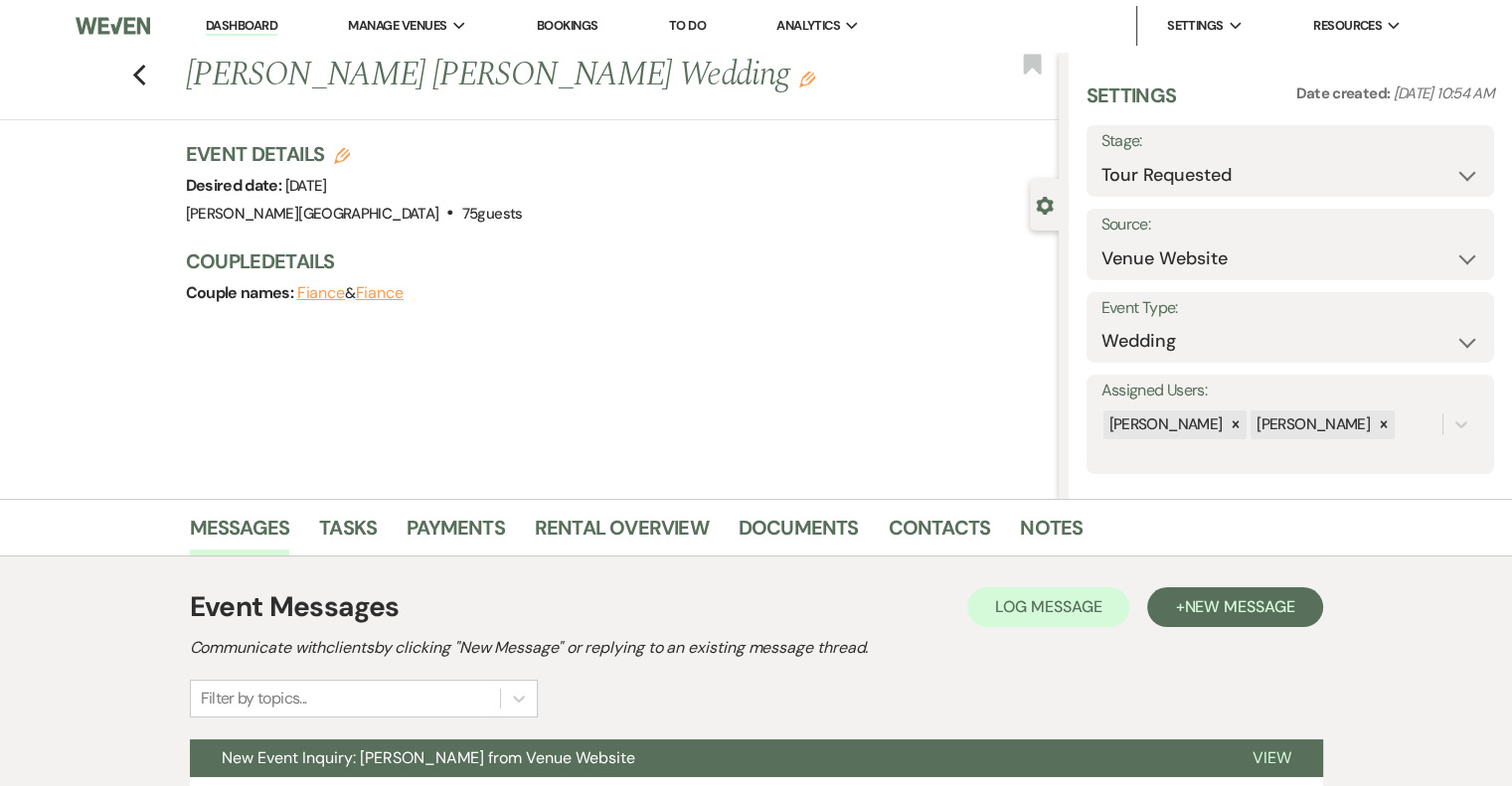 scroll, scrollTop: 181, scrollLeft: 0, axis: vertical 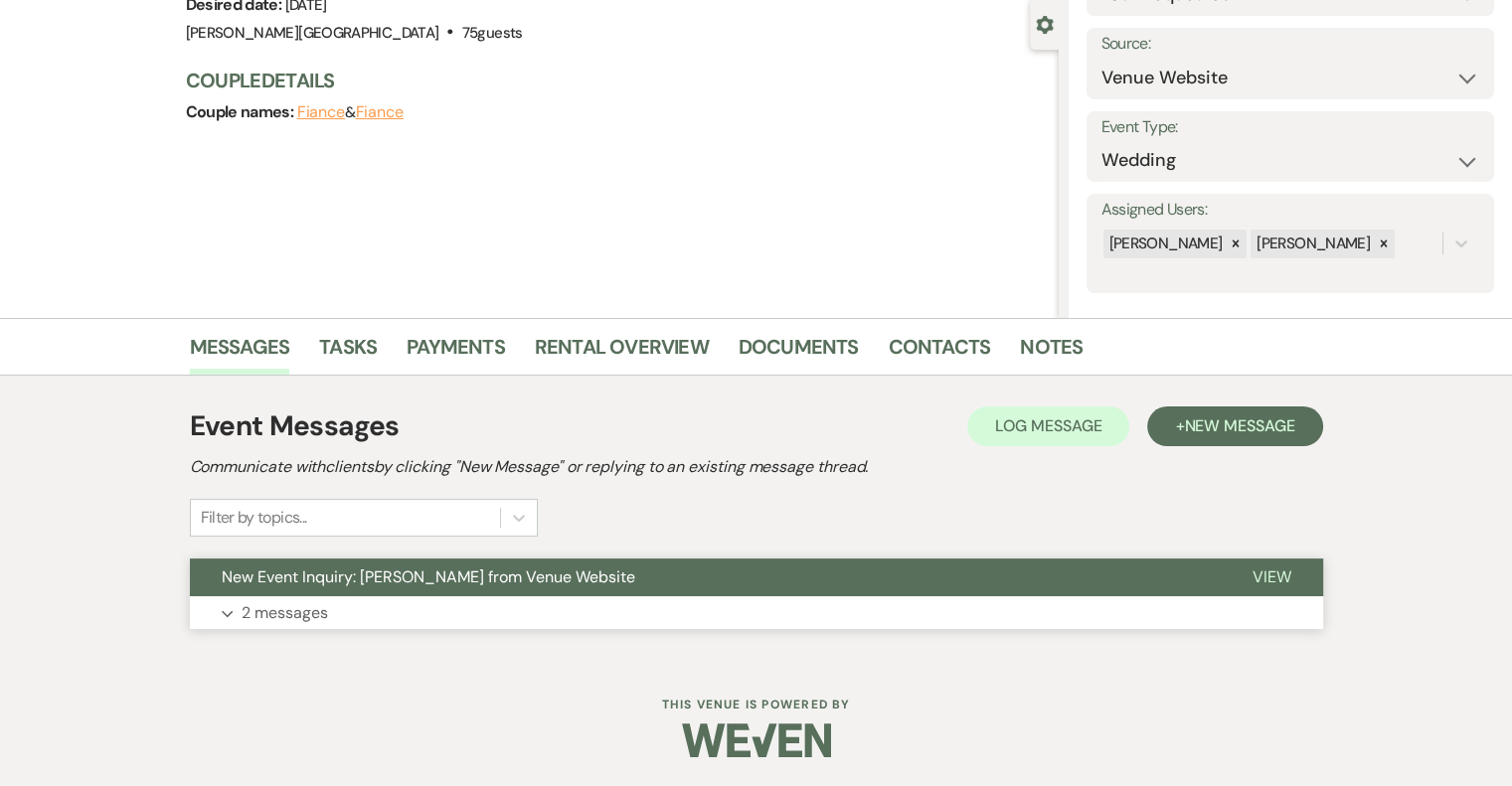 click on "2 messages" at bounding box center (284, 613) 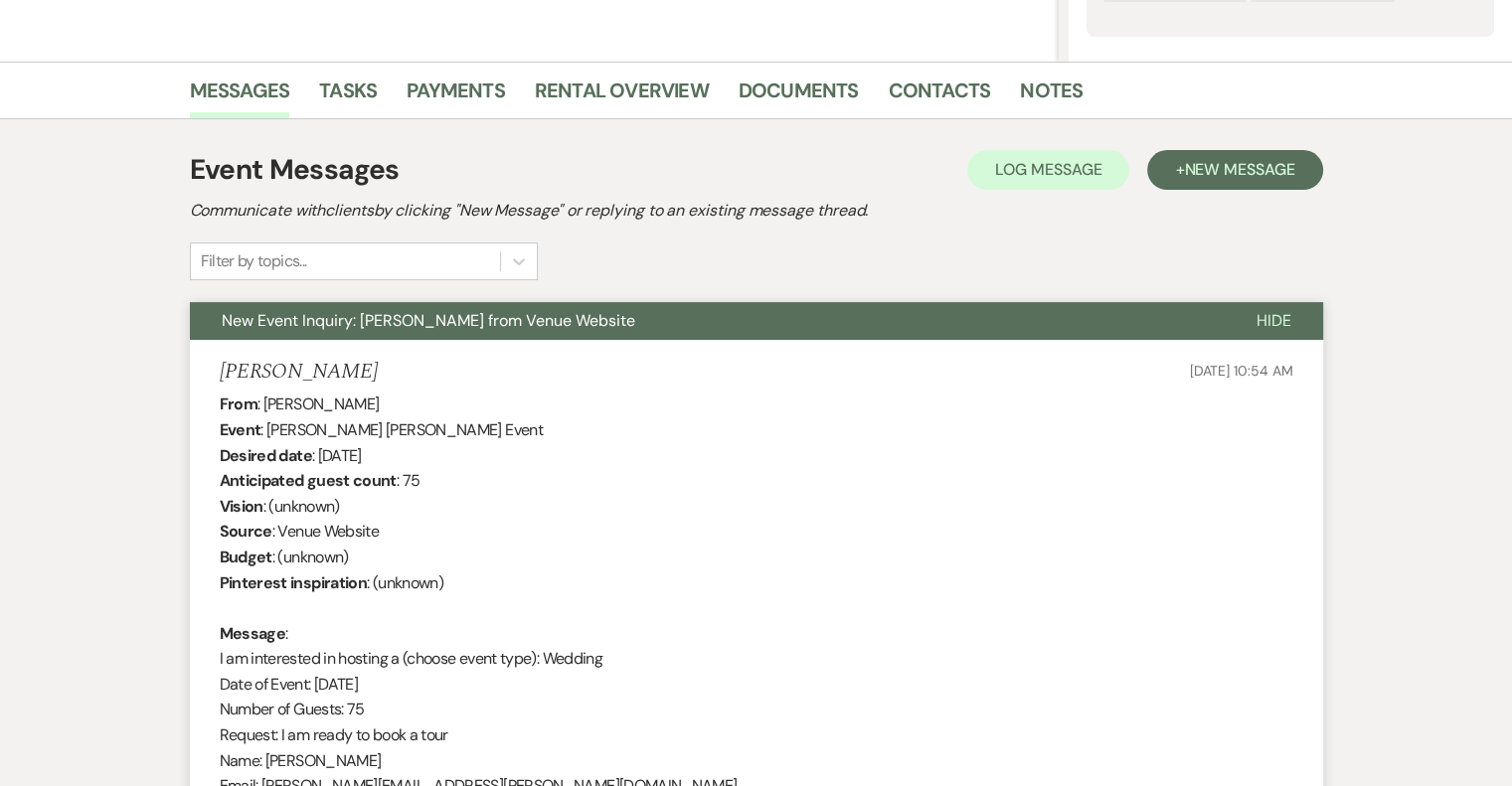 scroll, scrollTop: 0, scrollLeft: 0, axis: both 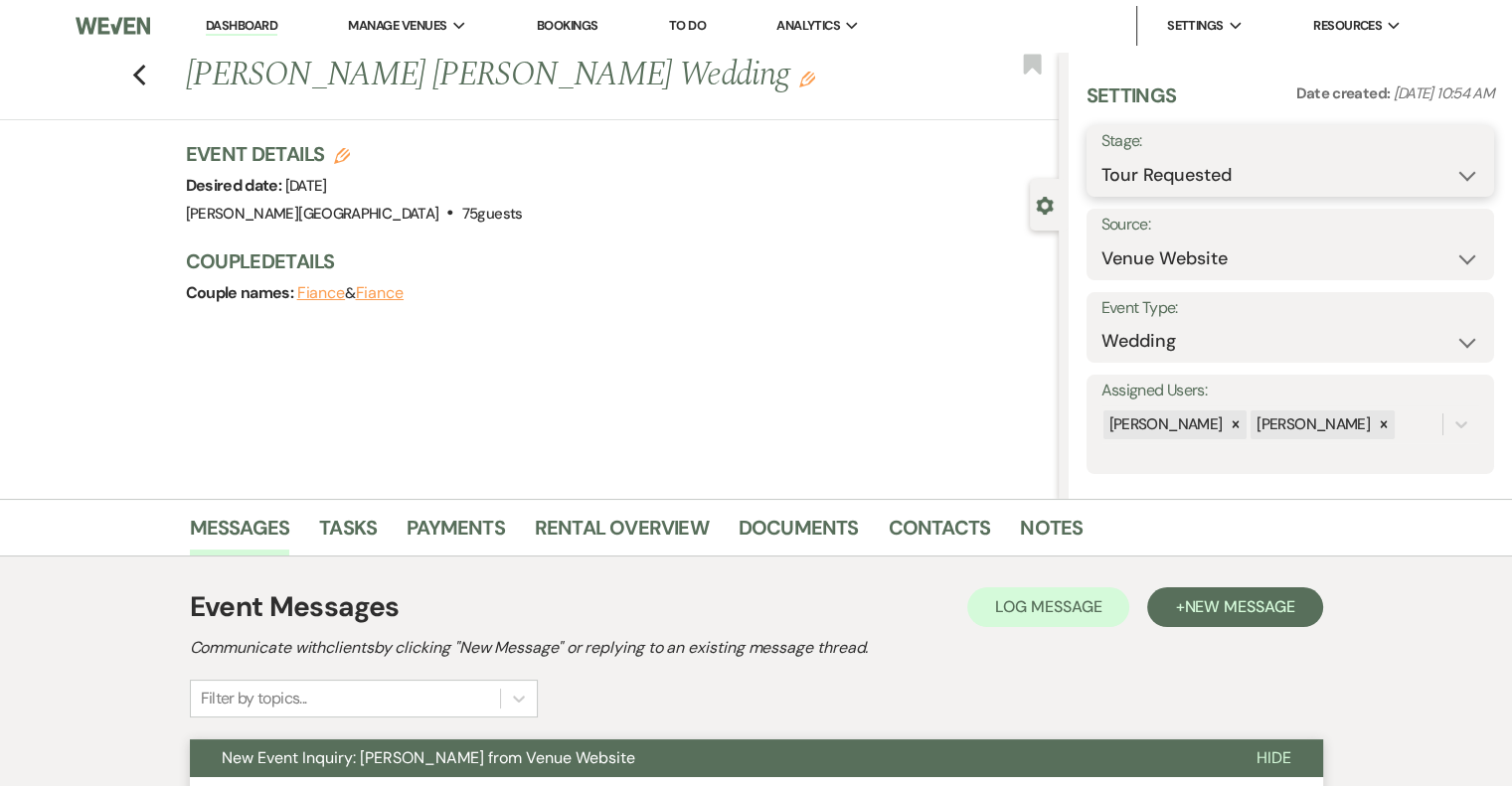 click on "Inquiry Follow Up Tour Requested Tour Confirmed Toured Proposal Sent Booked Lost" at bounding box center (1290, 175) 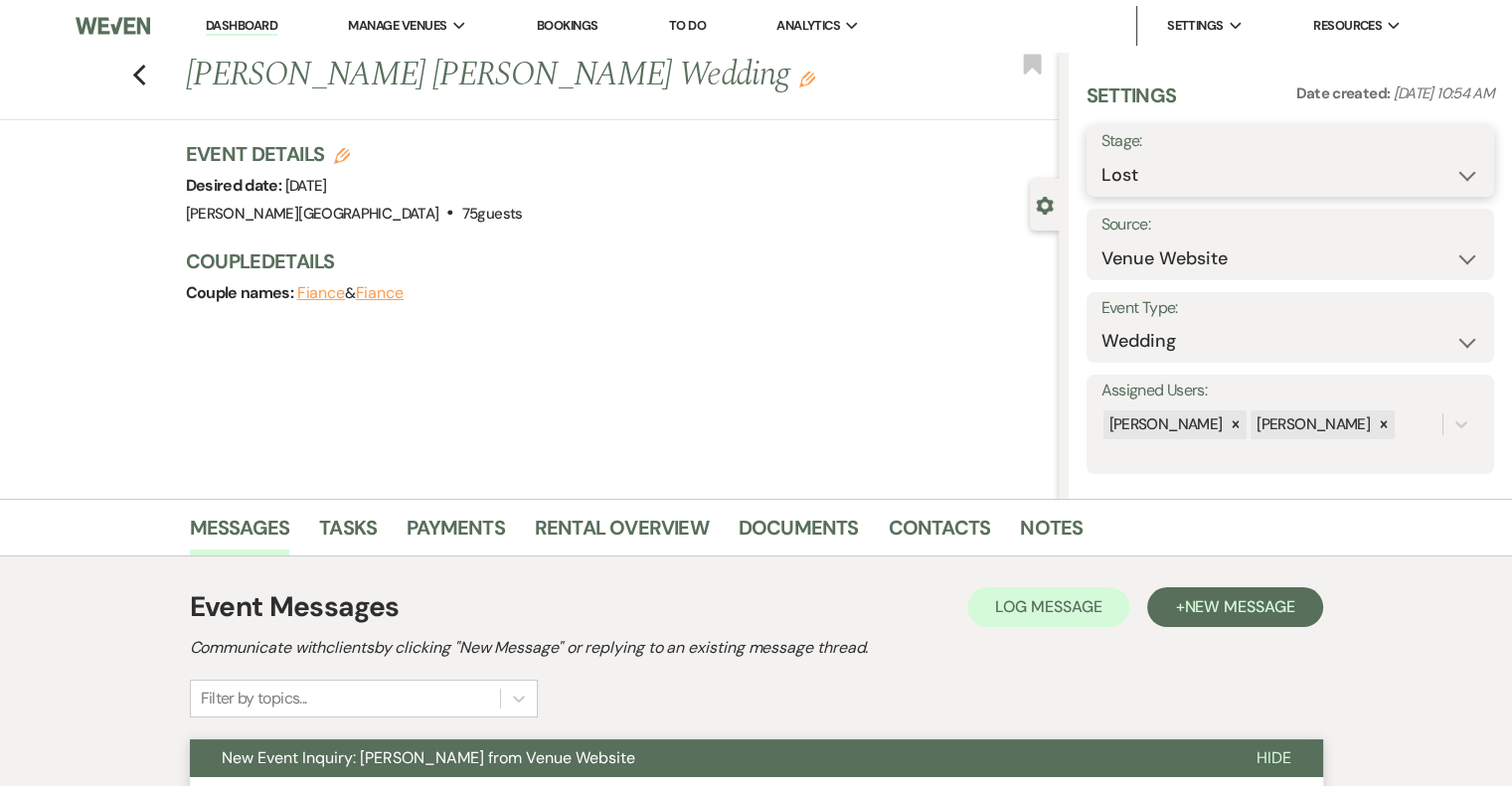 click on "Inquiry Follow Up Tour Requested Tour Confirmed Toured Proposal Sent Booked Lost" at bounding box center [1290, 175] 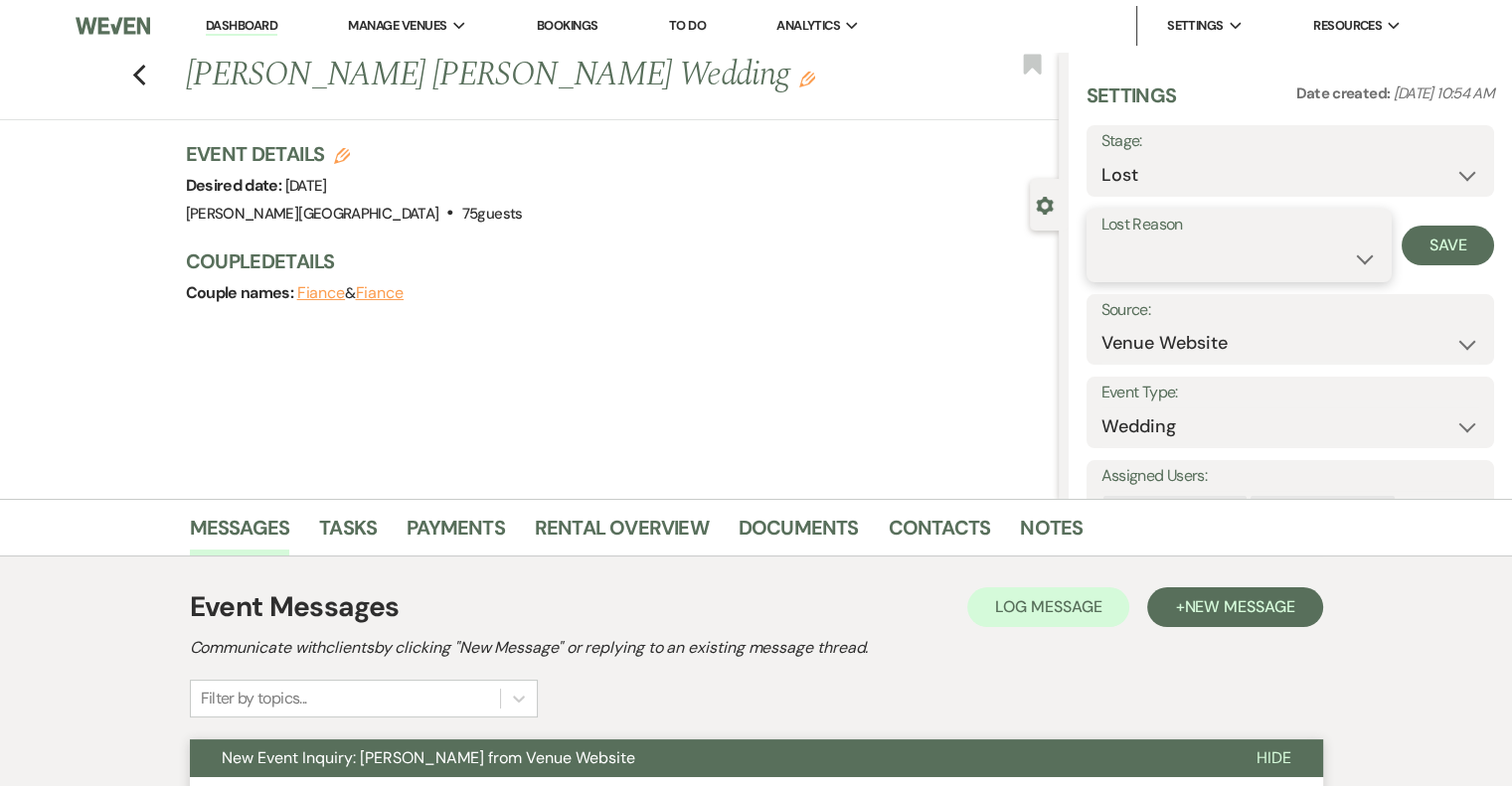 click on "Booked Elsewhere Budget Date Unavailable No Response Not a Good Match Capacity Cancelled Duplicate (hidden) Spam (hidden) Other (hidden) Other" at bounding box center (1239, 258) 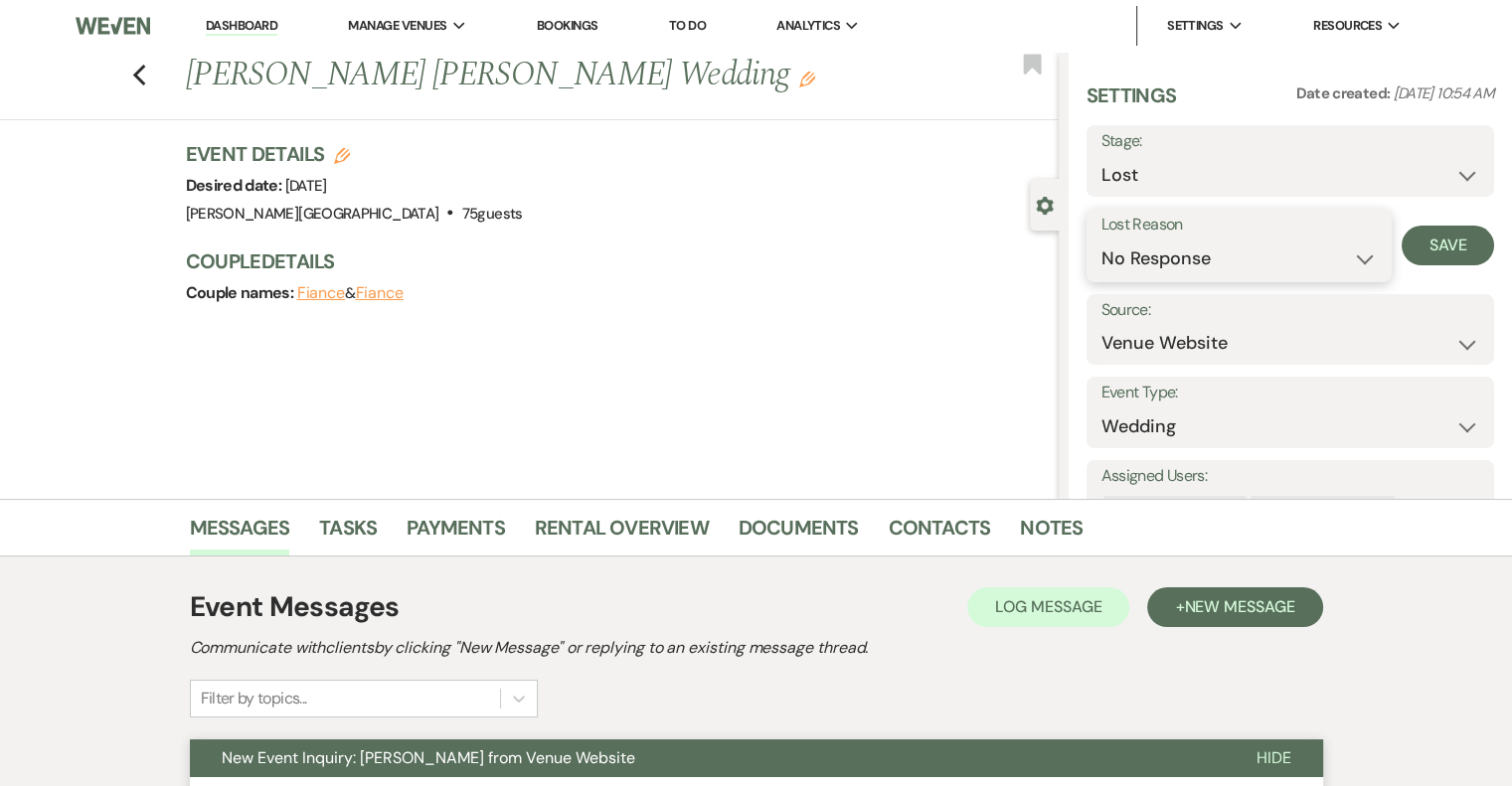 click on "Booked Elsewhere Budget Date Unavailable No Response Not a Good Match Capacity Cancelled Duplicate (hidden) Spam (hidden) Other (hidden) Other" at bounding box center (1239, 258) 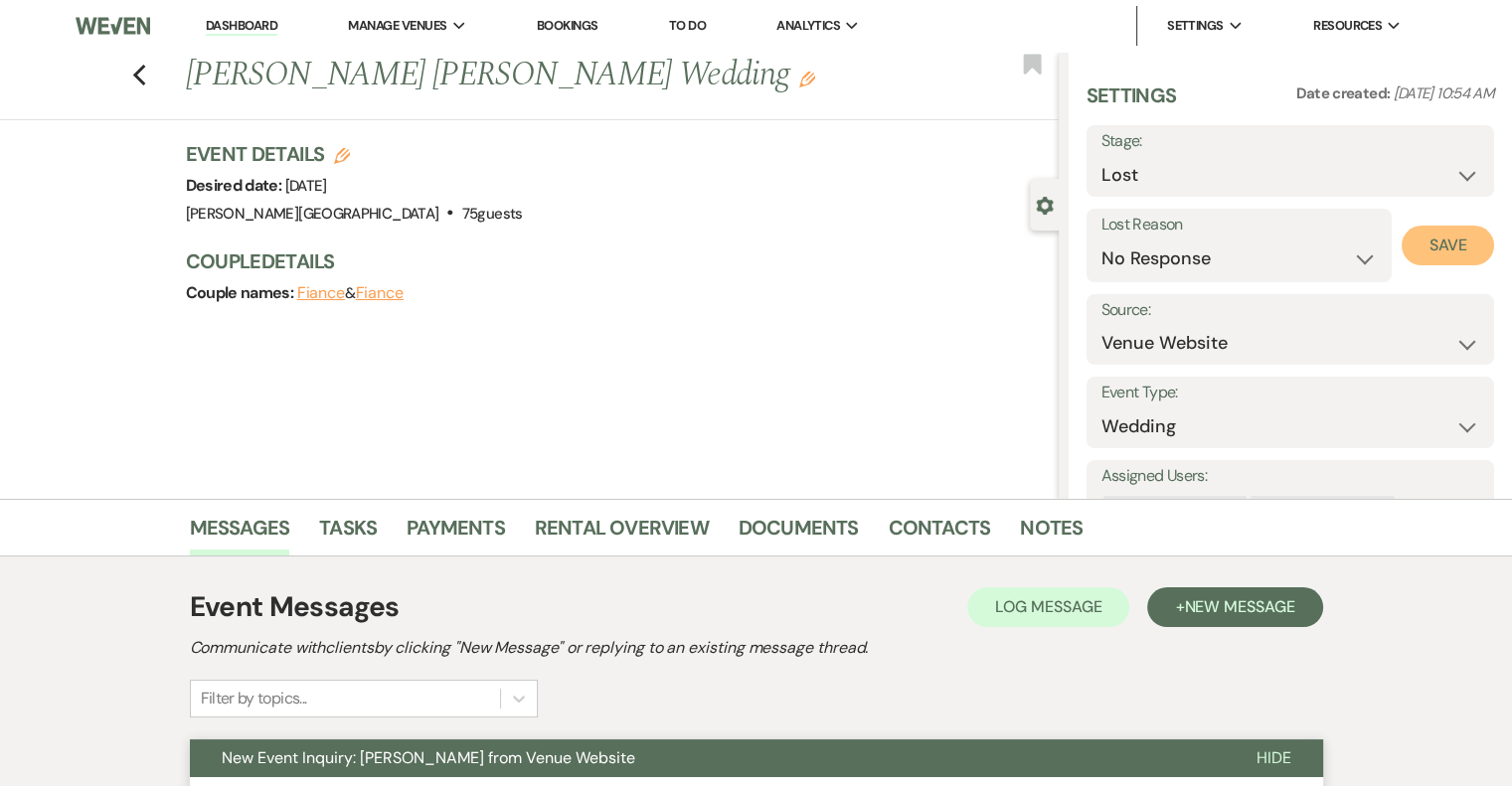 click on "Save" at bounding box center [1447, 245] 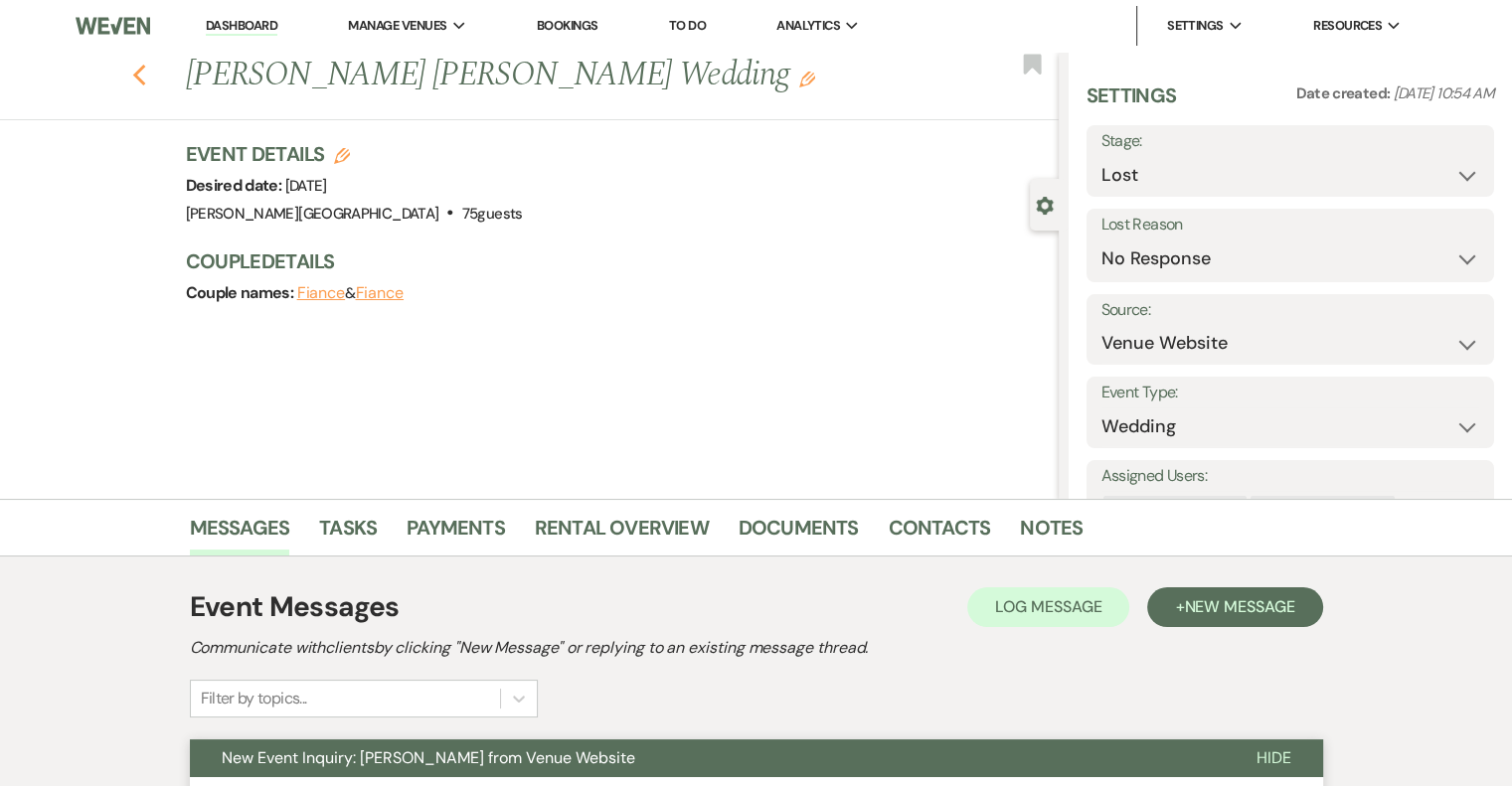 click 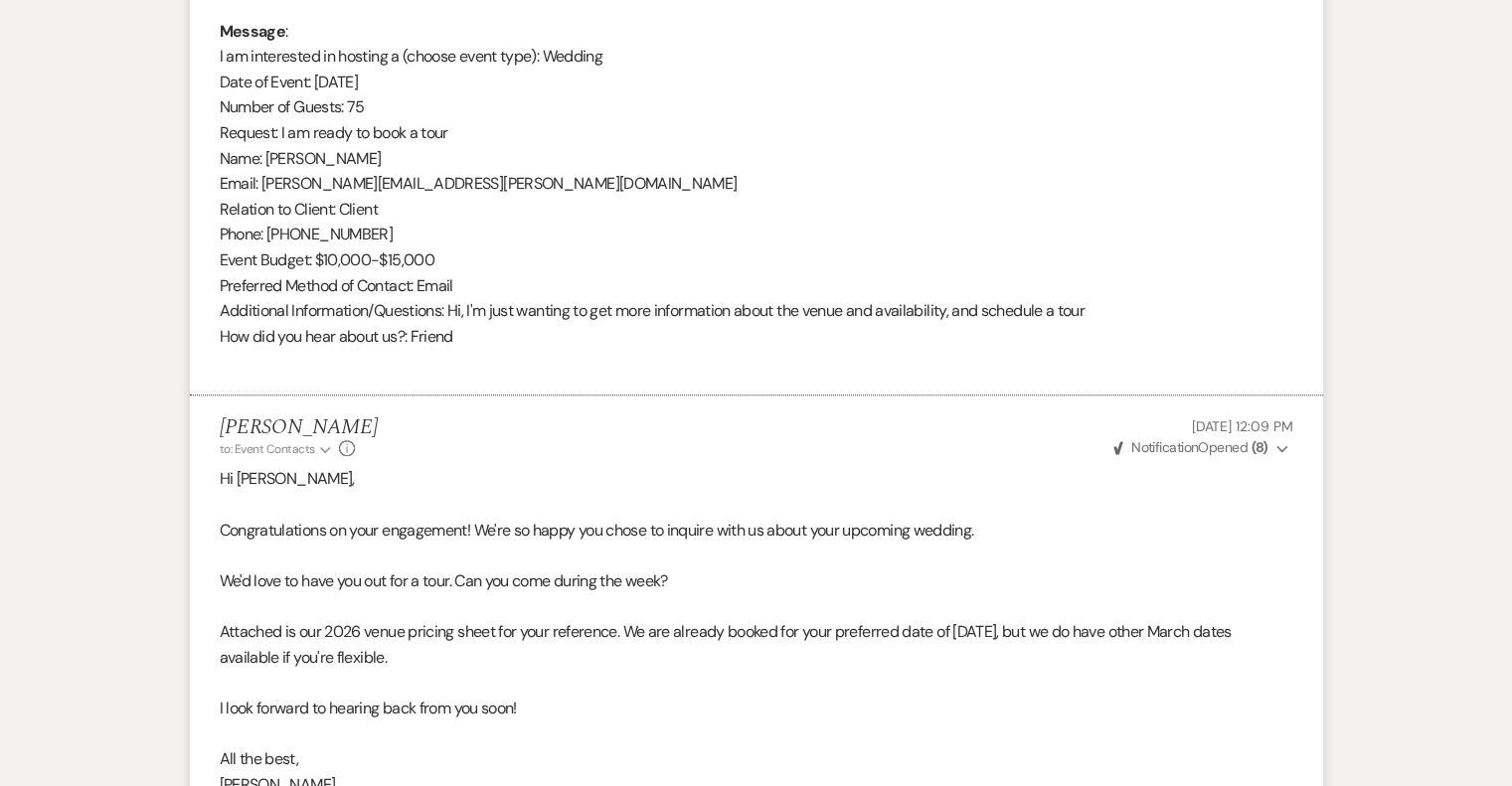 select on "2" 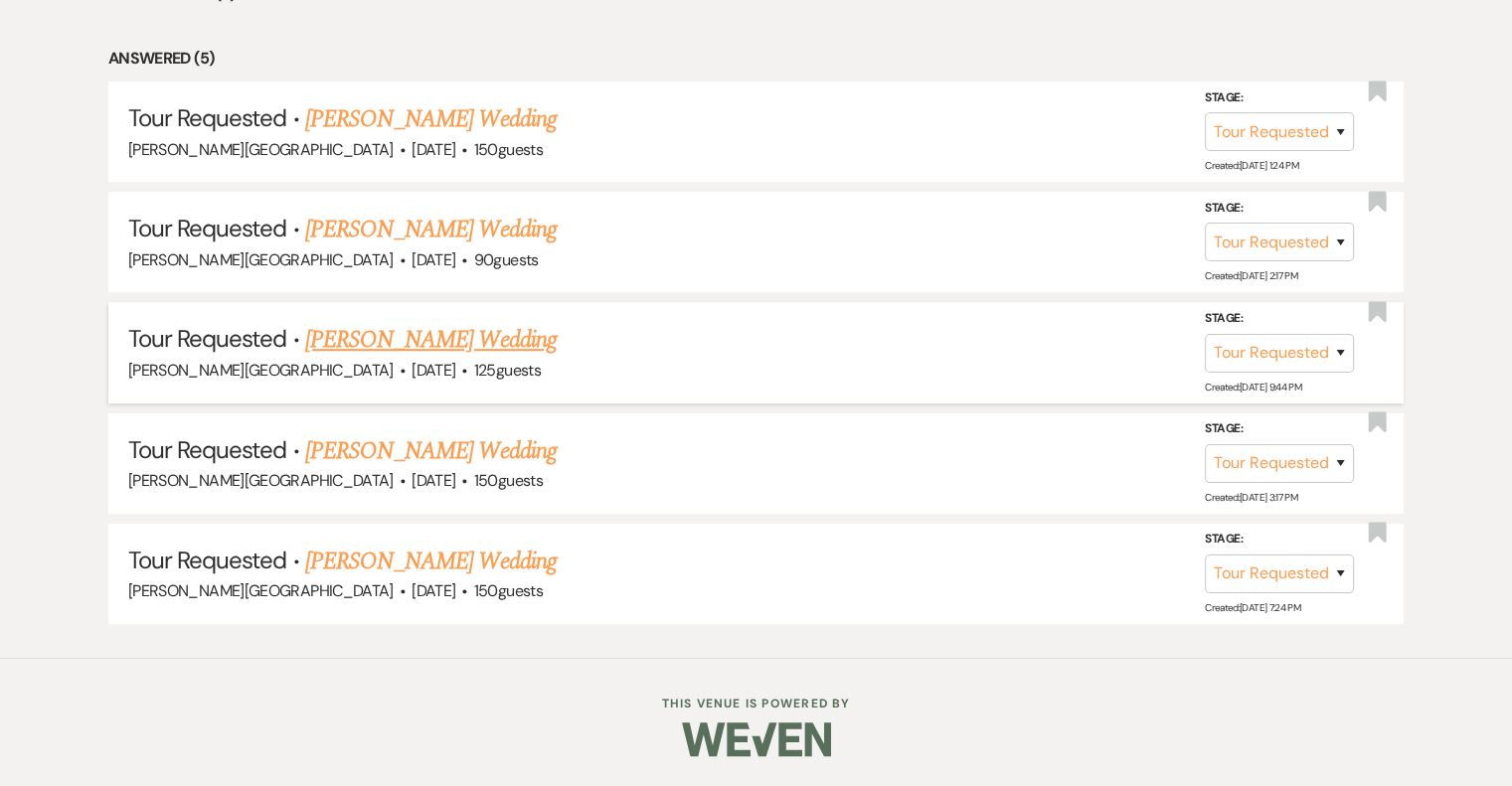 scroll, scrollTop: 930, scrollLeft: 0, axis: vertical 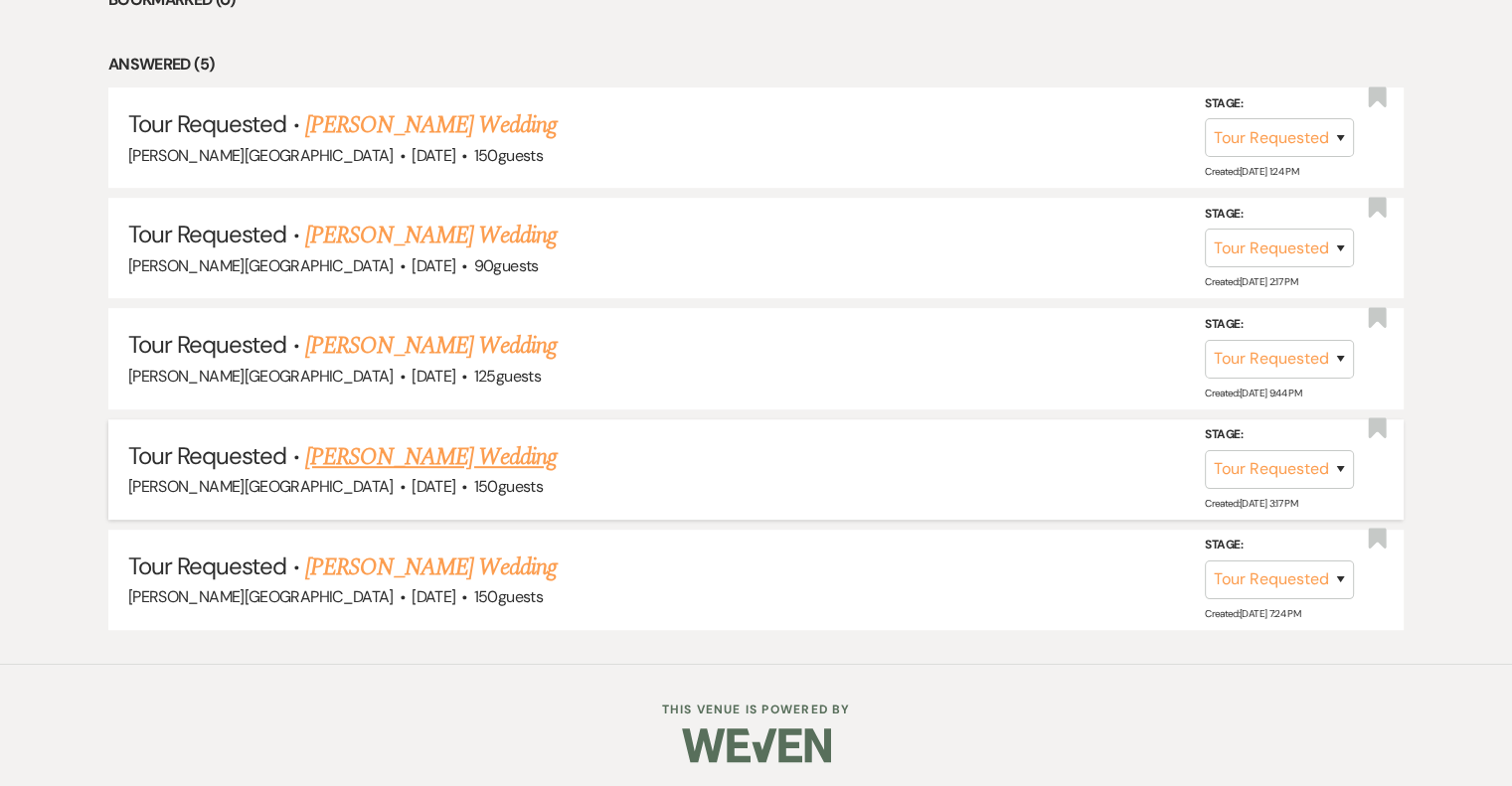 click on "[PERSON_NAME] Wedding" at bounding box center [430, 457] 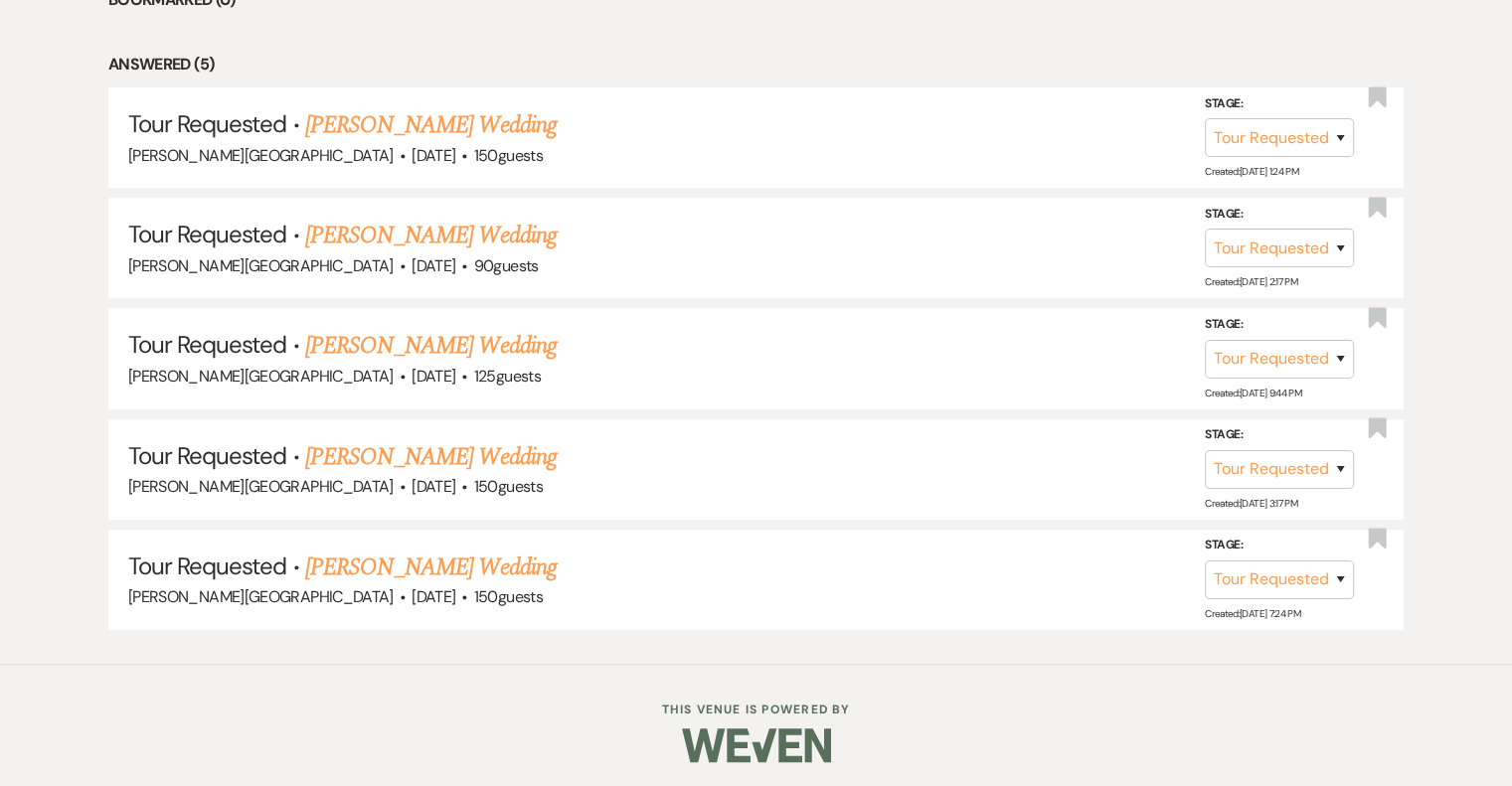 scroll, scrollTop: 0, scrollLeft: 0, axis: both 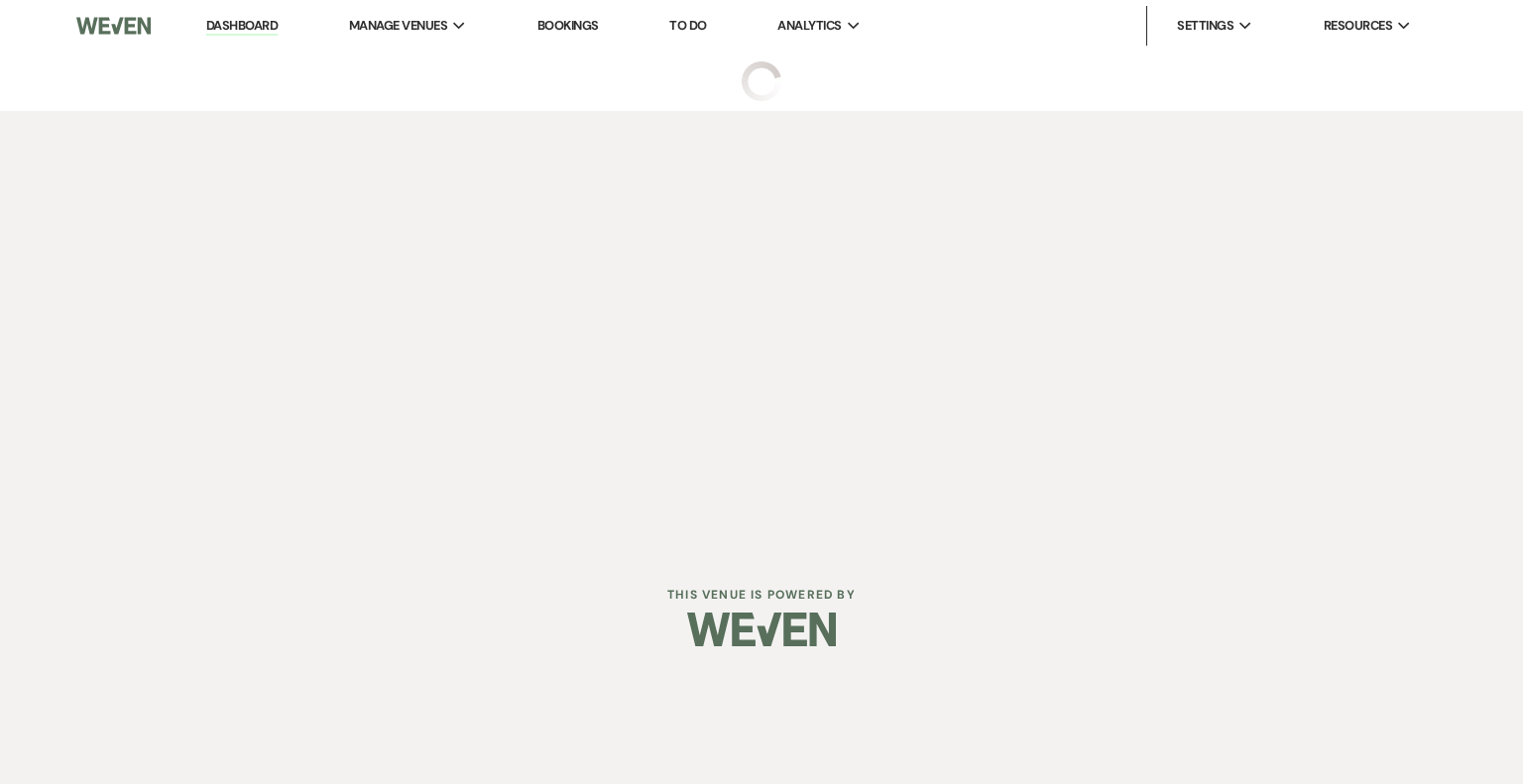 select on "2" 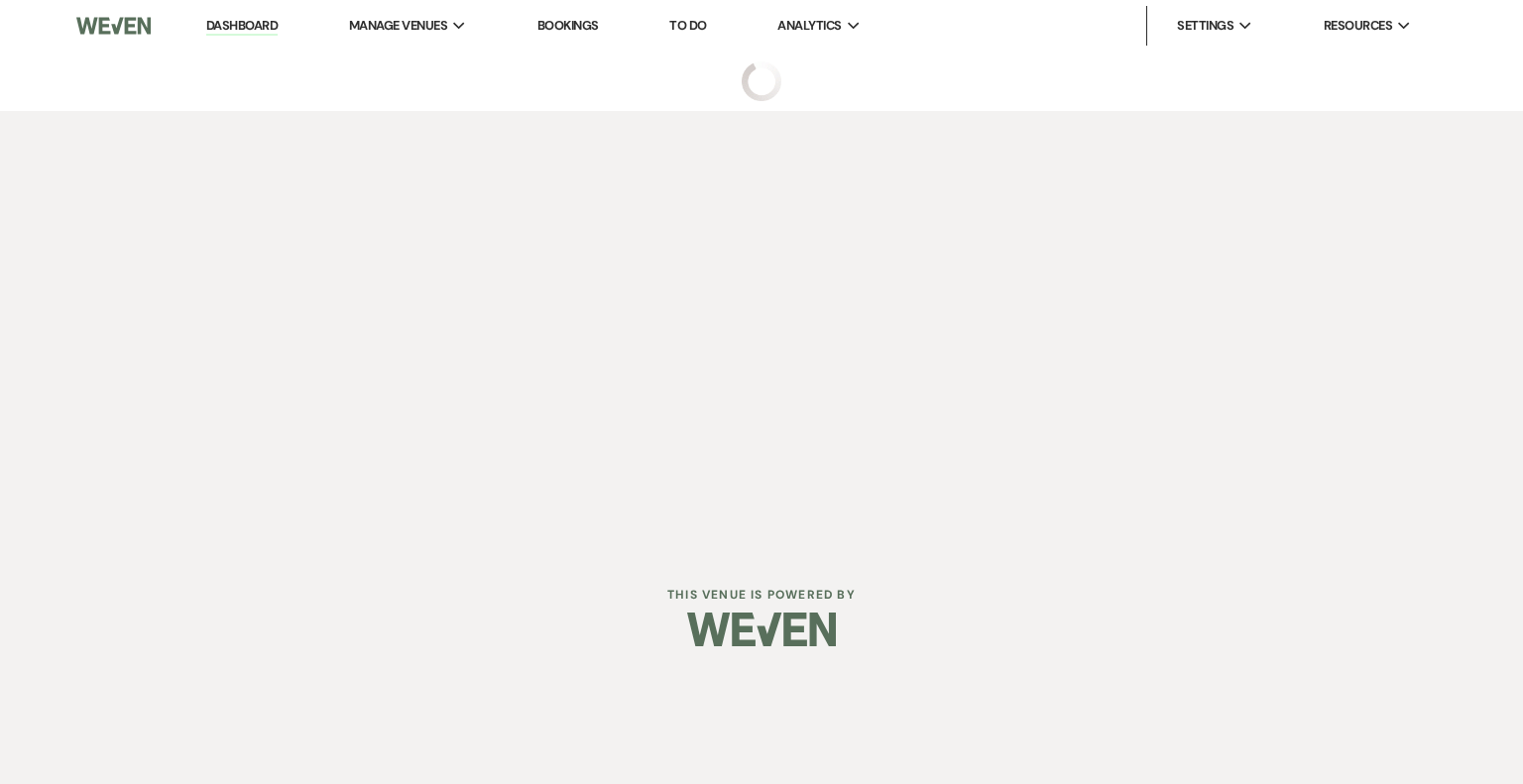 select on "5" 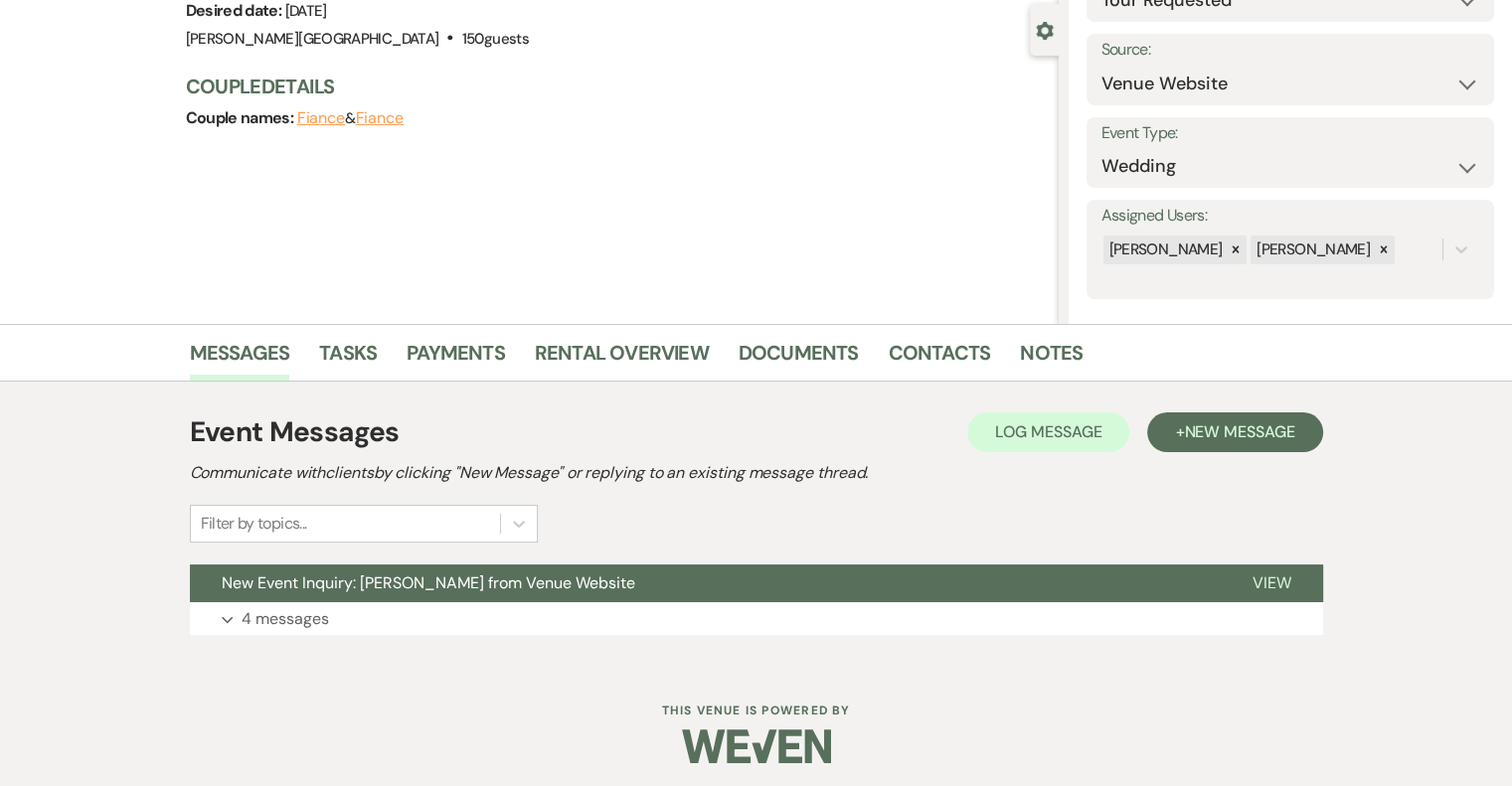 scroll, scrollTop: 181, scrollLeft: 0, axis: vertical 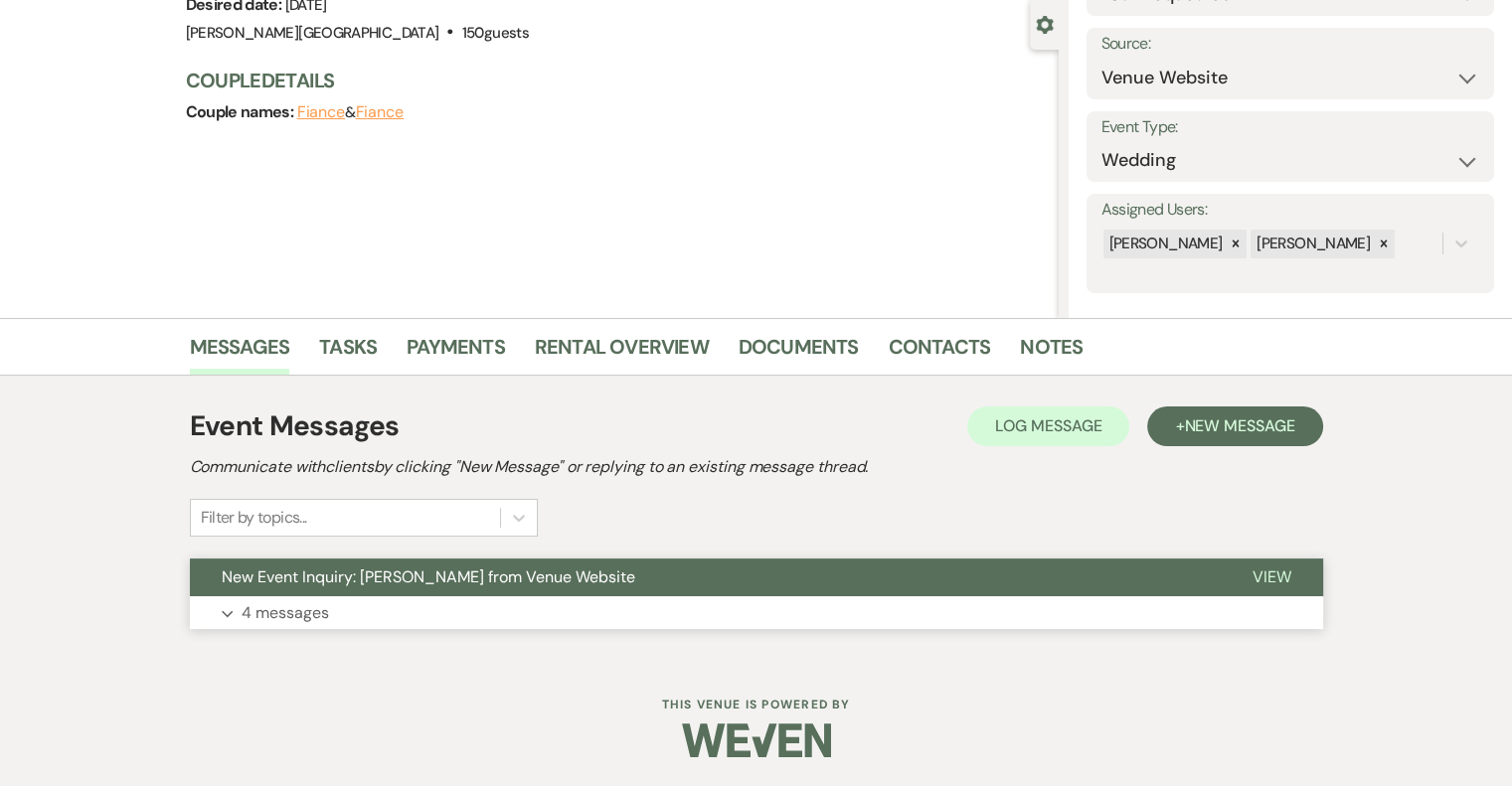 click on "4 messages" at bounding box center [285, 613] 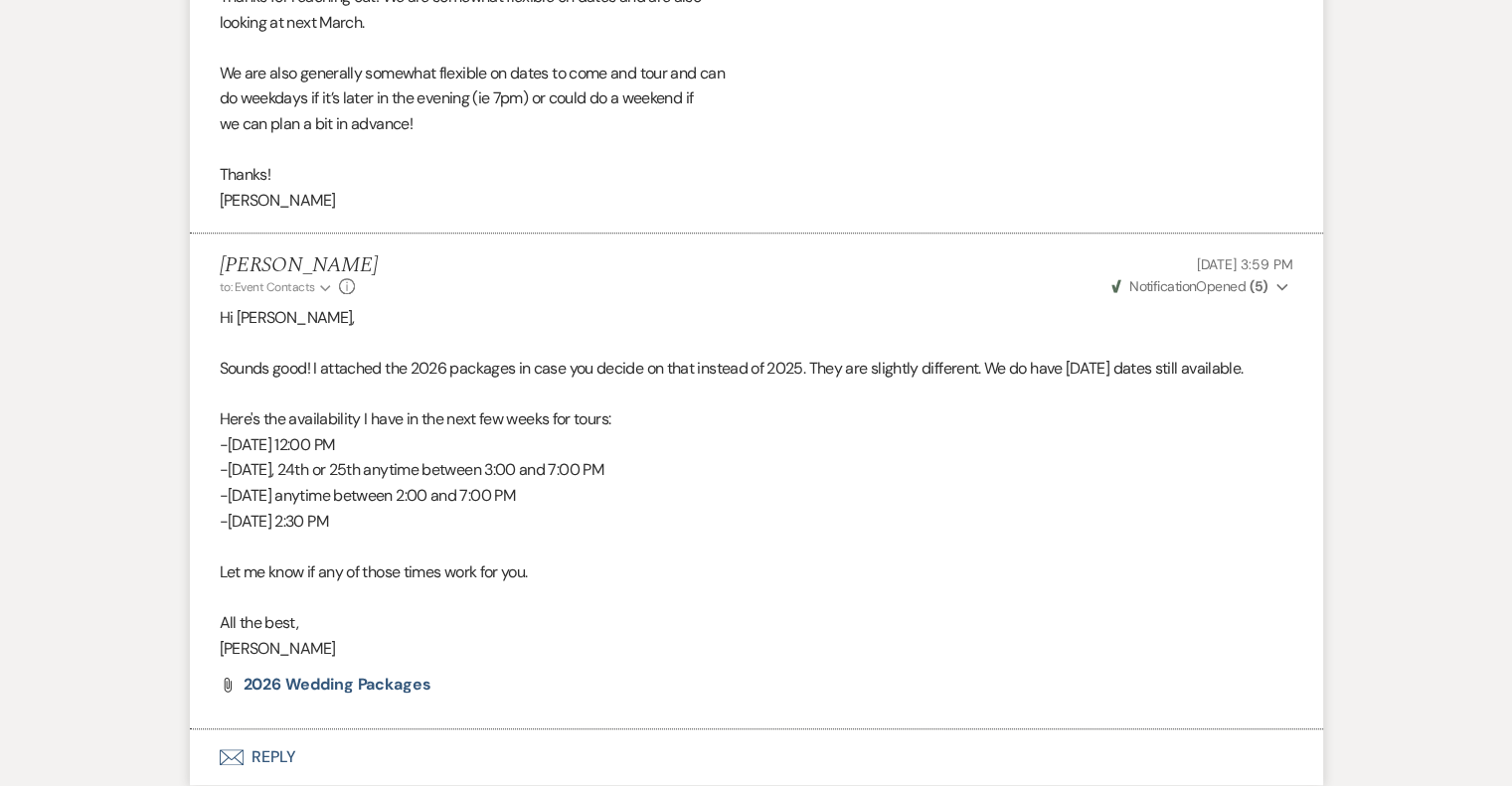 scroll, scrollTop: 2069, scrollLeft: 0, axis: vertical 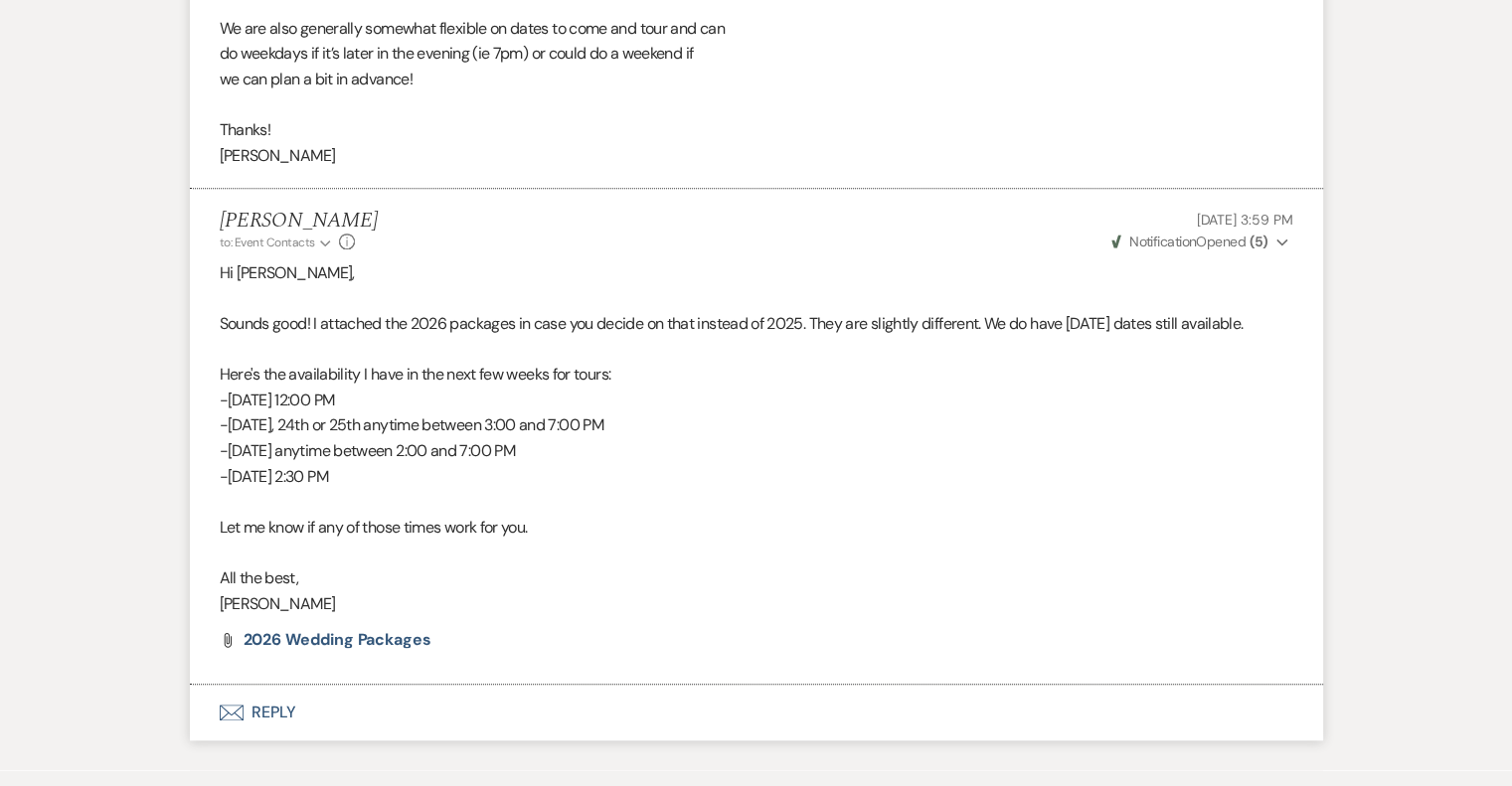 click on "Envelope Reply" at bounding box center (756, 712) 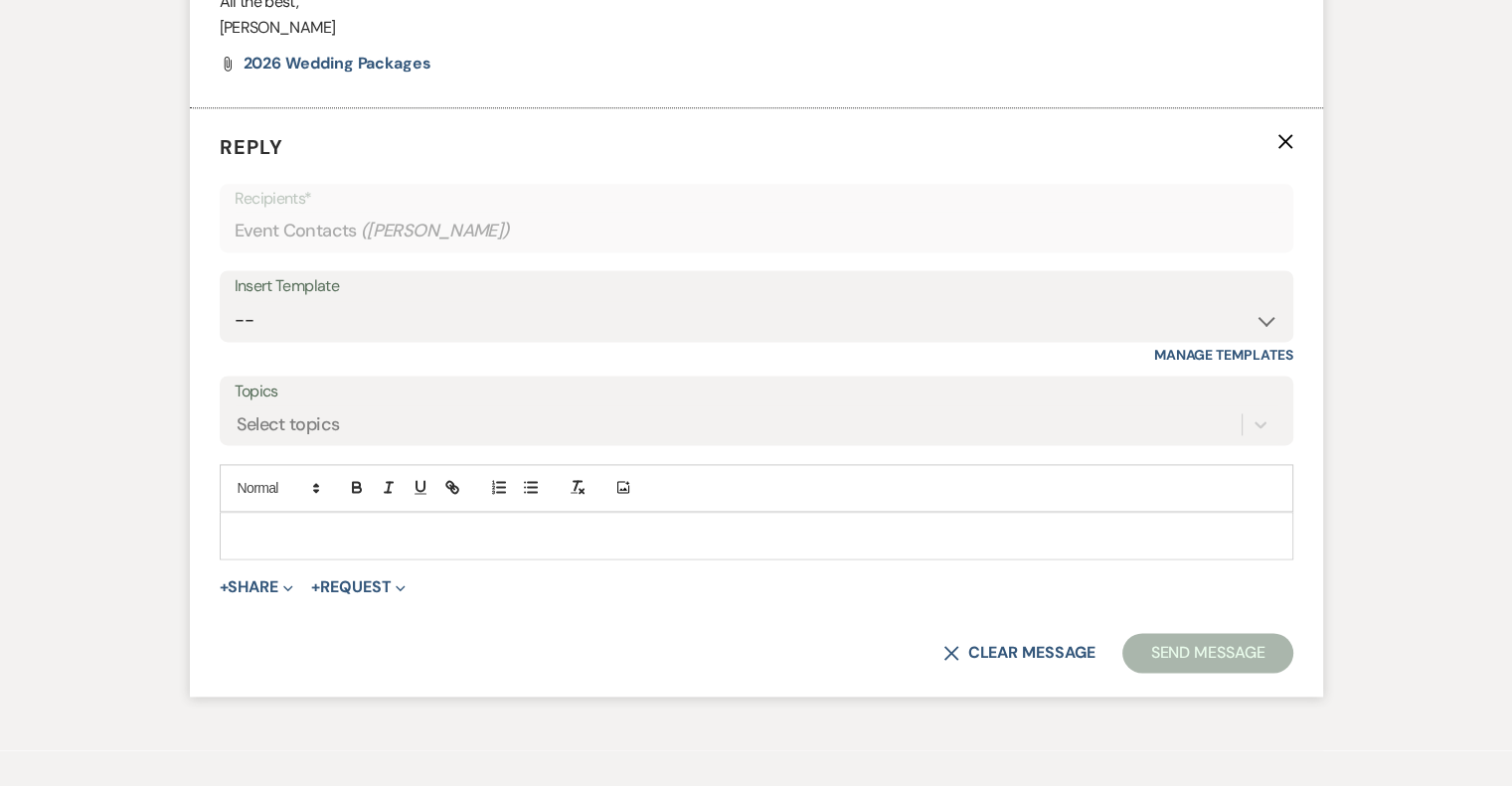 scroll, scrollTop: 2653, scrollLeft: 0, axis: vertical 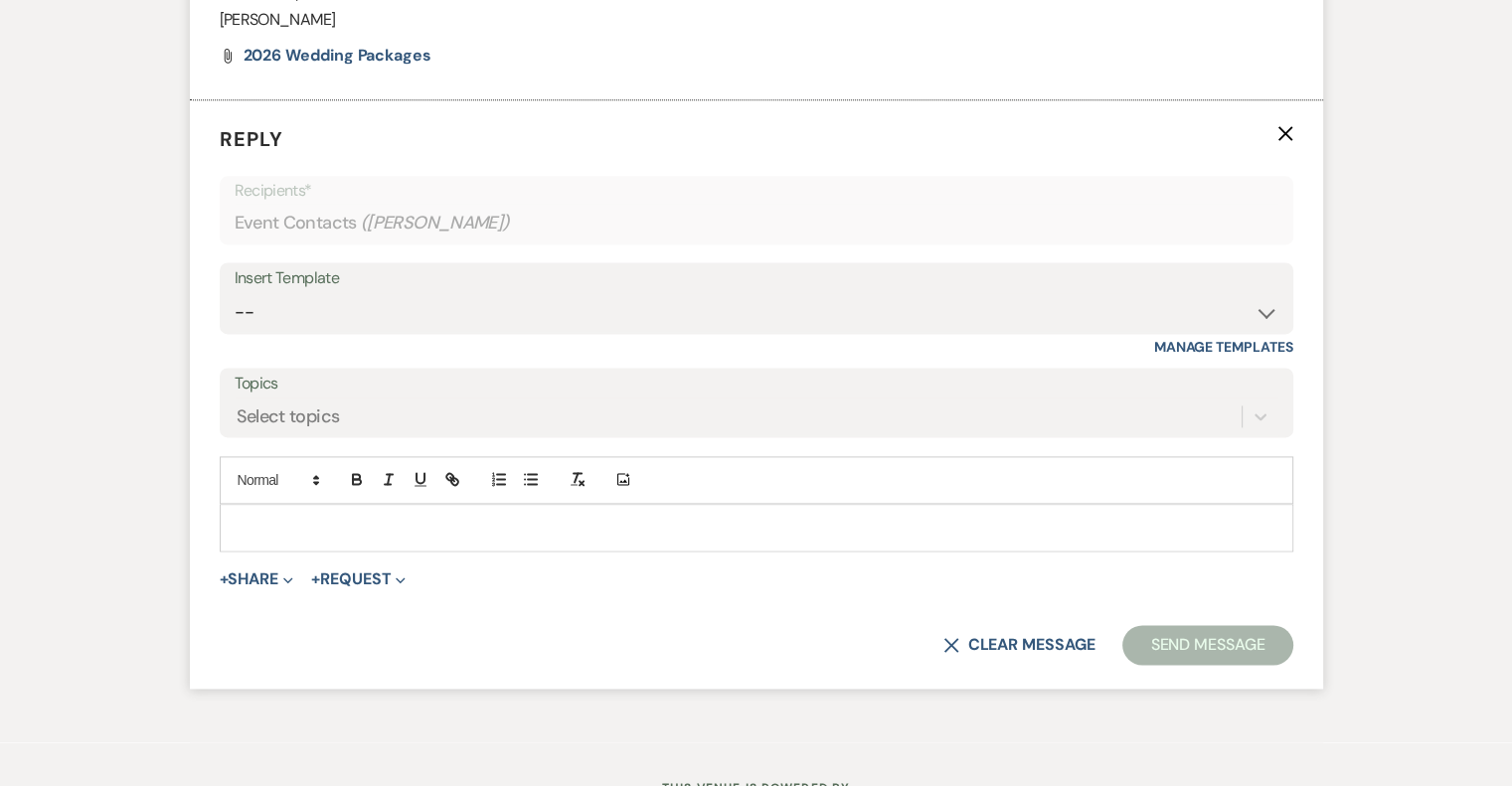 click at bounding box center [756, 528] 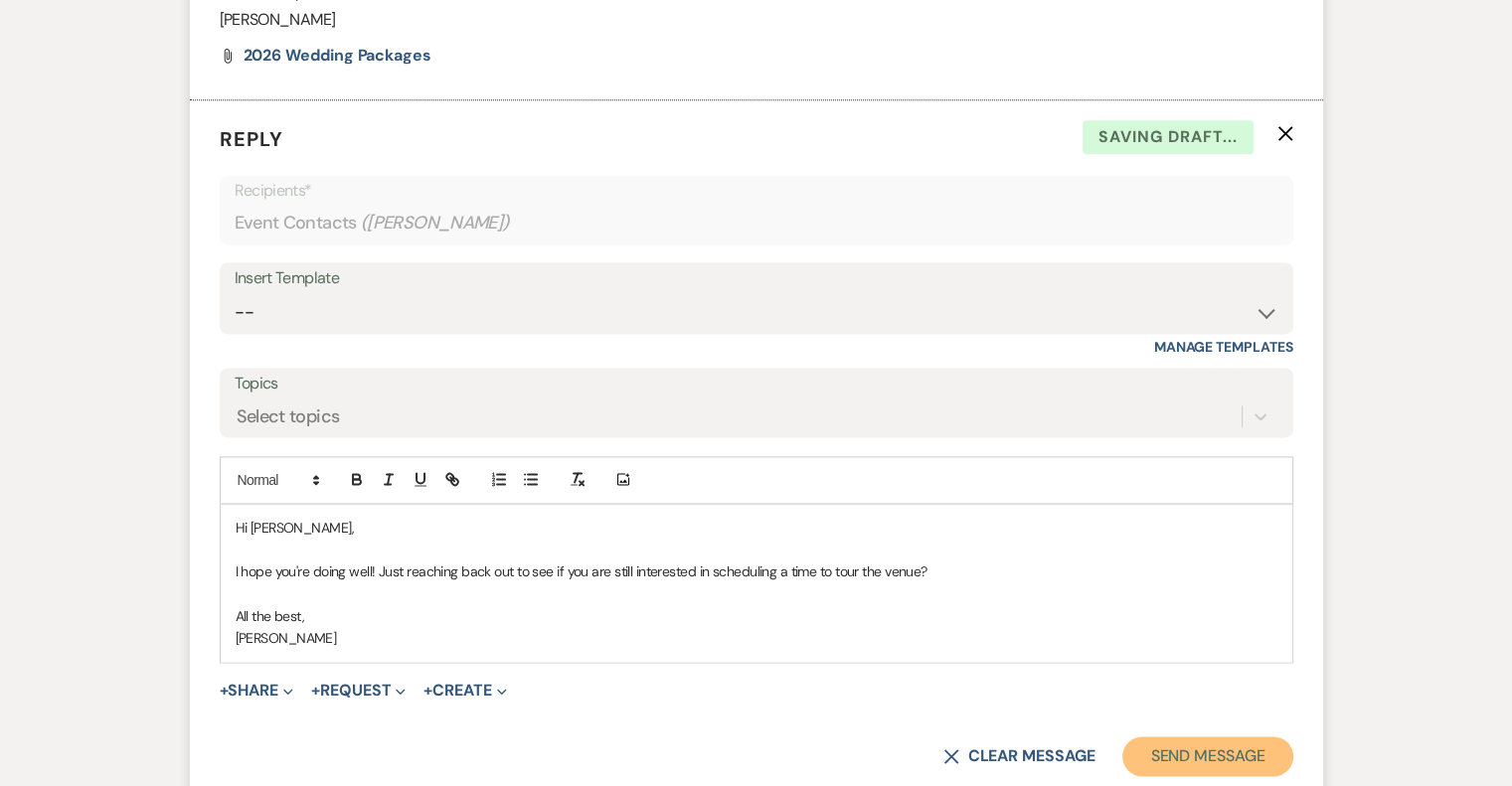 click on "Send Message" at bounding box center [1207, 756] 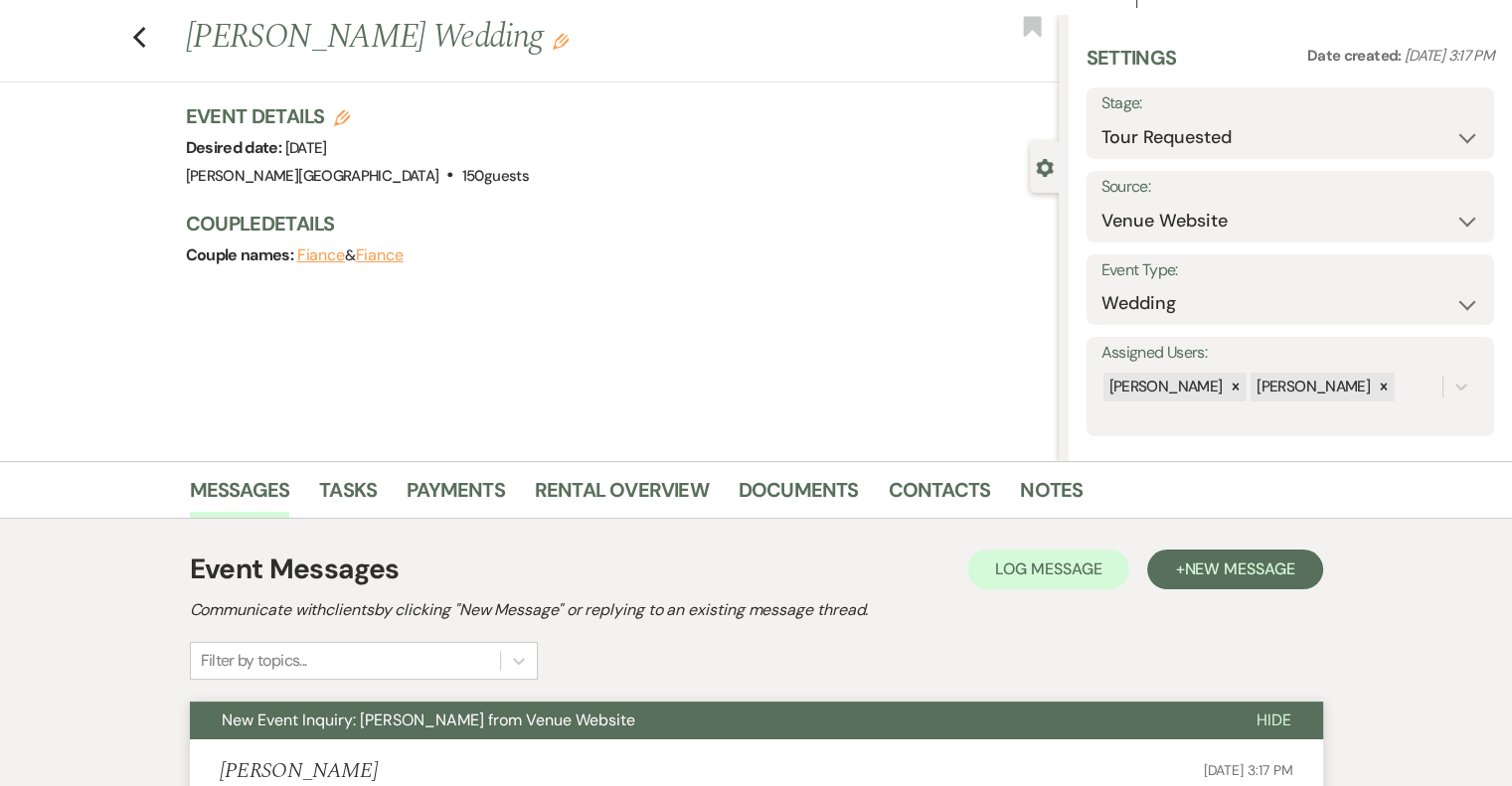 scroll, scrollTop: 0, scrollLeft: 0, axis: both 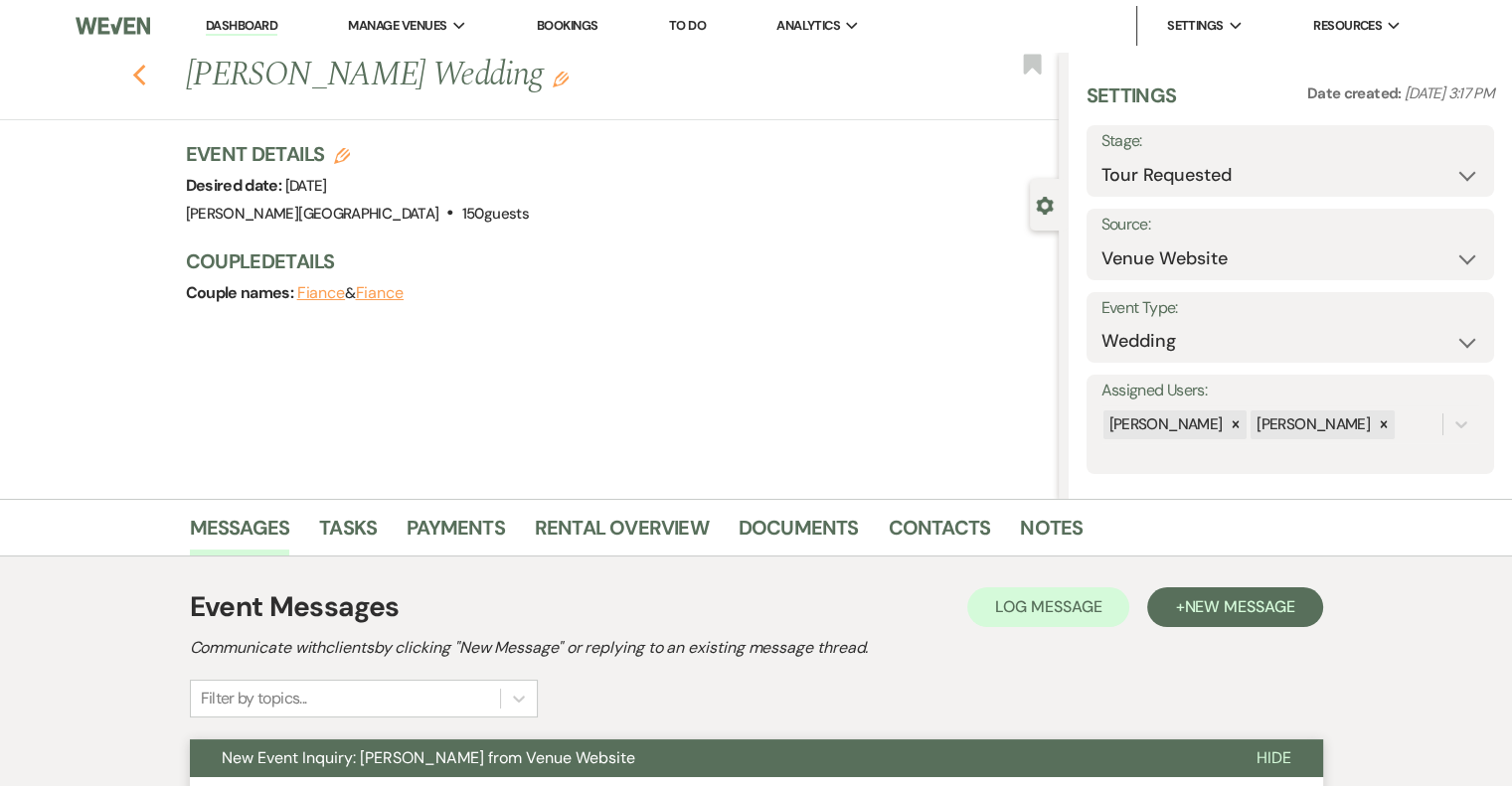 click 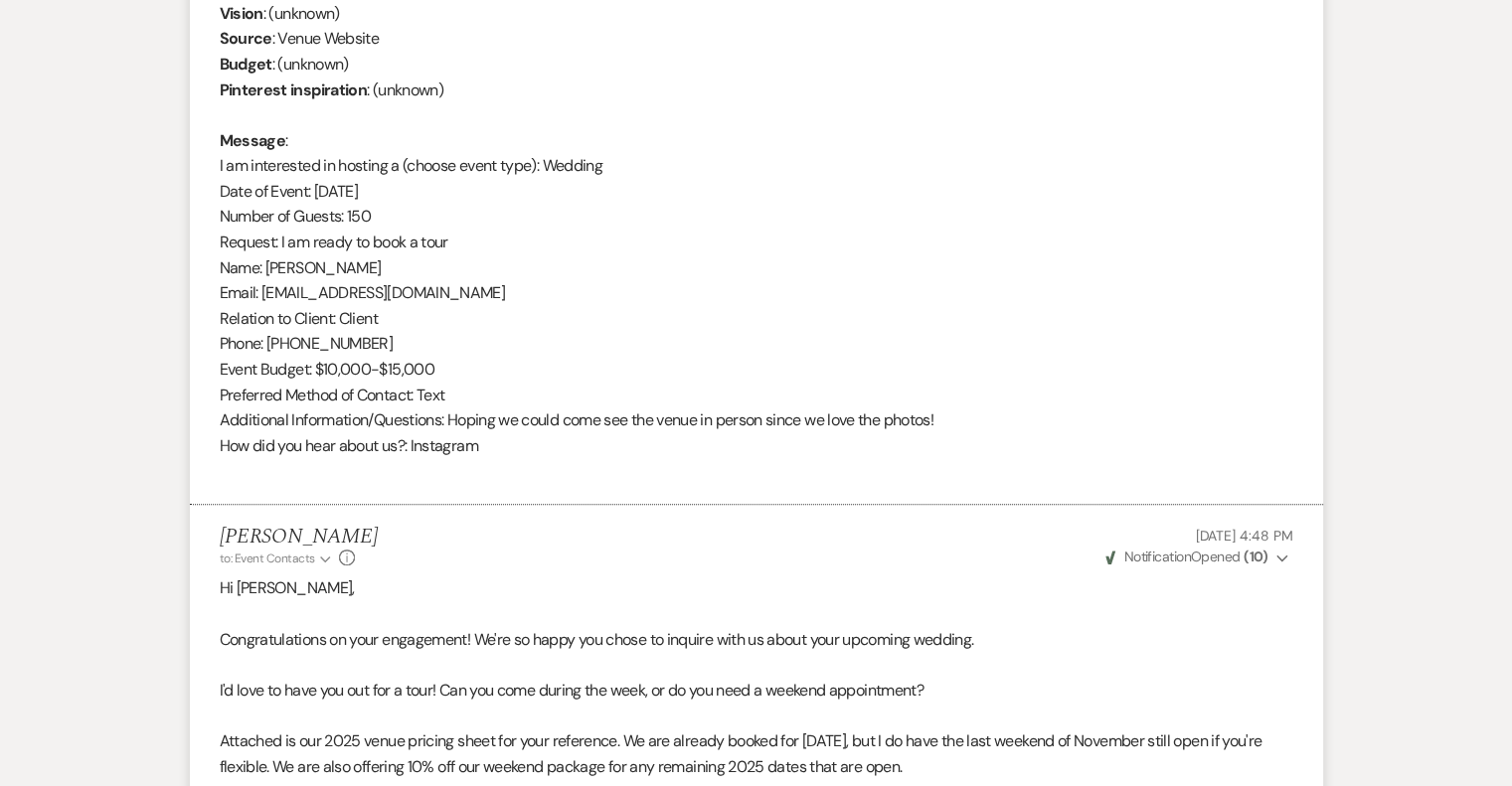 select on "2" 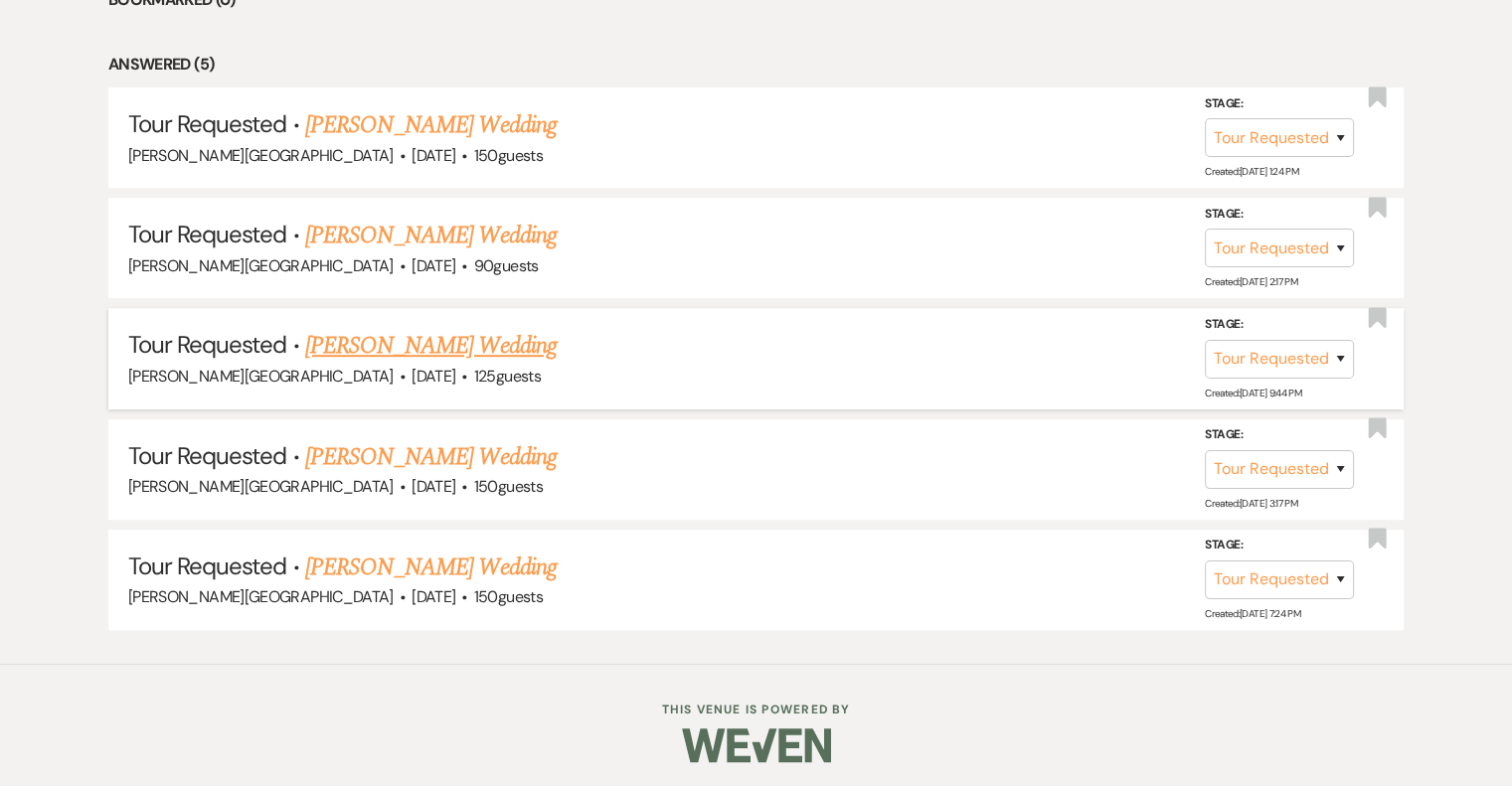 click on "[PERSON_NAME] Wedding" at bounding box center [430, 346] 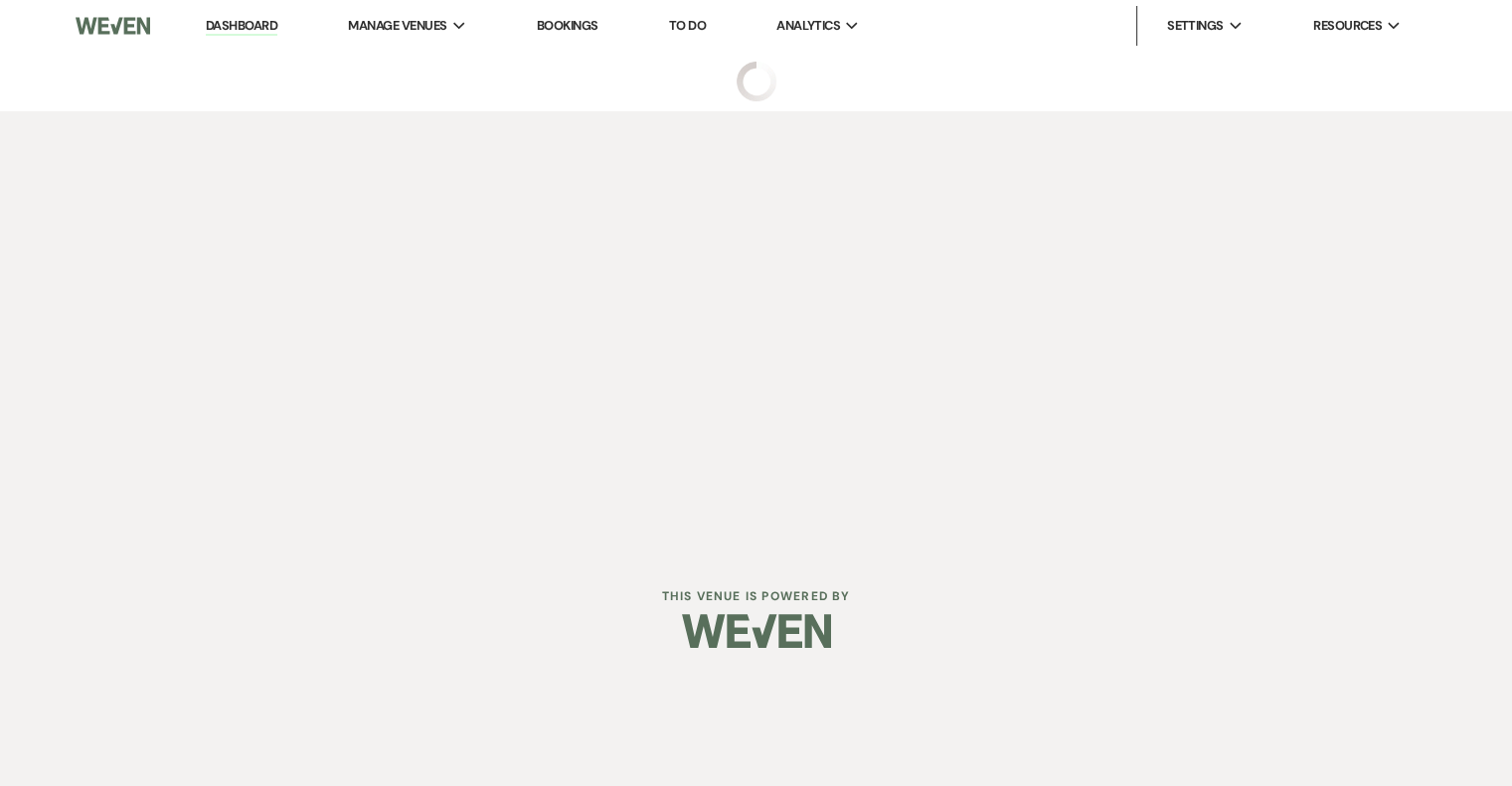 scroll, scrollTop: 0, scrollLeft: 0, axis: both 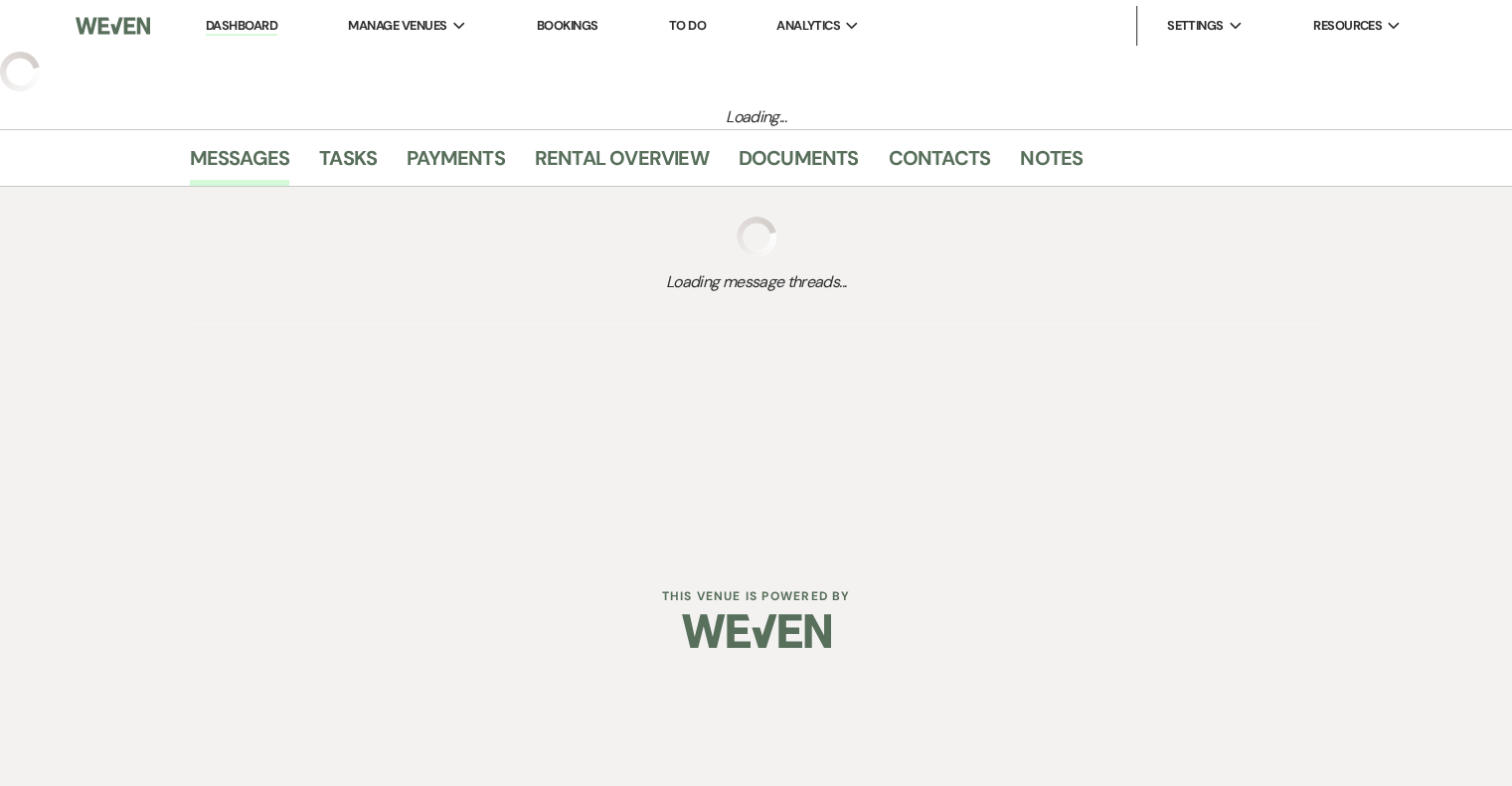 select on "2" 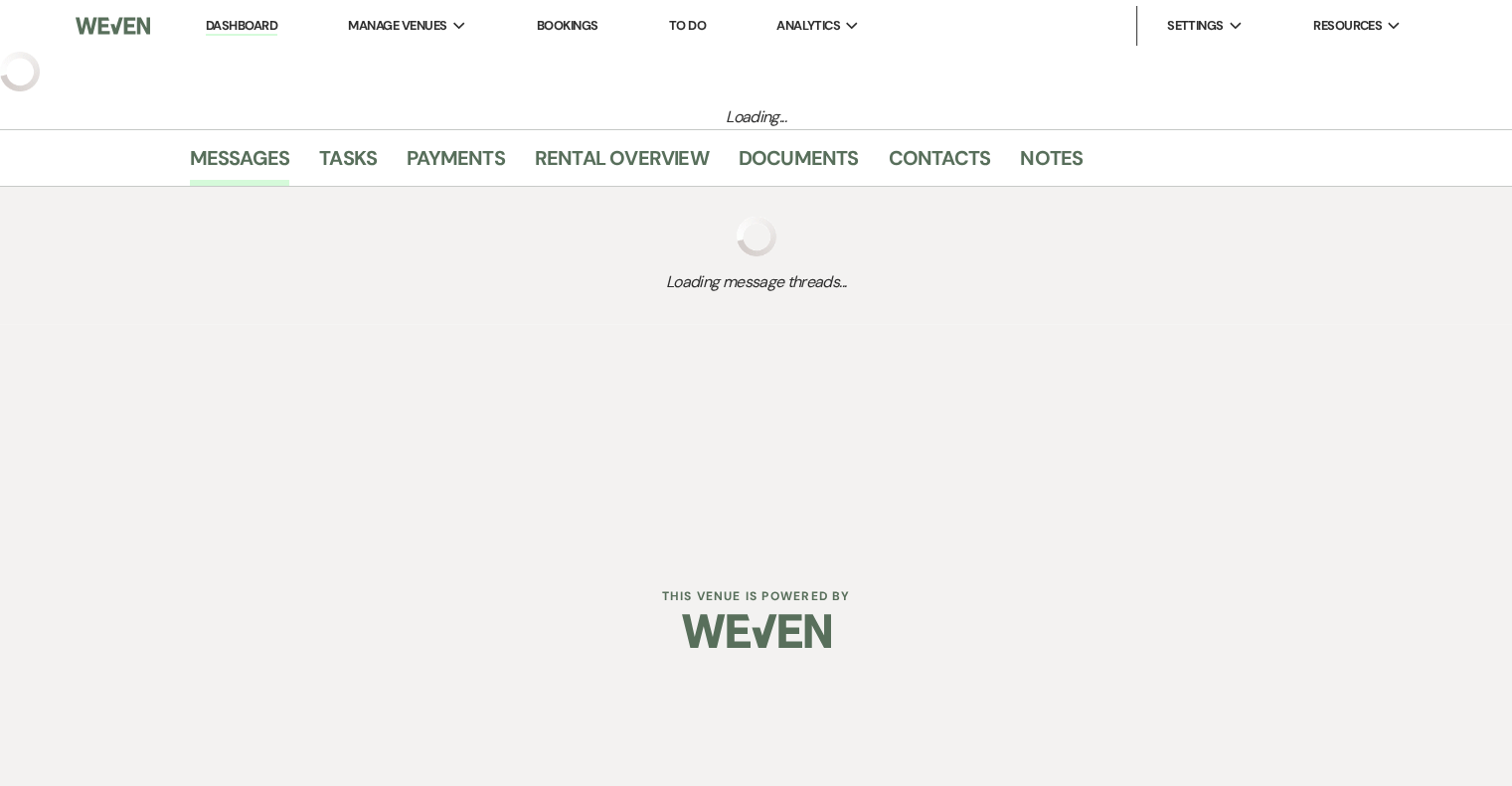 select on "5" 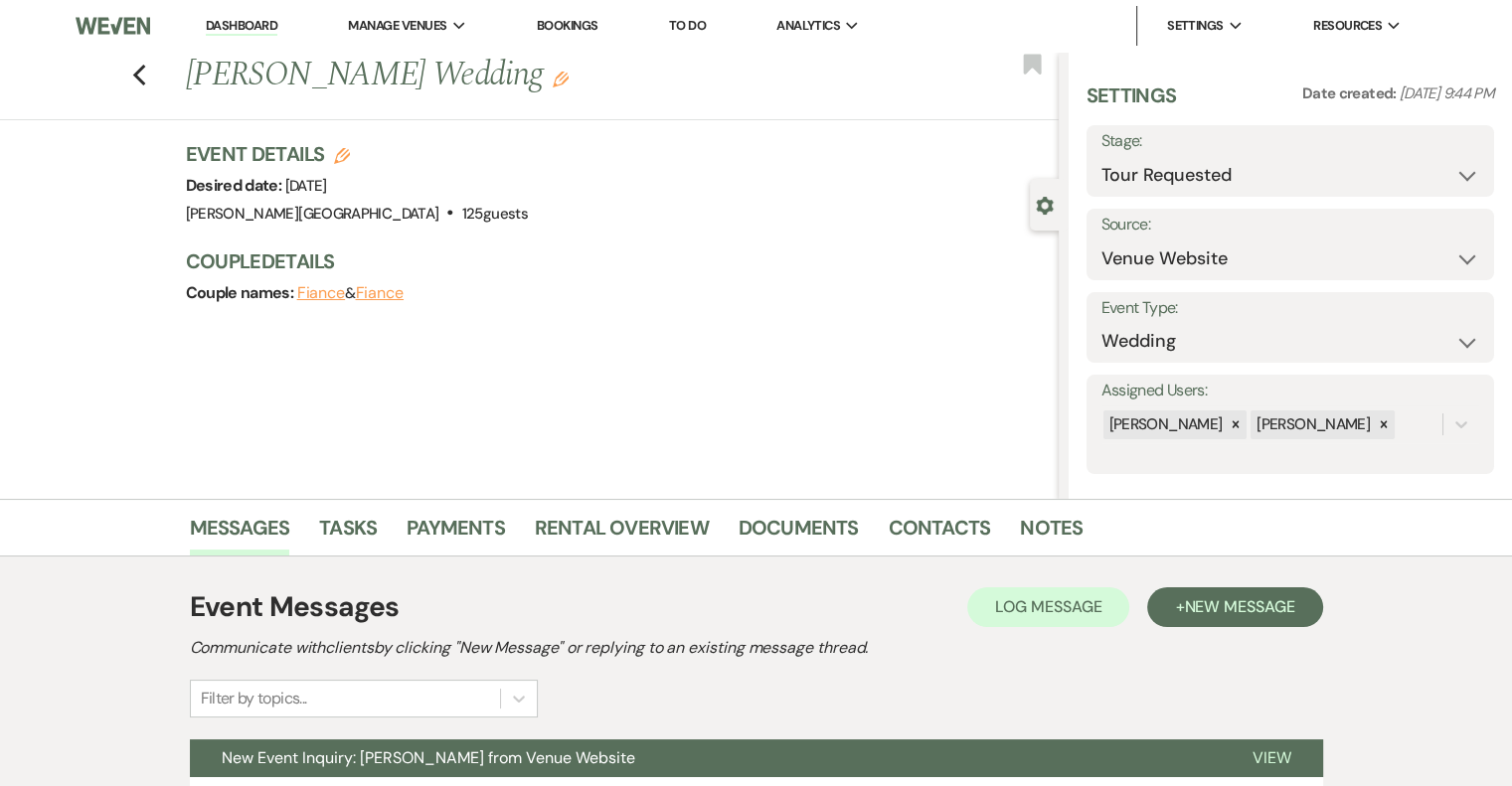 scroll, scrollTop: 181, scrollLeft: 0, axis: vertical 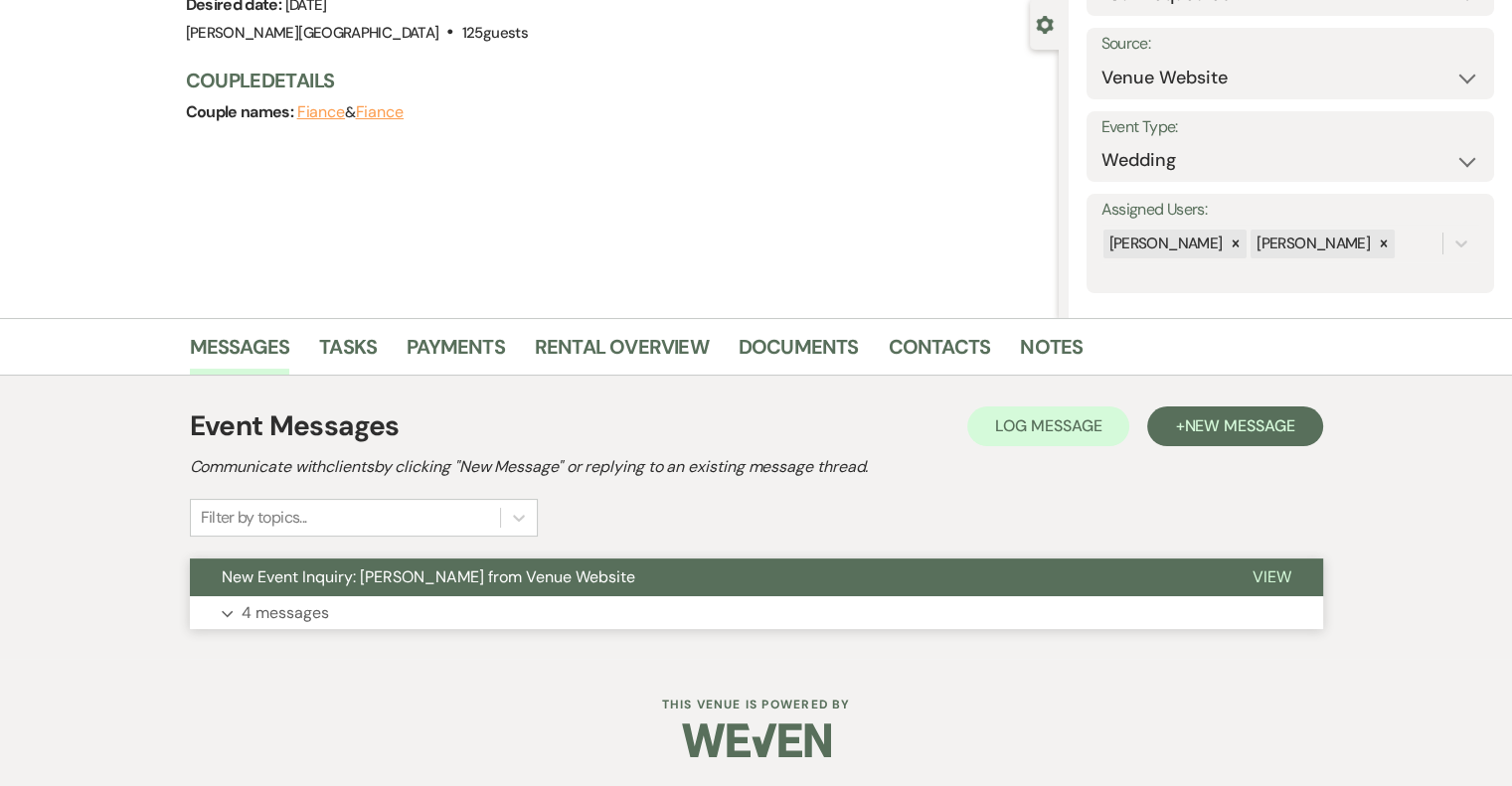 click on "4 messages" at bounding box center (285, 613) 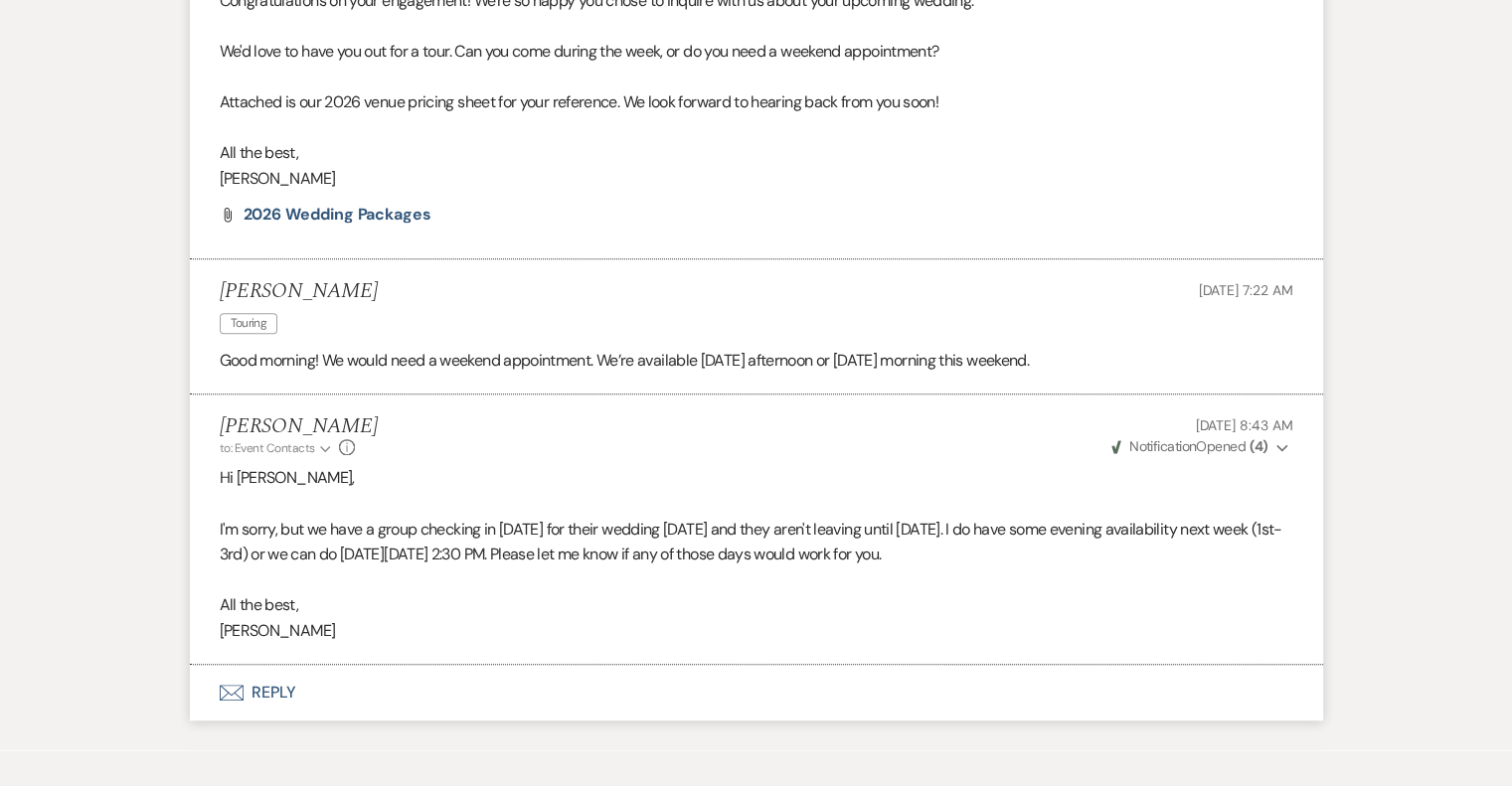 scroll, scrollTop: 1659, scrollLeft: 0, axis: vertical 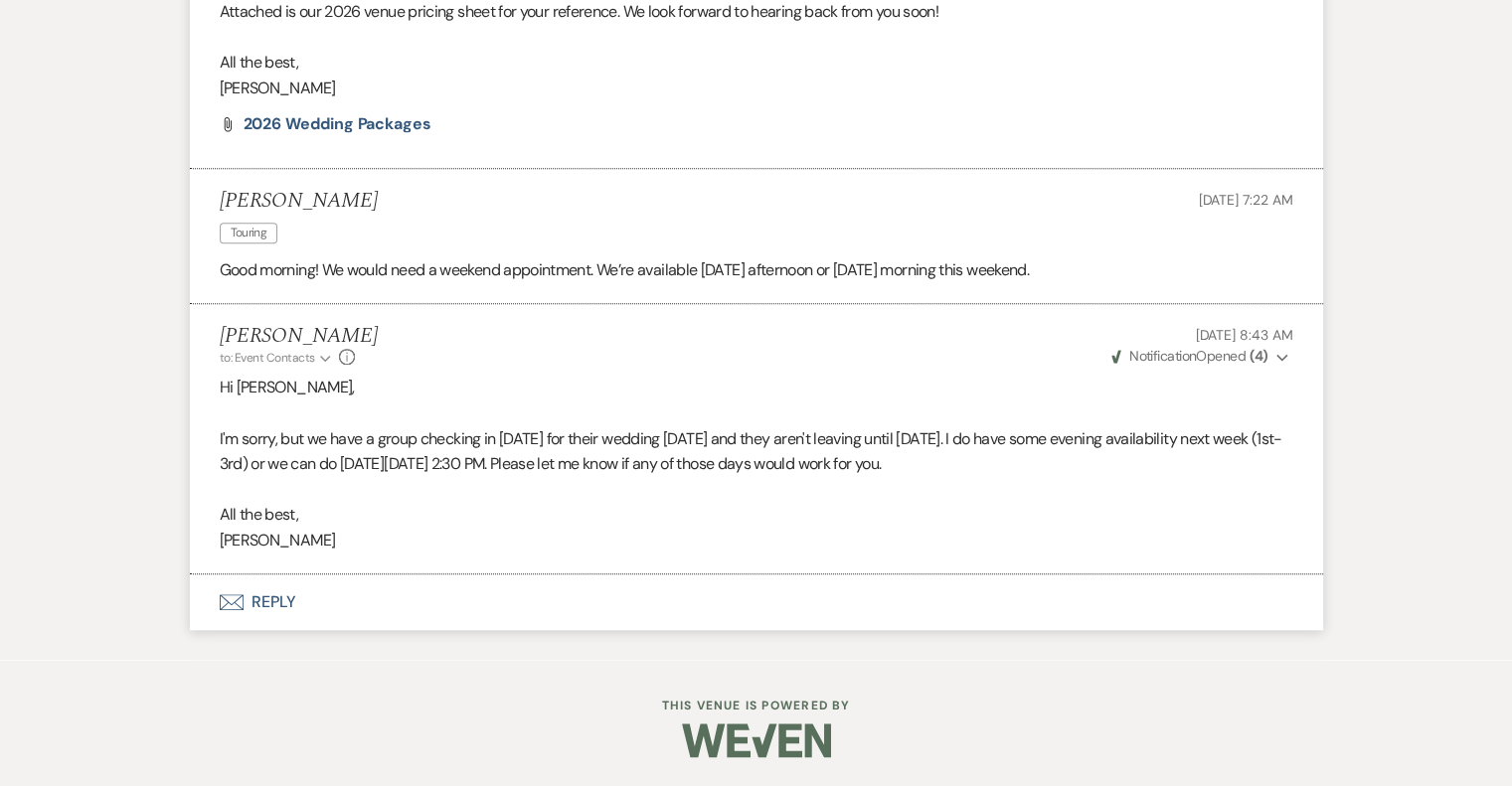 click on "Envelope Reply" at bounding box center (756, 602) 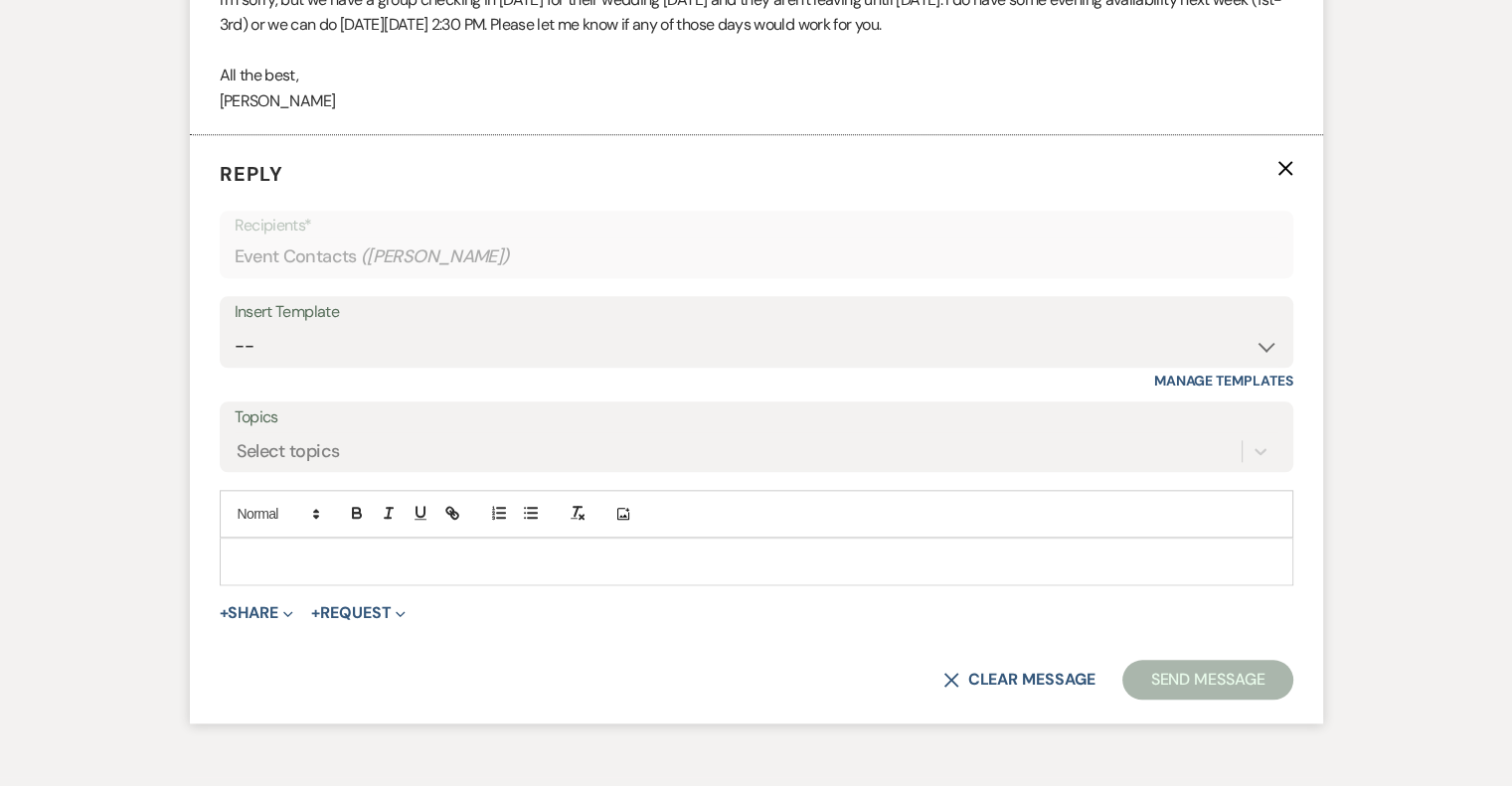 scroll, scrollTop: 2133, scrollLeft: 0, axis: vertical 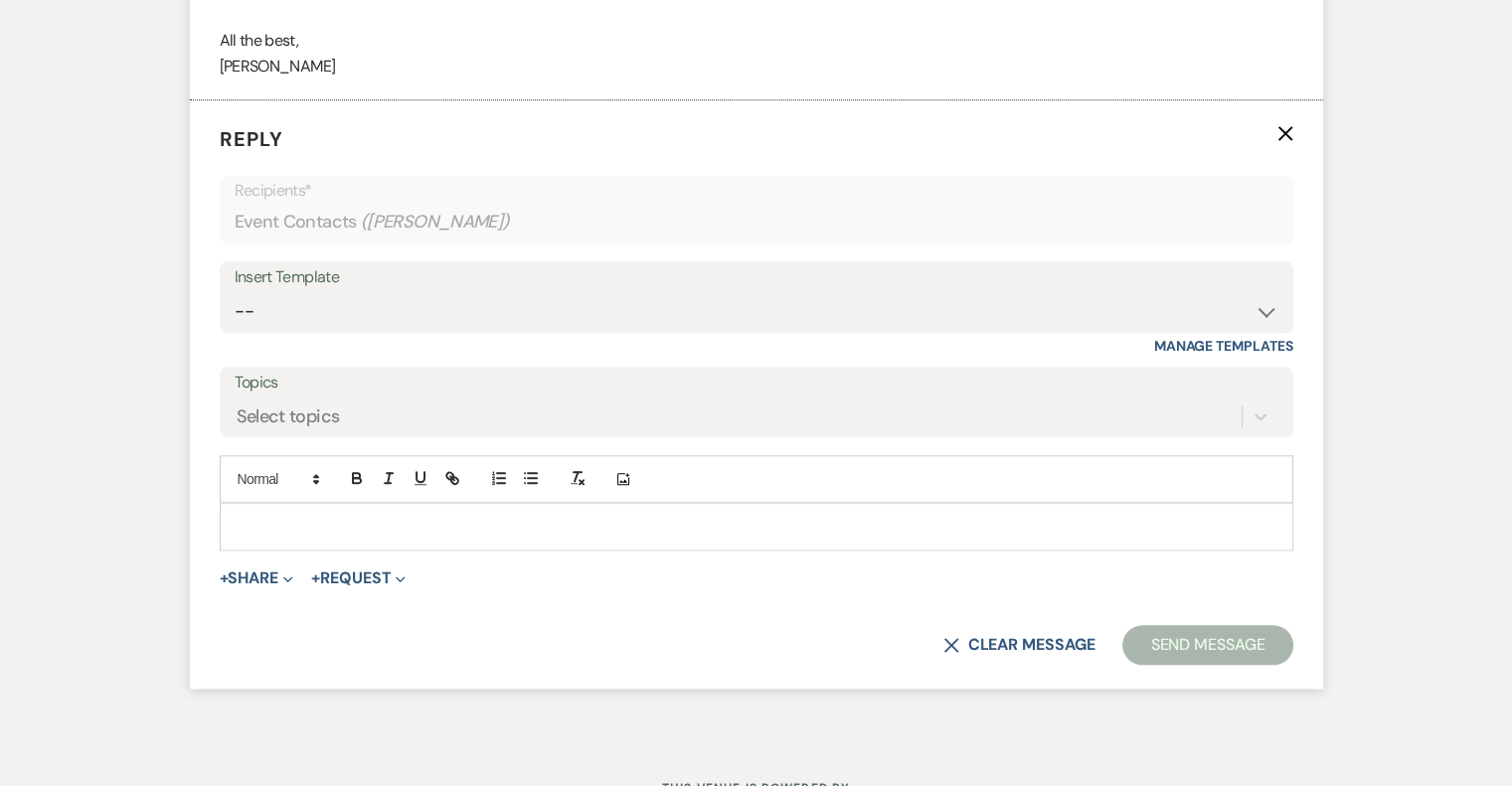 click at bounding box center [756, 527] 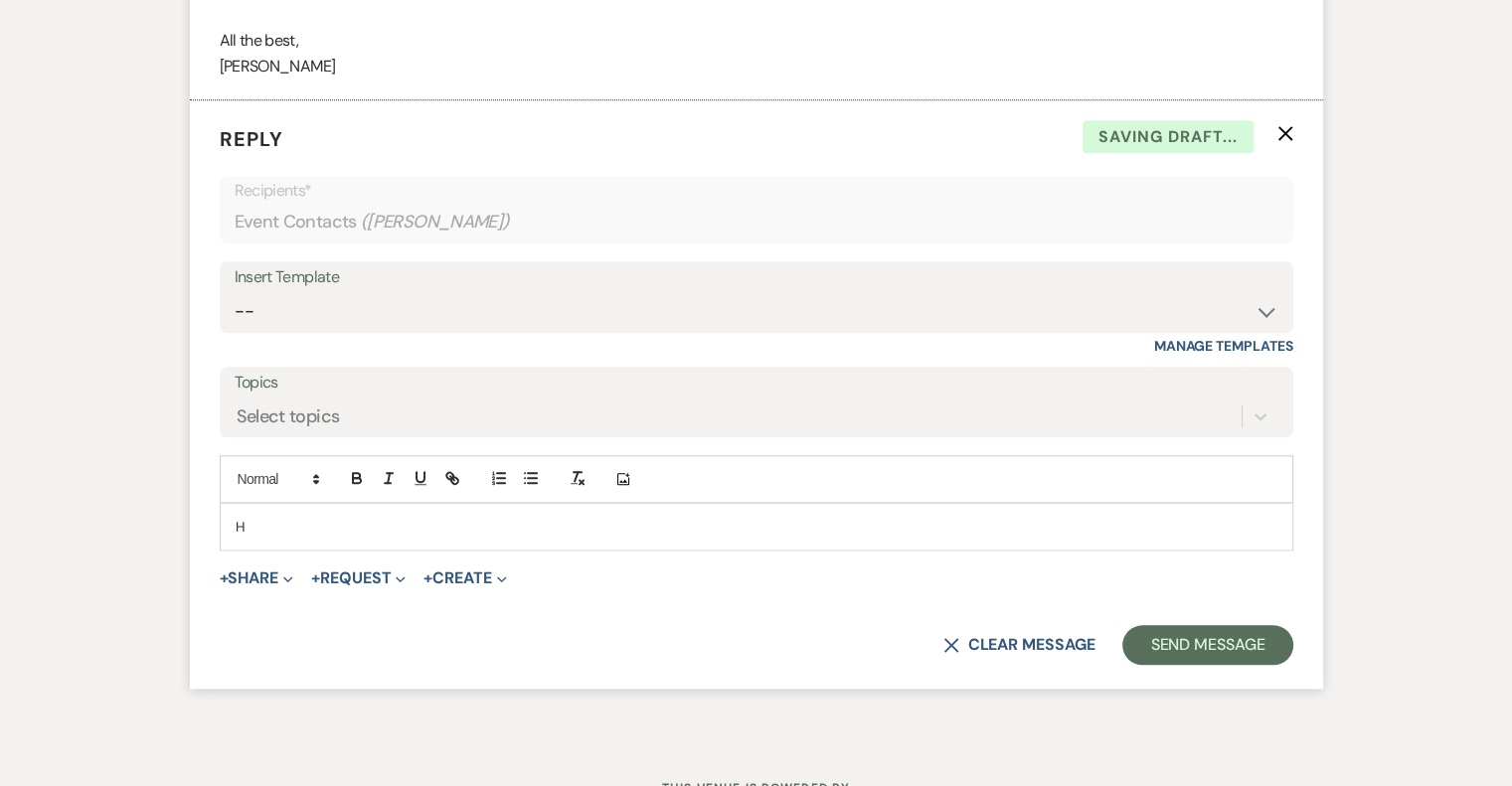 type 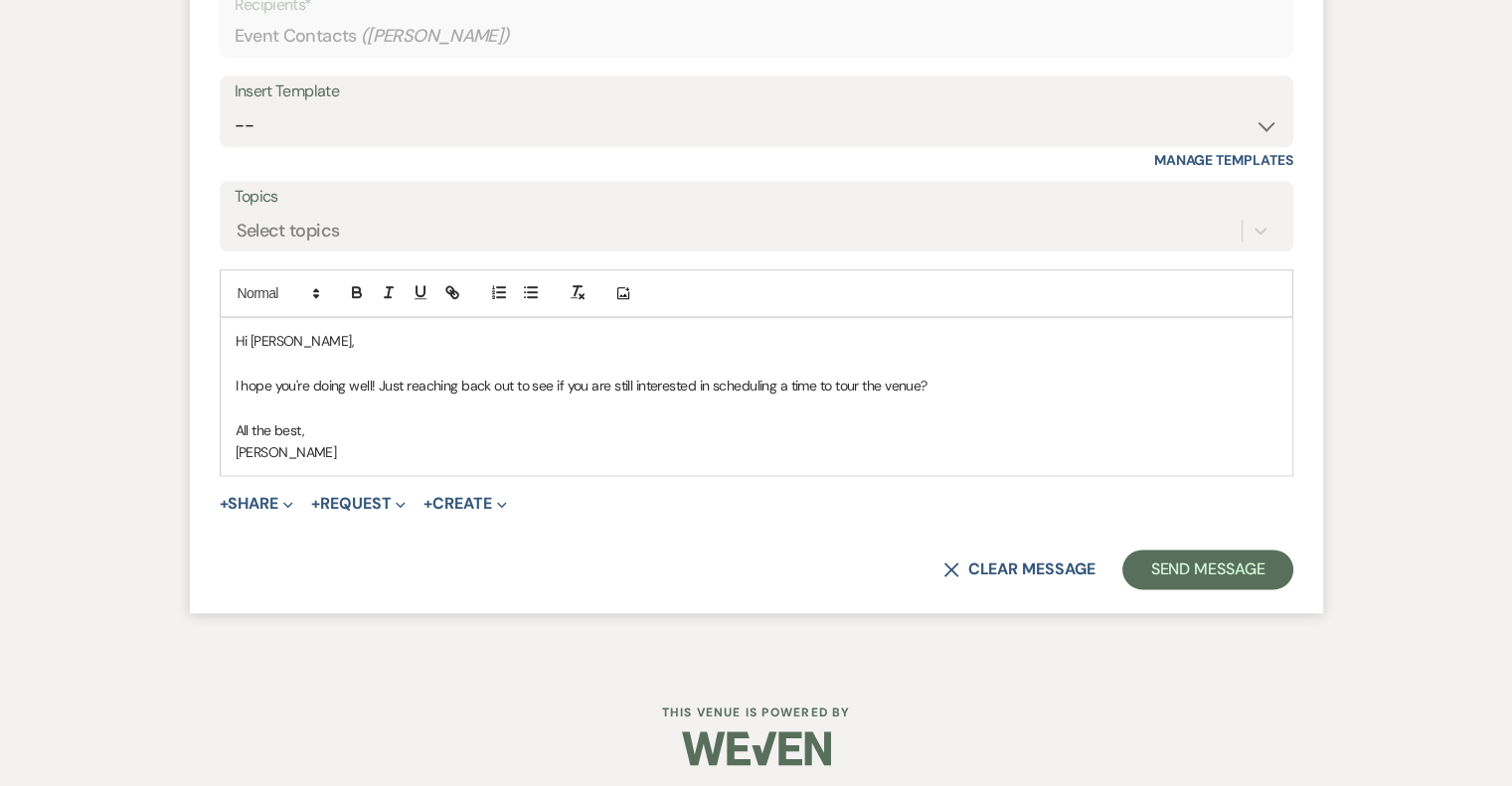 scroll, scrollTop: 2326, scrollLeft: 0, axis: vertical 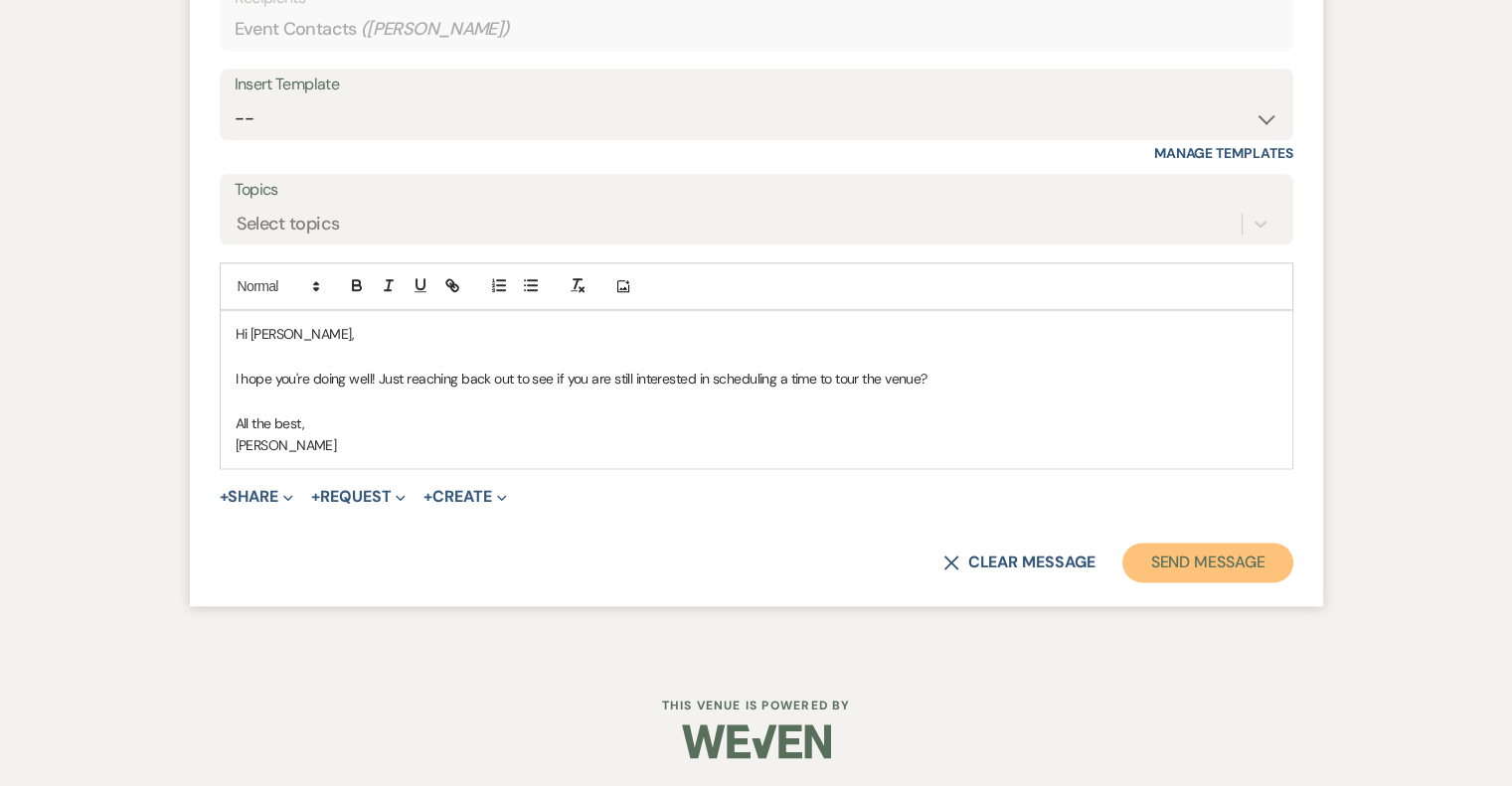 click on "Send Message" at bounding box center [1207, 562] 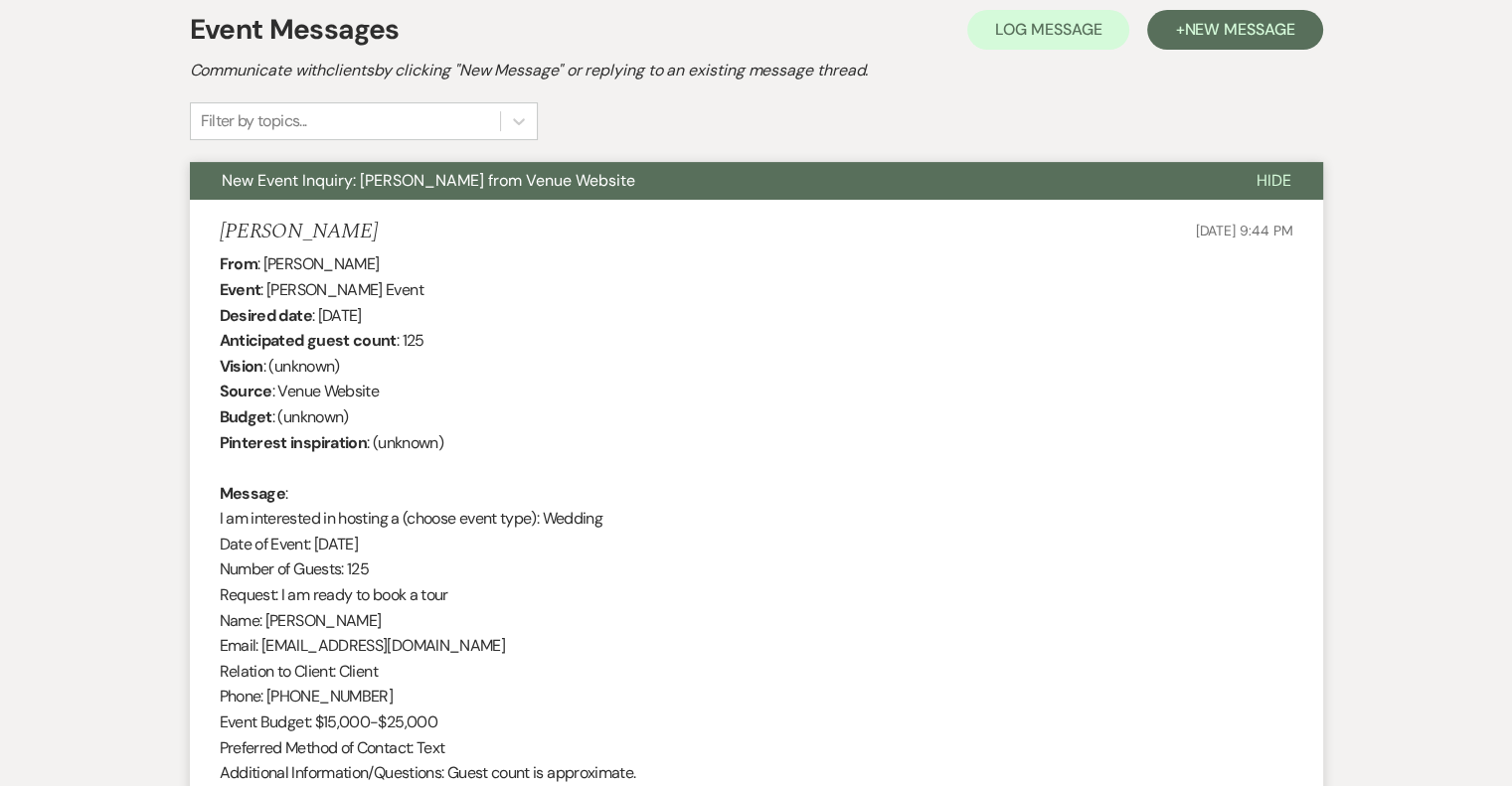 scroll, scrollTop: 0, scrollLeft: 0, axis: both 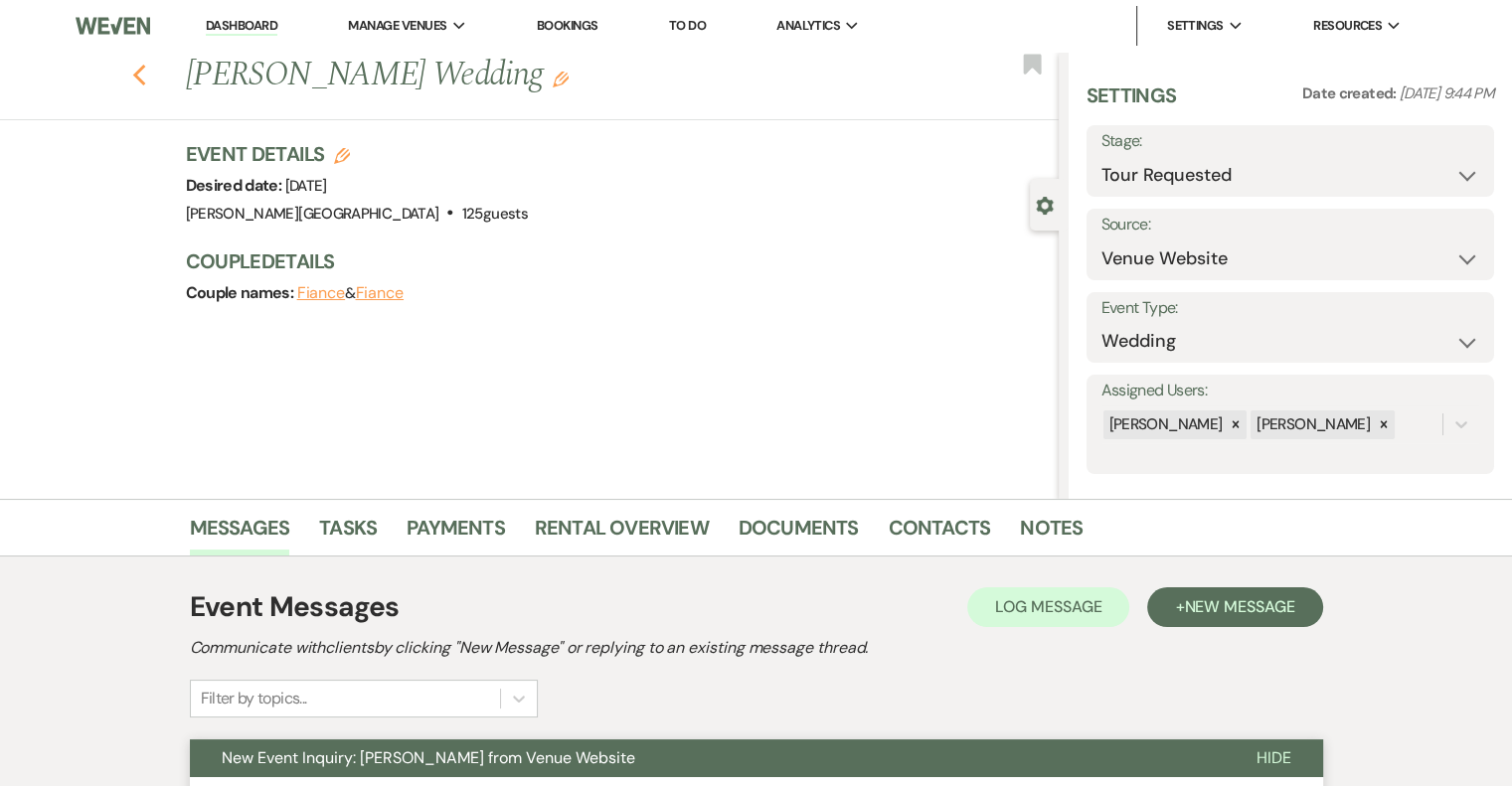 click 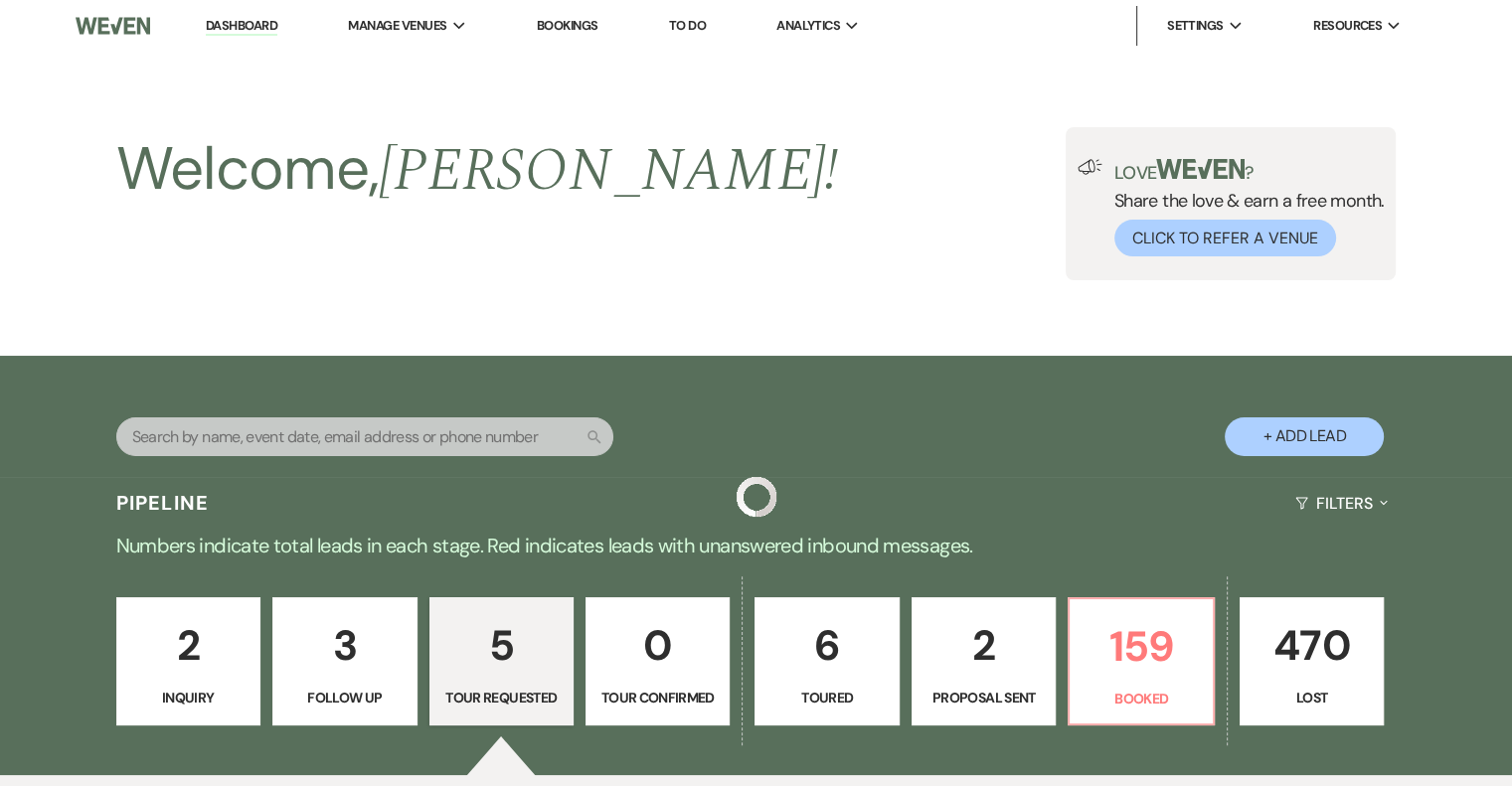 scroll, scrollTop: 930, scrollLeft: 0, axis: vertical 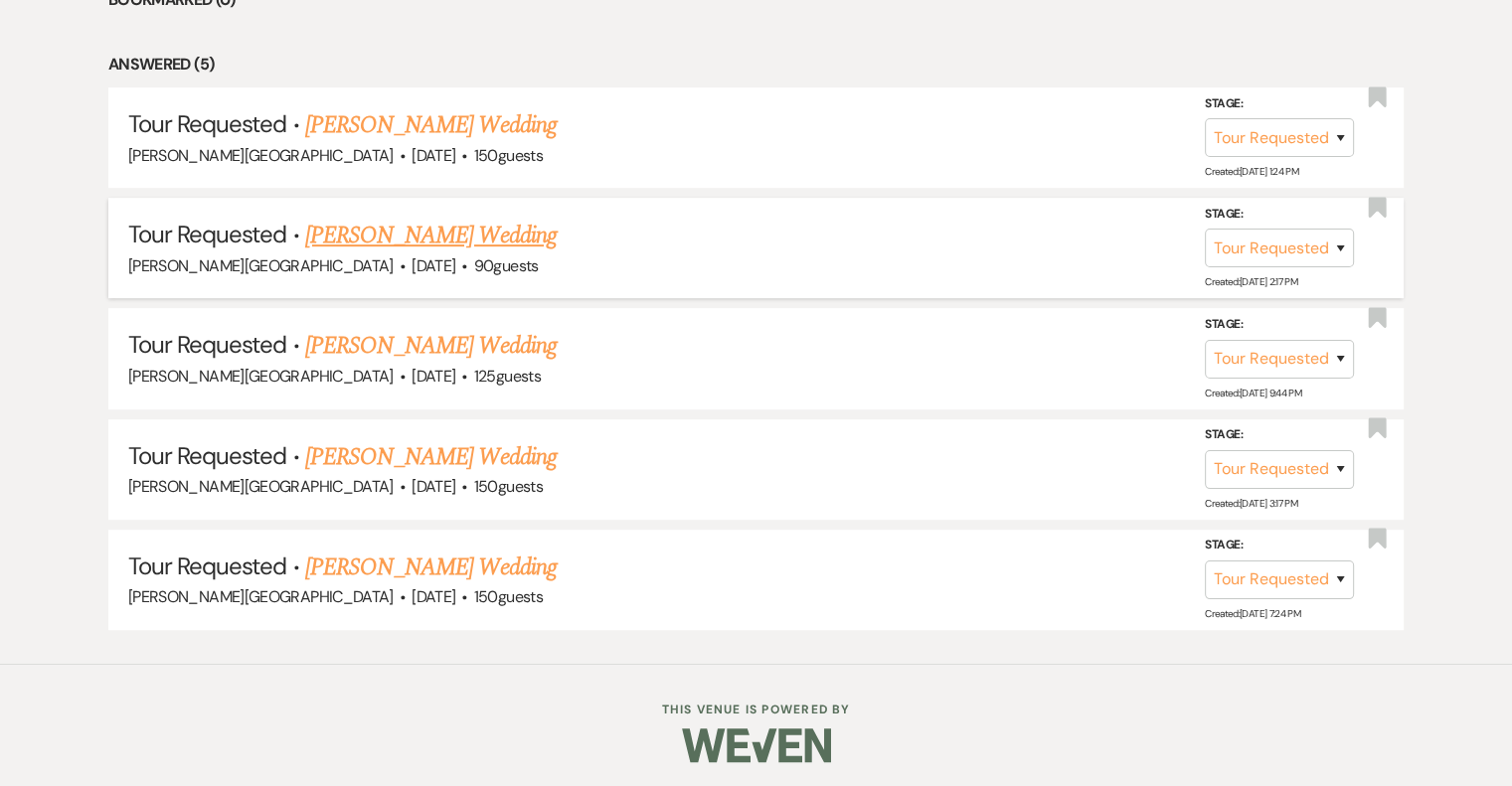 click on "[PERSON_NAME] Wedding" at bounding box center (430, 236) 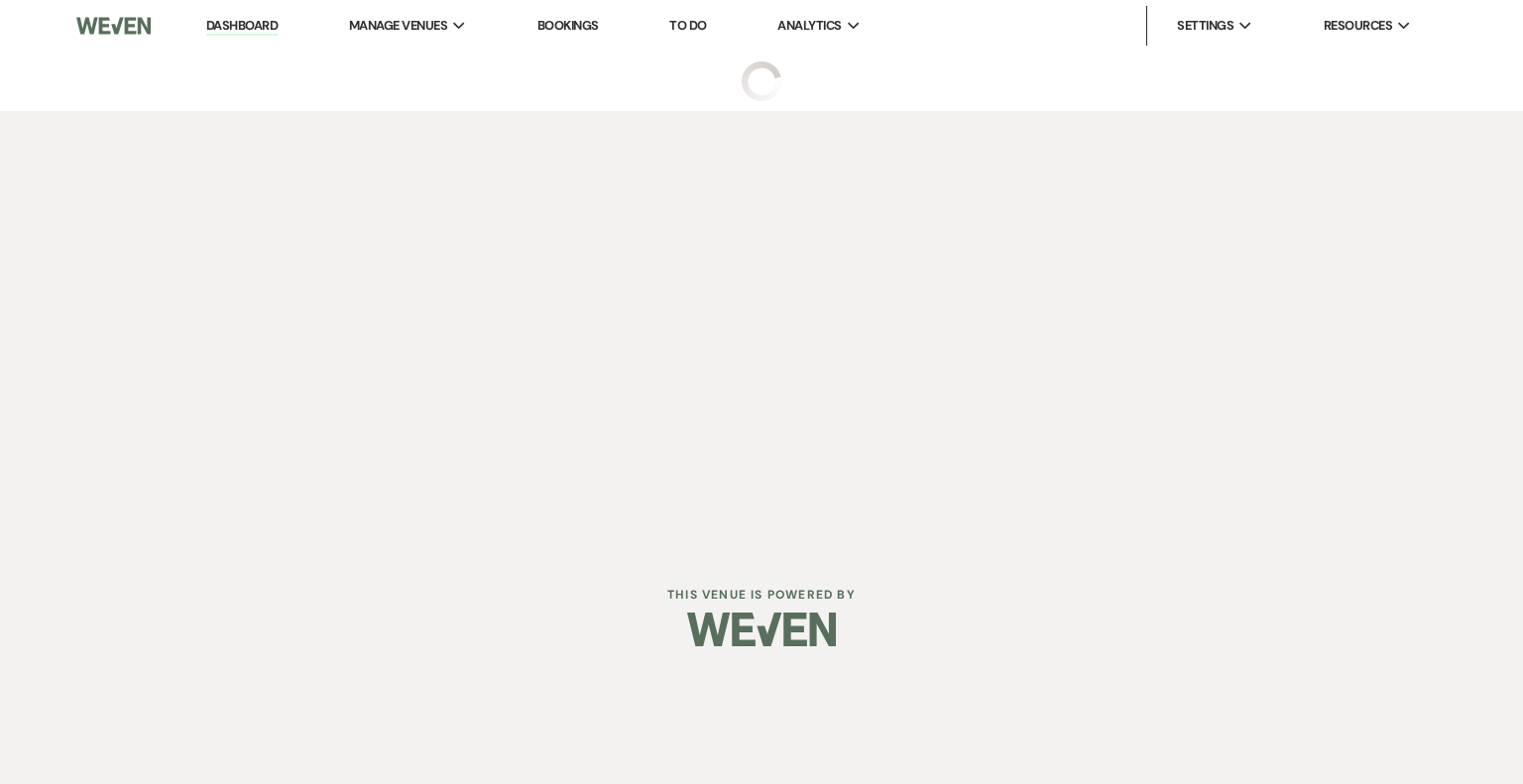 select on "2" 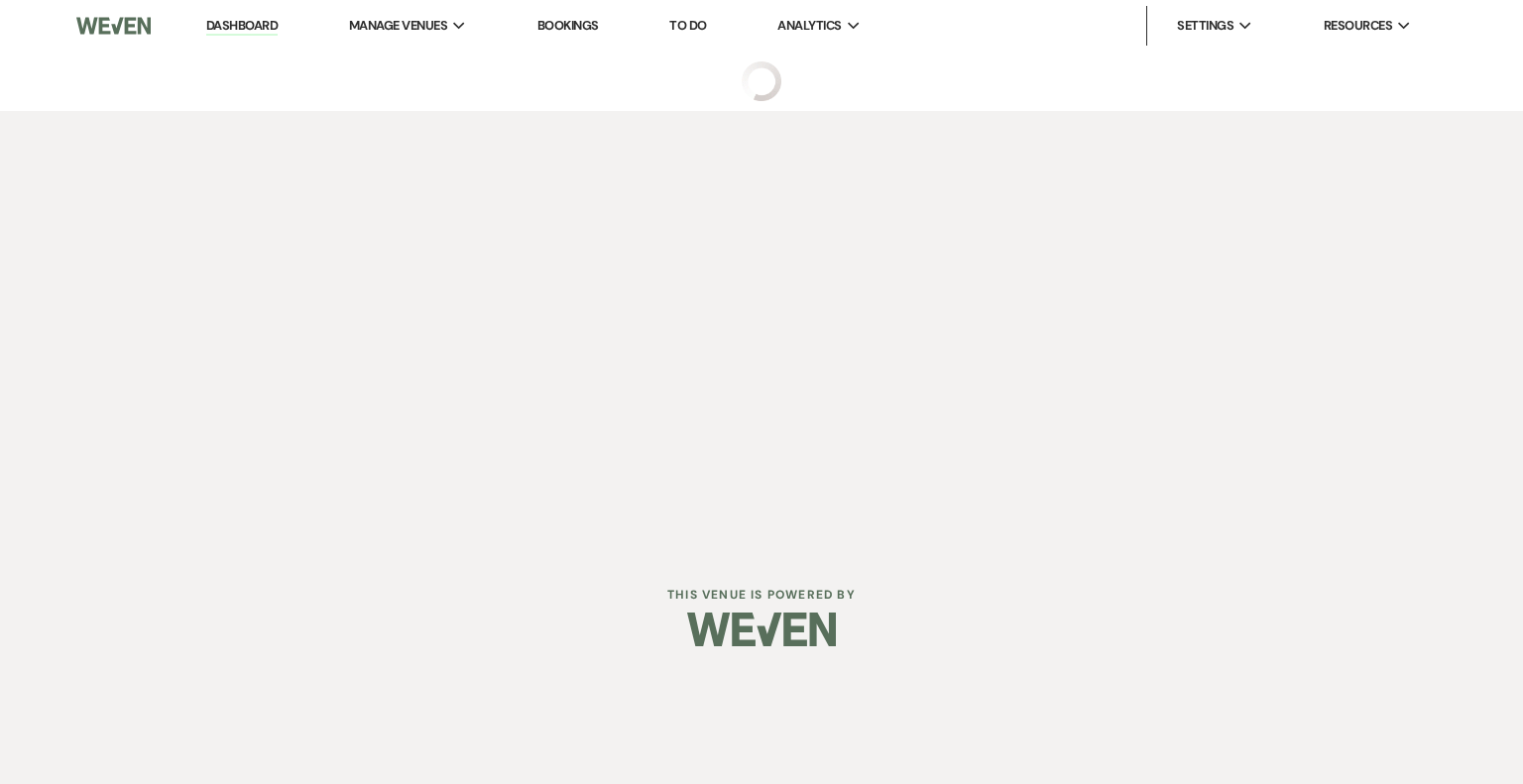 select on "5" 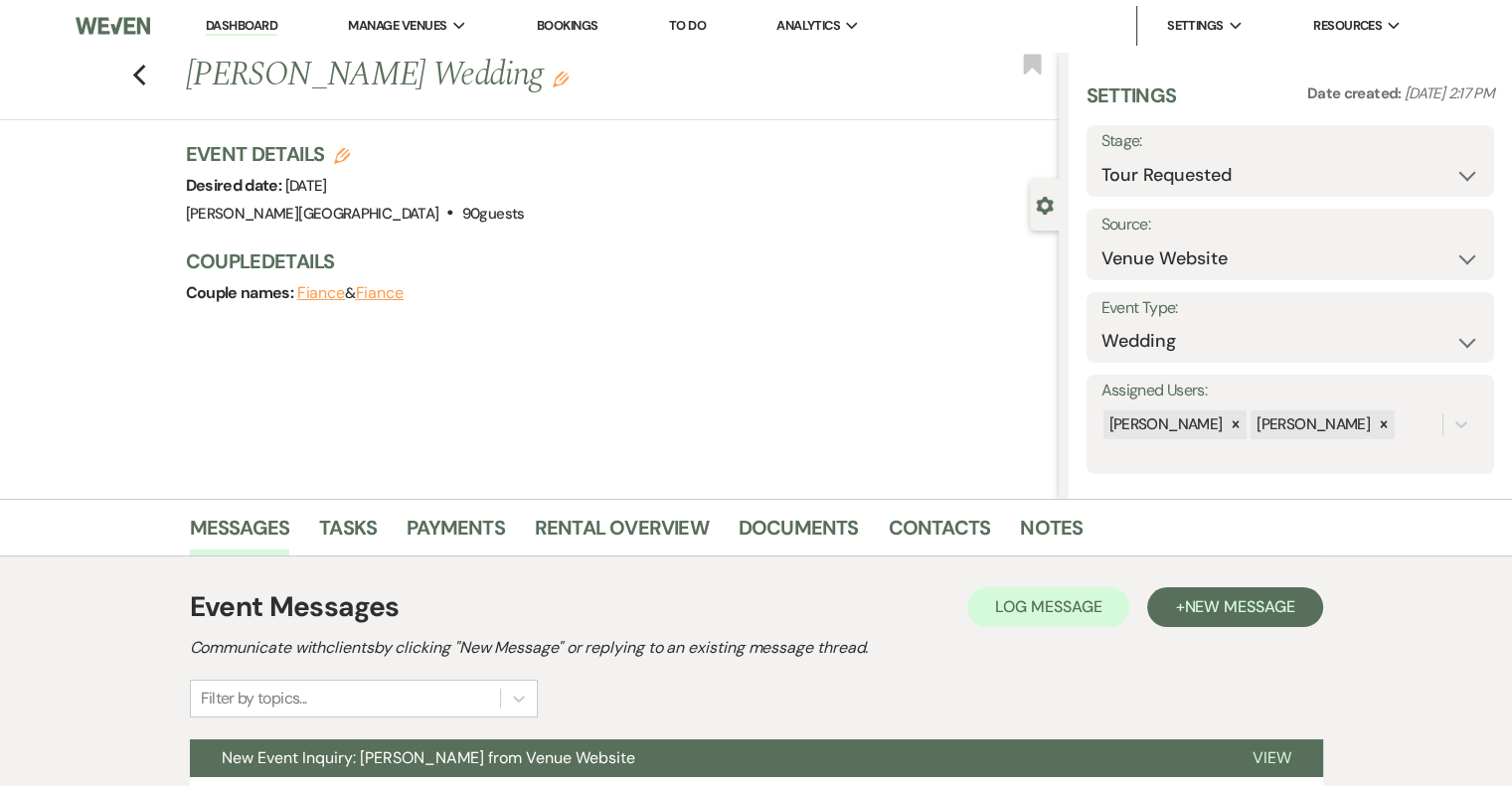 scroll, scrollTop: 181, scrollLeft: 0, axis: vertical 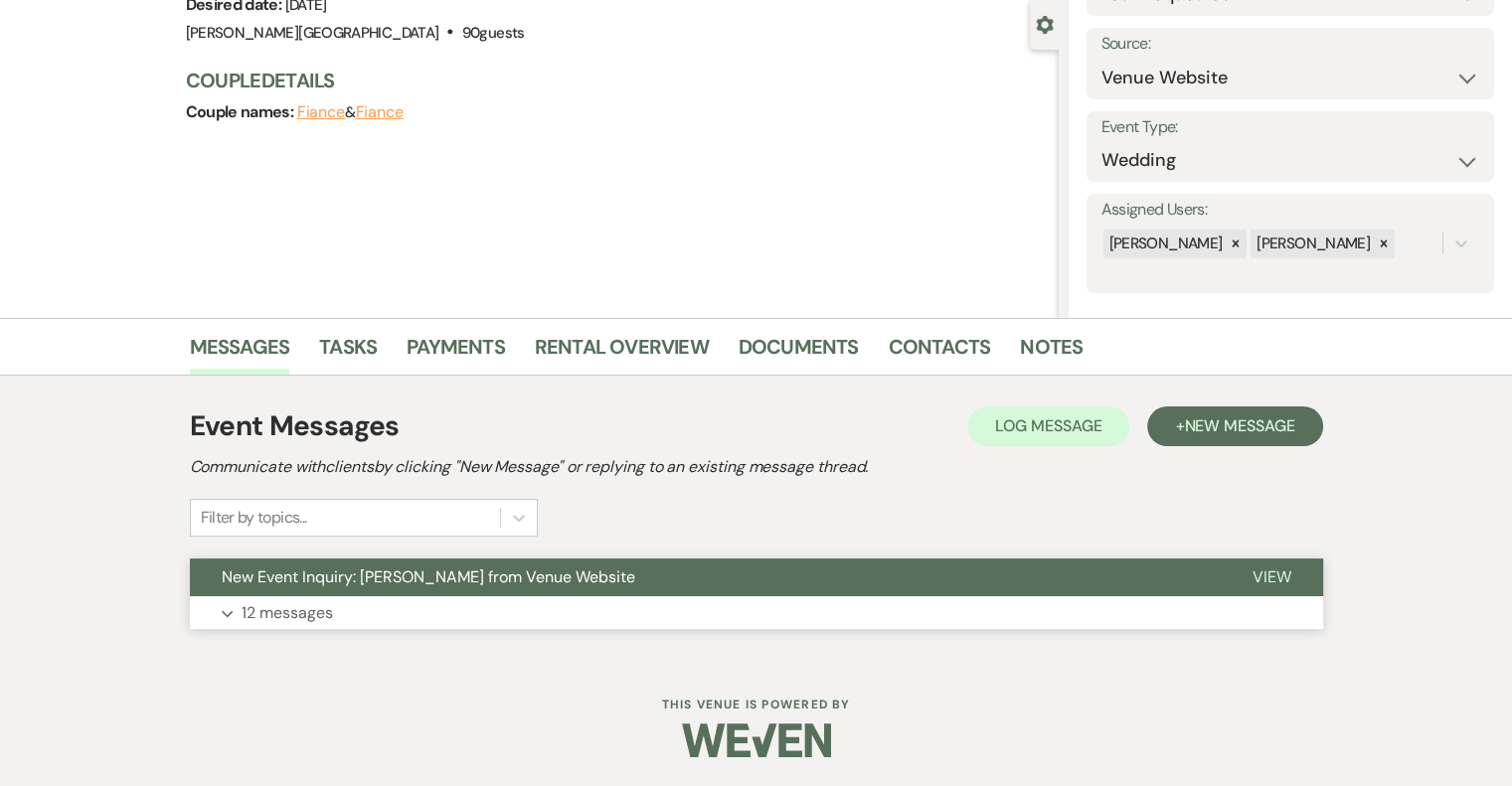 click on "12 messages" at bounding box center [287, 613] 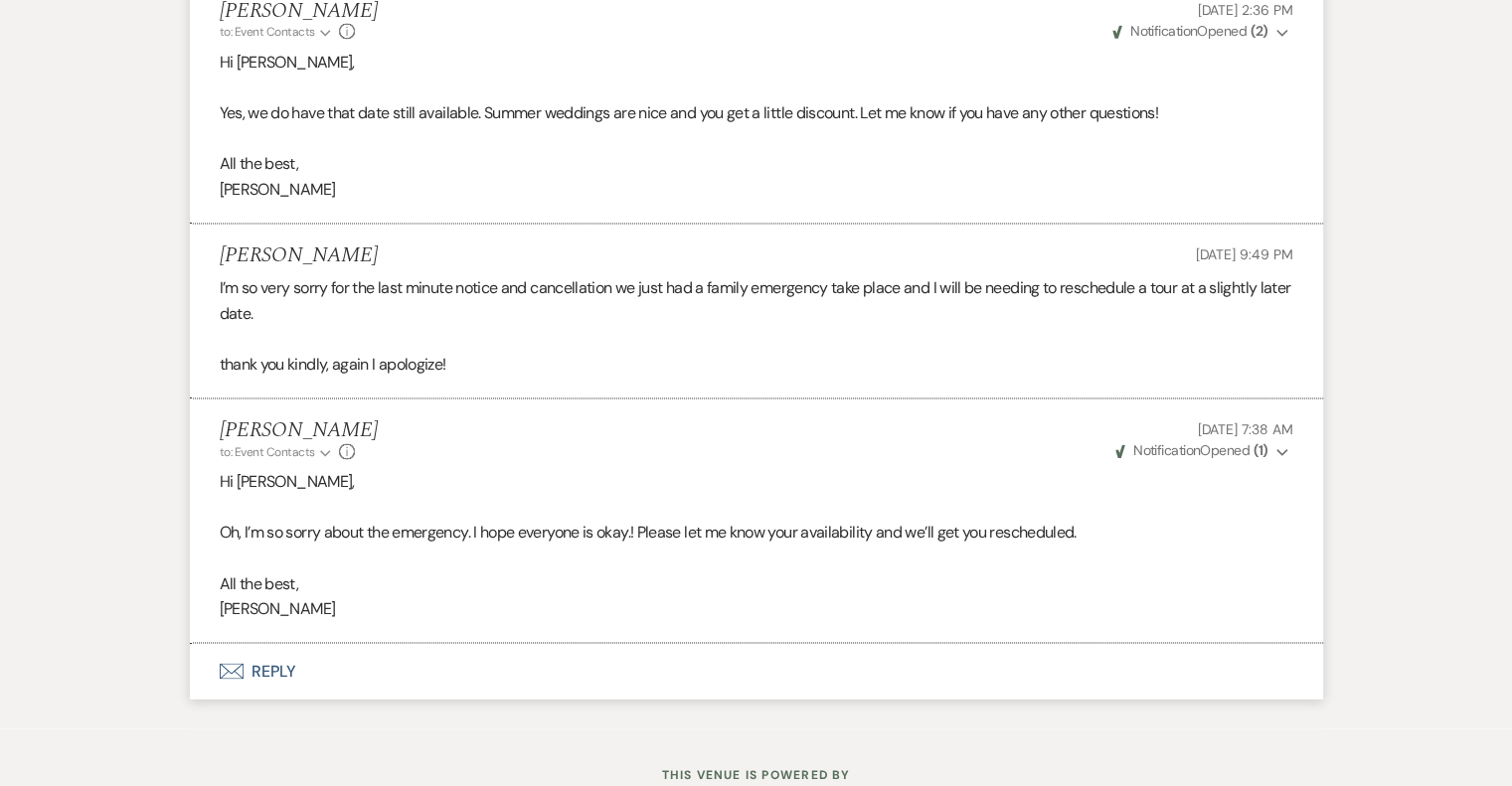 scroll, scrollTop: 3244, scrollLeft: 0, axis: vertical 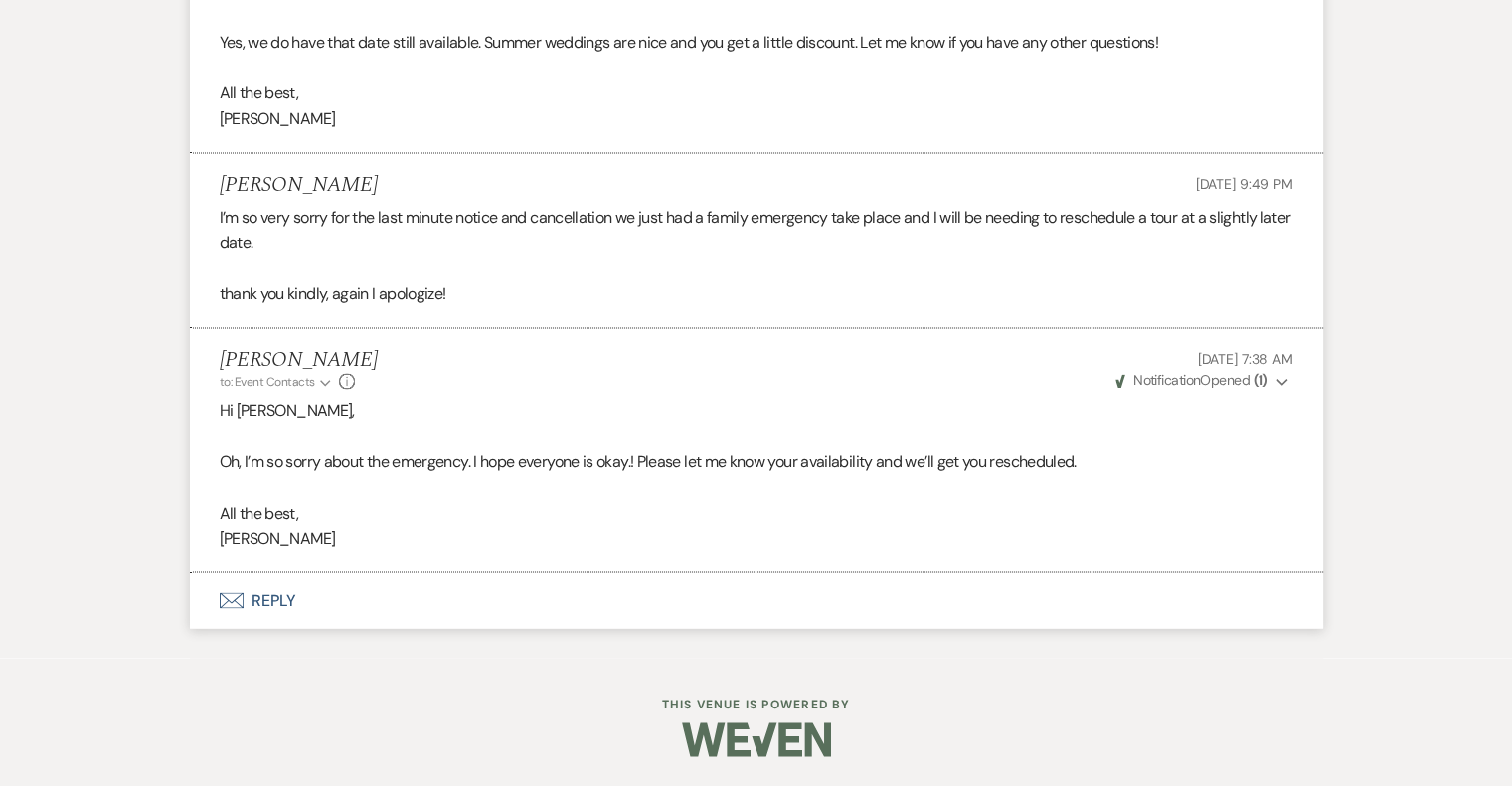 click on "Expand" 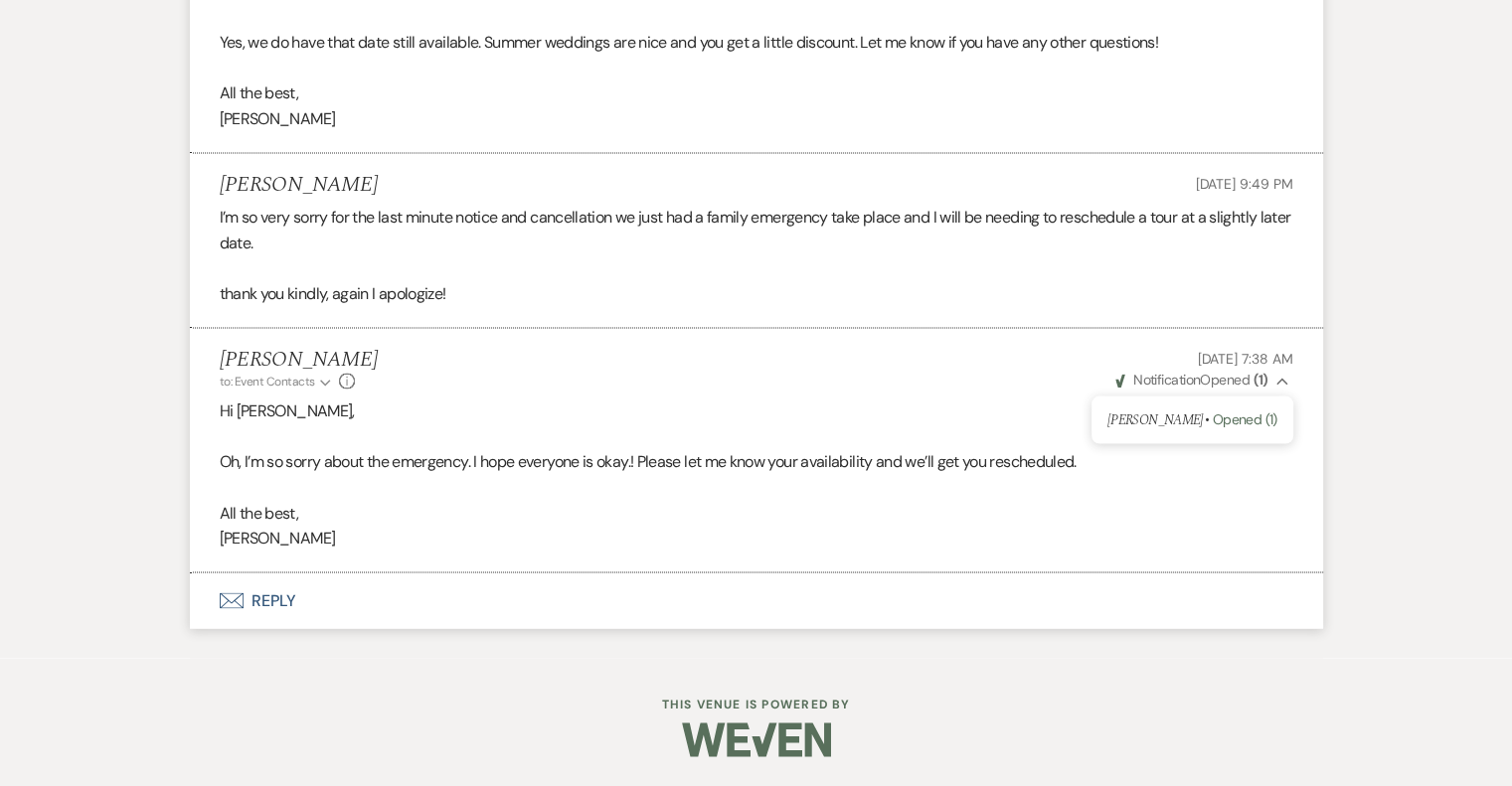 click on "Collapse" 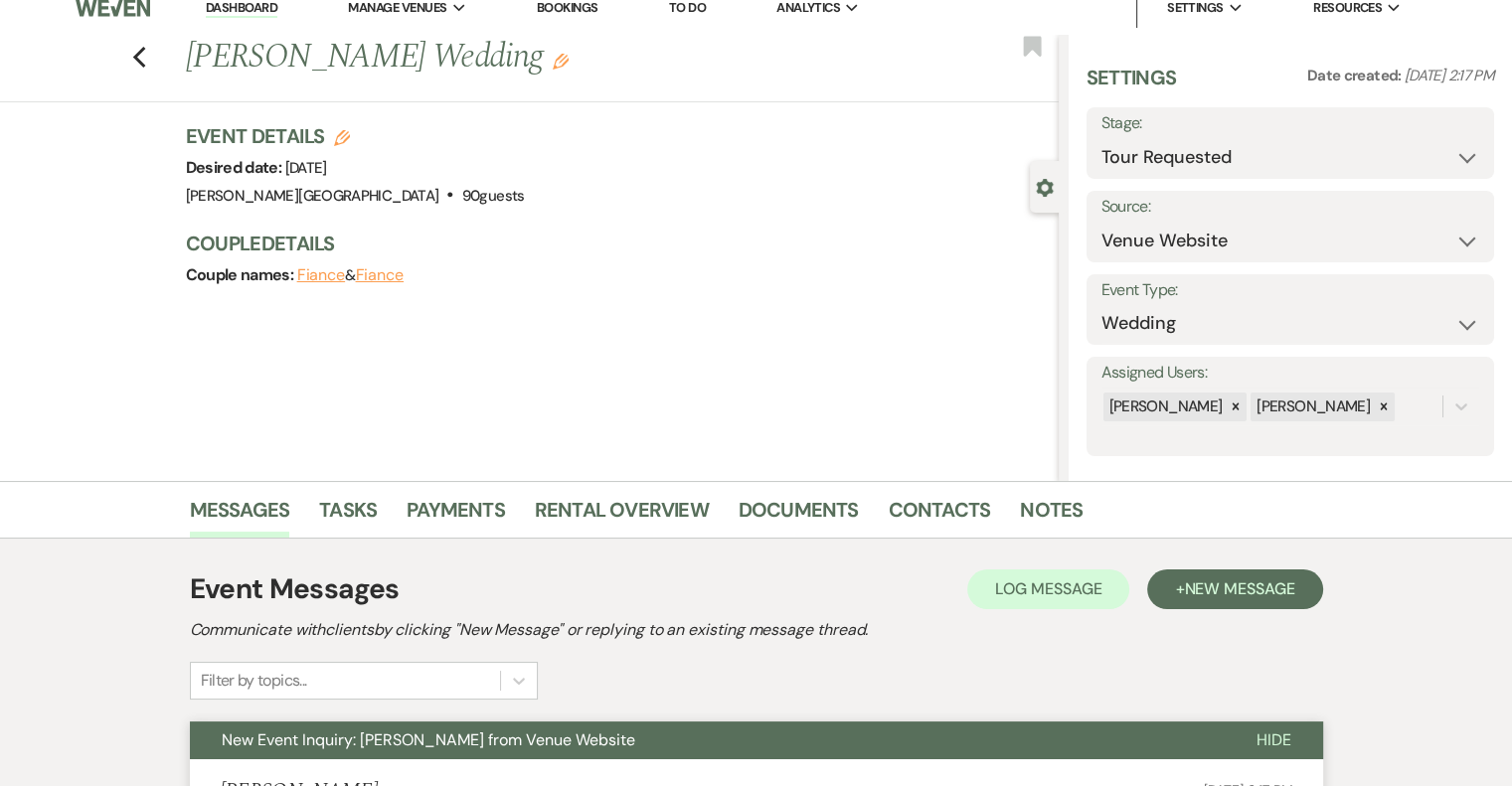 scroll, scrollTop: 0, scrollLeft: 0, axis: both 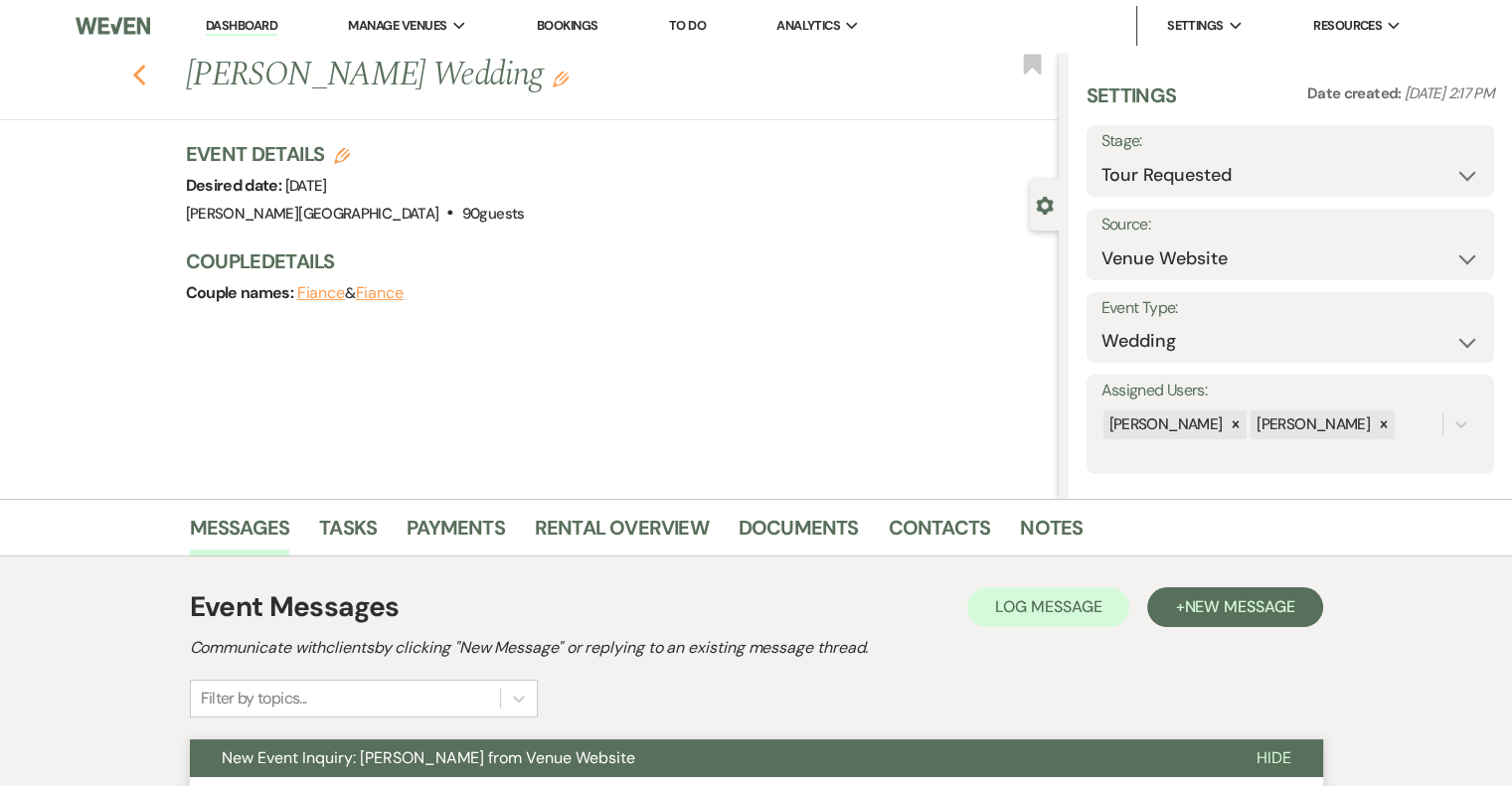 click on "Previous" 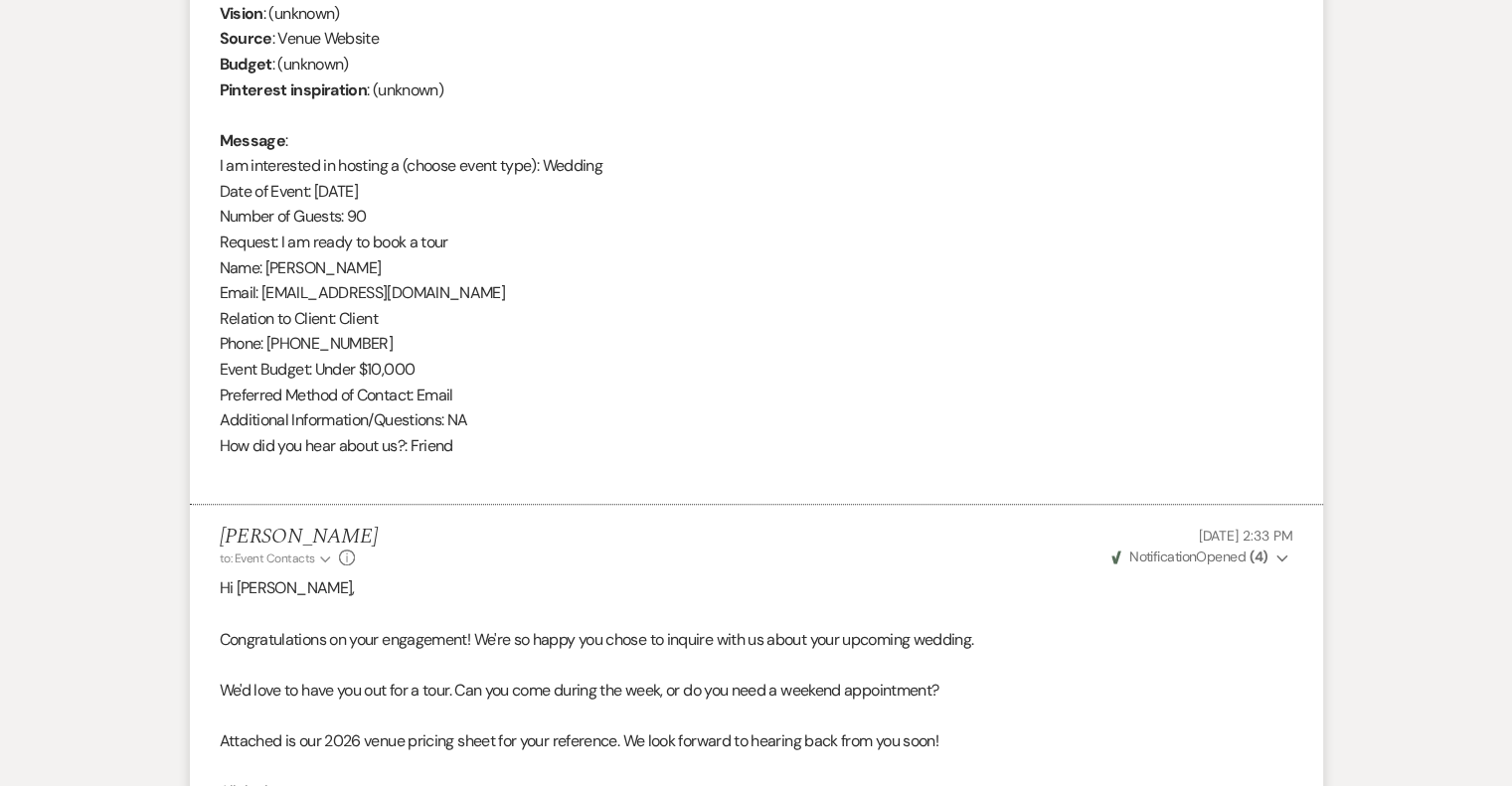 select on "2" 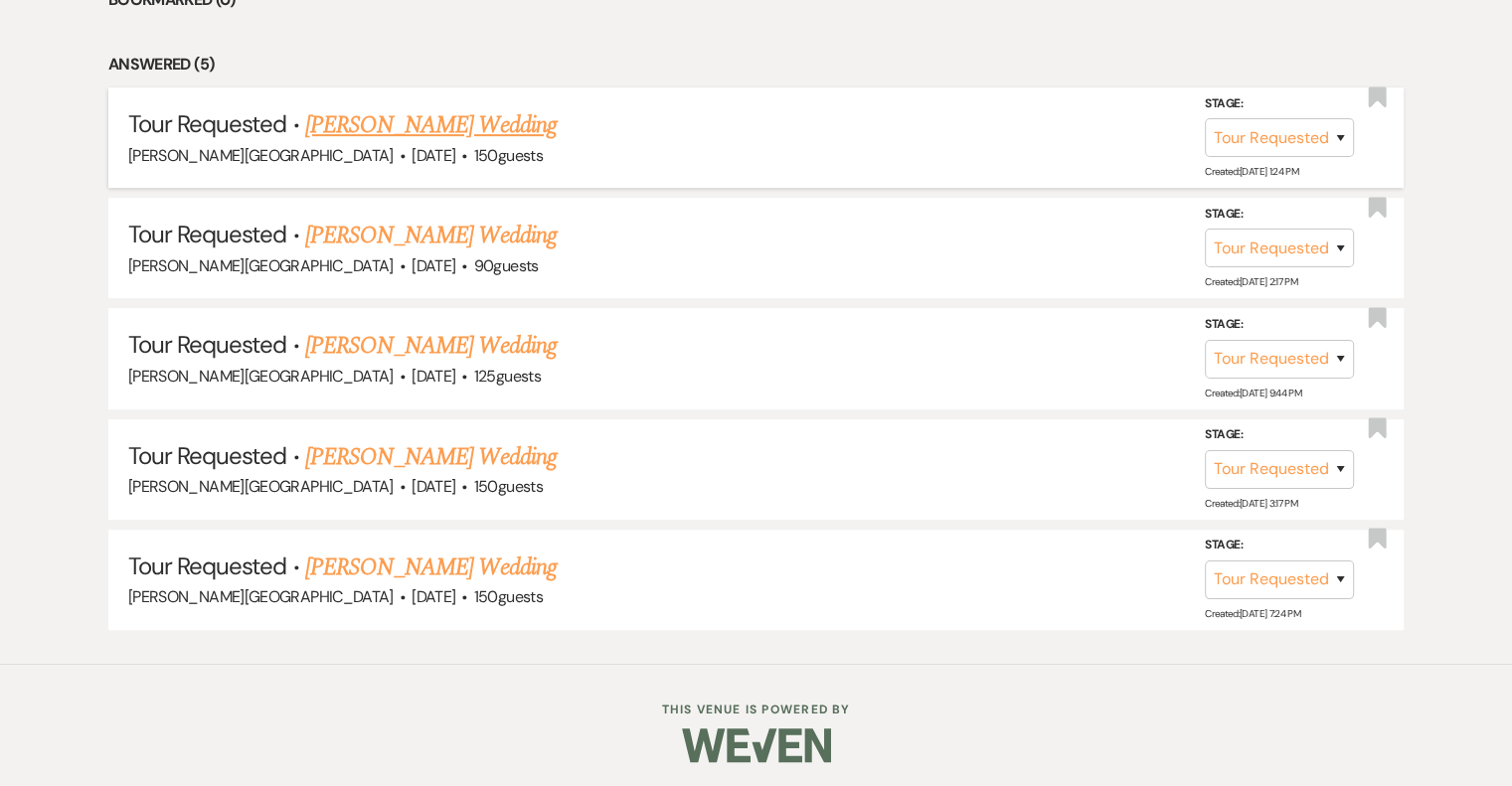 click on "[PERSON_NAME] Wedding" at bounding box center [430, 125] 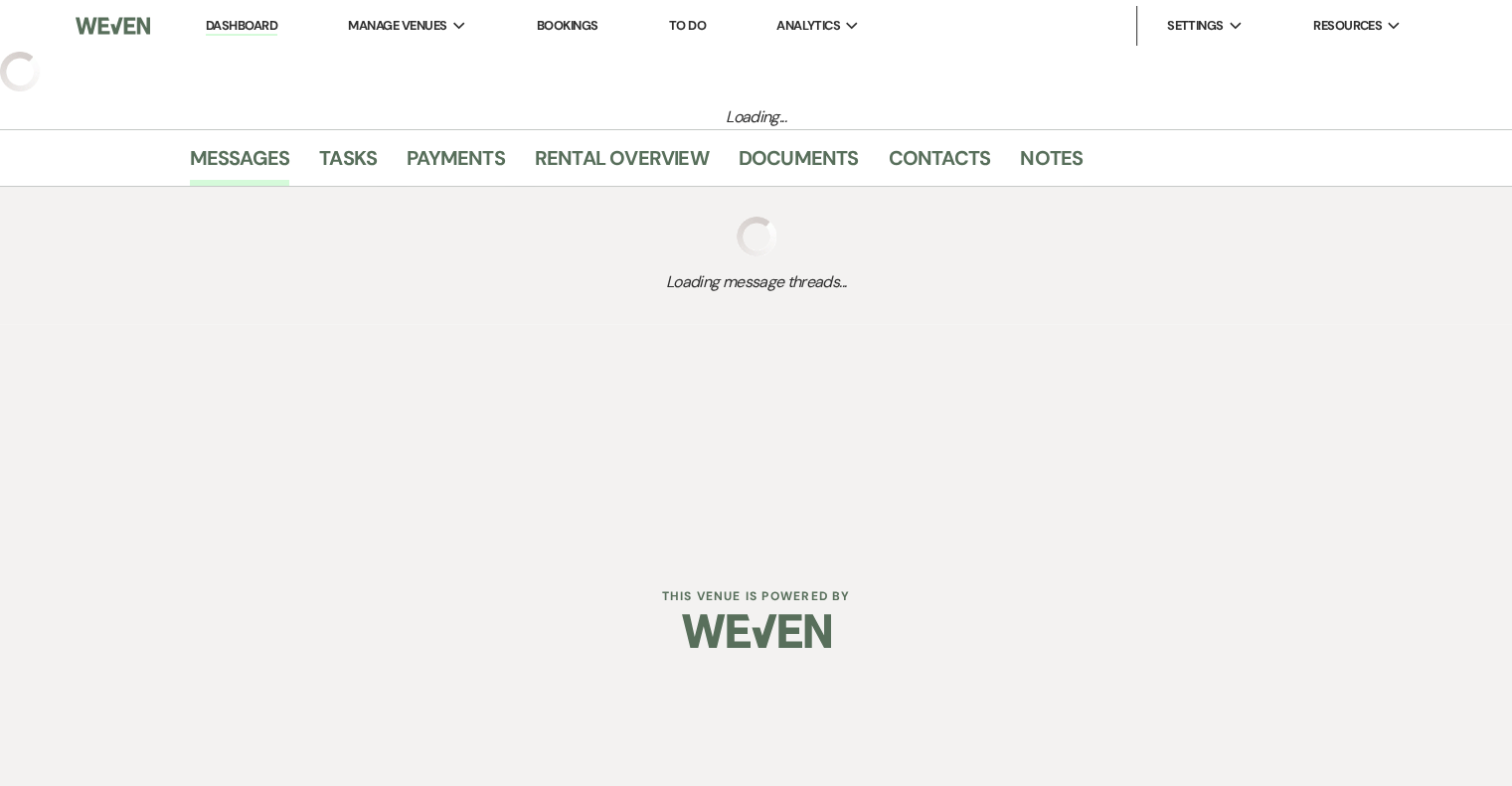 select on "2" 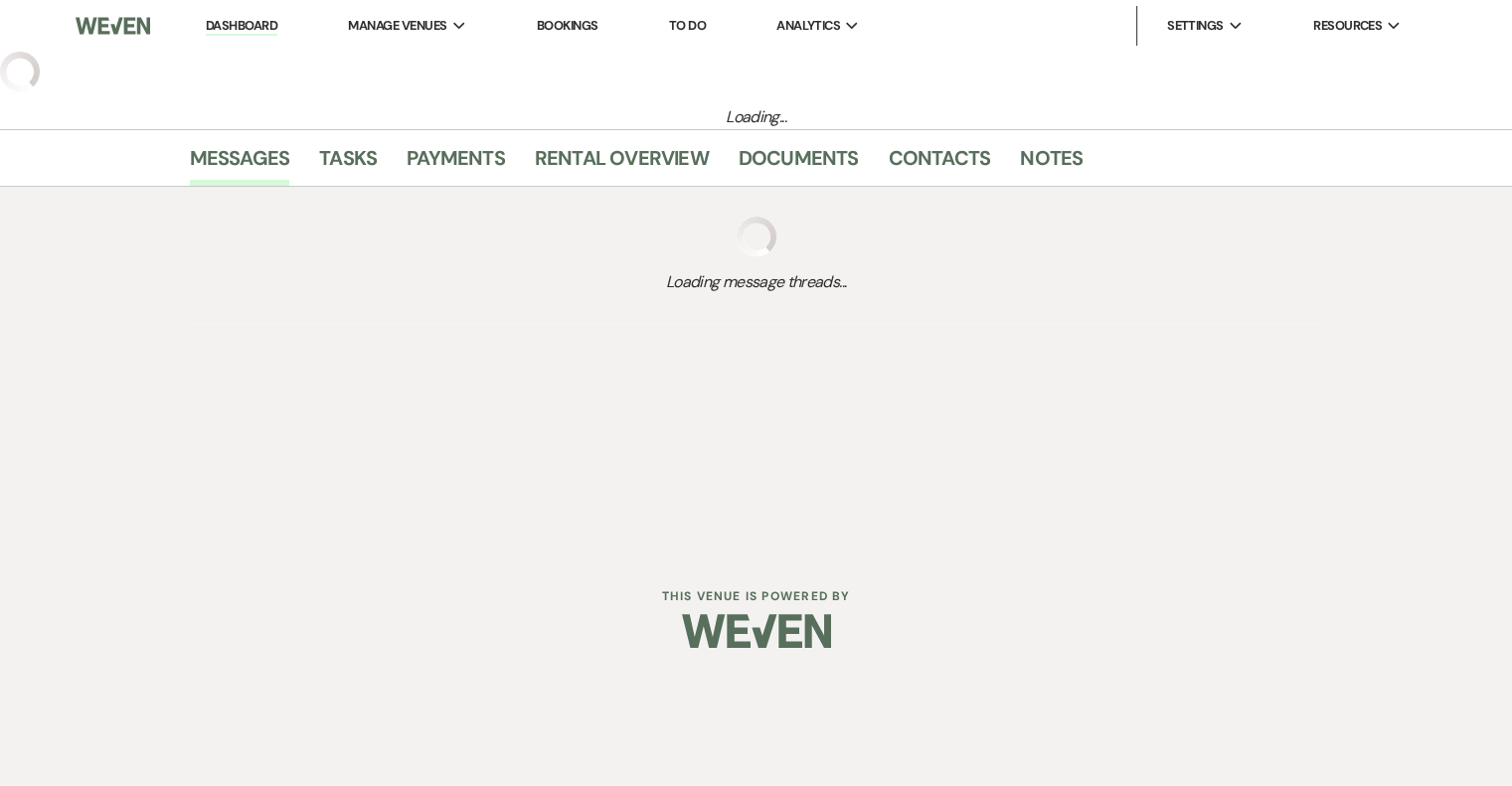 select on "5" 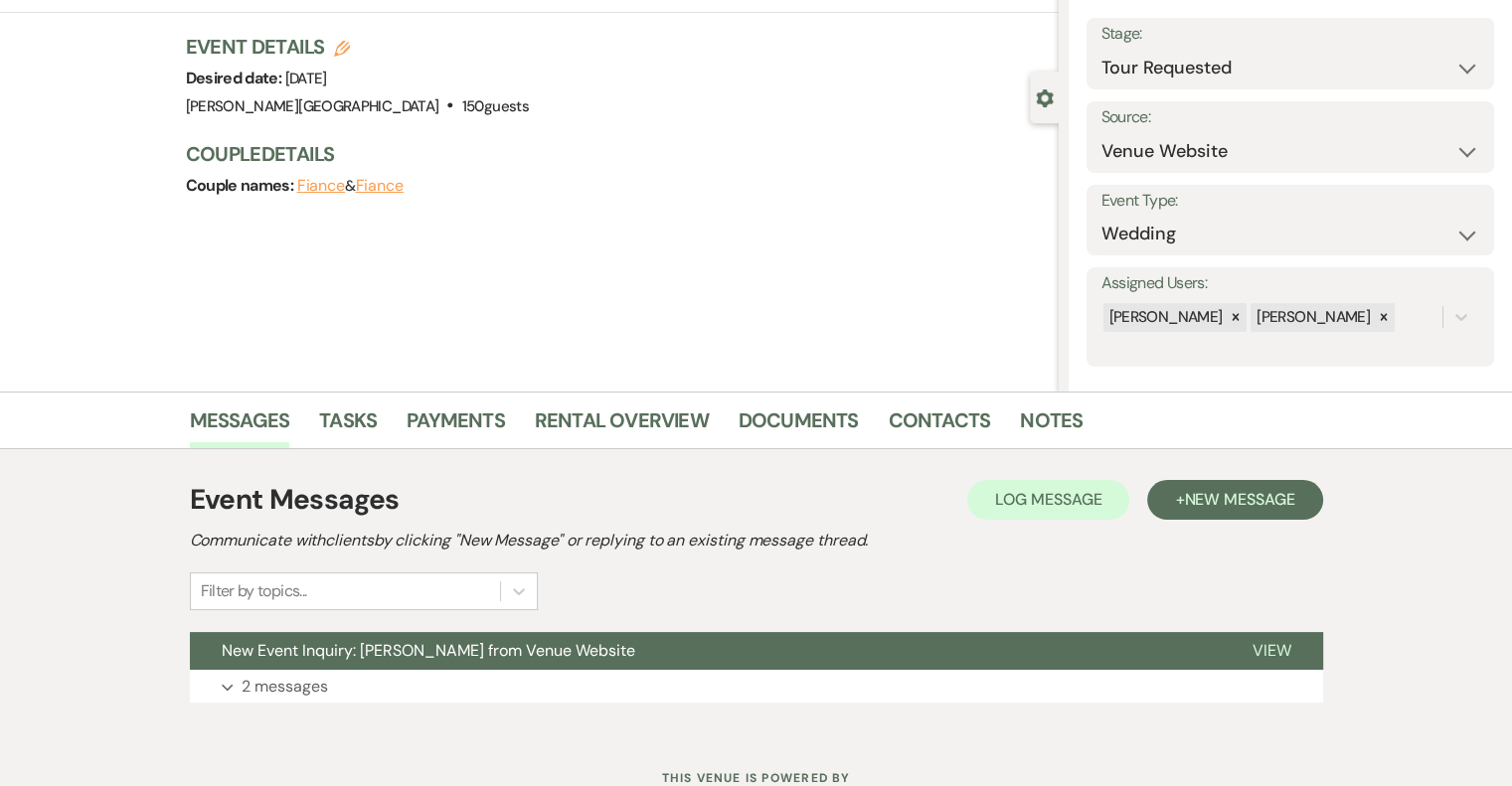 scroll, scrollTop: 181, scrollLeft: 0, axis: vertical 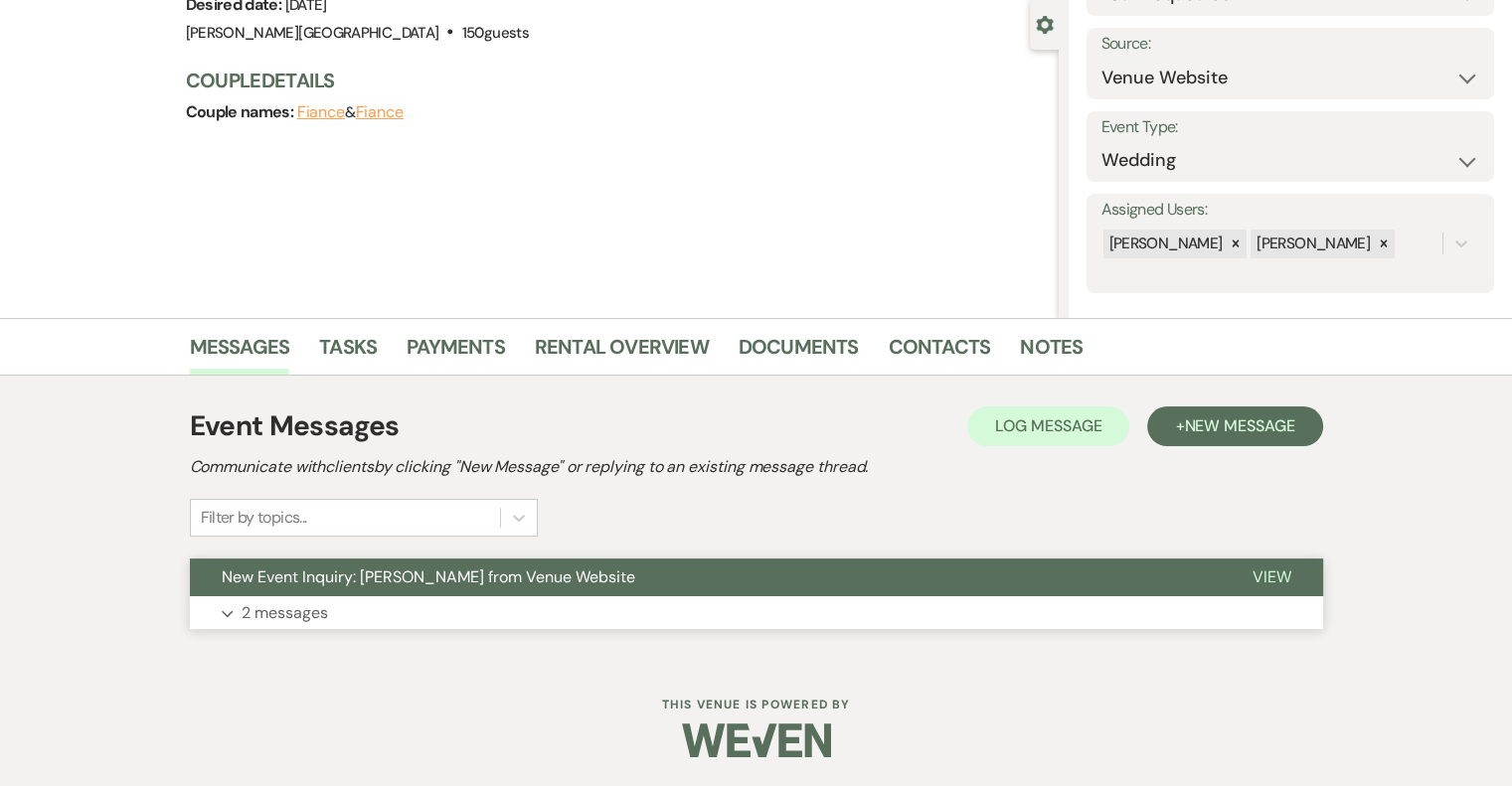 click on "2 messages" at bounding box center [284, 613] 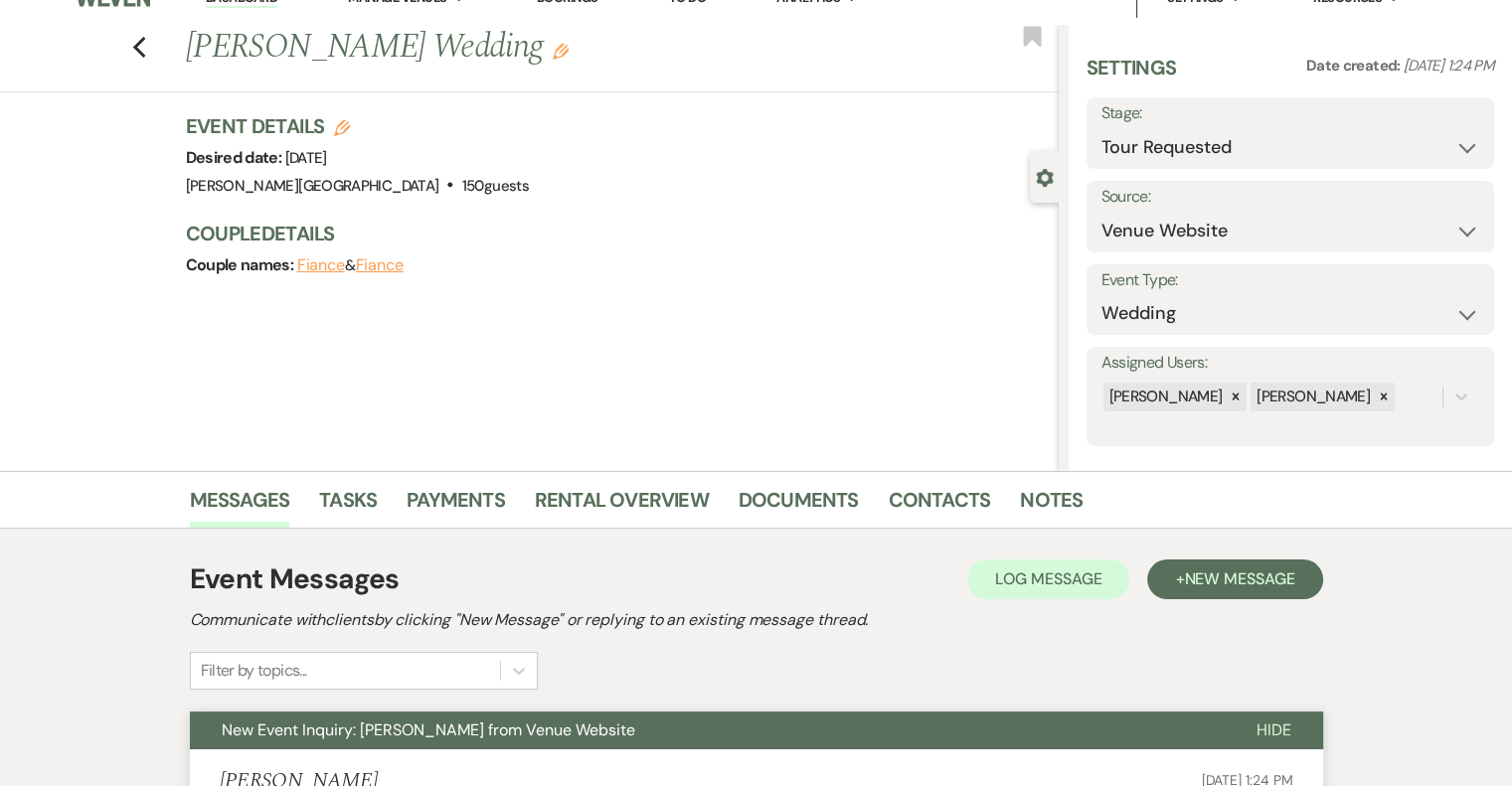 scroll, scrollTop: 0, scrollLeft: 0, axis: both 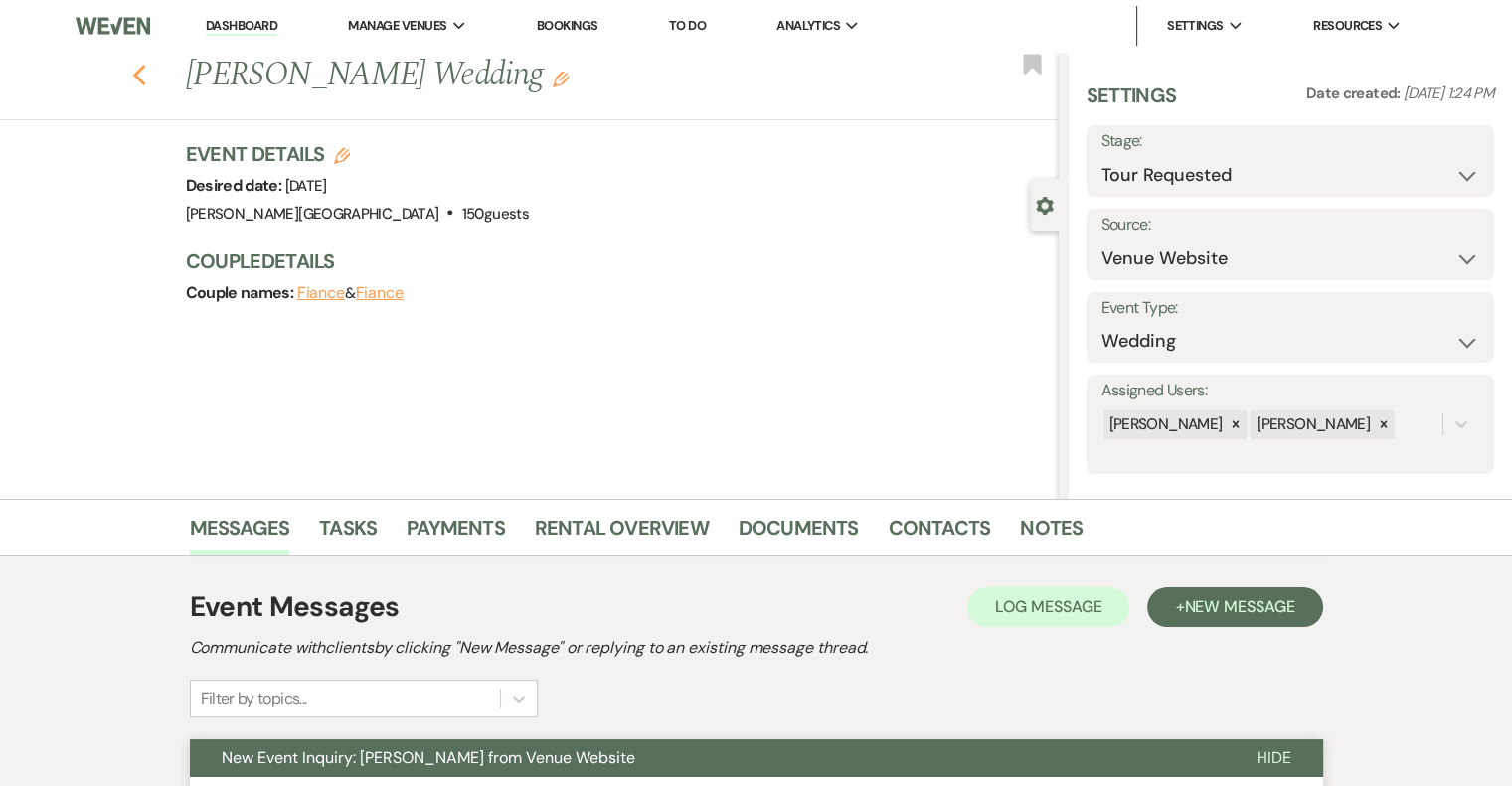 click 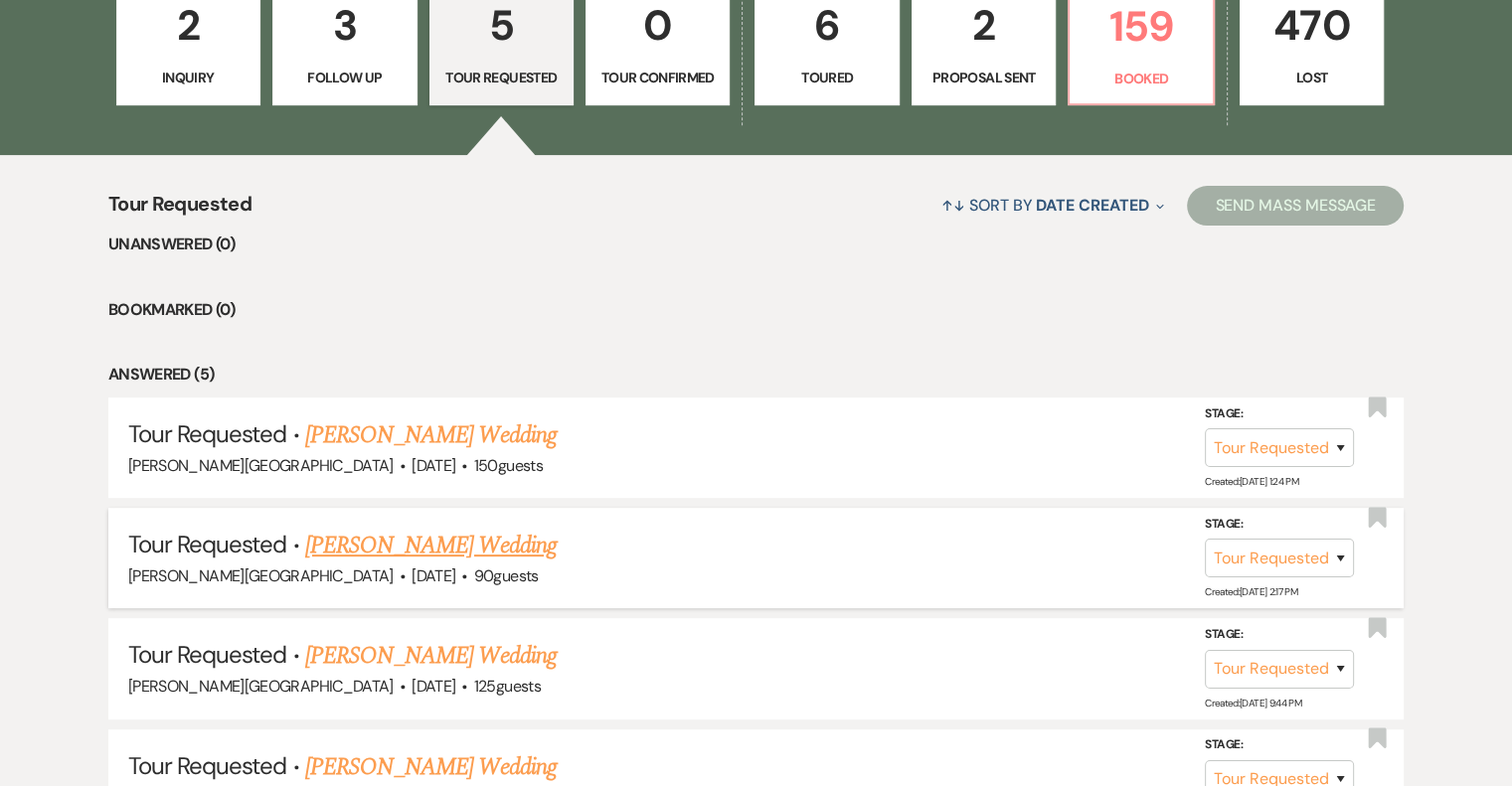 scroll, scrollTop: 533, scrollLeft: 0, axis: vertical 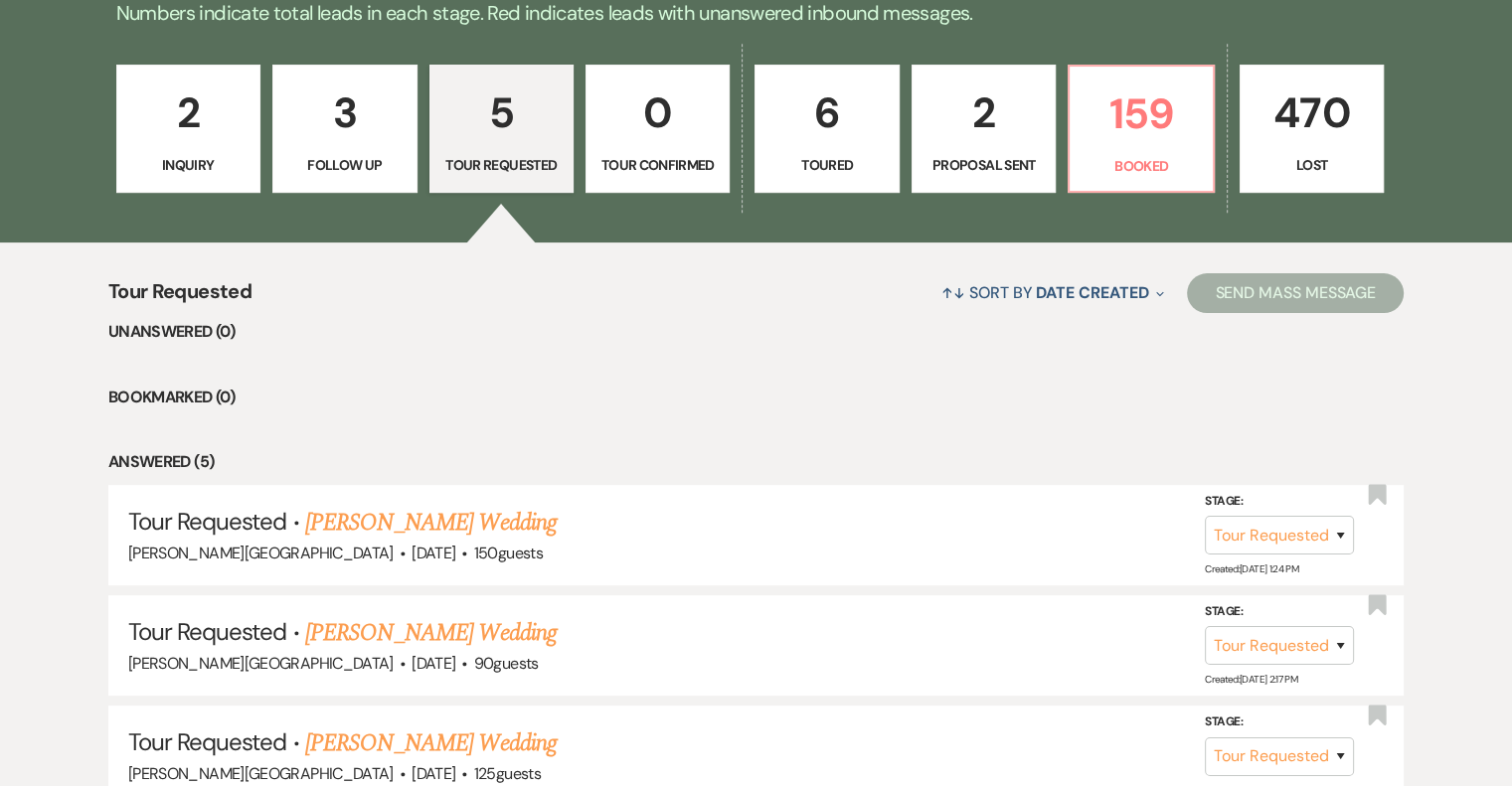 click on "Follow Up" at bounding box center (344, 165) 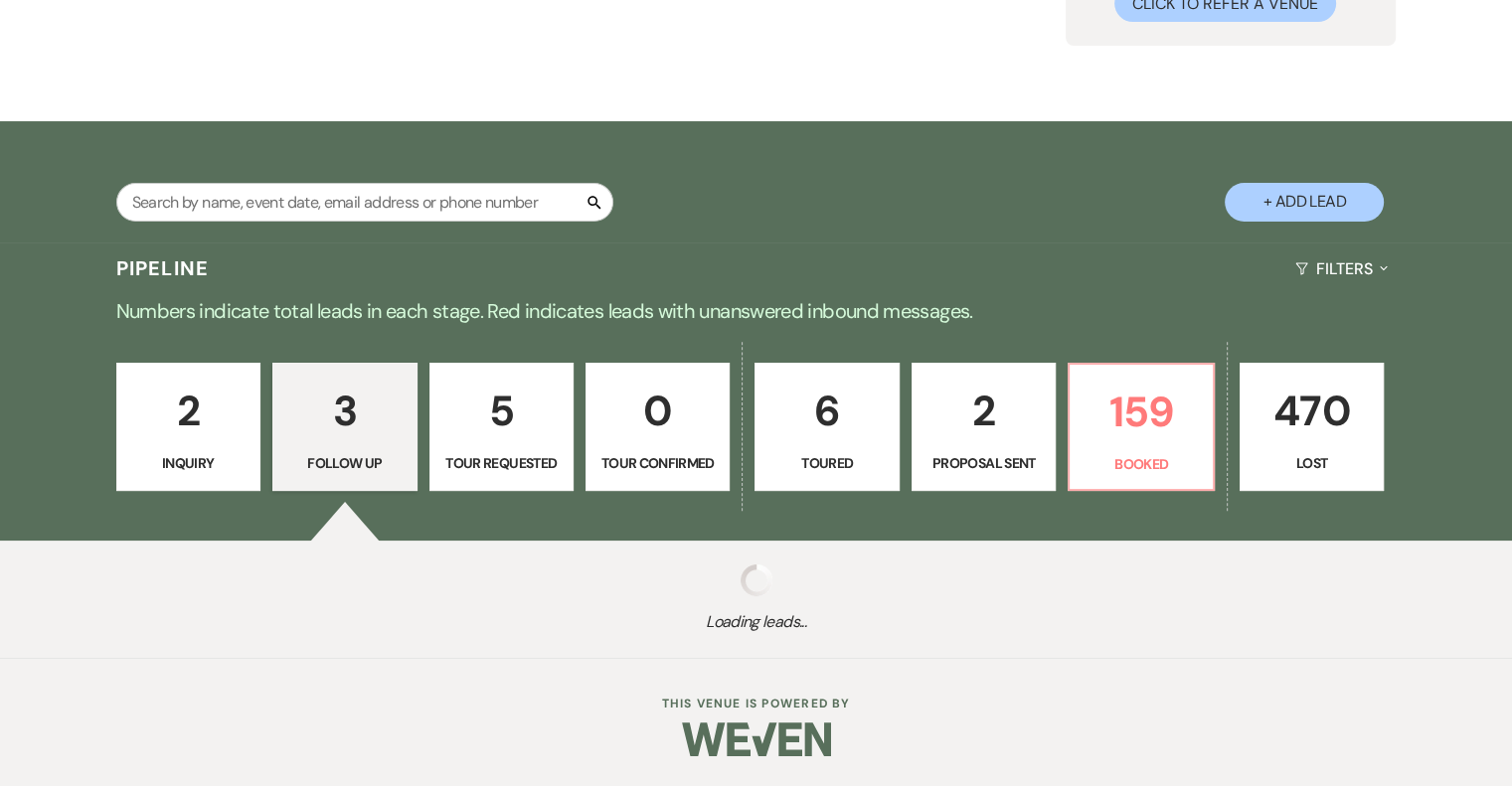 select on "9" 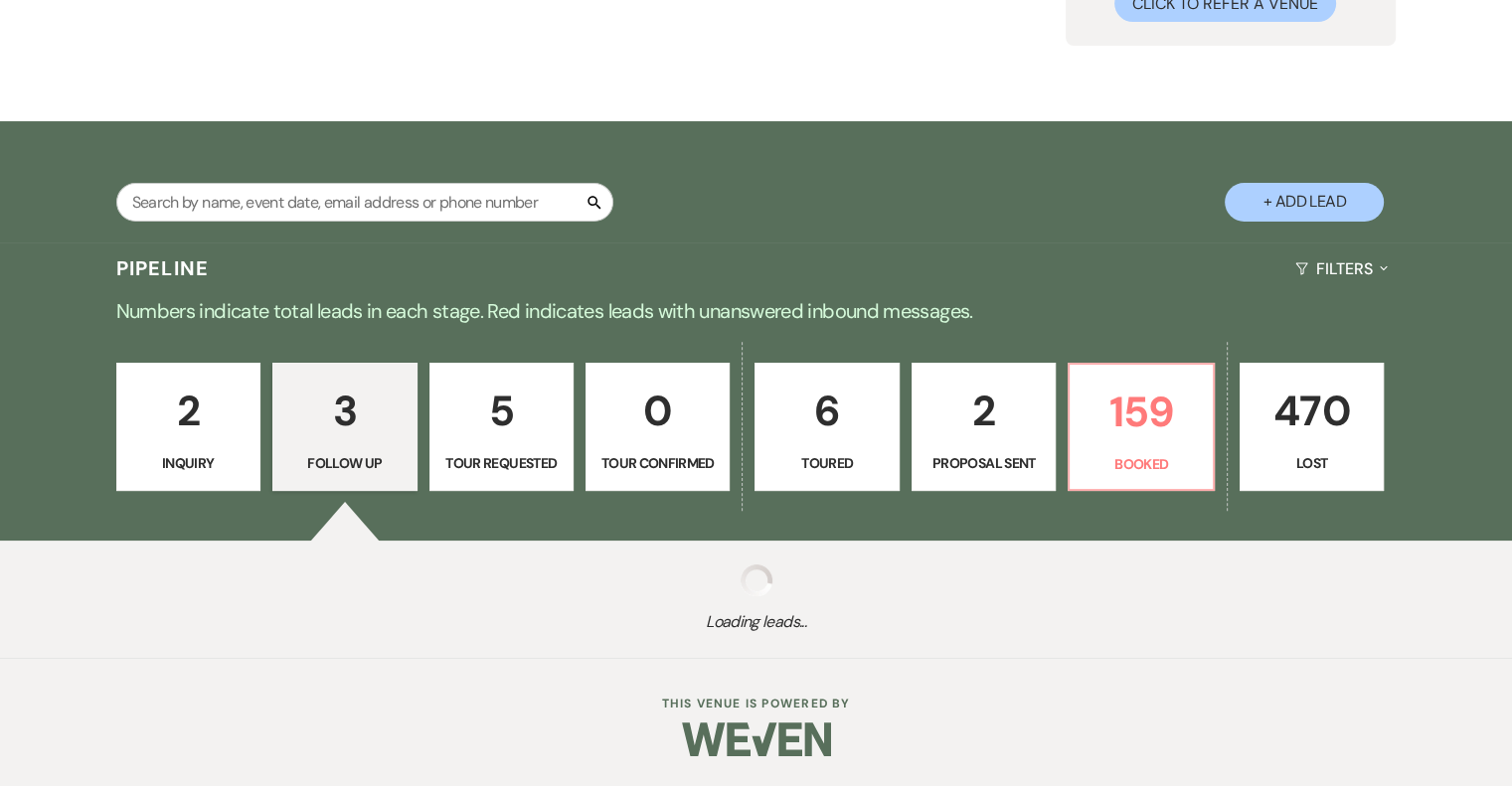 select on "9" 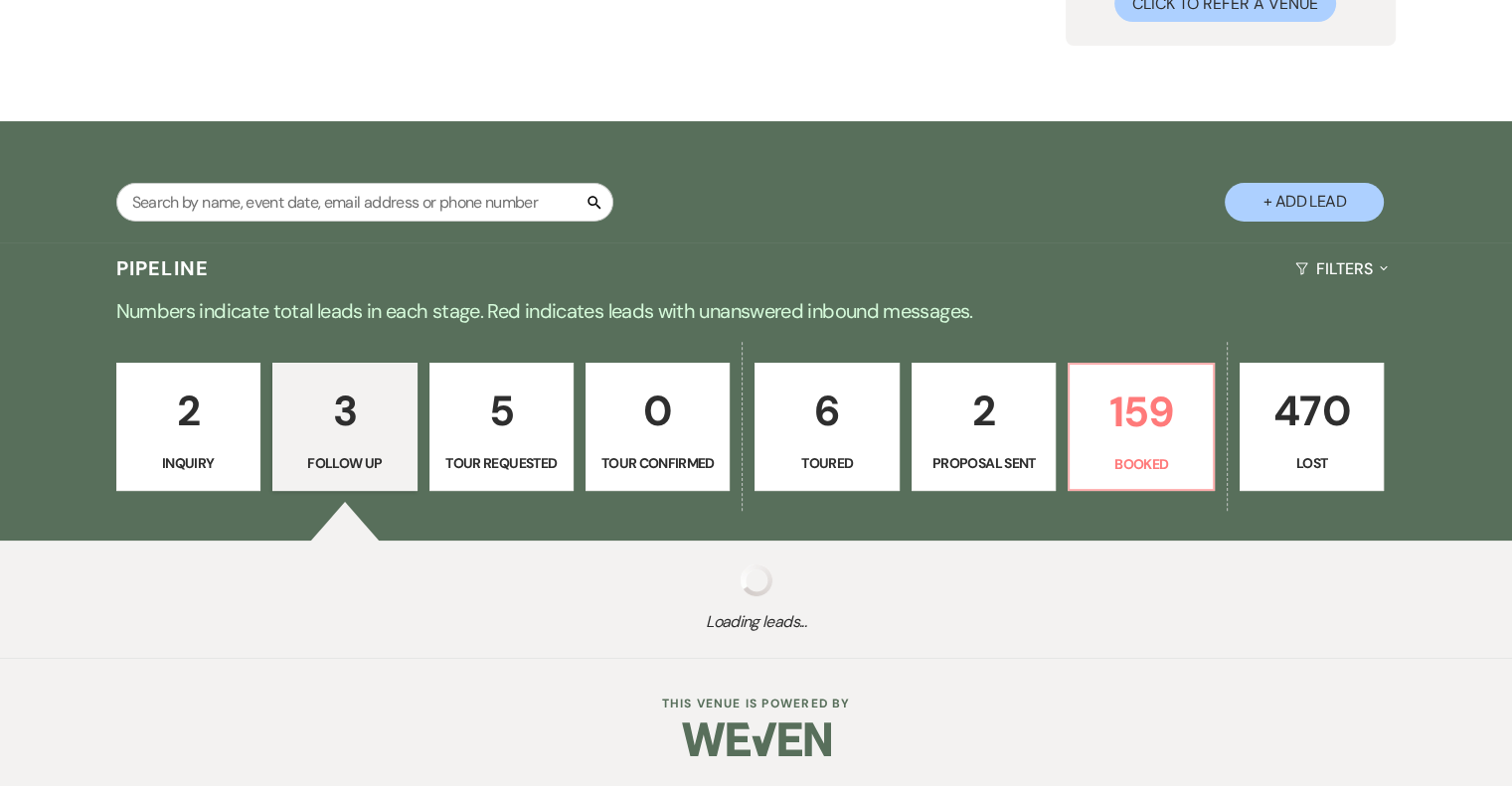 select on "9" 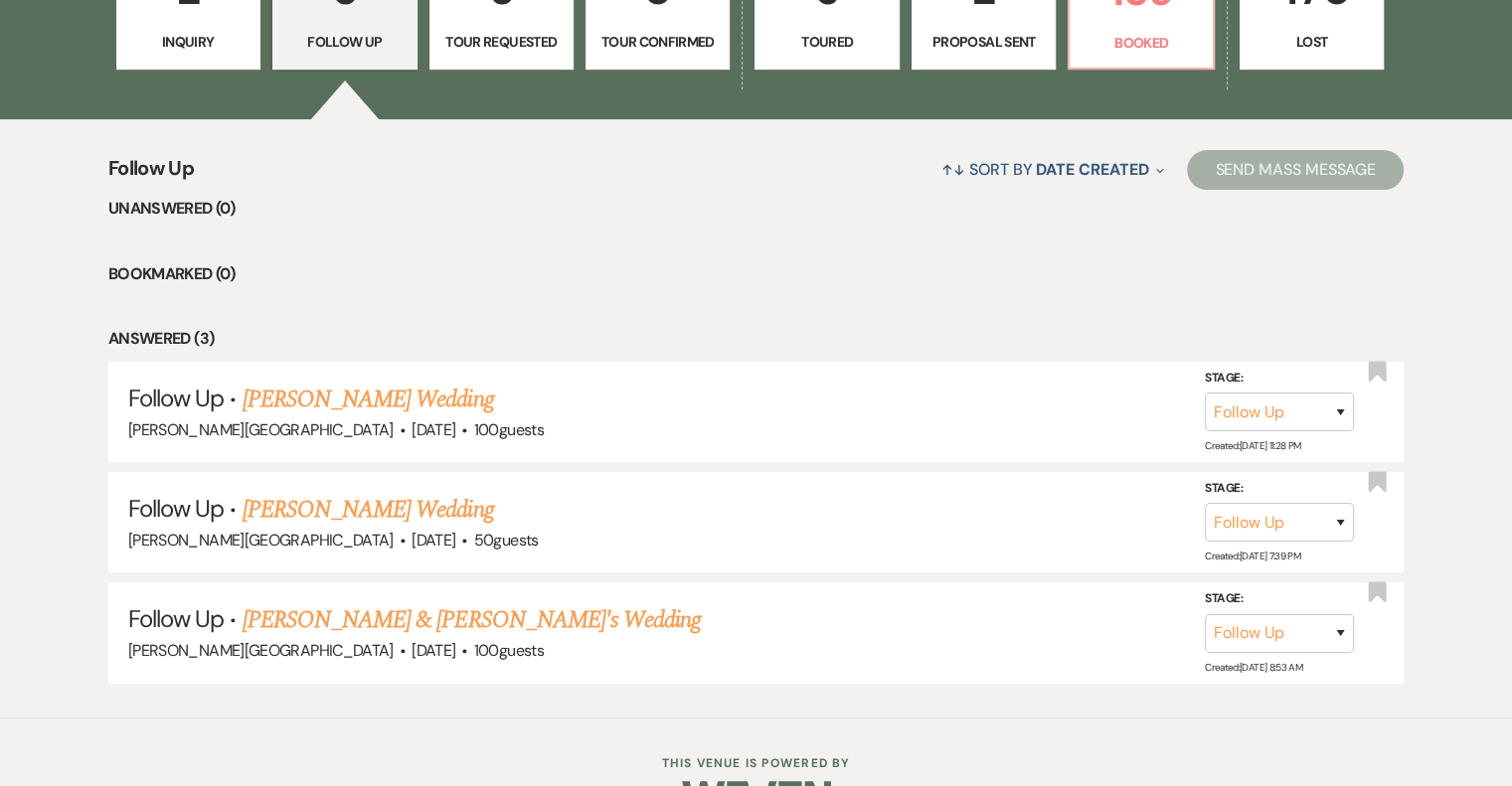 scroll, scrollTop: 711, scrollLeft: 0, axis: vertical 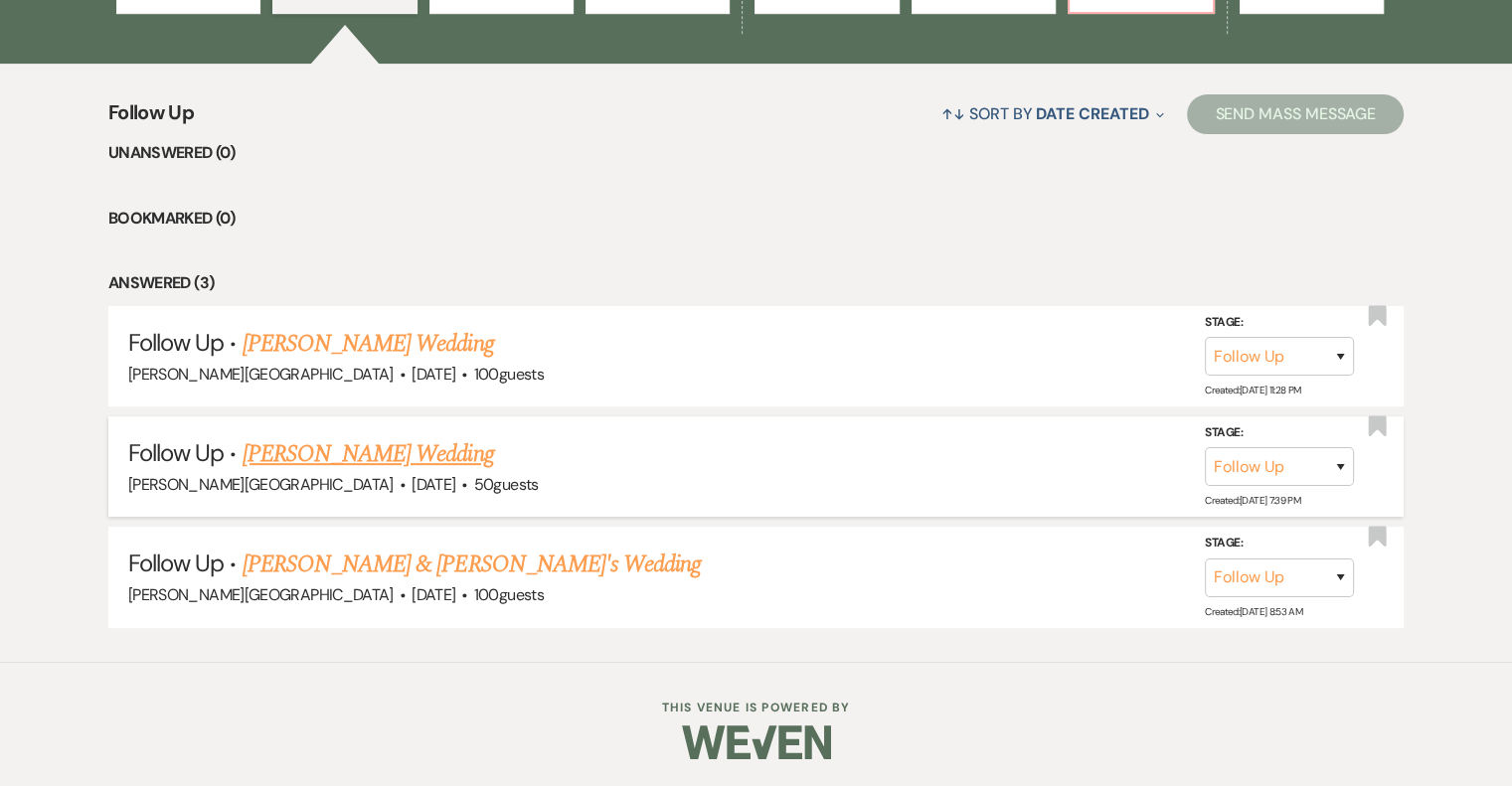 click on "[PERSON_NAME] Wedding" at bounding box center (368, 454) 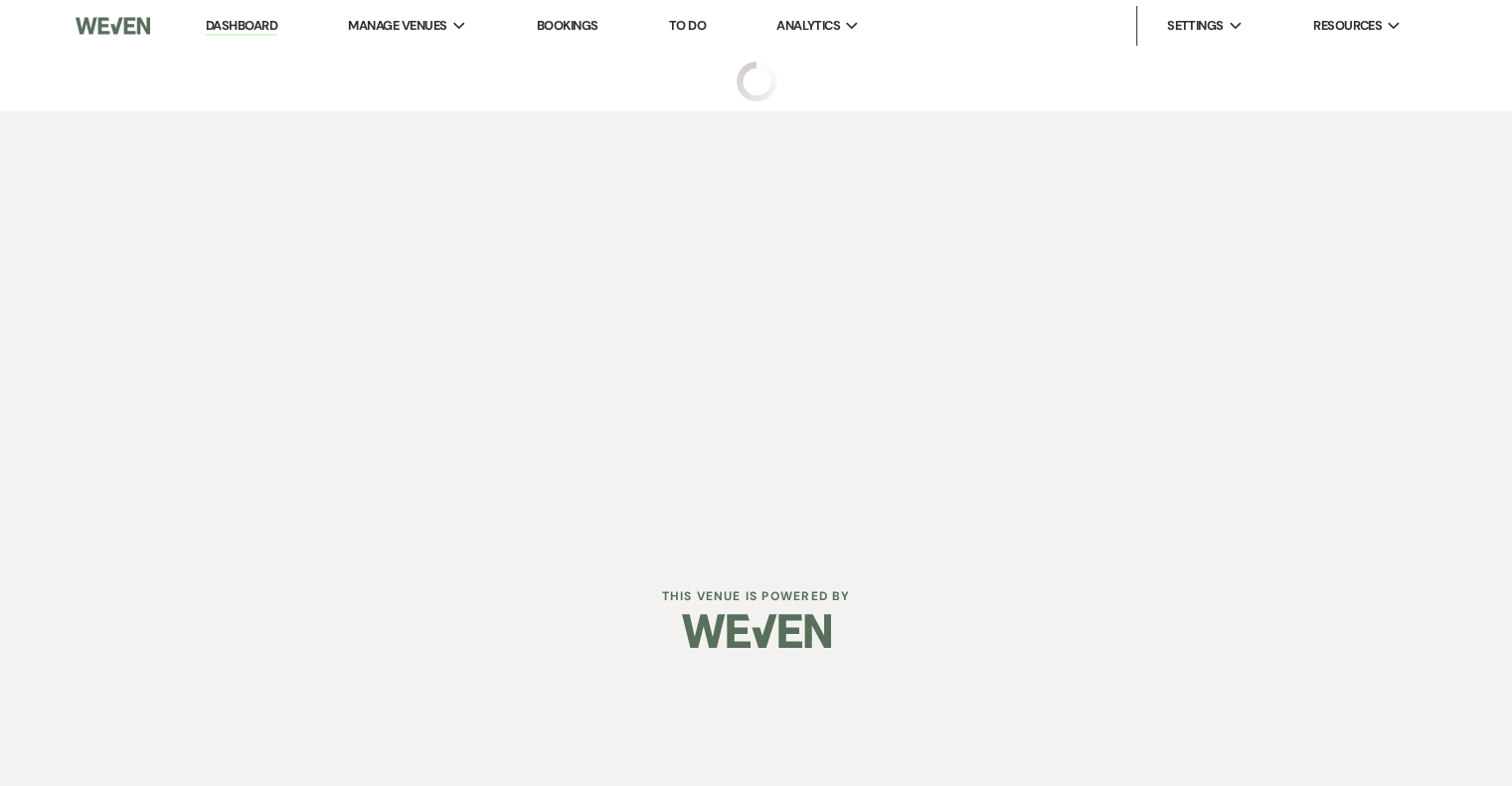 scroll, scrollTop: 0, scrollLeft: 0, axis: both 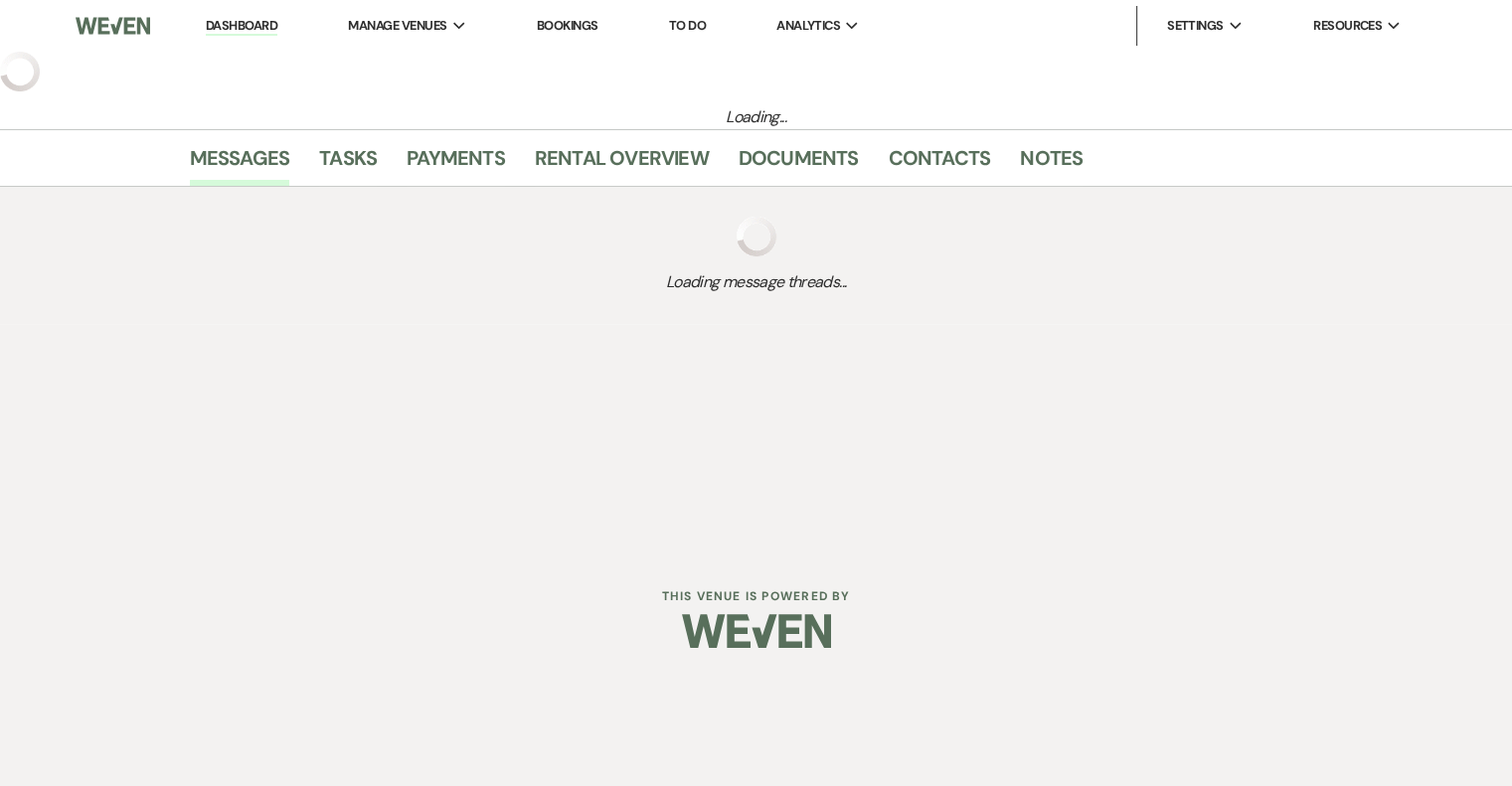 select on "9" 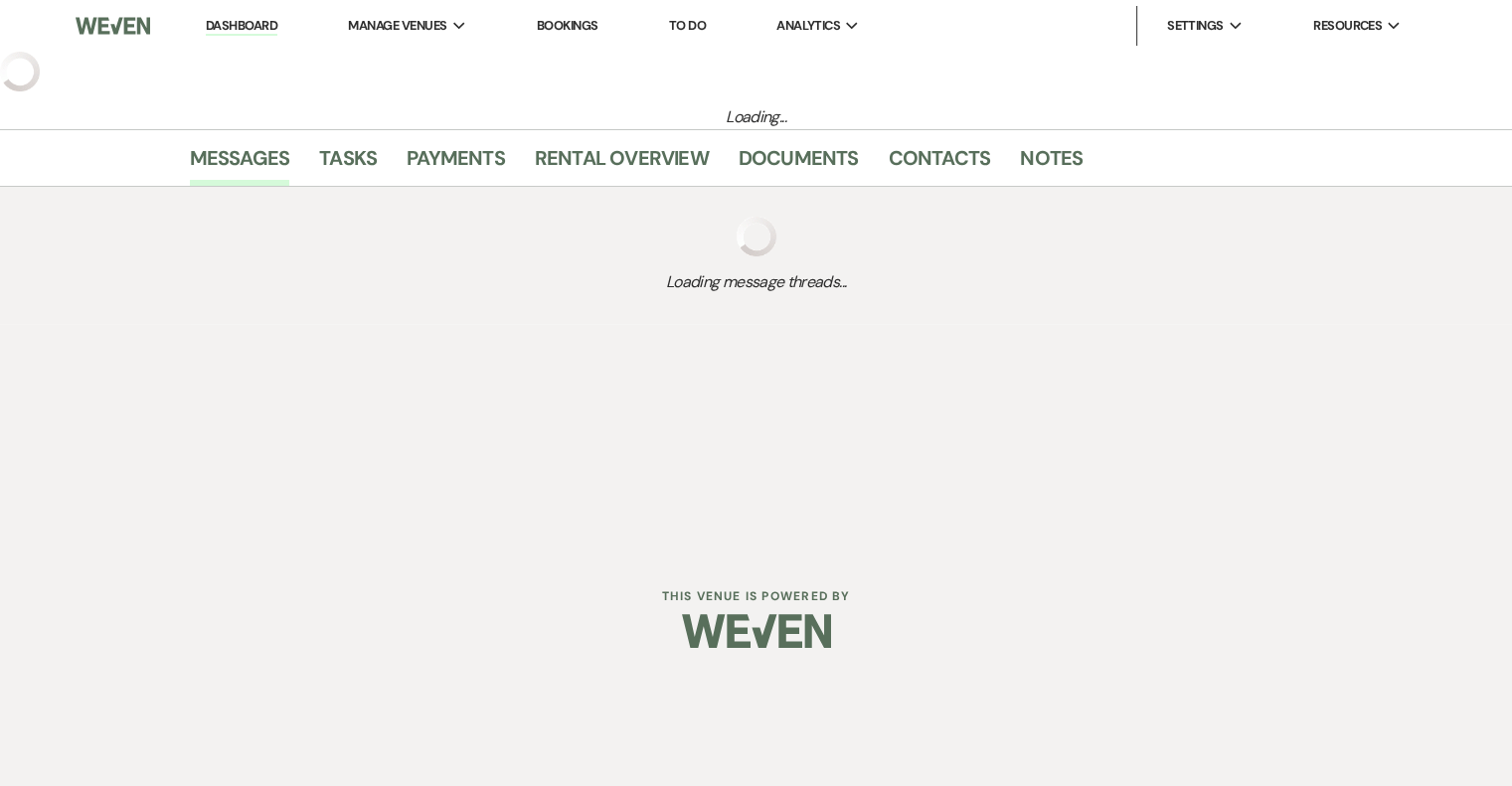 select on "5" 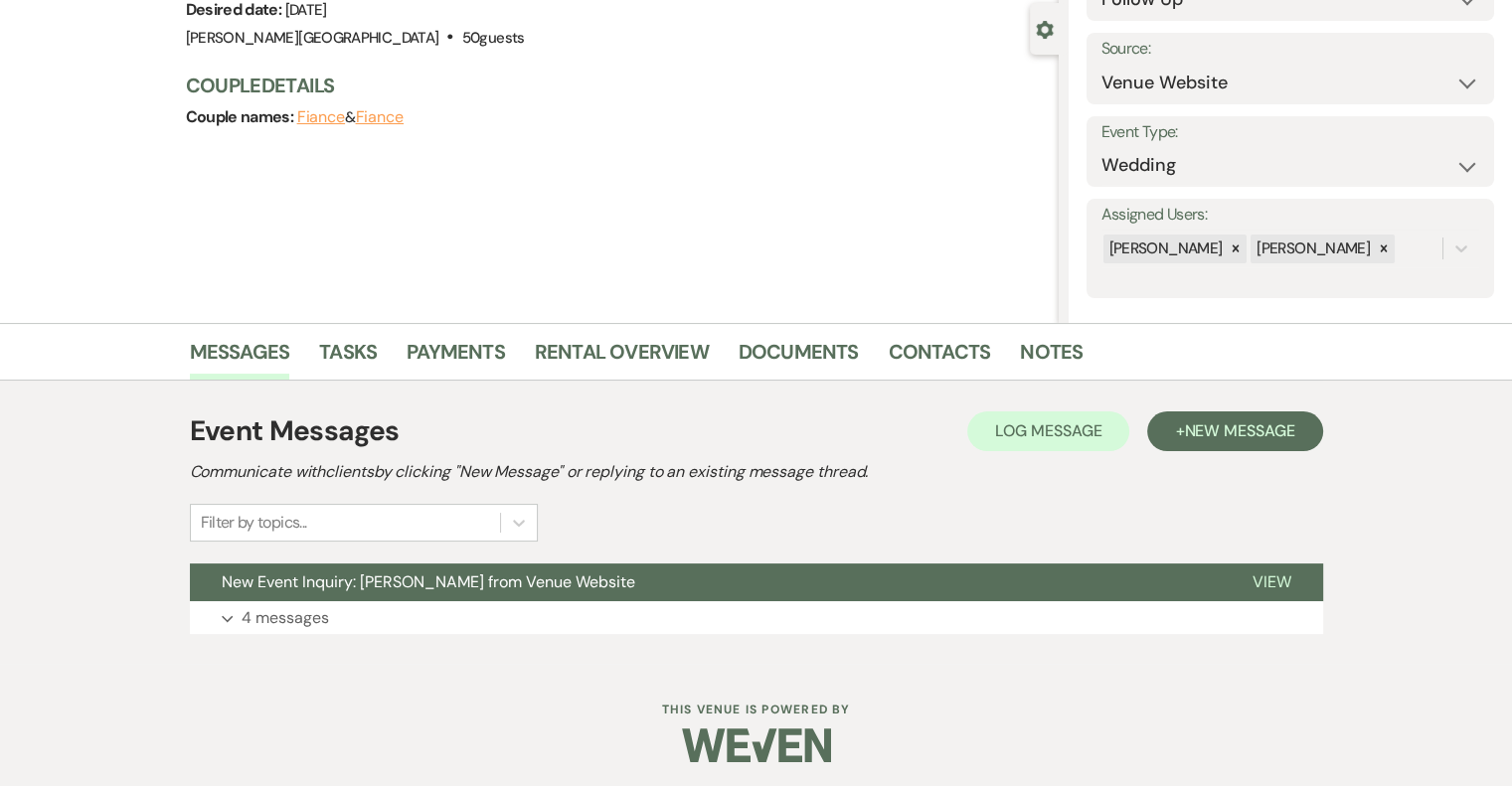 scroll, scrollTop: 181, scrollLeft: 0, axis: vertical 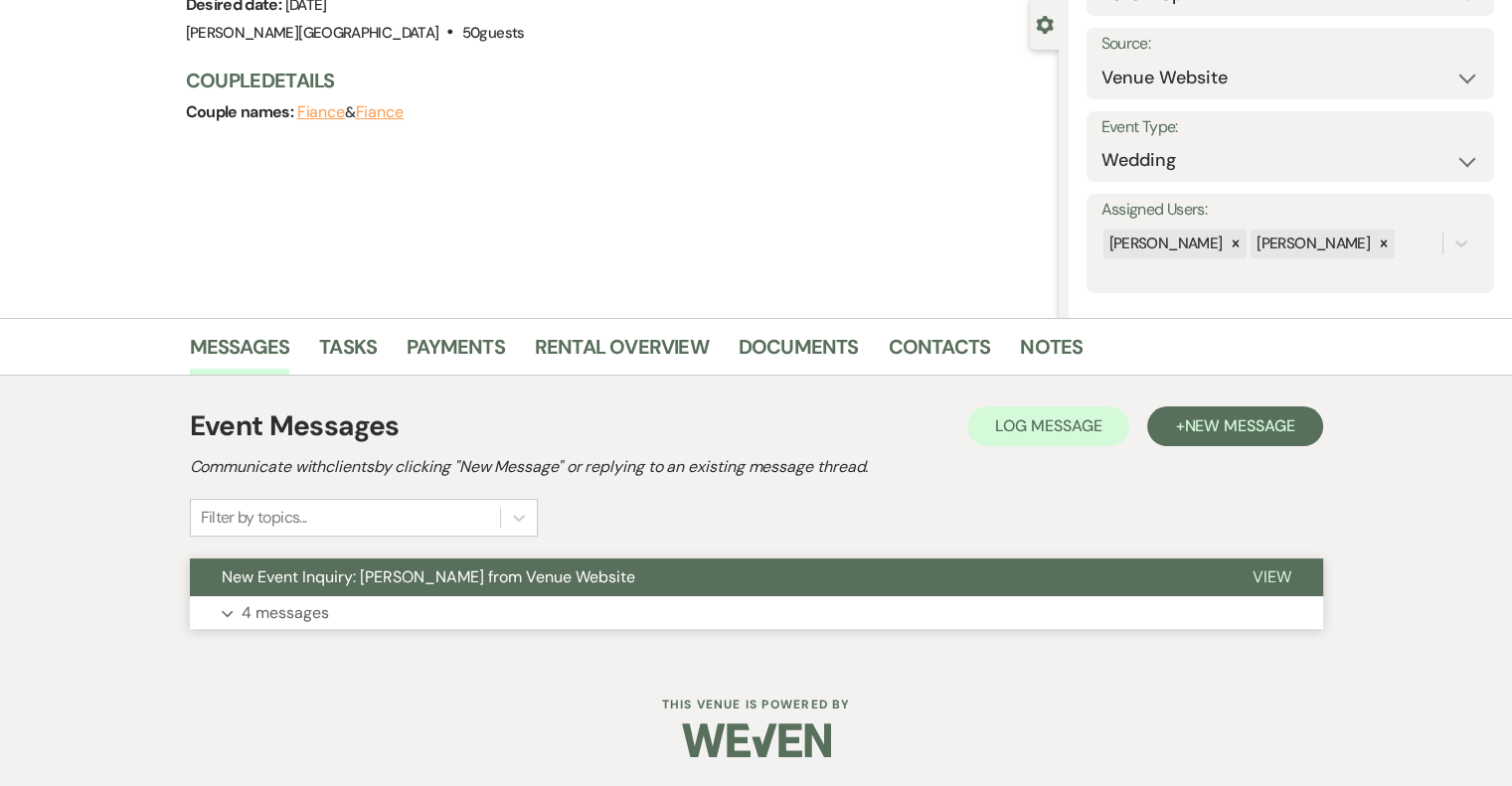 click on "4 messages" at bounding box center [285, 613] 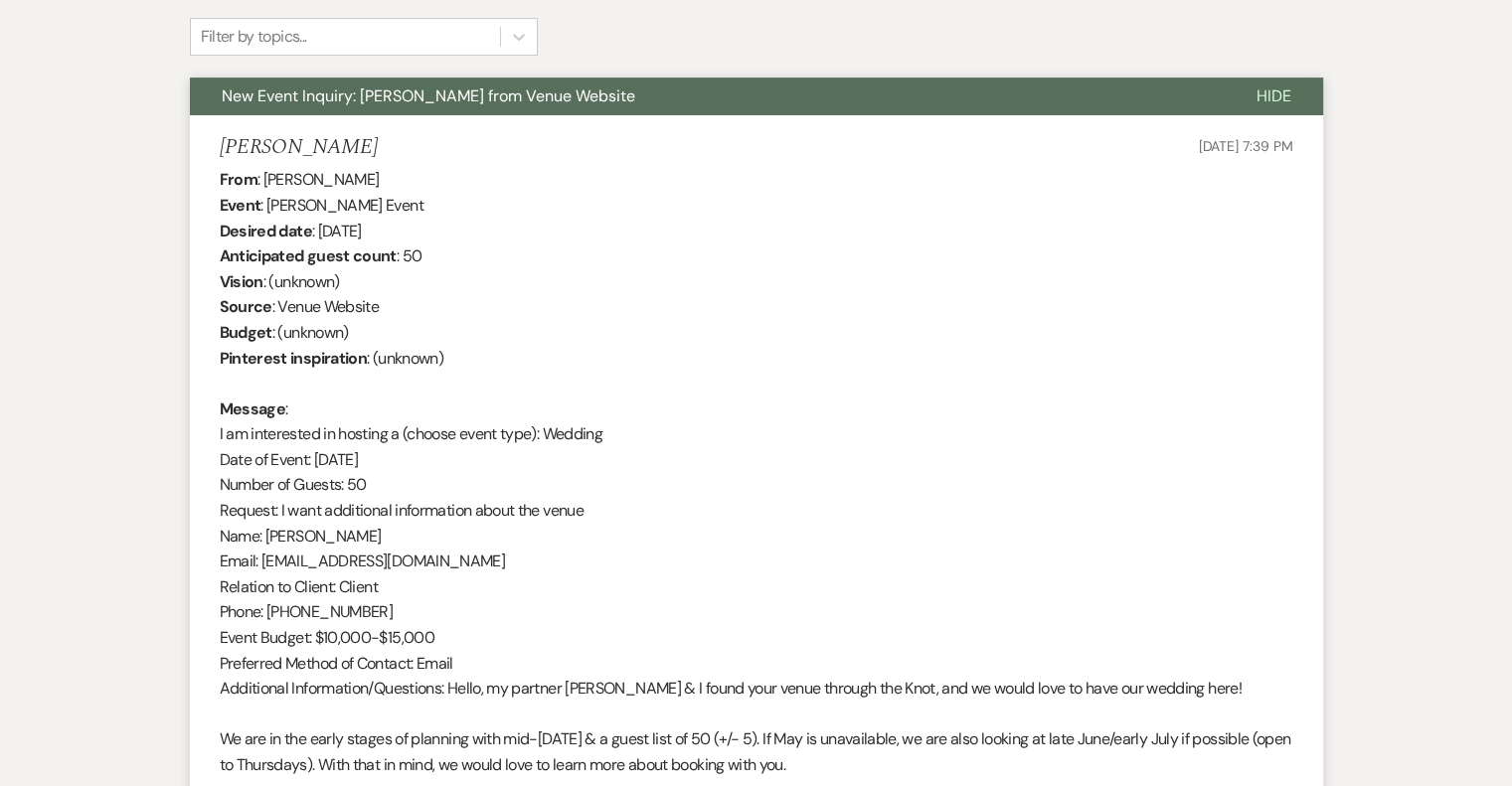 scroll, scrollTop: 0, scrollLeft: 0, axis: both 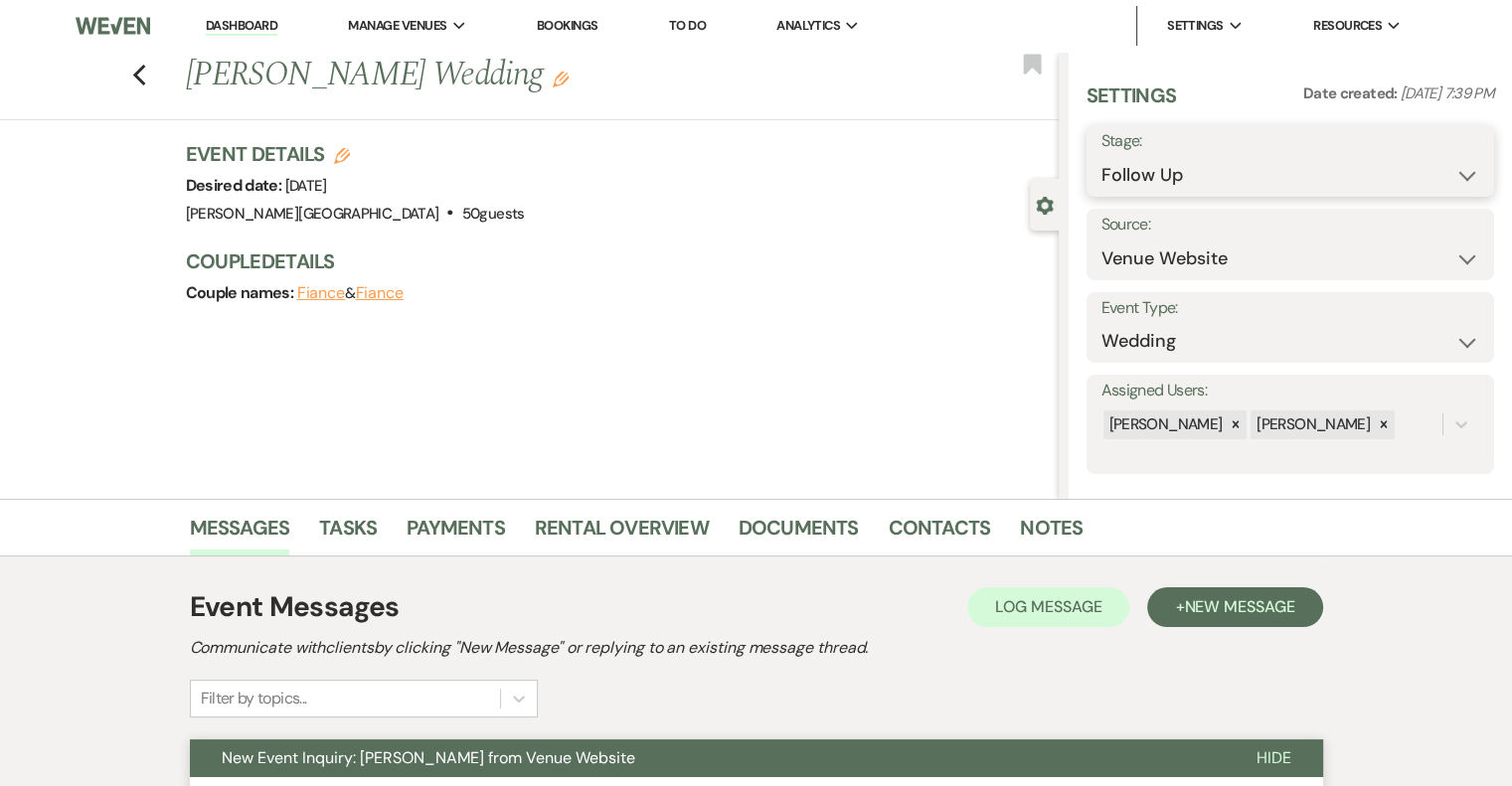 click on "Inquiry Follow Up Tour Requested Tour Confirmed Toured Proposal Sent Booked Lost" at bounding box center [1290, 175] 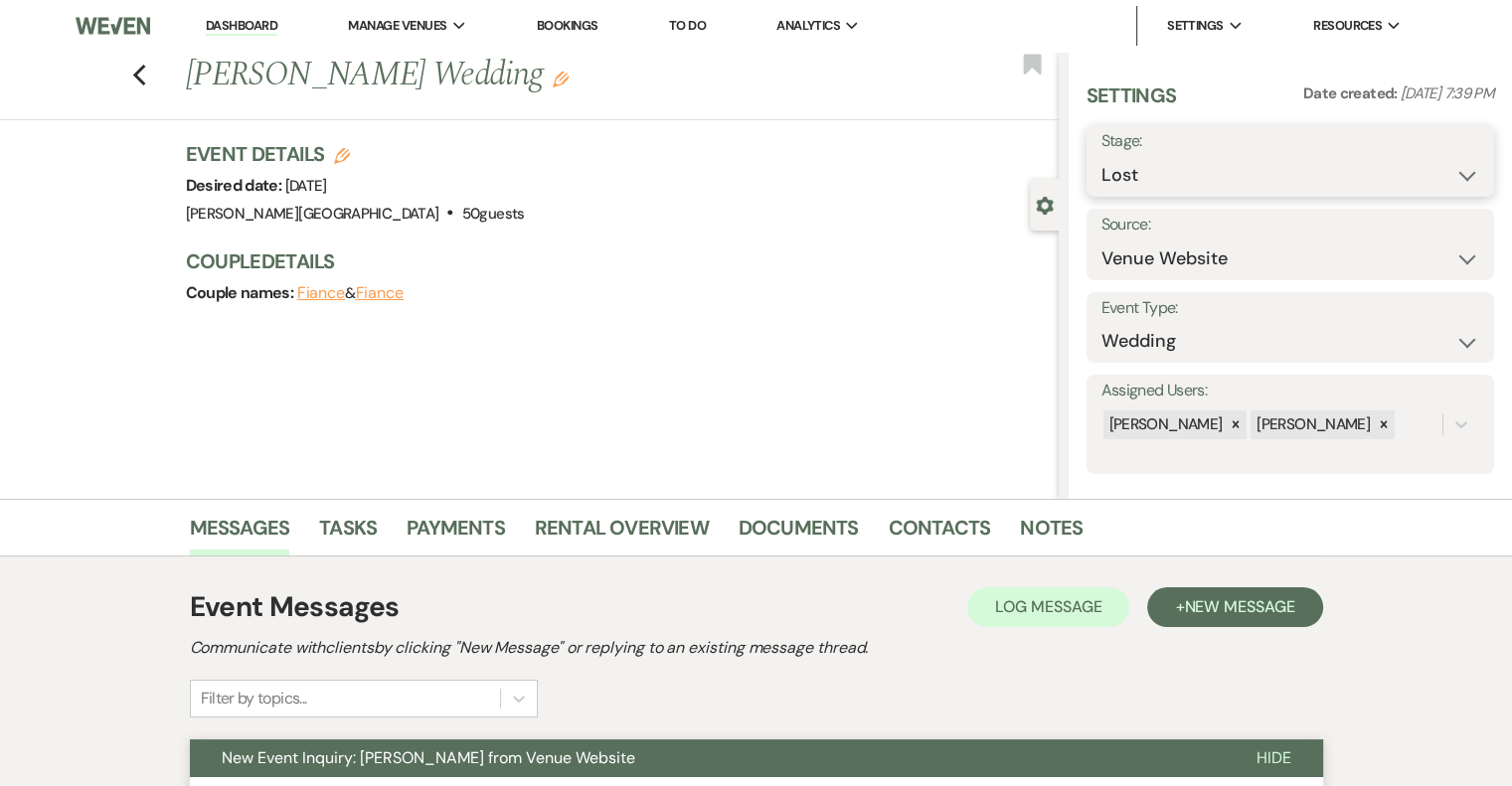 click on "Inquiry Follow Up Tour Requested Tour Confirmed Toured Proposal Sent Booked Lost" at bounding box center [1290, 175] 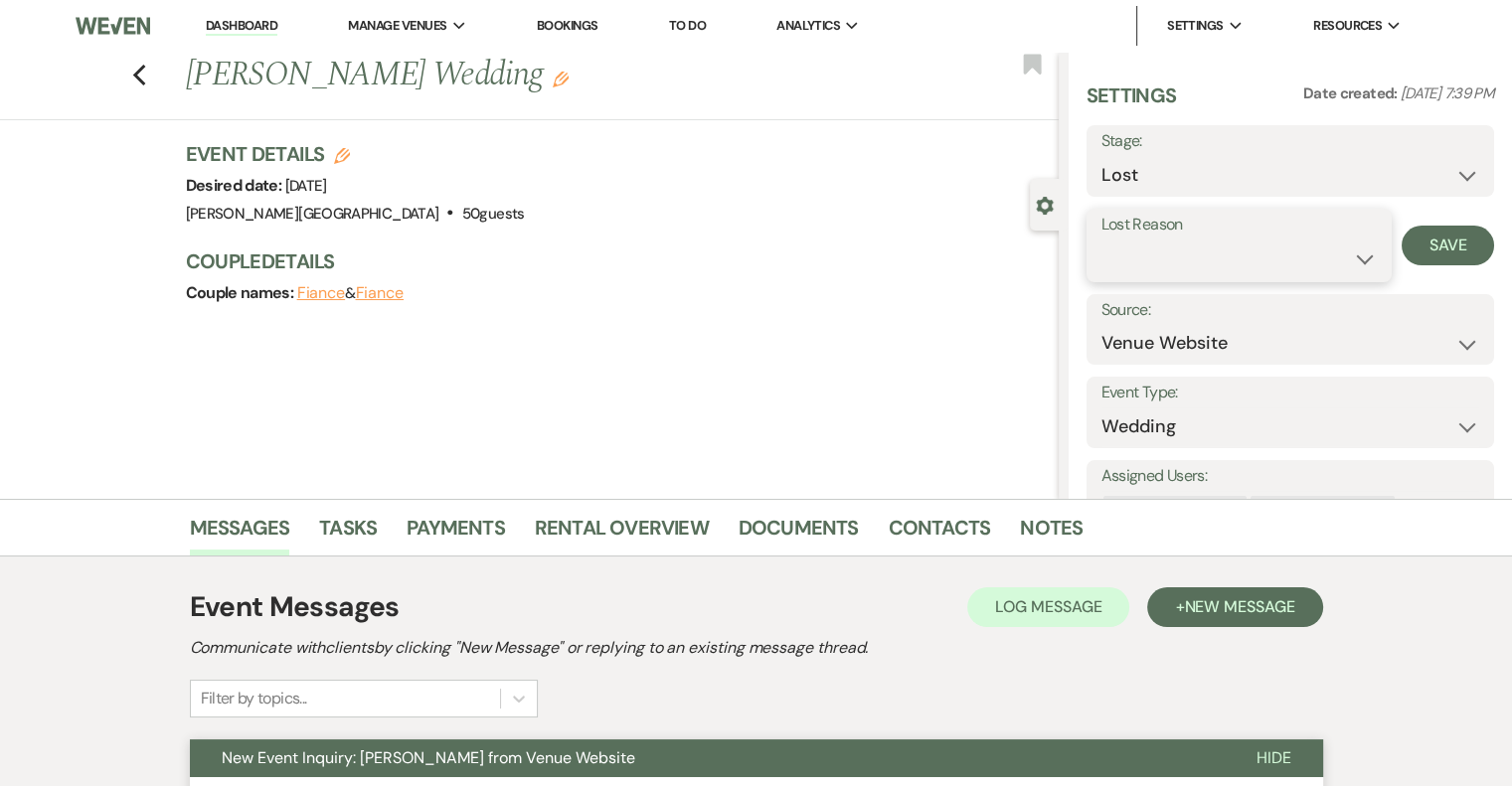 click on "Booked Elsewhere Budget Date Unavailable No Response Not a Good Match Capacity Cancelled Duplicate (hidden) Spam (hidden) Other (hidden) Other" at bounding box center (1239, 258) 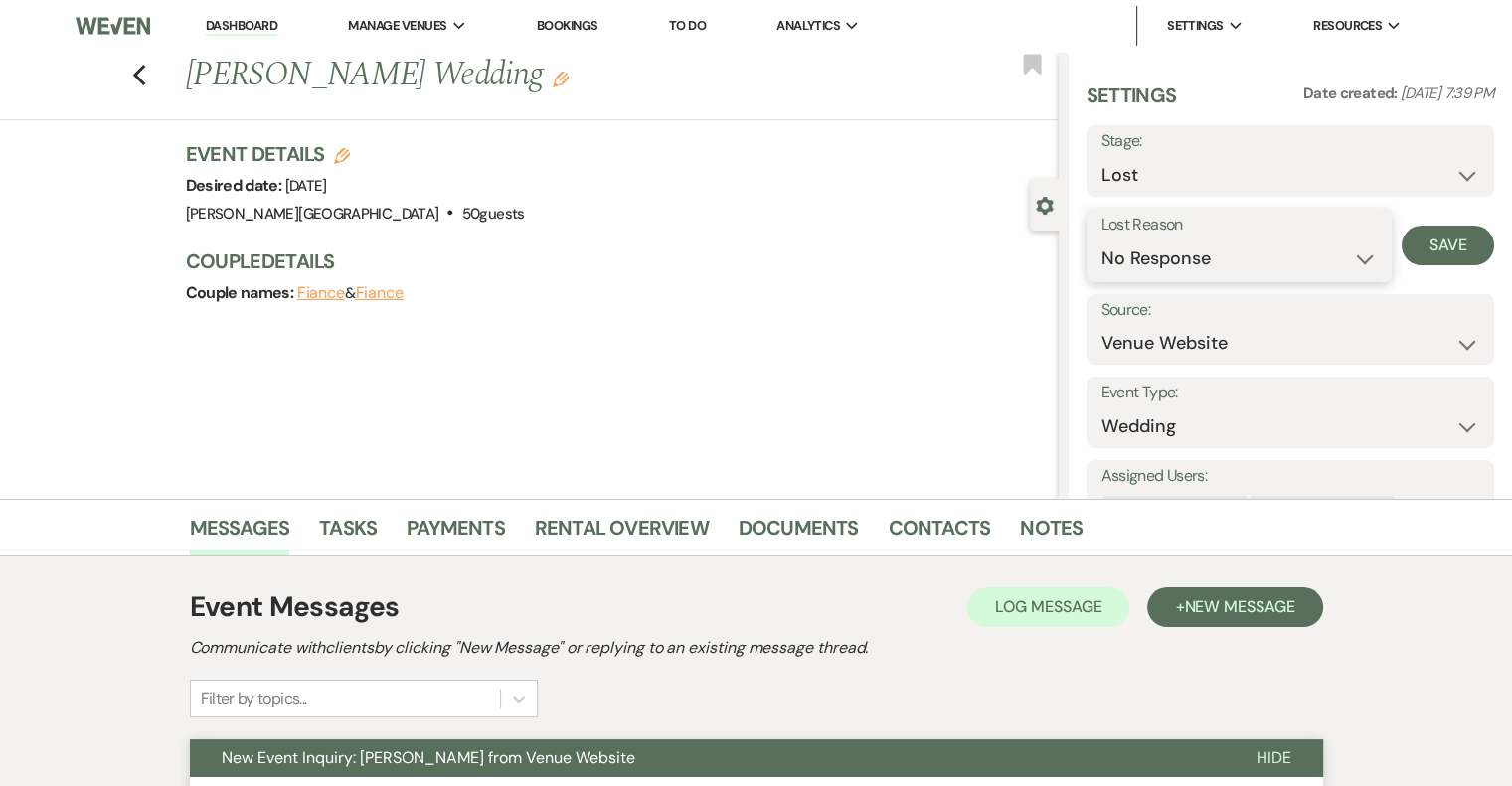 click on "Booked Elsewhere Budget Date Unavailable No Response Not a Good Match Capacity Cancelled Duplicate (hidden) Spam (hidden) Other (hidden) Other" at bounding box center (1239, 258) 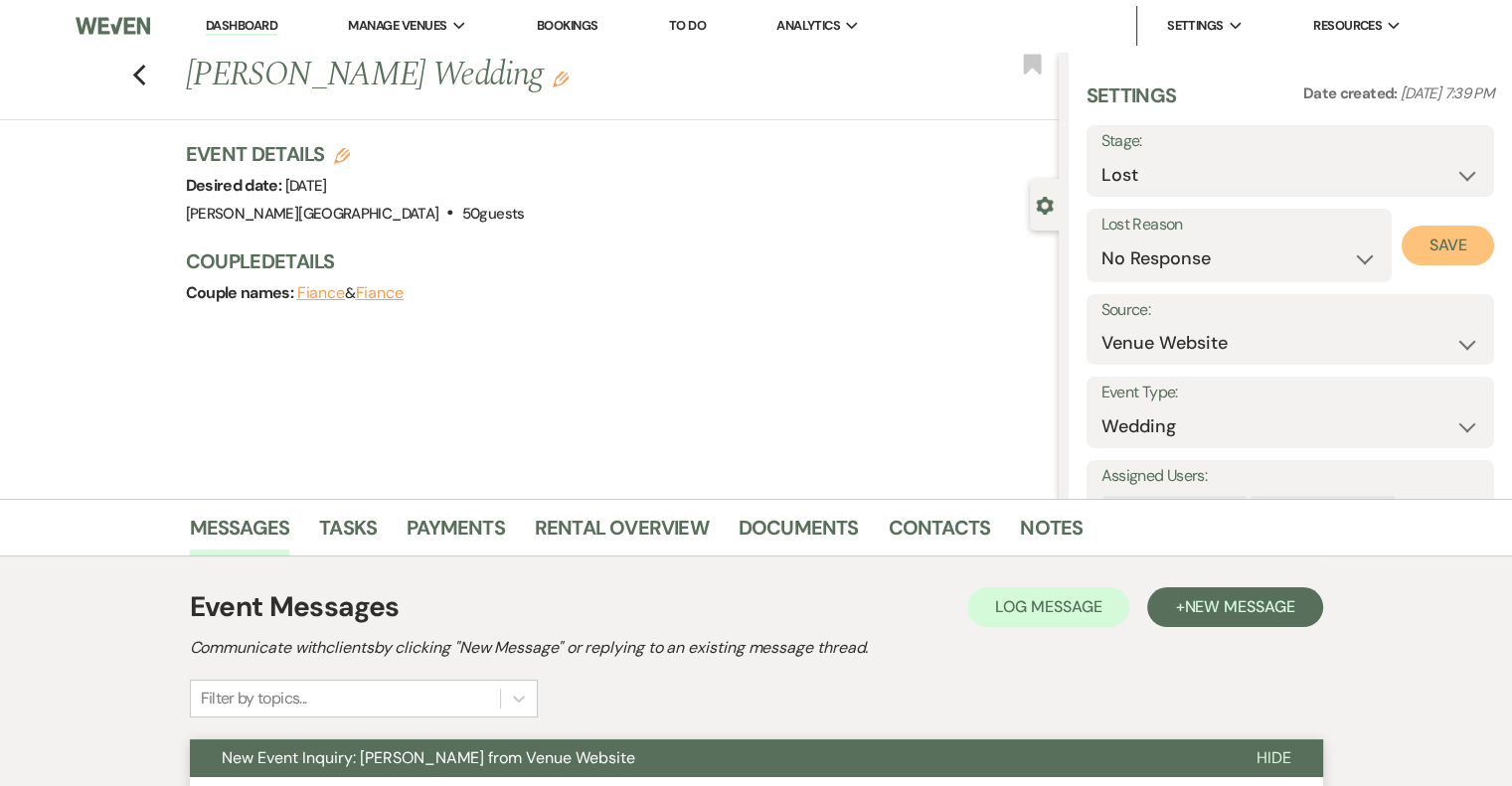 click on "Save" at bounding box center (1447, 245) 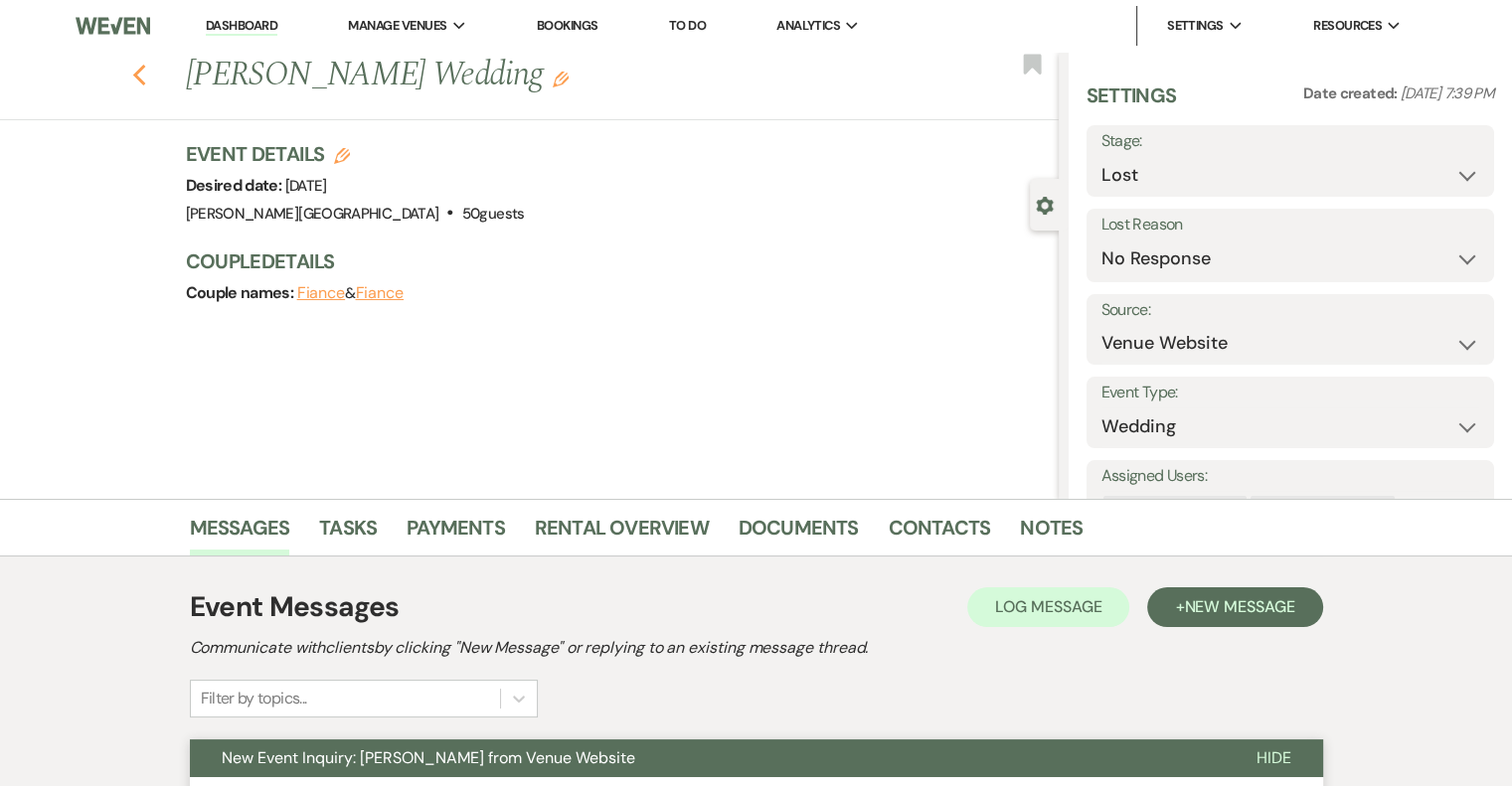 click on "Previous" 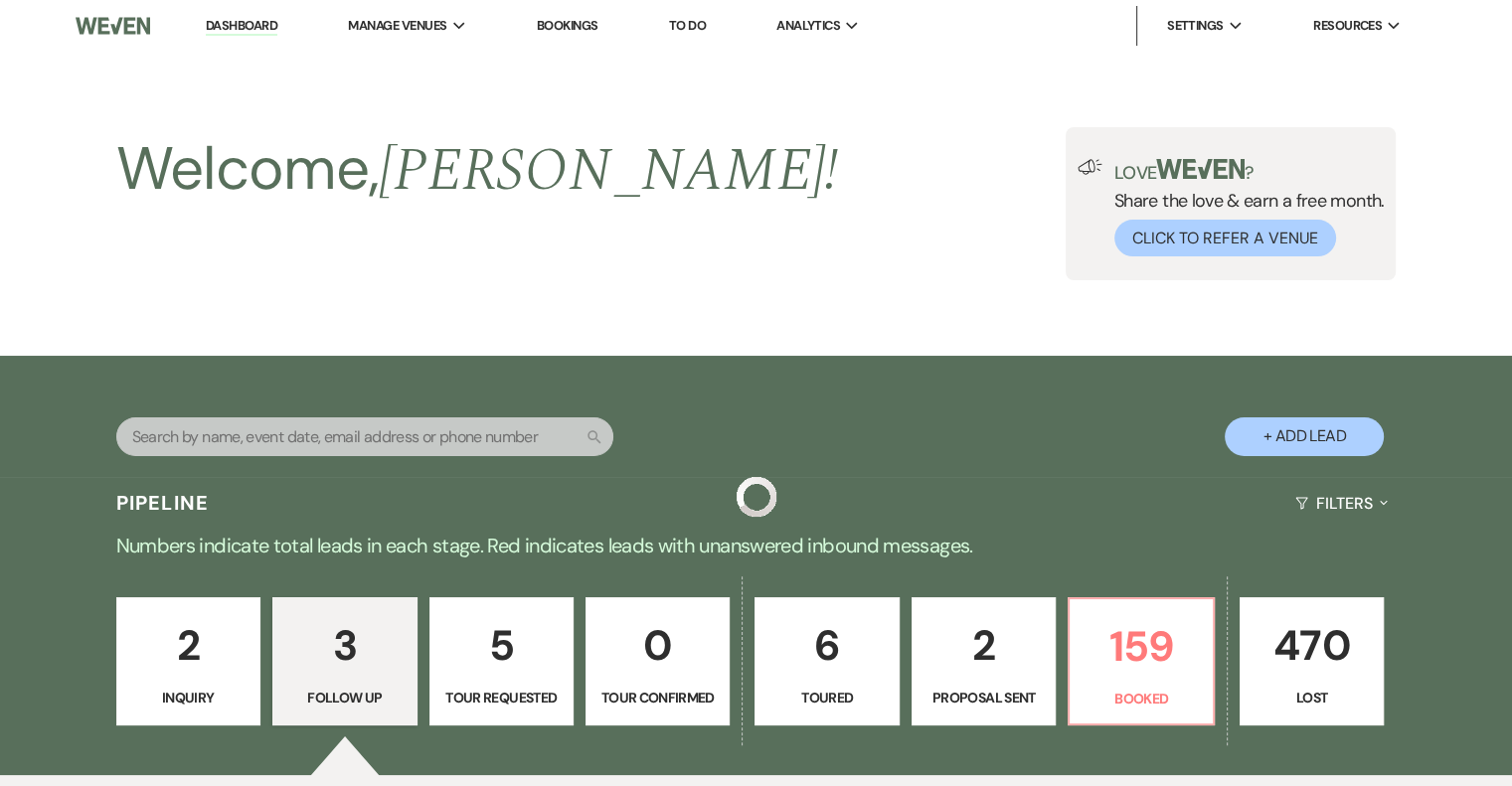 scroll, scrollTop: 602, scrollLeft: 0, axis: vertical 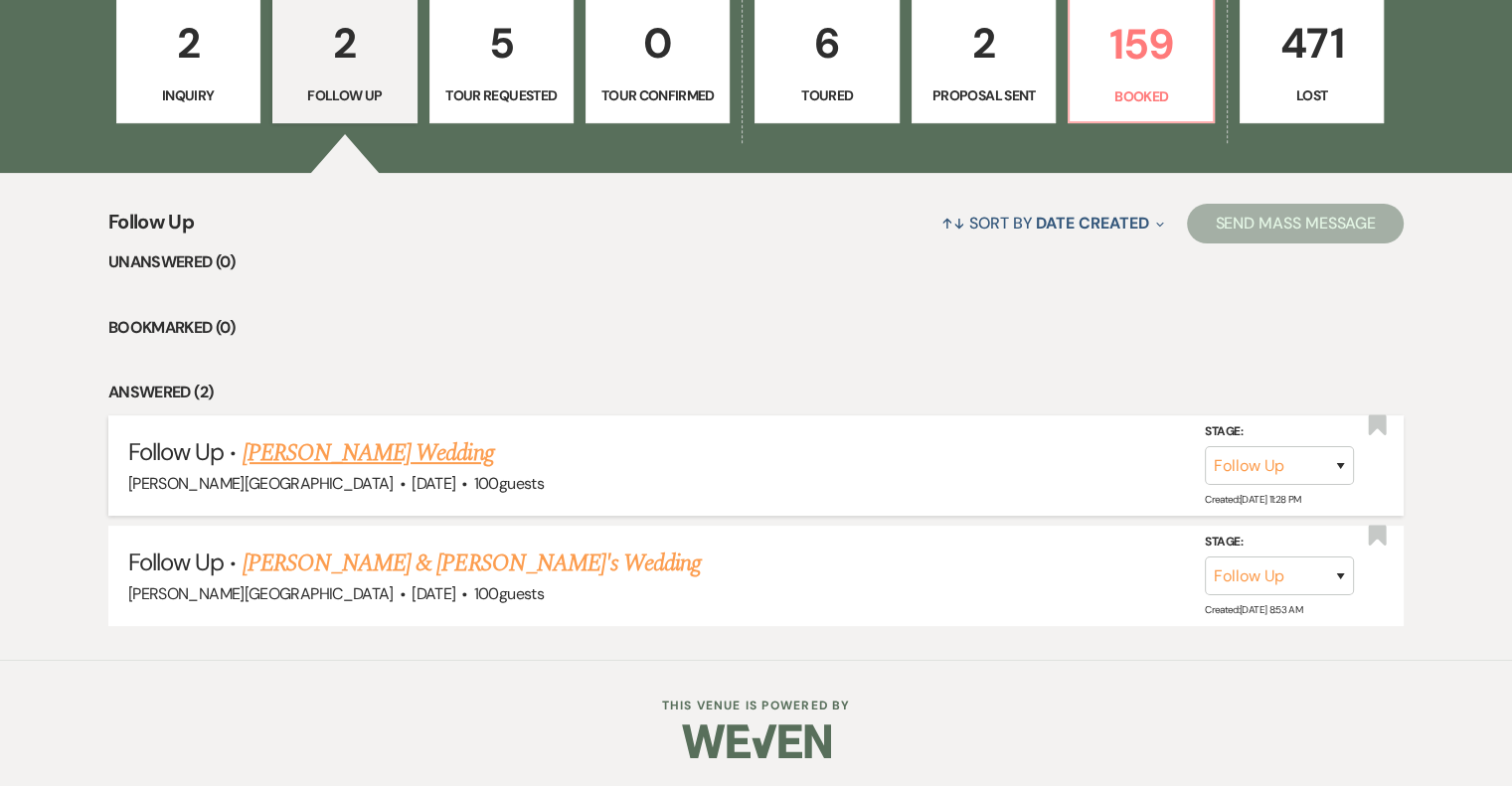 click on "[PERSON_NAME] Wedding" at bounding box center [368, 453] 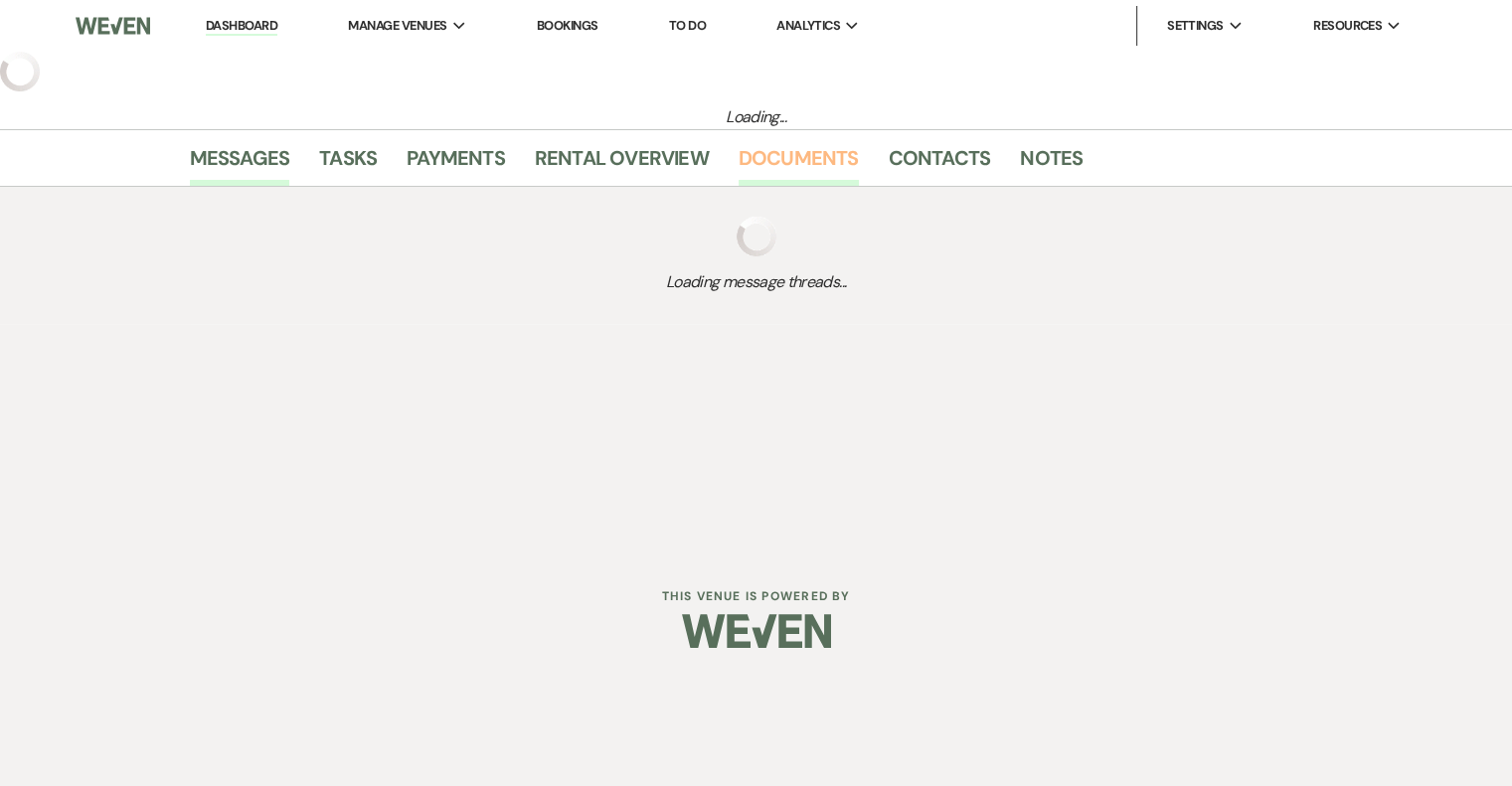 select on "9" 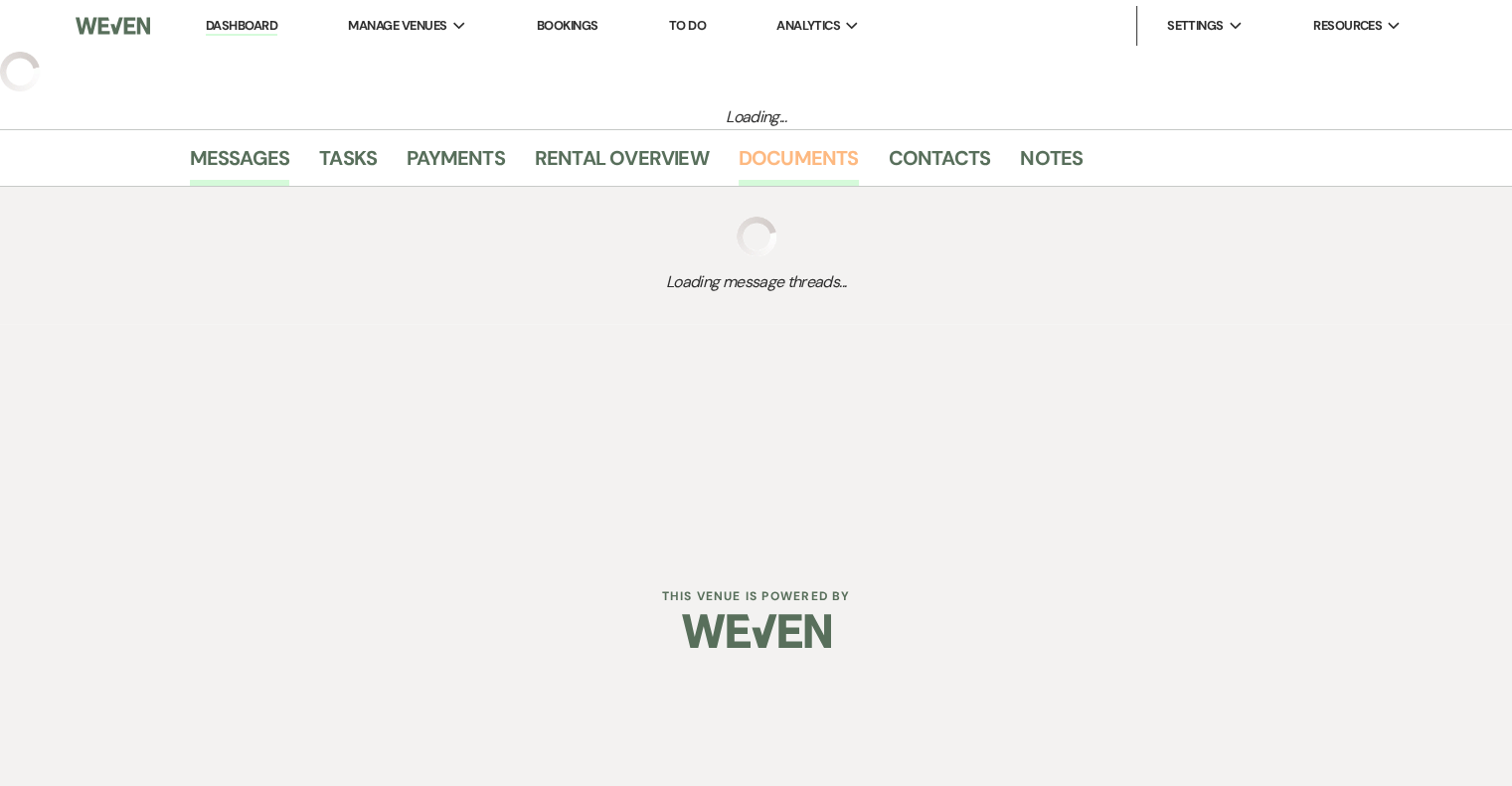 select on "5" 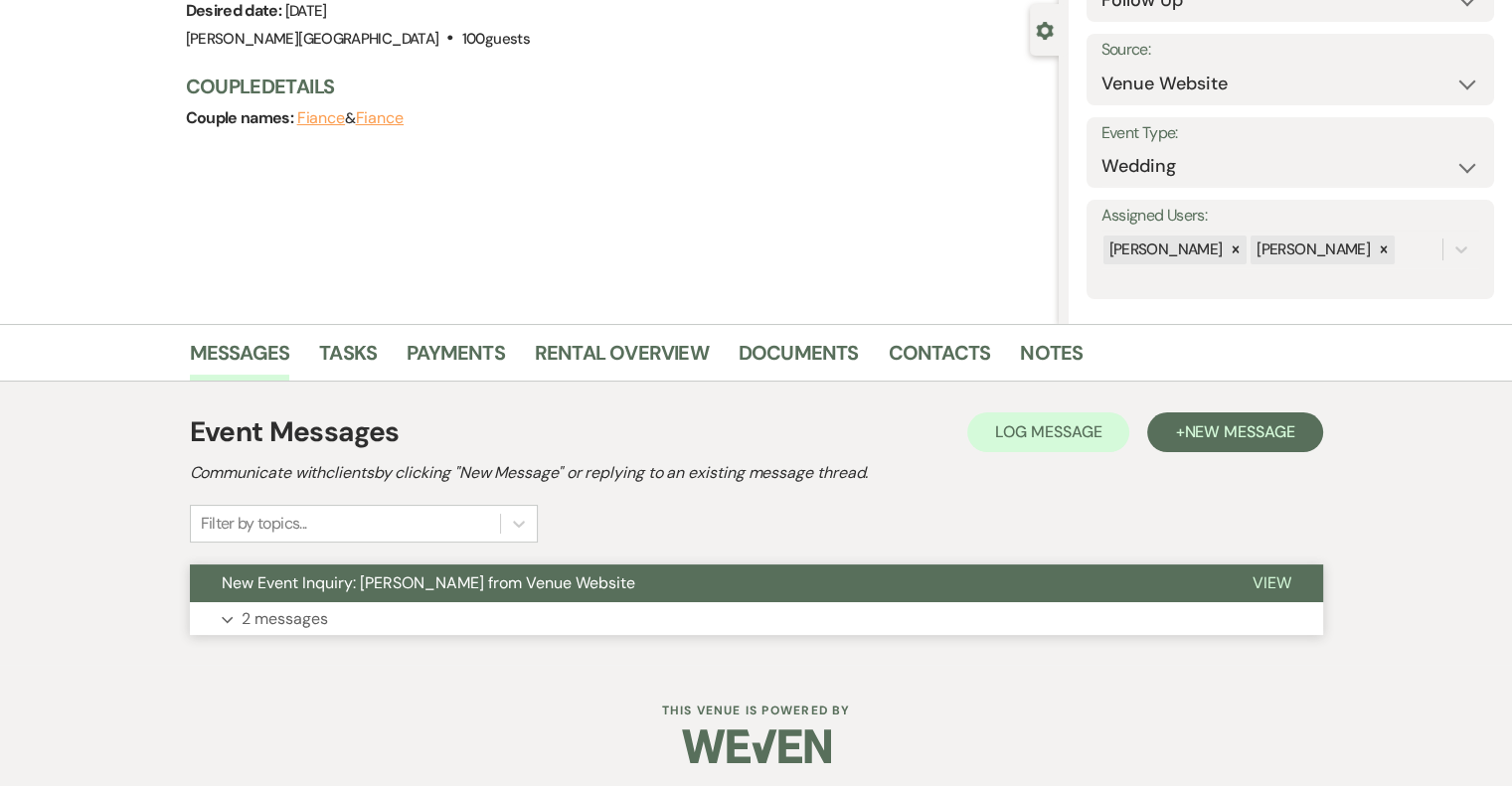 scroll, scrollTop: 181, scrollLeft: 0, axis: vertical 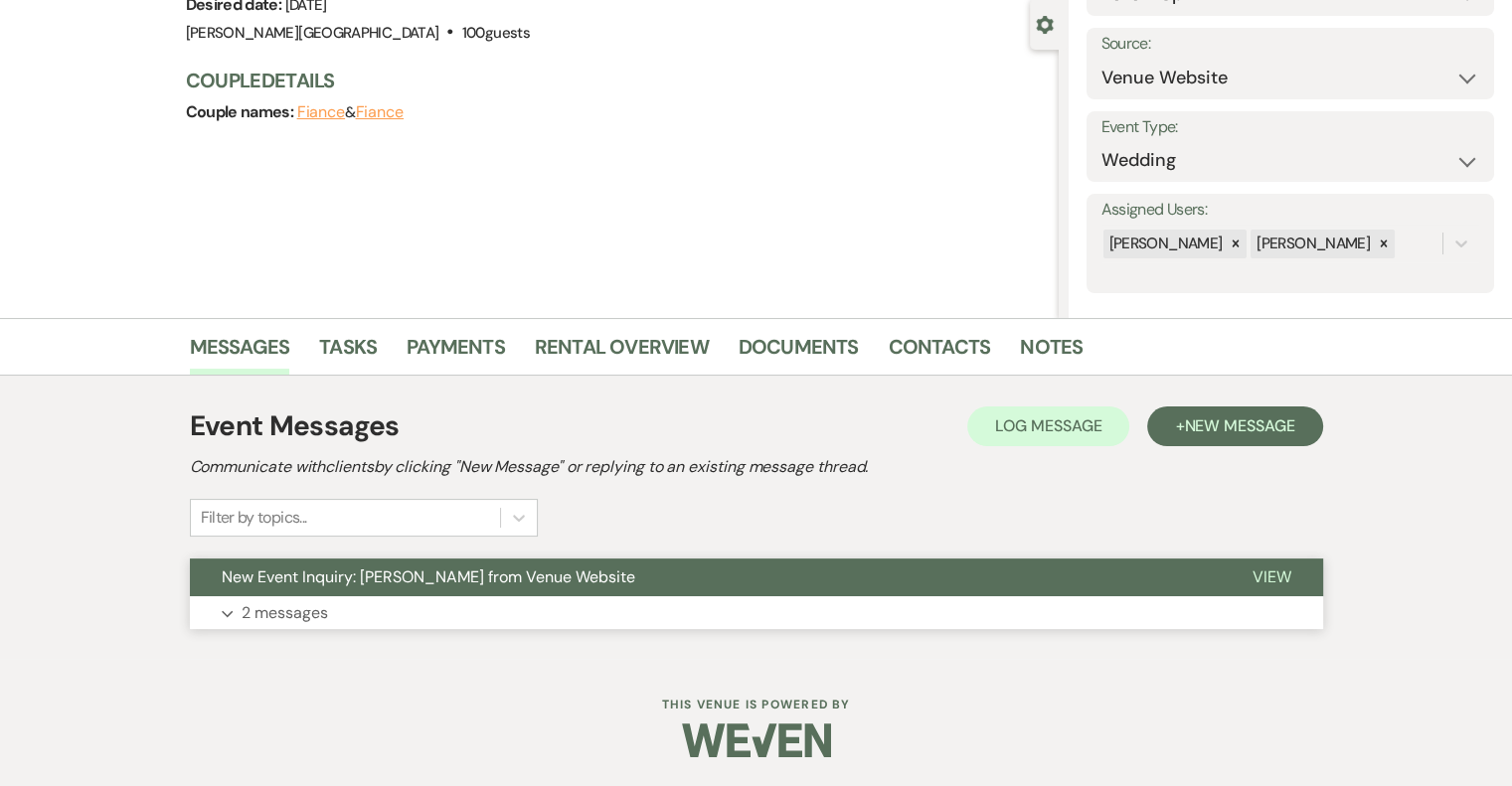click on "2 messages" at bounding box center (284, 613) 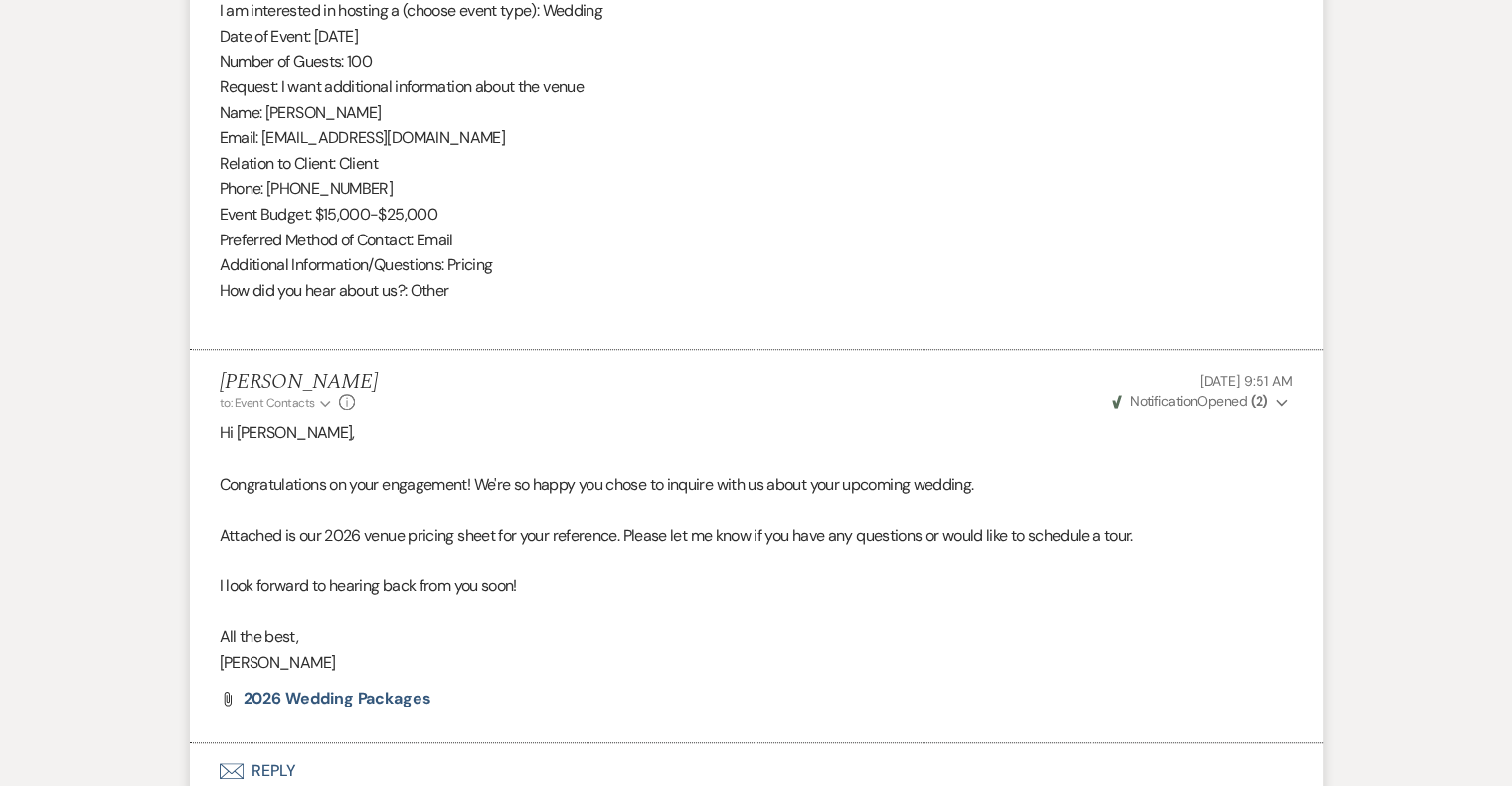 scroll, scrollTop: 1175, scrollLeft: 0, axis: vertical 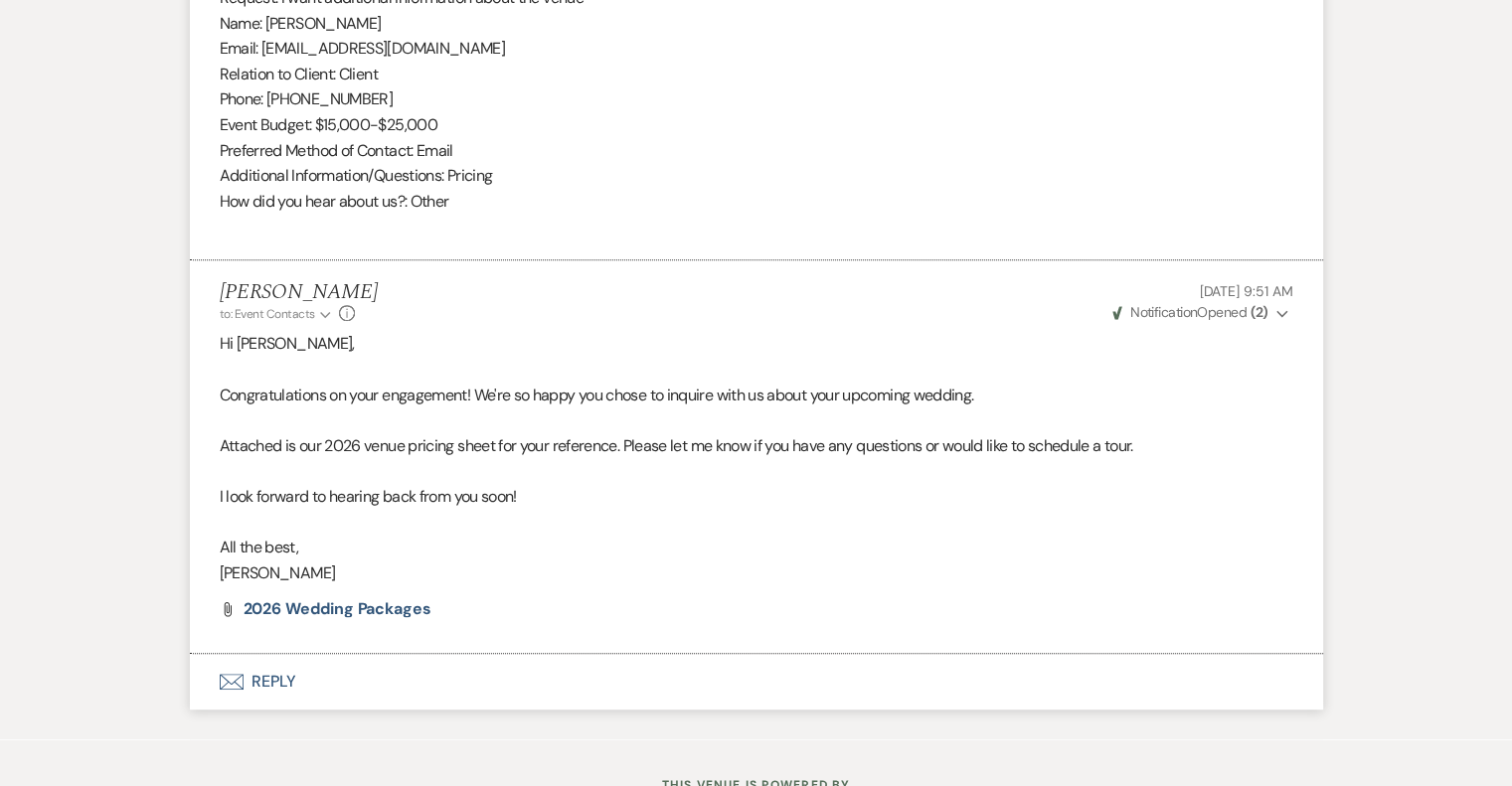 click on "Expand" 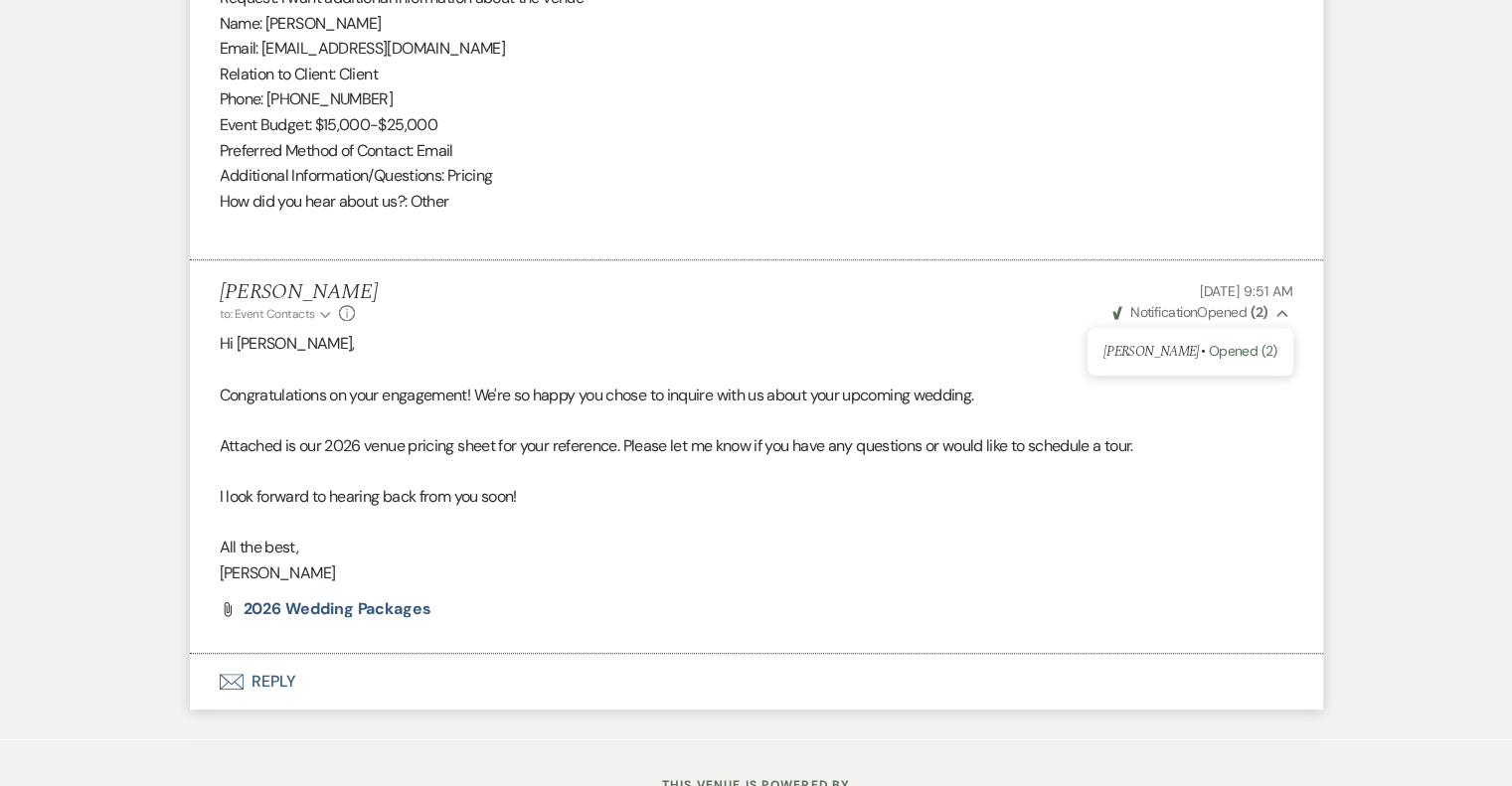 click 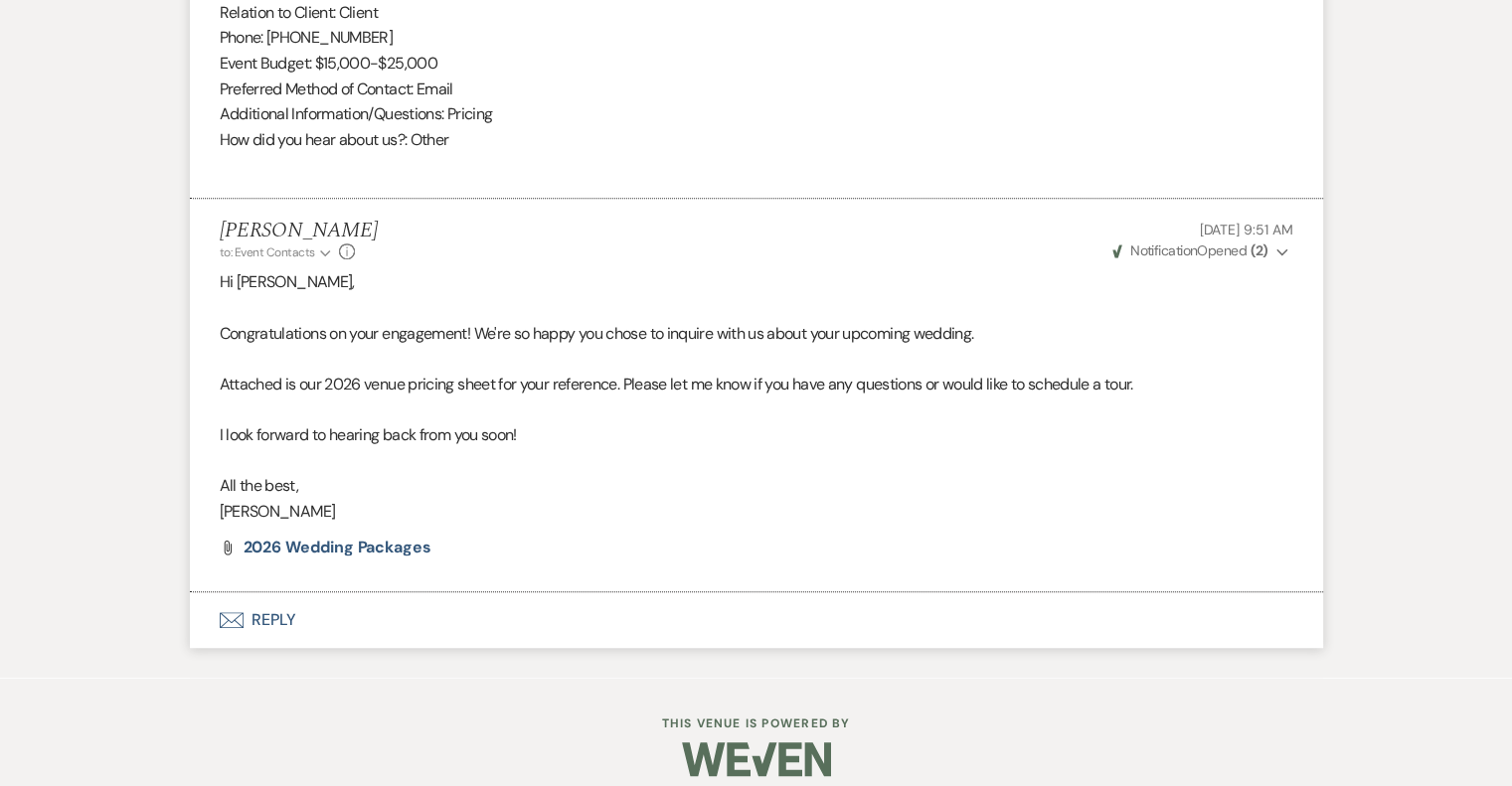 scroll, scrollTop: 1255, scrollLeft: 0, axis: vertical 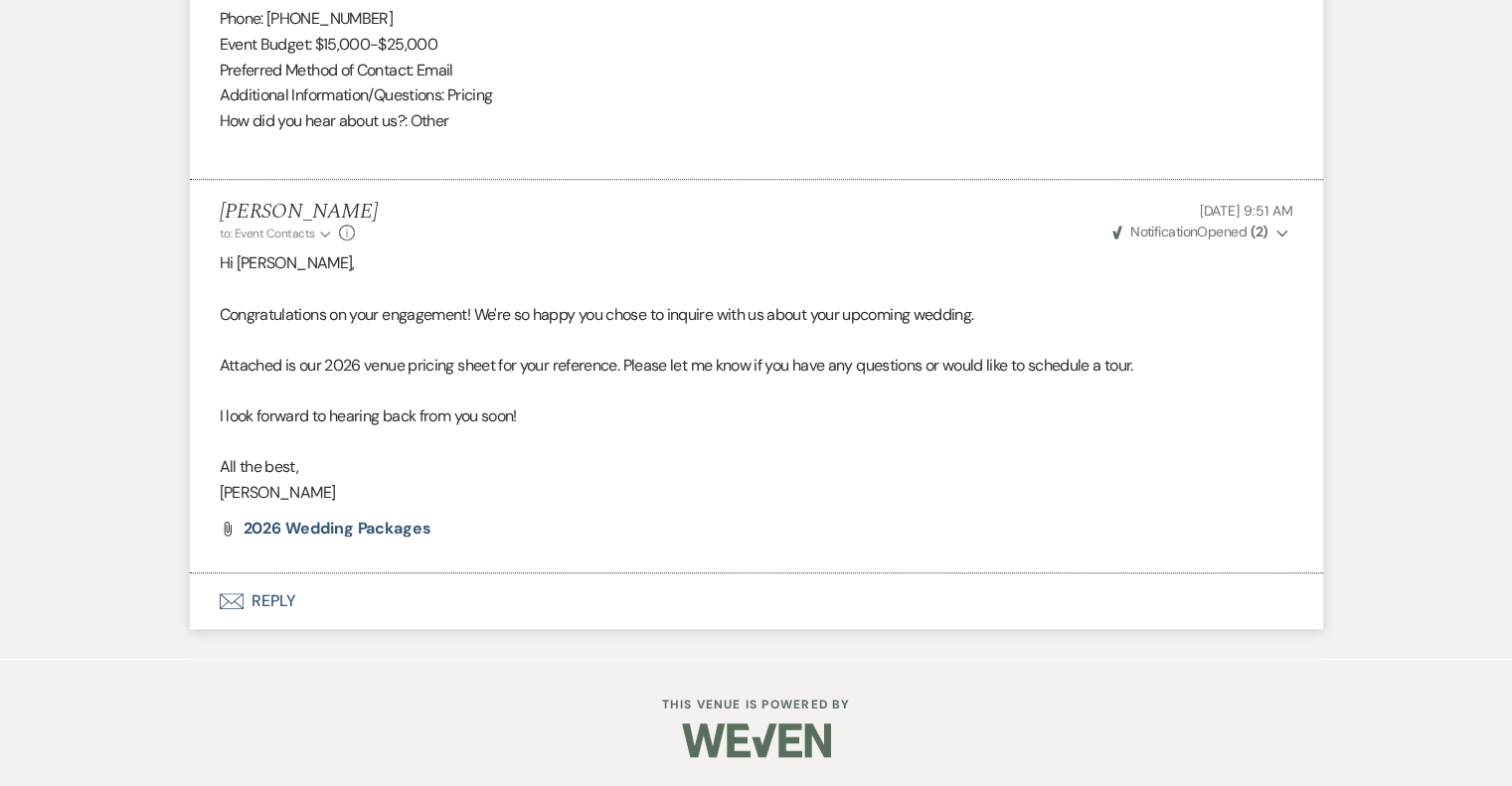 click on "Envelope Reply" at bounding box center (756, 601) 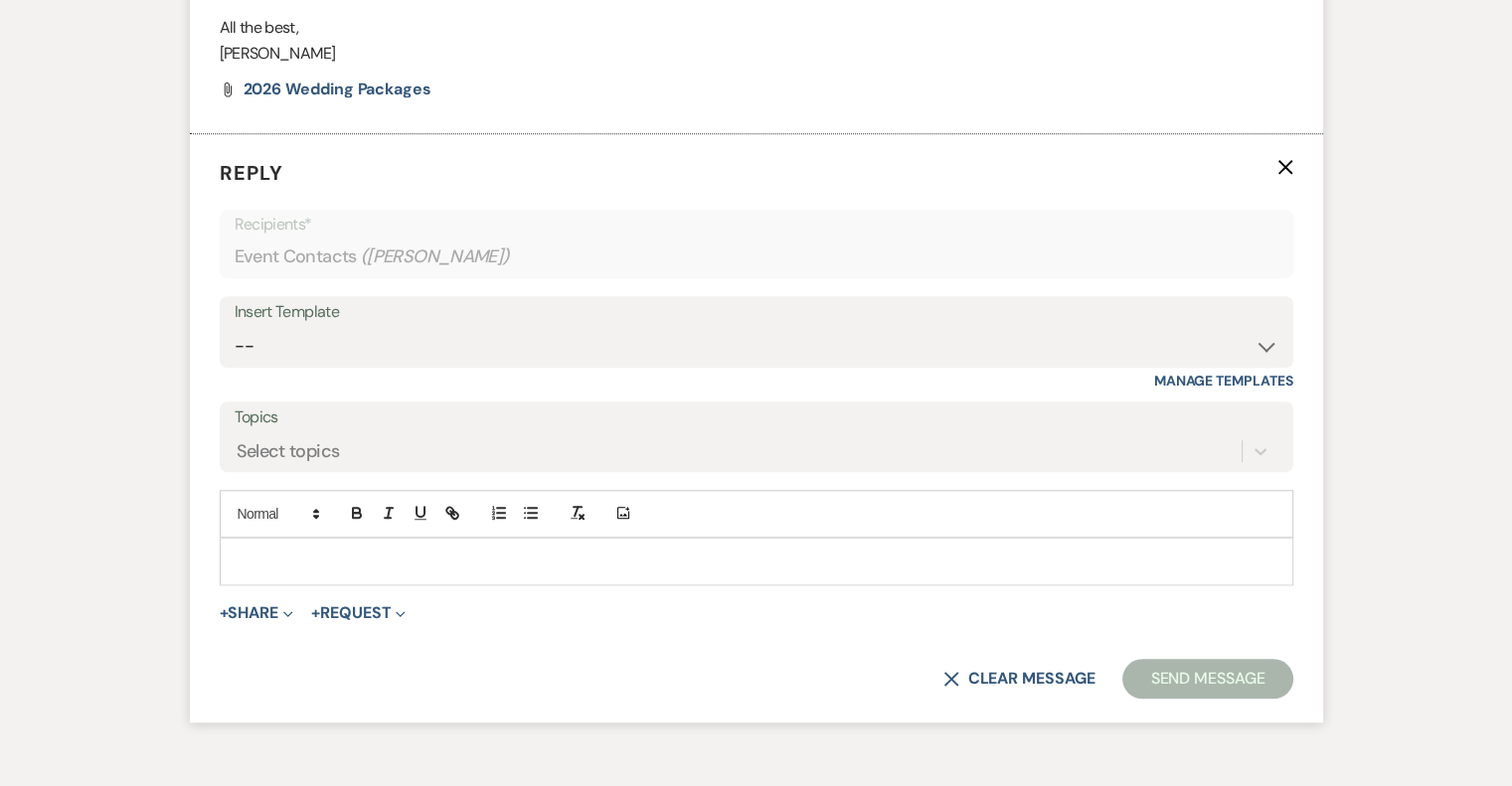 scroll, scrollTop: 1729, scrollLeft: 0, axis: vertical 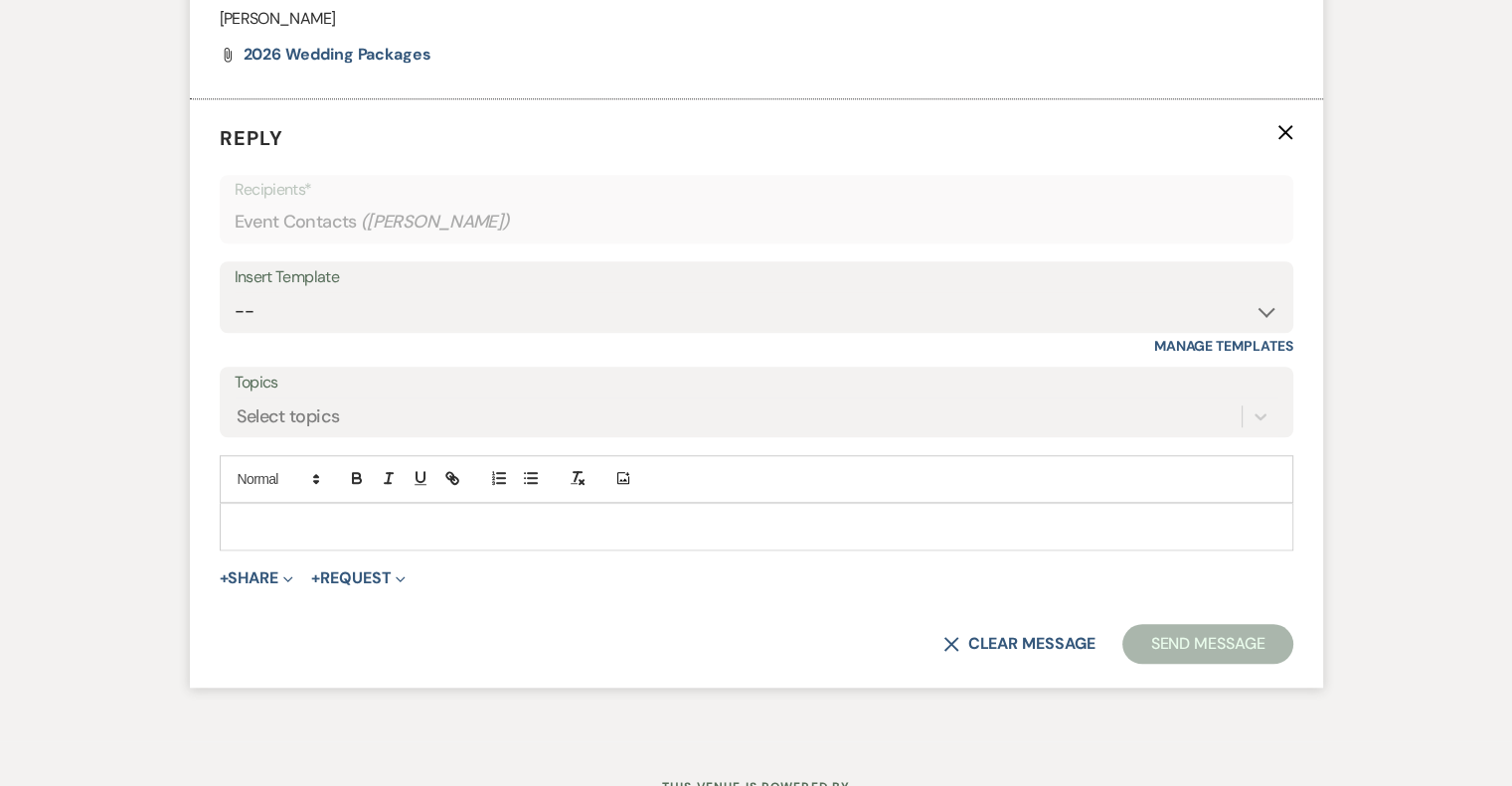 click at bounding box center [756, 527] 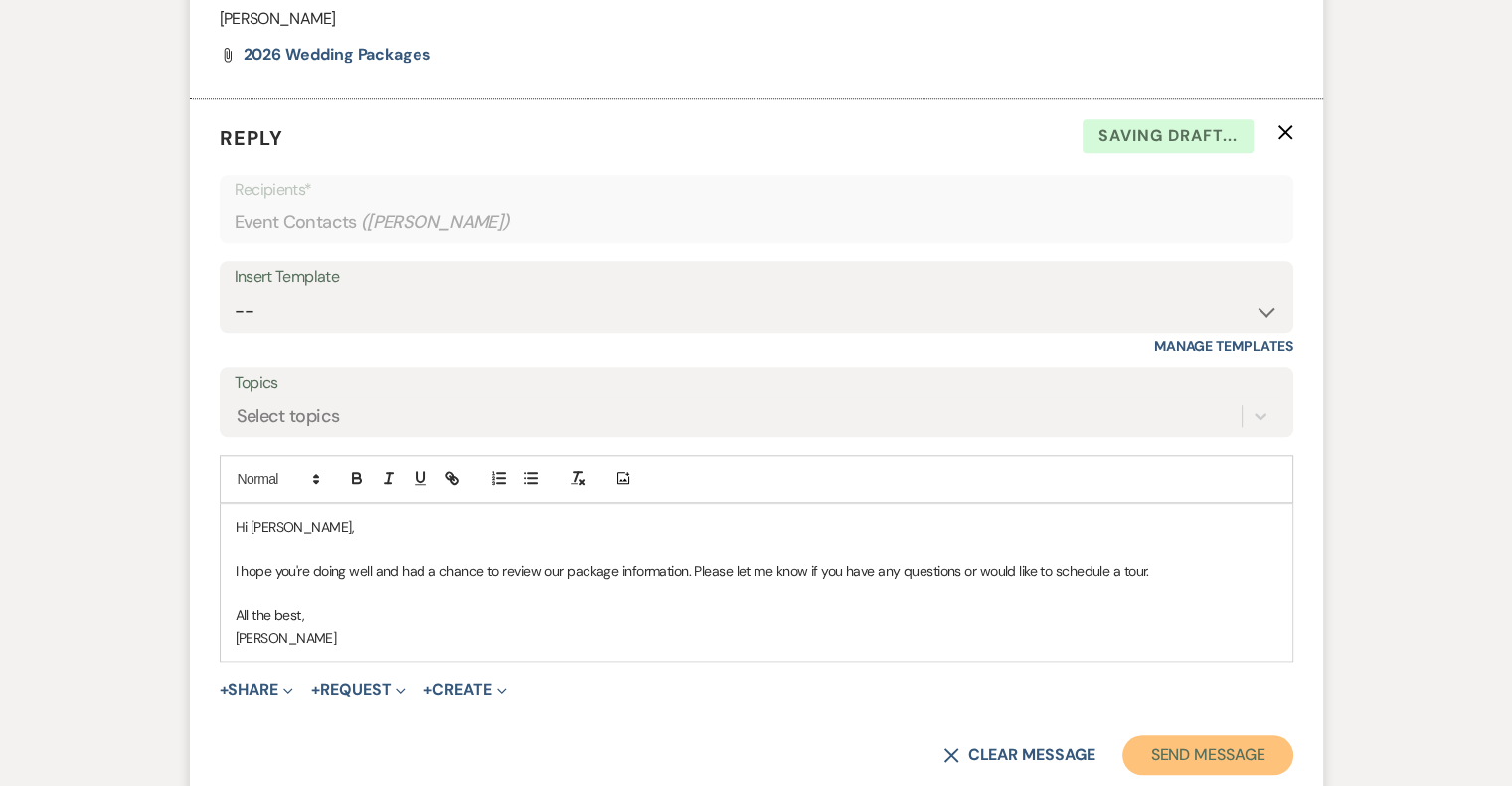 click on "Send Message" at bounding box center [1207, 755] 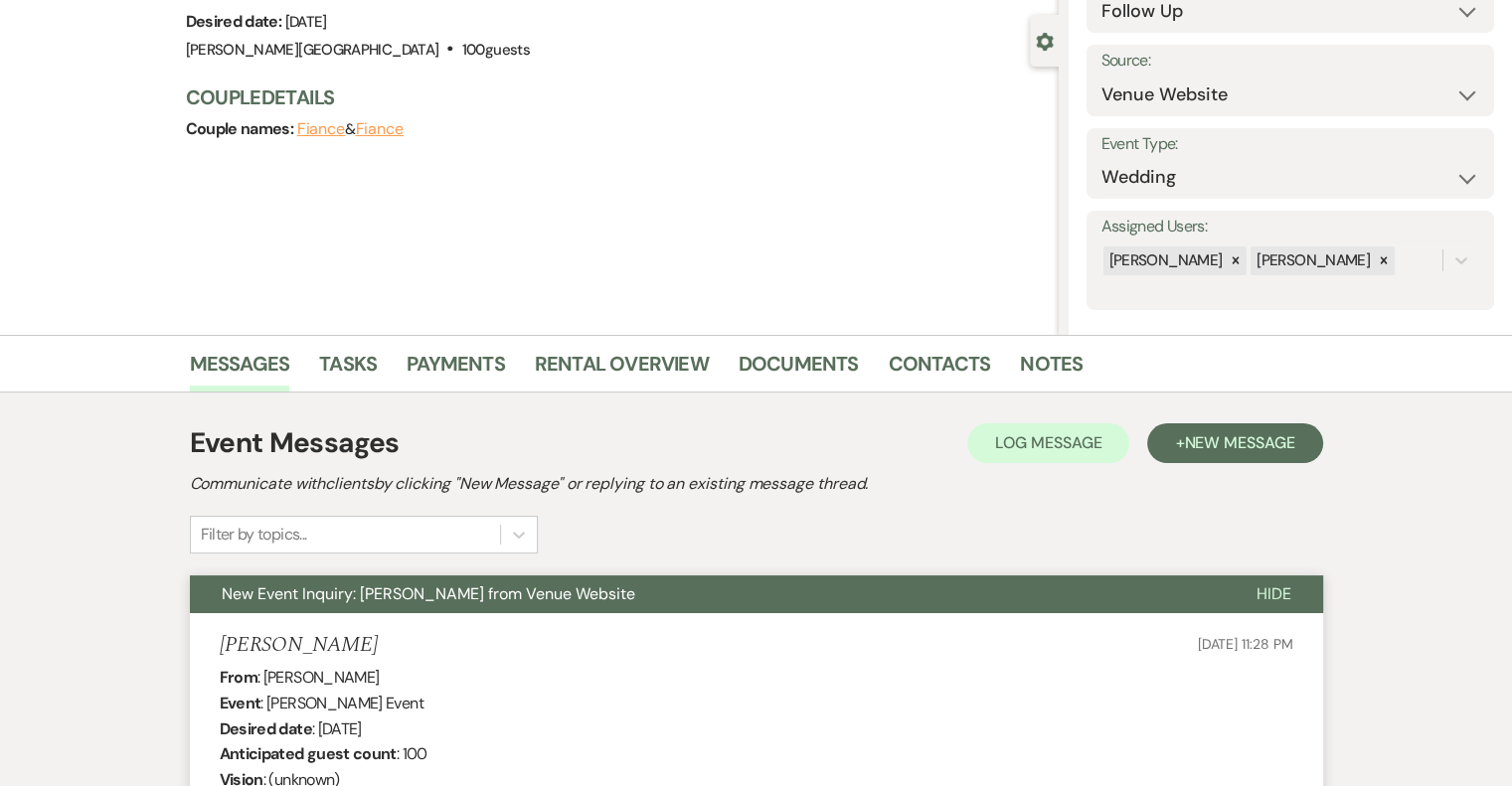 scroll, scrollTop: 0, scrollLeft: 0, axis: both 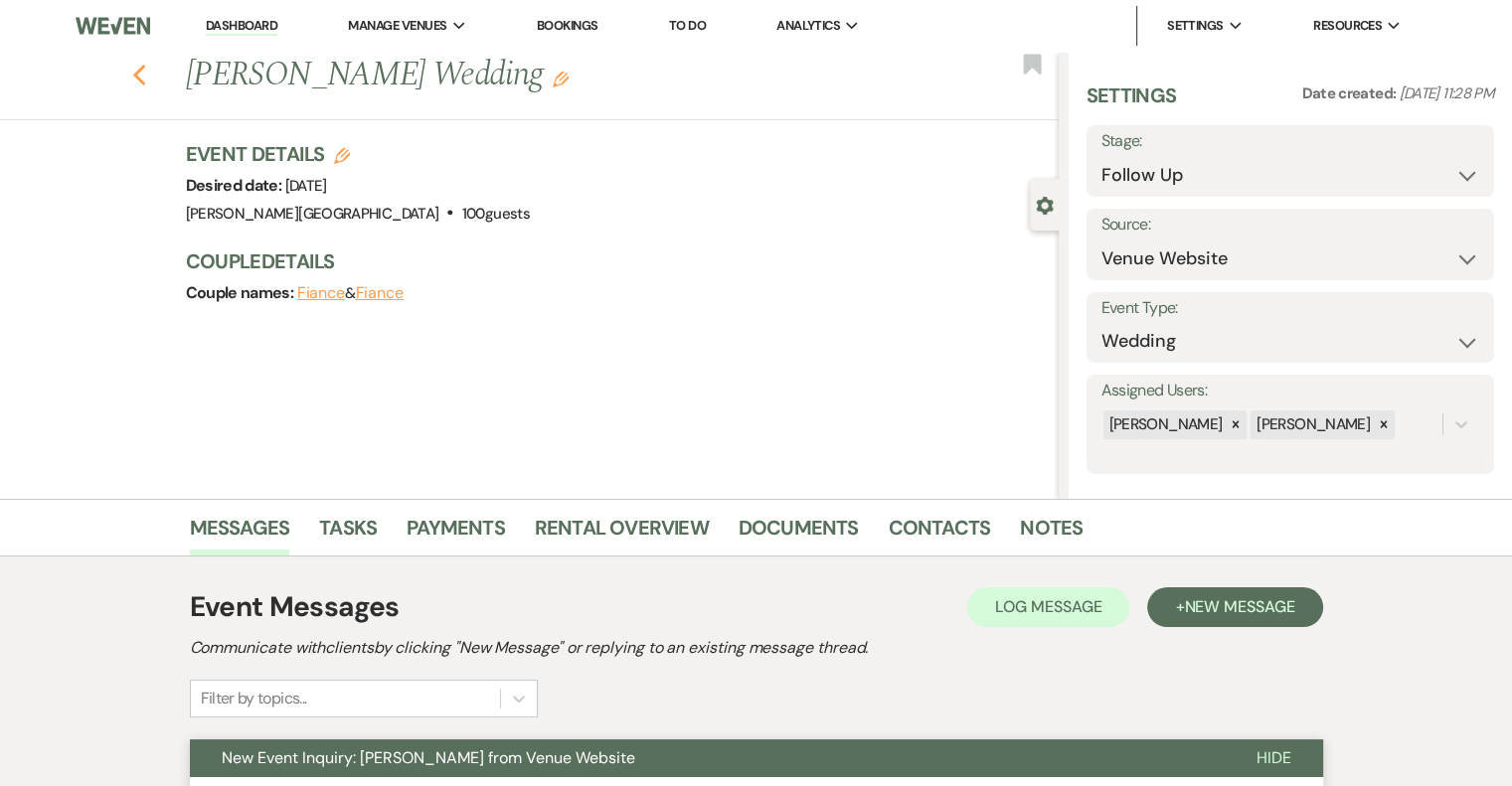 click 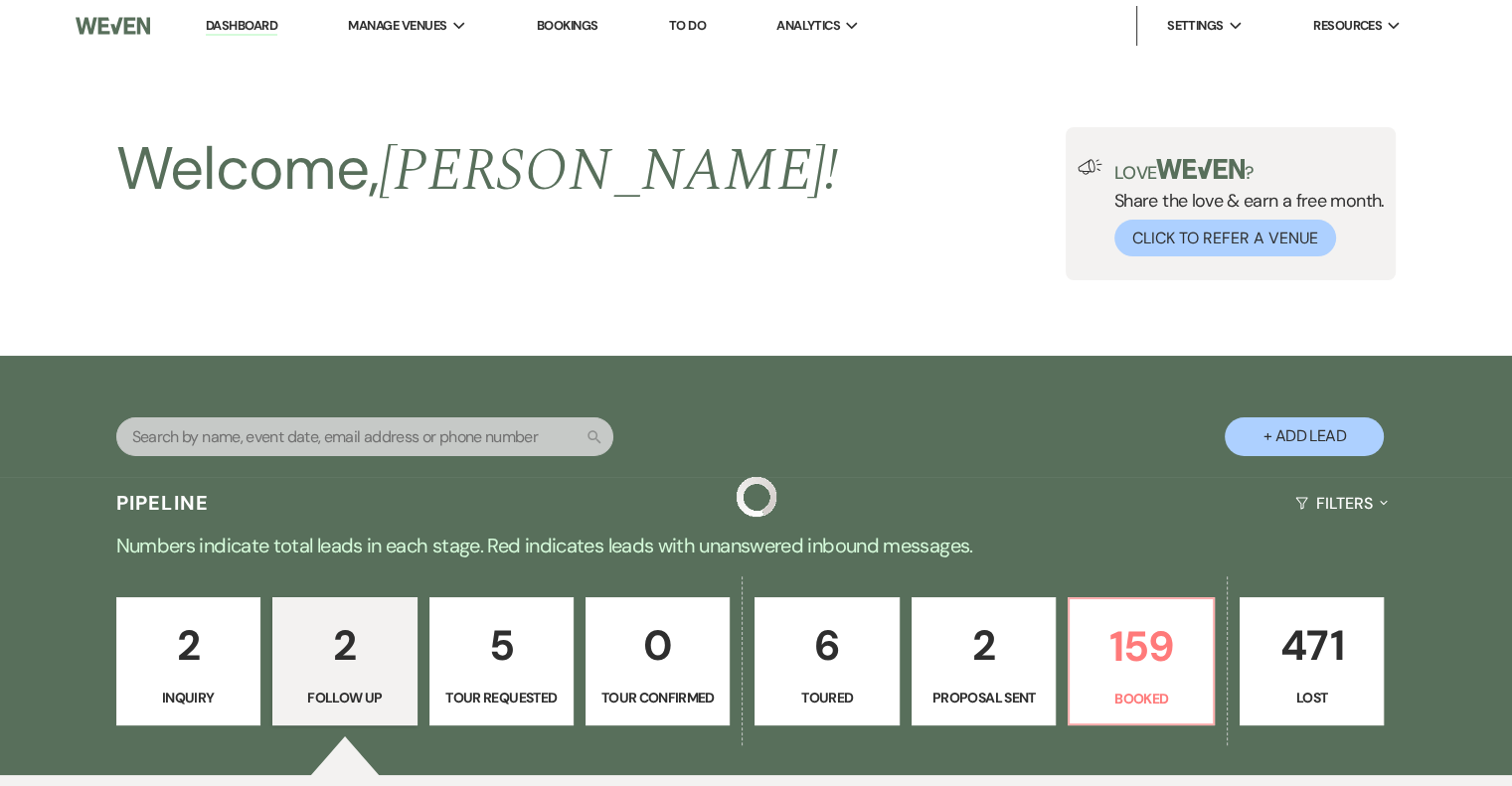 scroll, scrollTop: 602, scrollLeft: 0, axis: vertical 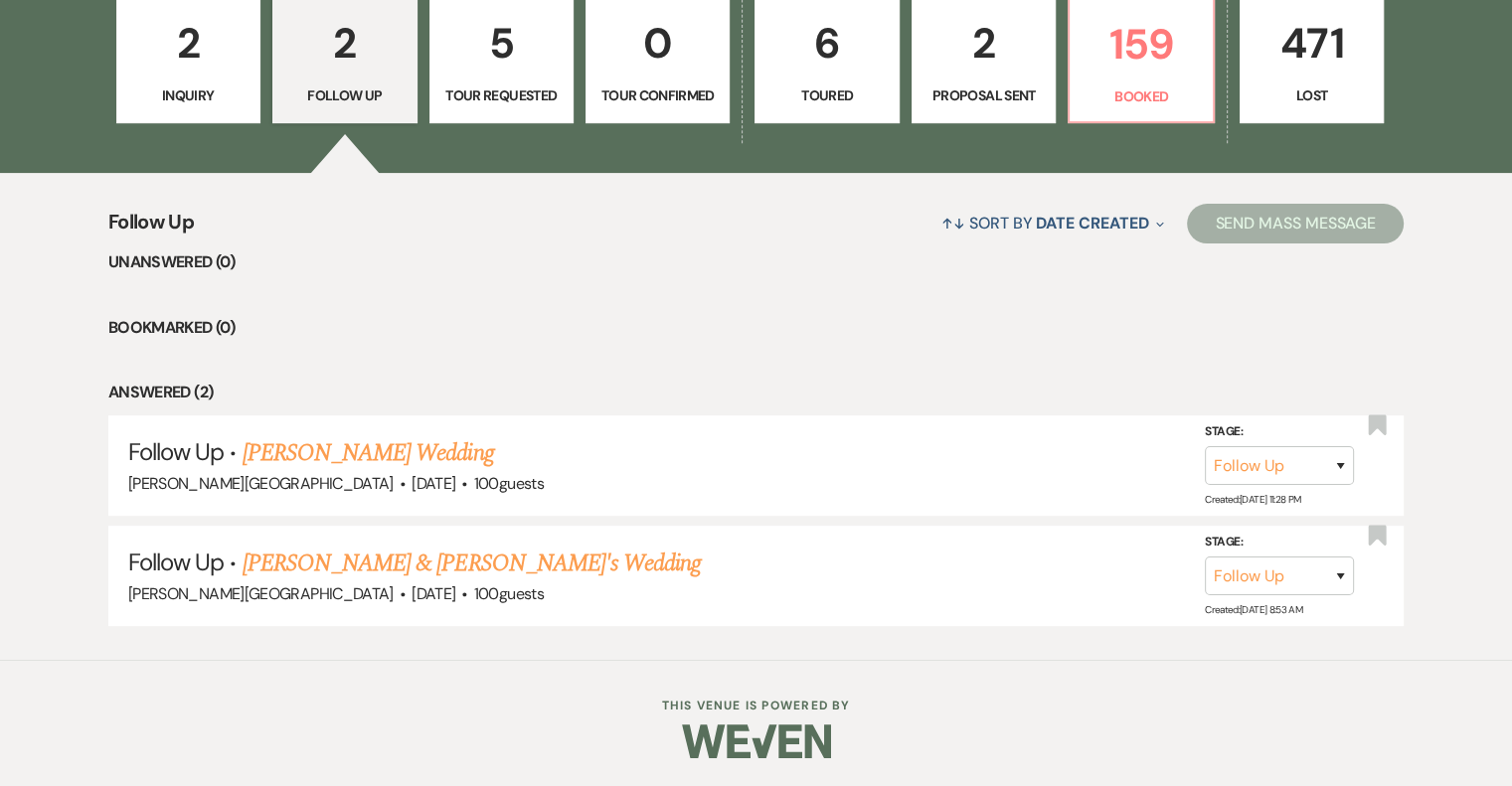 click on "Inquiry" at bounding box center [188, 95] 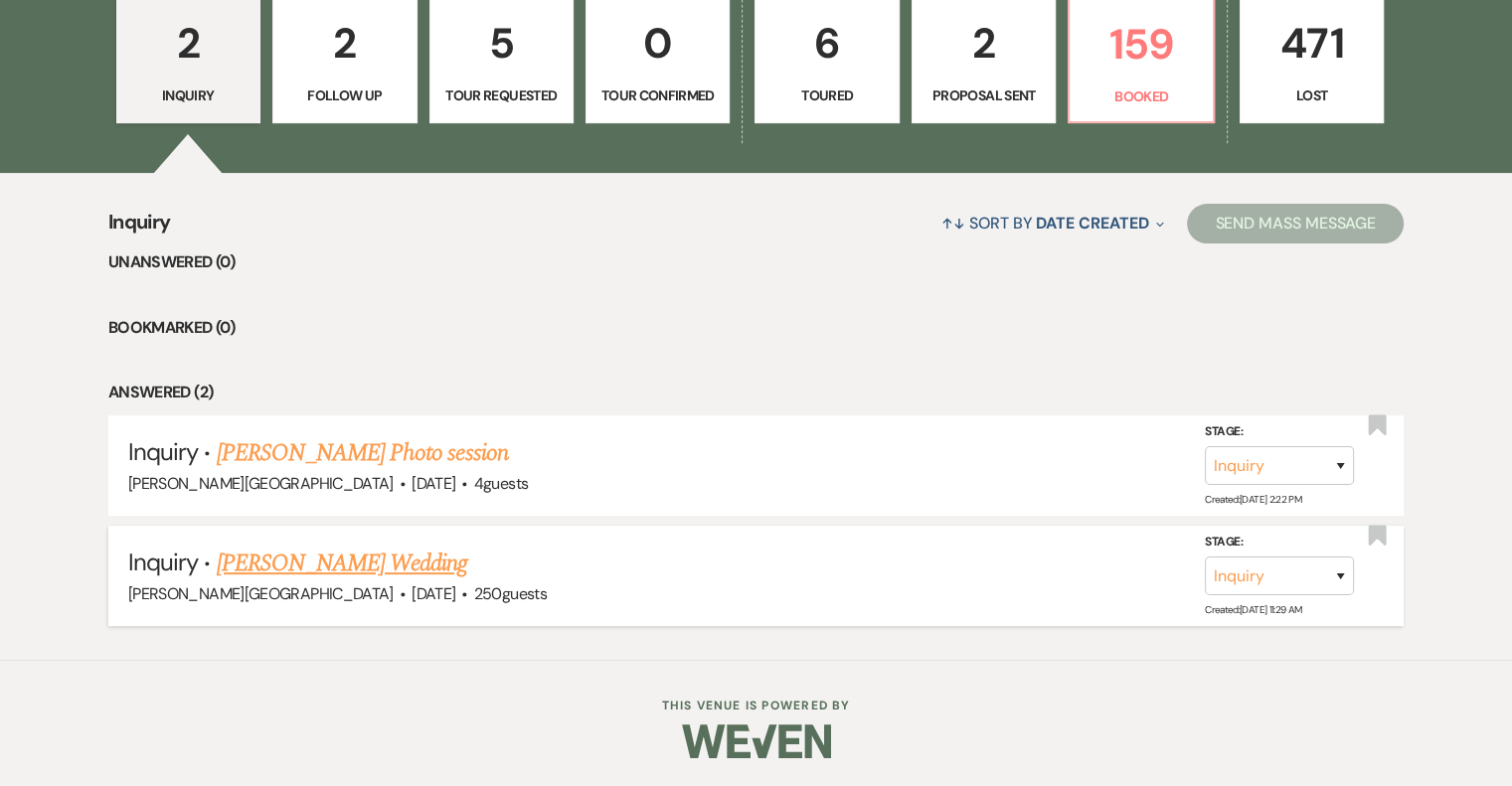 click on "[PERSON_NAME] Wedding" at bounding box center [342, 563] 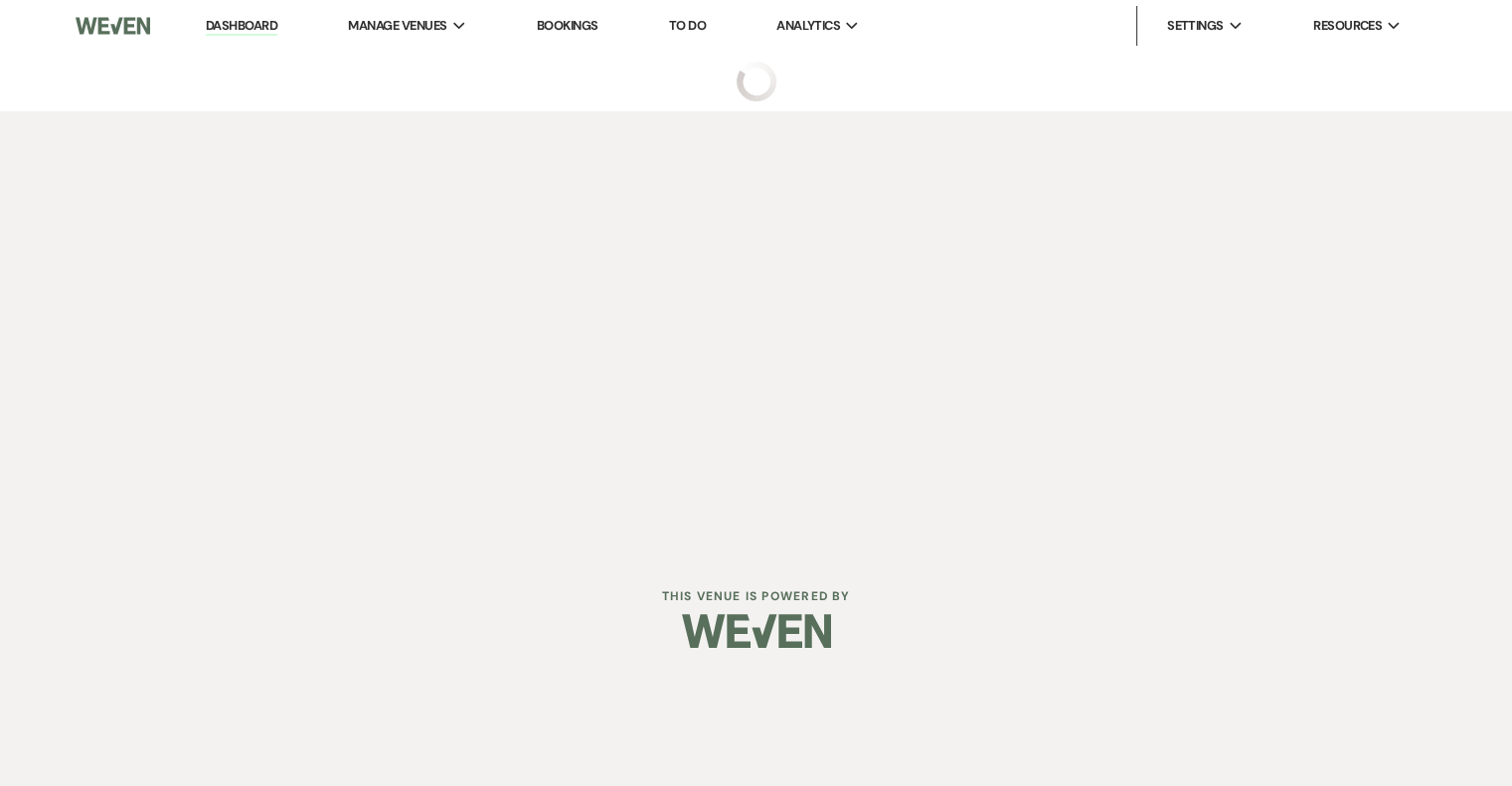 scroll, scrollTop: 0, scrollLeft: 0, axis: both 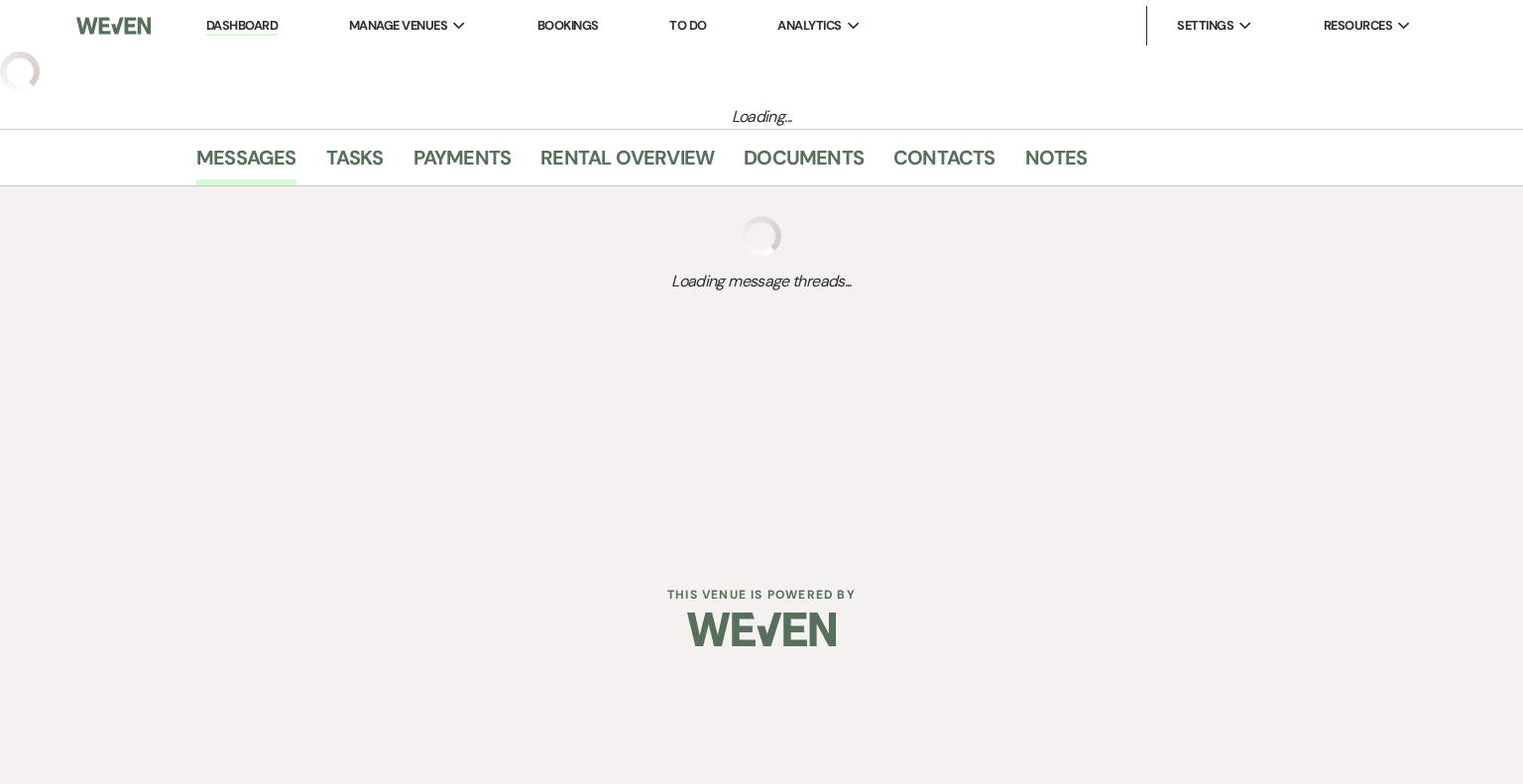 select on "5" 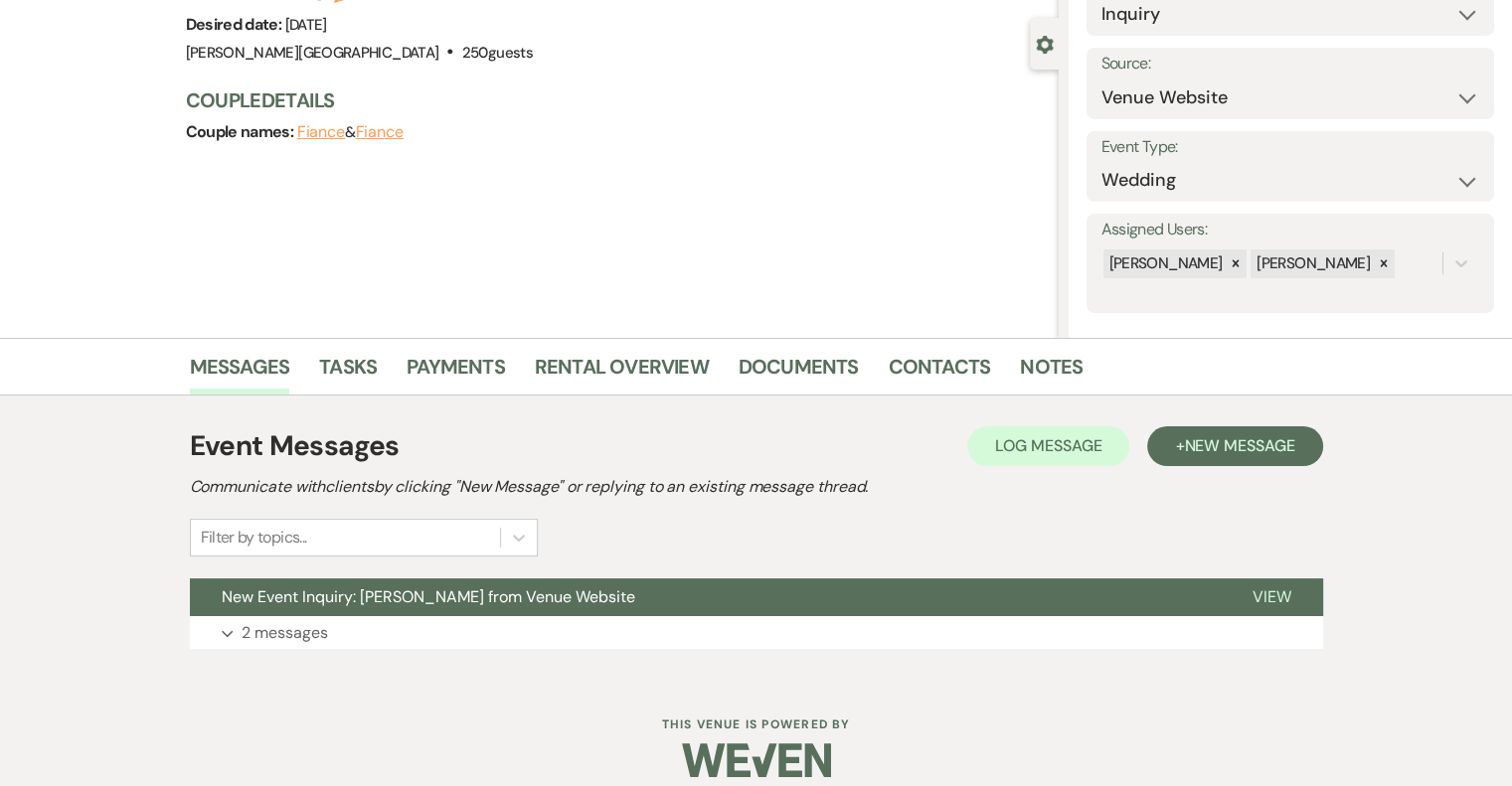 scroll, scrollTop: 181, scrollLeft: 0, axis: vertical 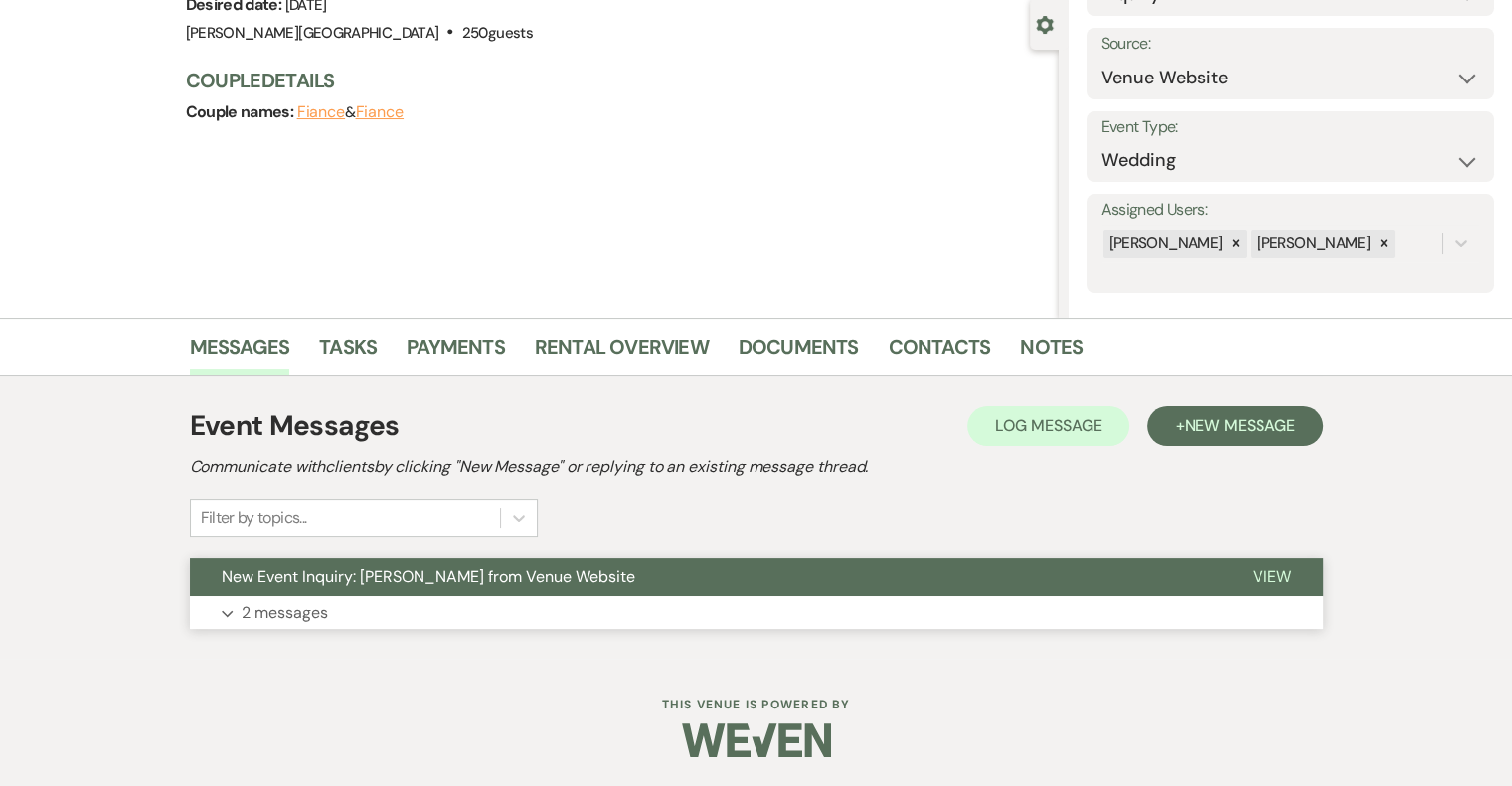 click on "2 messages" at bounding box center [284, 613] 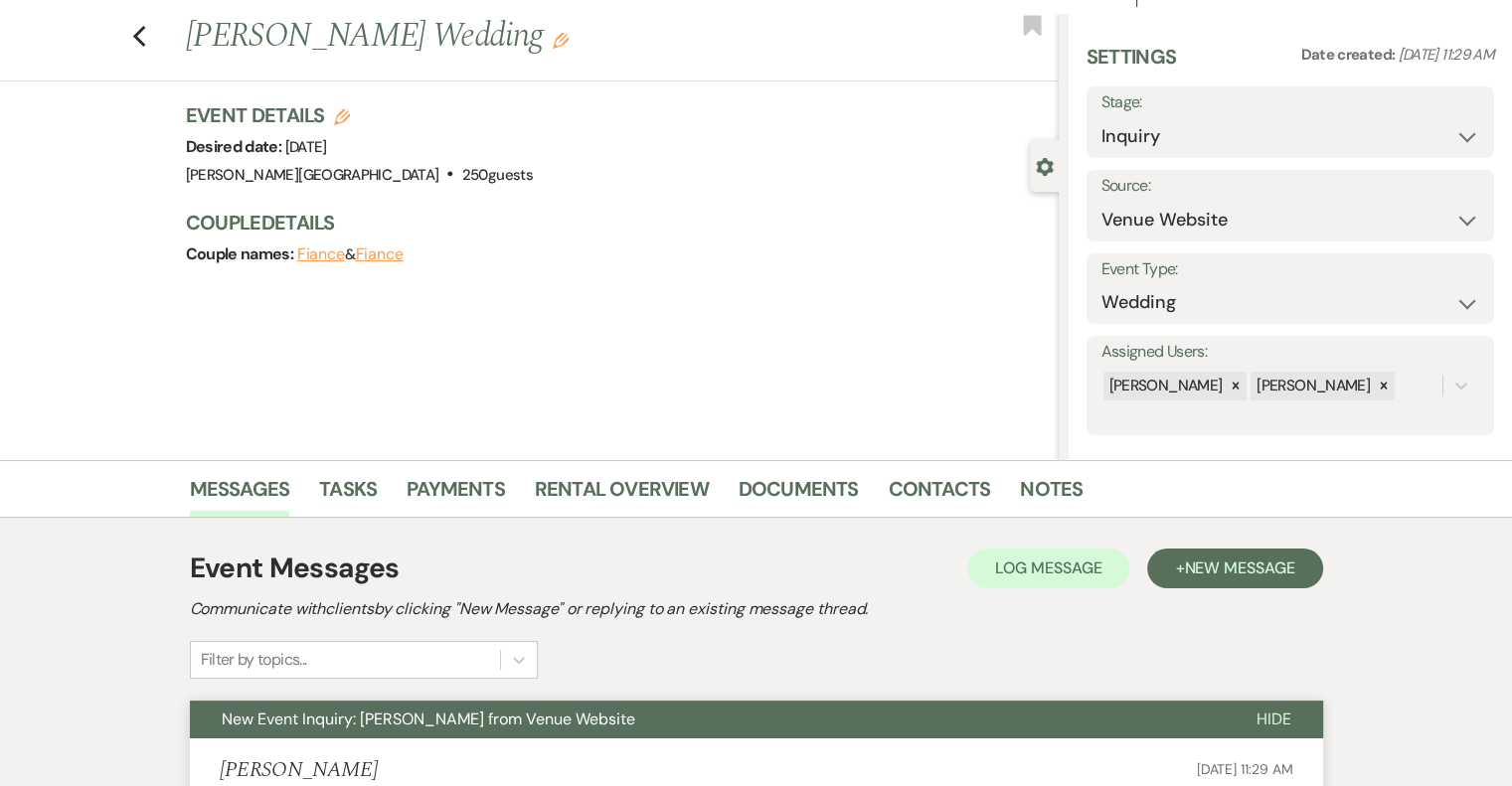 scroll, scrollTop: 0, scrollLeft: 0, axis: both 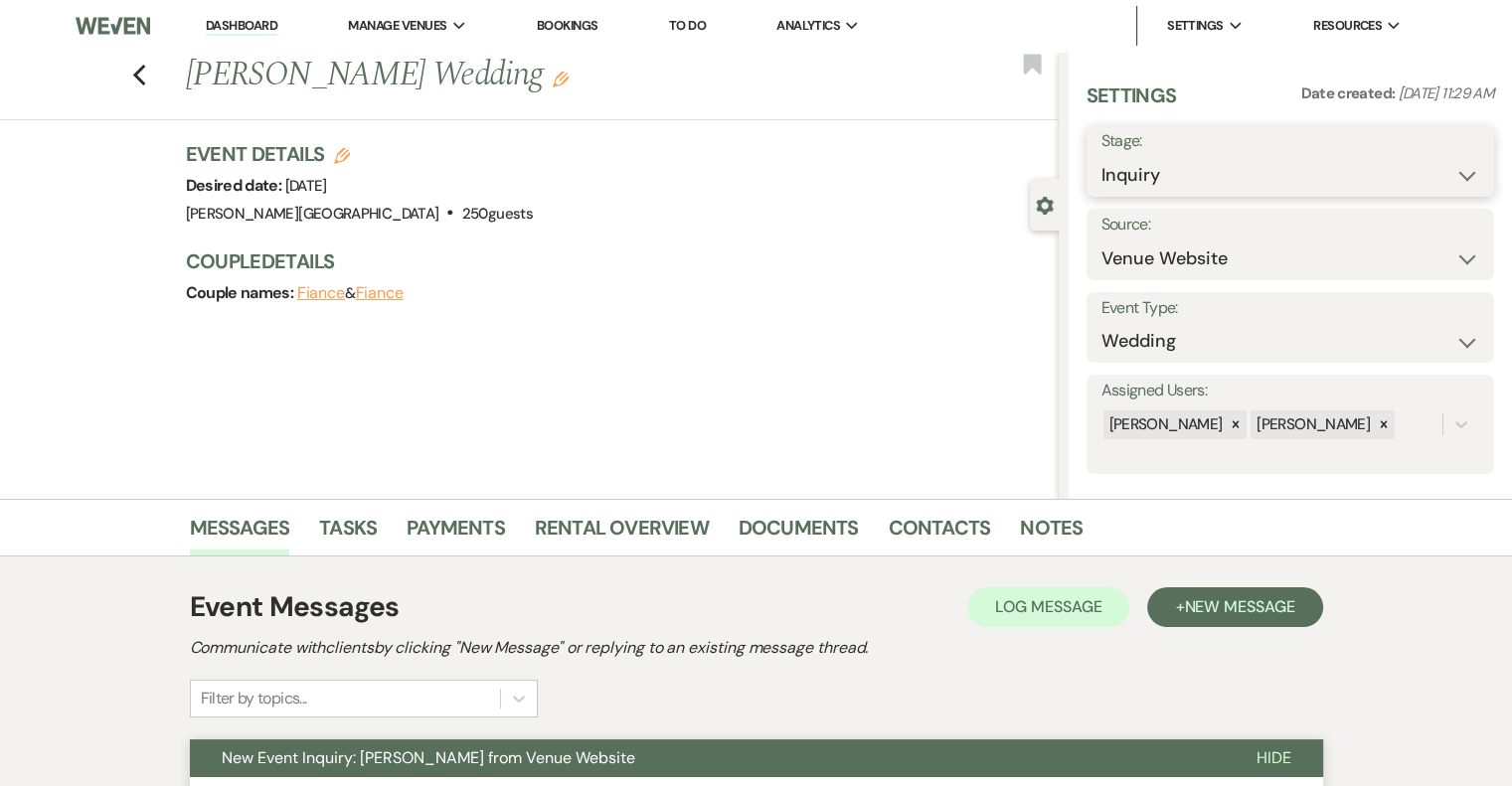 click on "Inquiry Follow Up Tour Requested Tour Confirmed Toured Proposal Sent Booked Lost" at bounding box center [1290, 175] 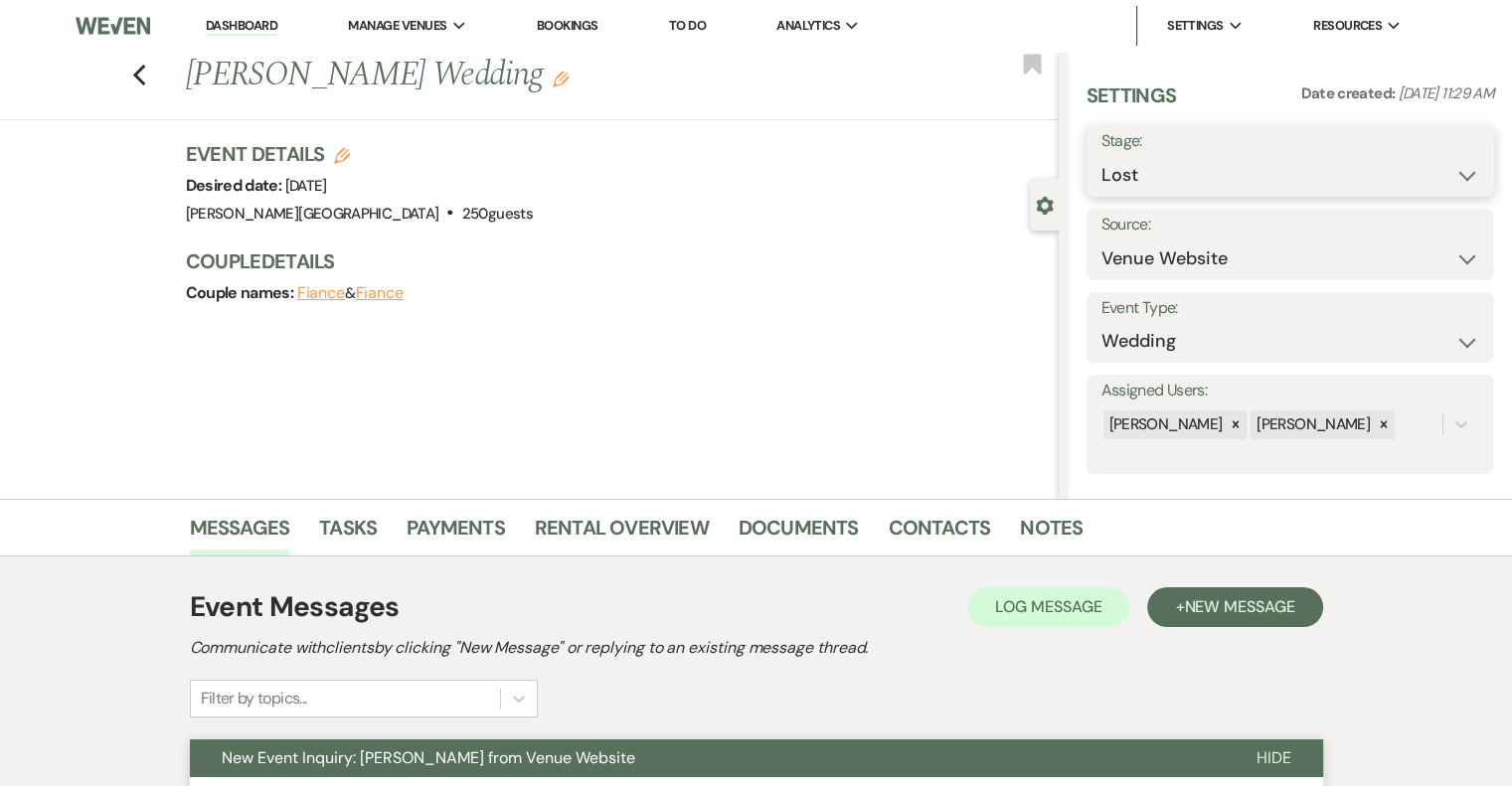 click on "Inquiry Follow Up Tour Requested Tour Confirmed Toured Proposal Sent Booked Lost" at bounding box center [1290, 175] 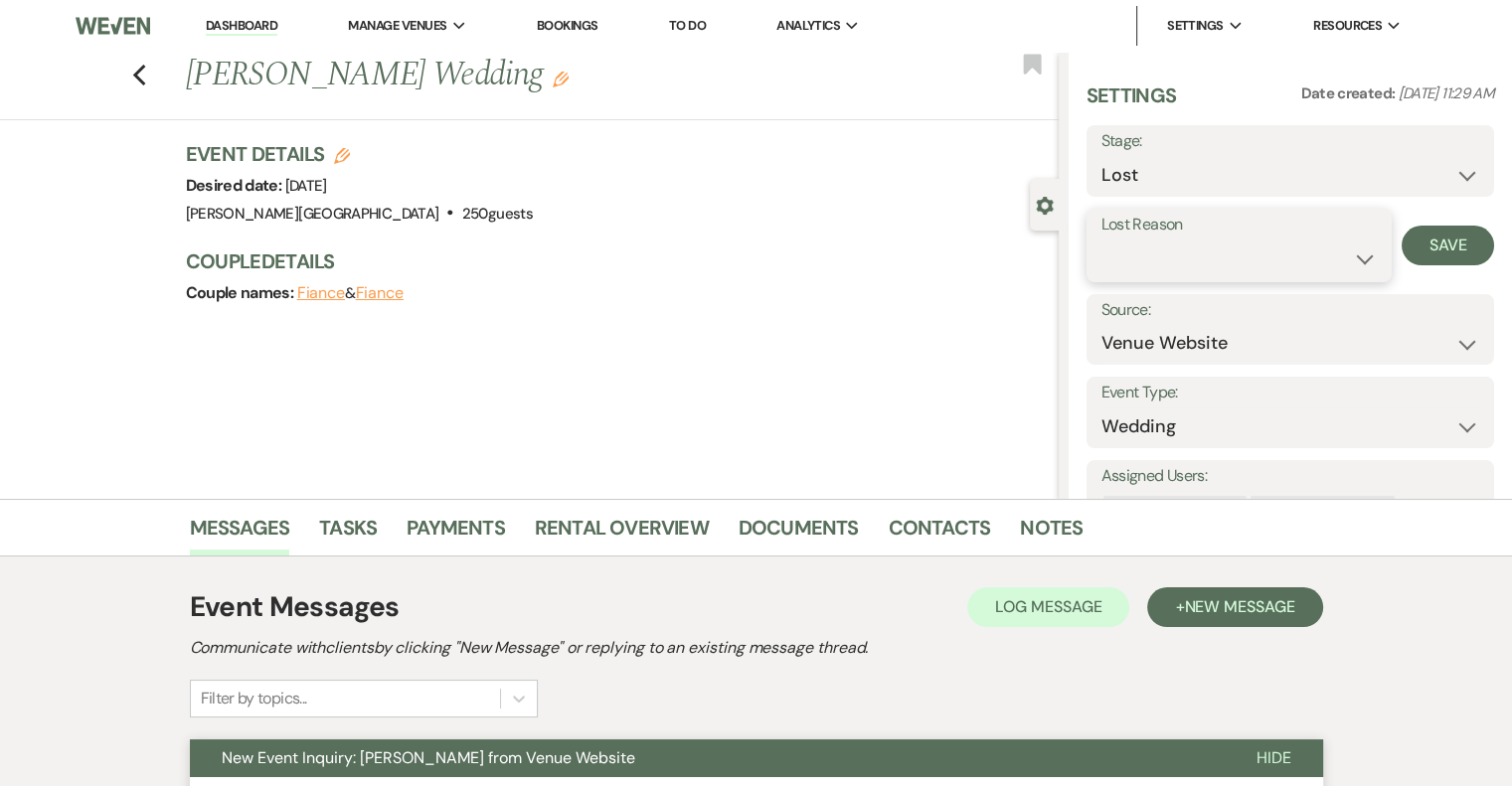 click on "Booked Elsewhere Budget Date Unavailable No Response Not a Good Match Capacity Cancelled Duplicate (hidden) Spam (hidden) Other (hidden) Other" at bounding box center (1239, 258) 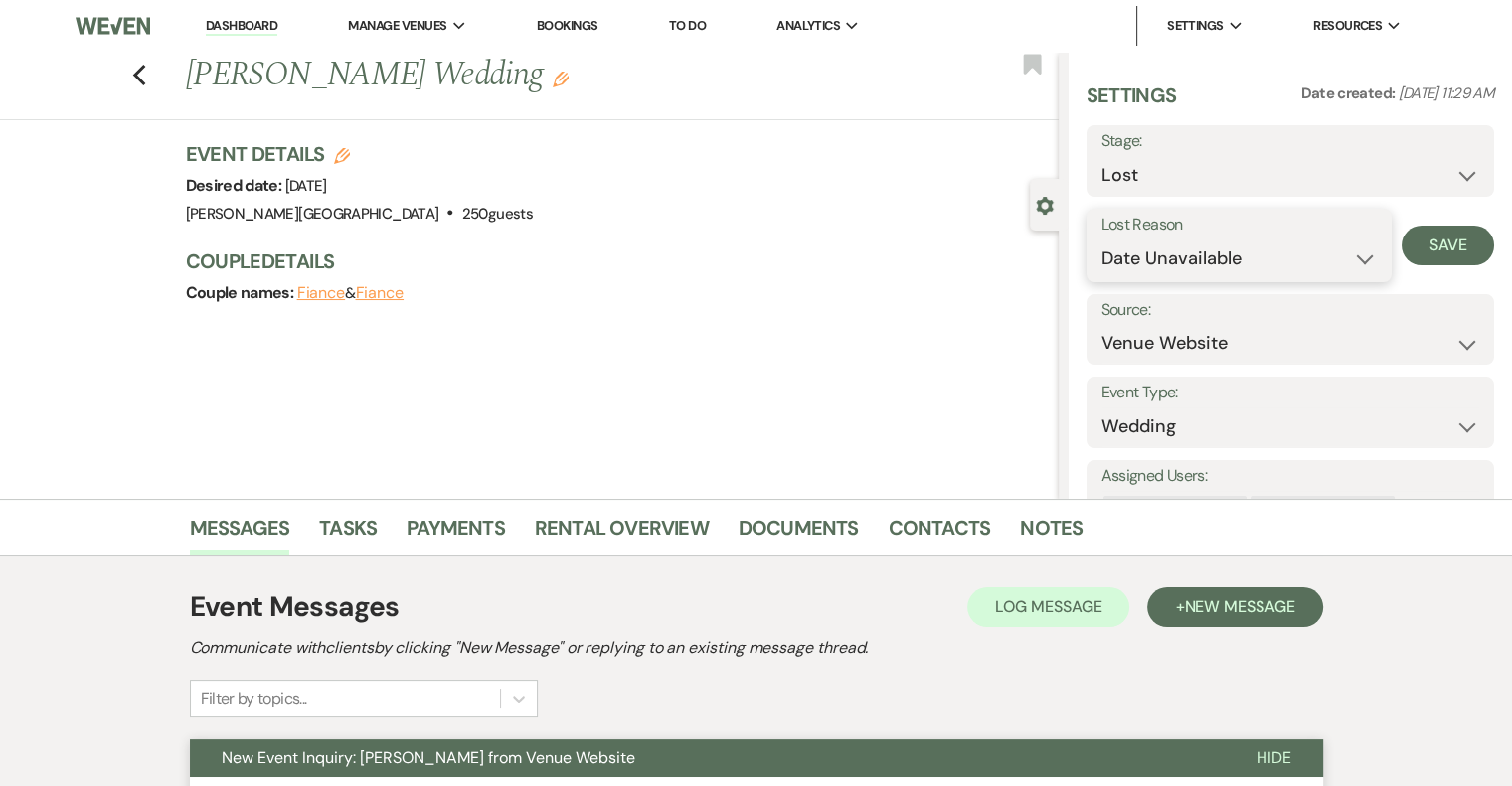 click on "Booked Elsewhere Budget Date Unavailable No Response Not a Good Match Capacity Cancelled Duplicate (hidden) Spam (hidden) Other (hidden) Other" at bounding box center (1239, 258) 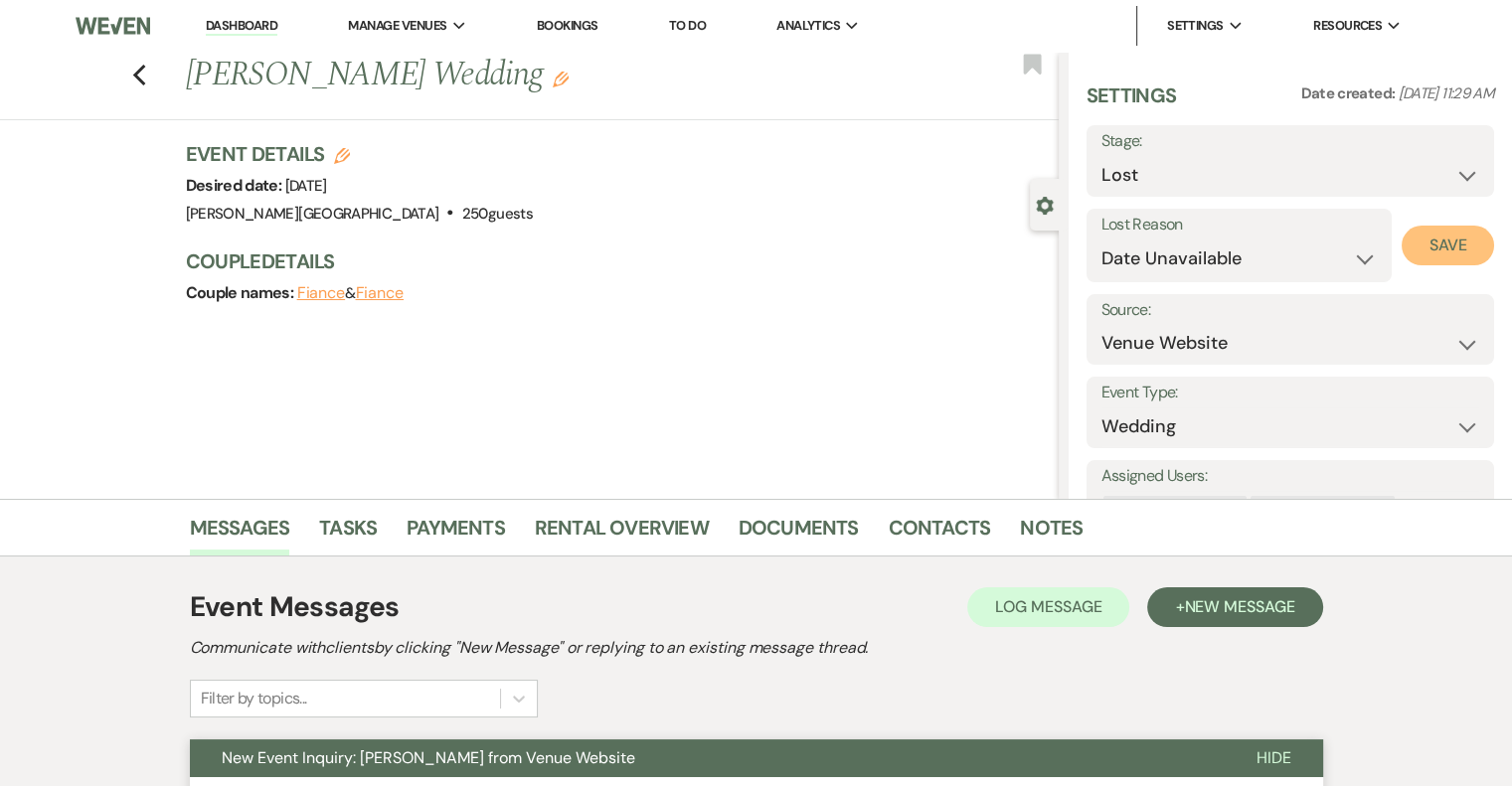 click on "Save" at bounding box center [1447, 245] 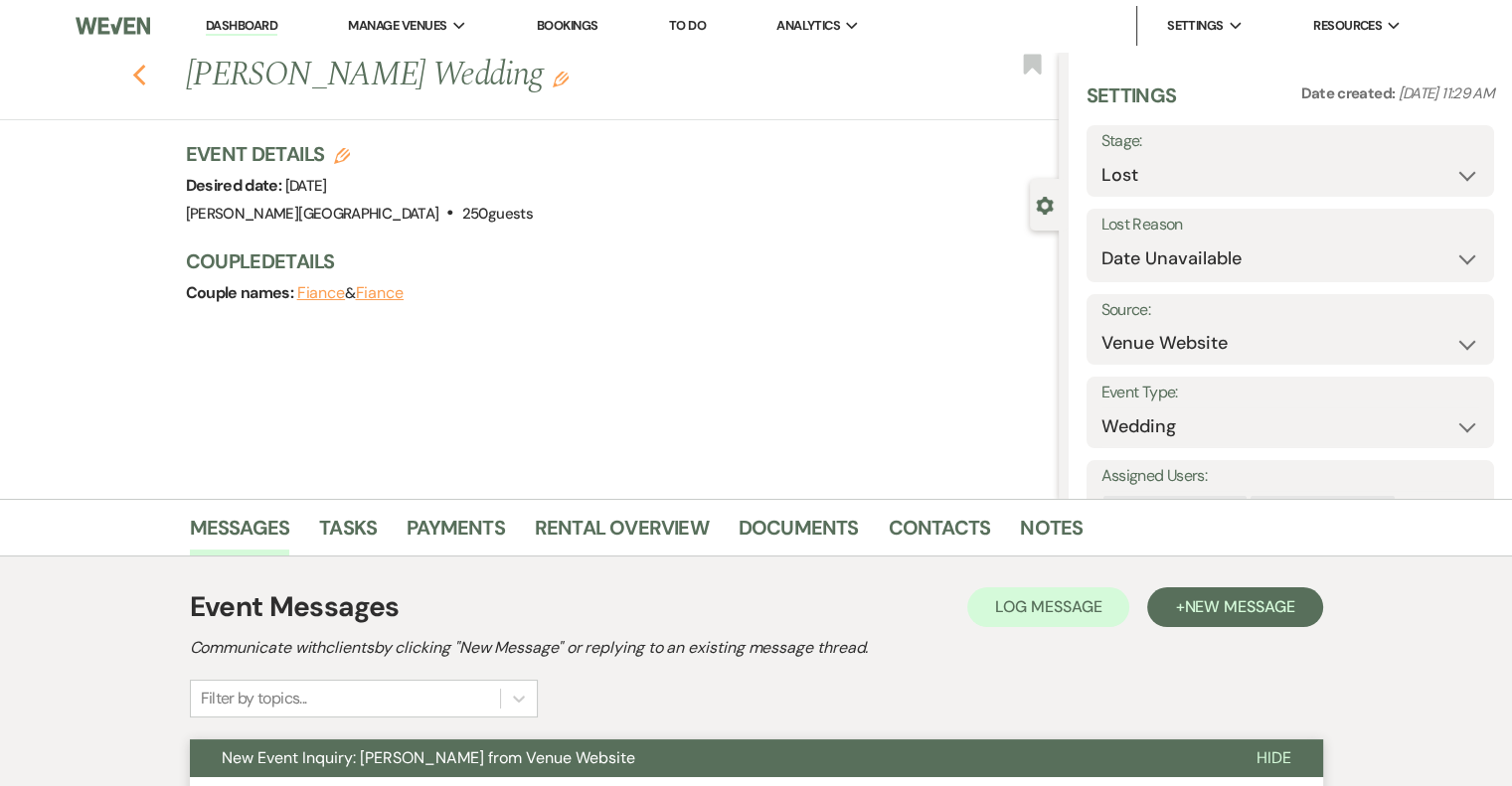 click on "Previous" 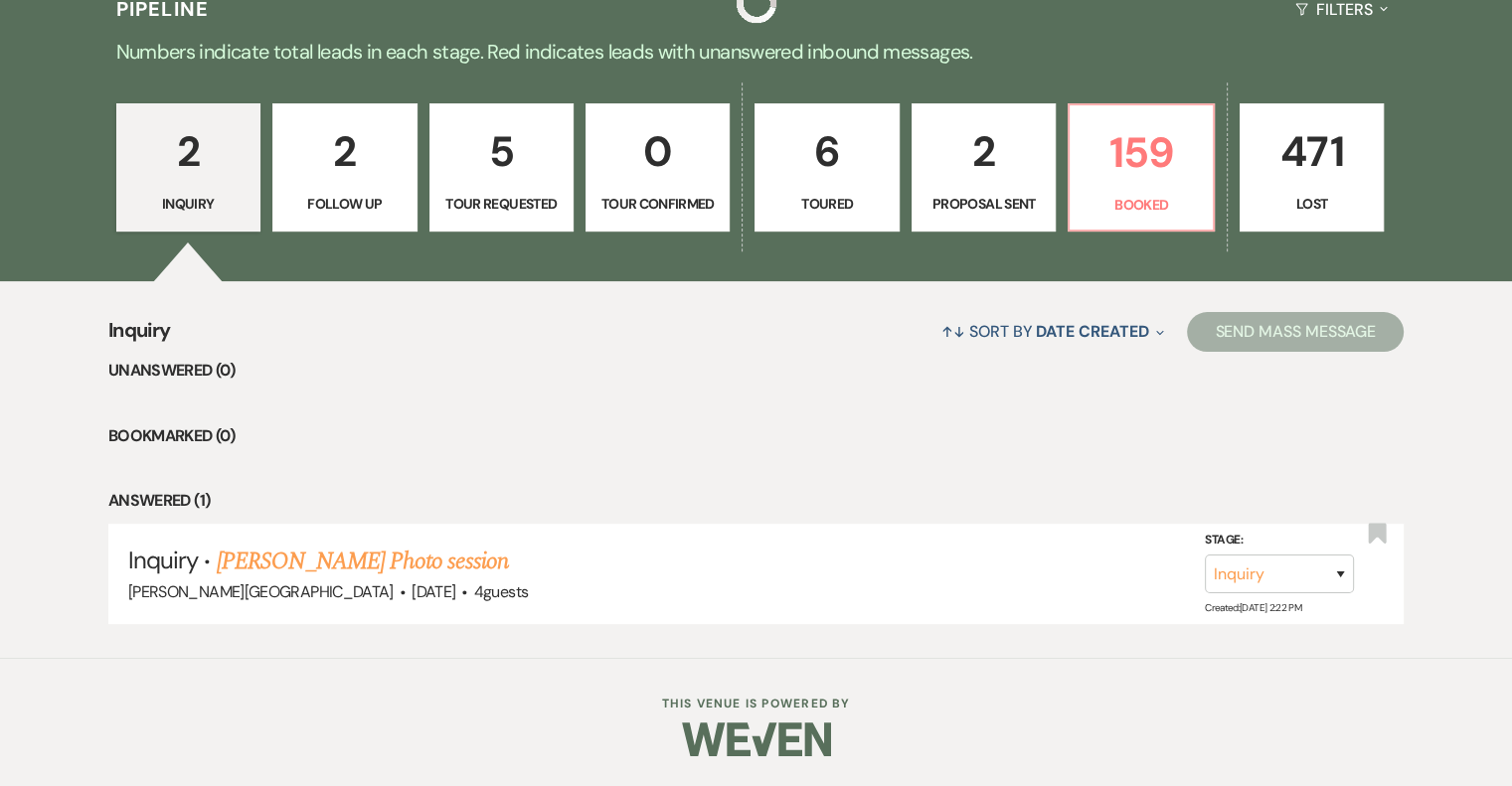 scroll, scrollTop: 493, scrollLeft: 0, axis: vertical 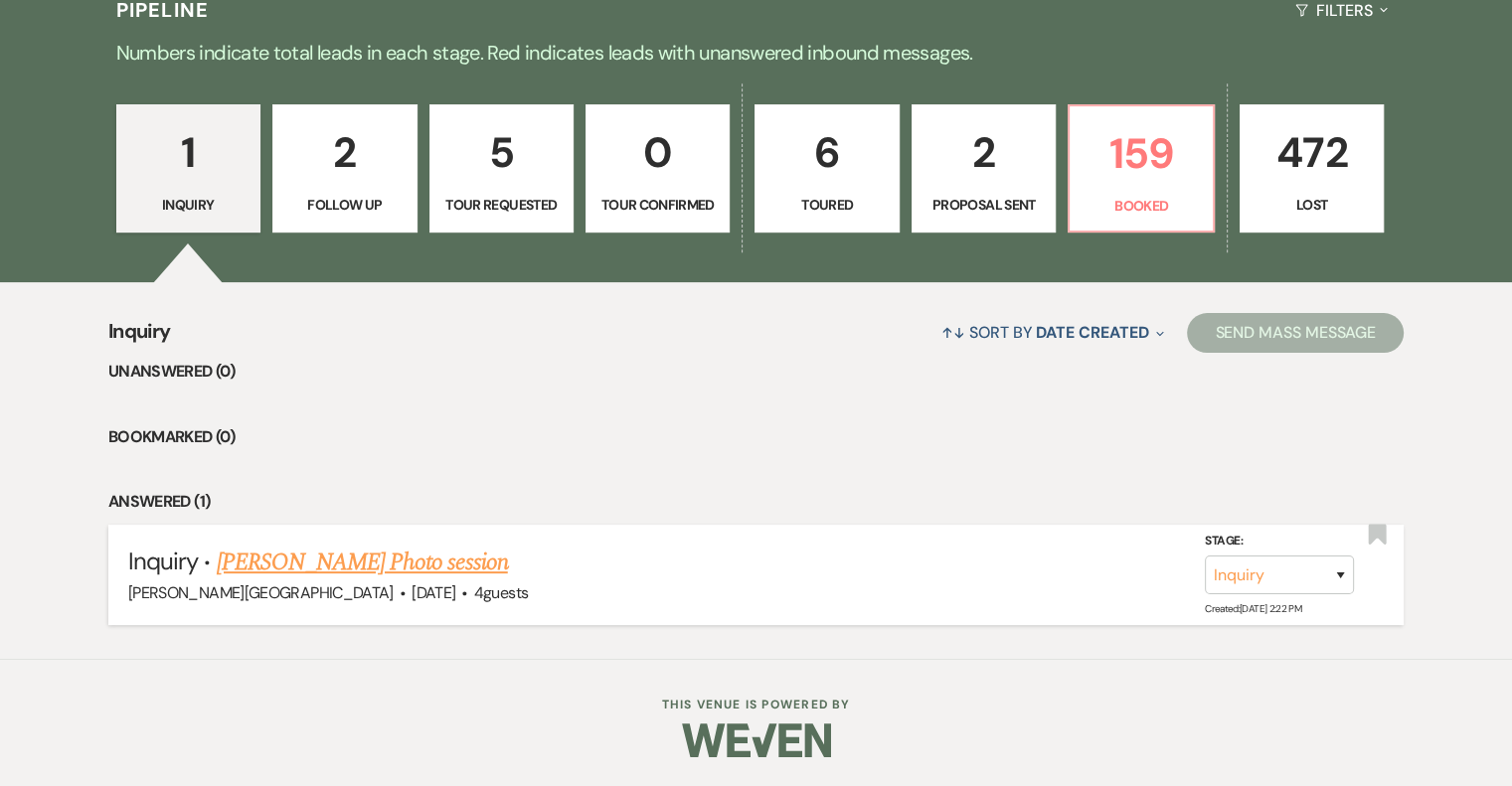 click on "[PERSON_NAME] Photo session" at bounding box center [362, 562] 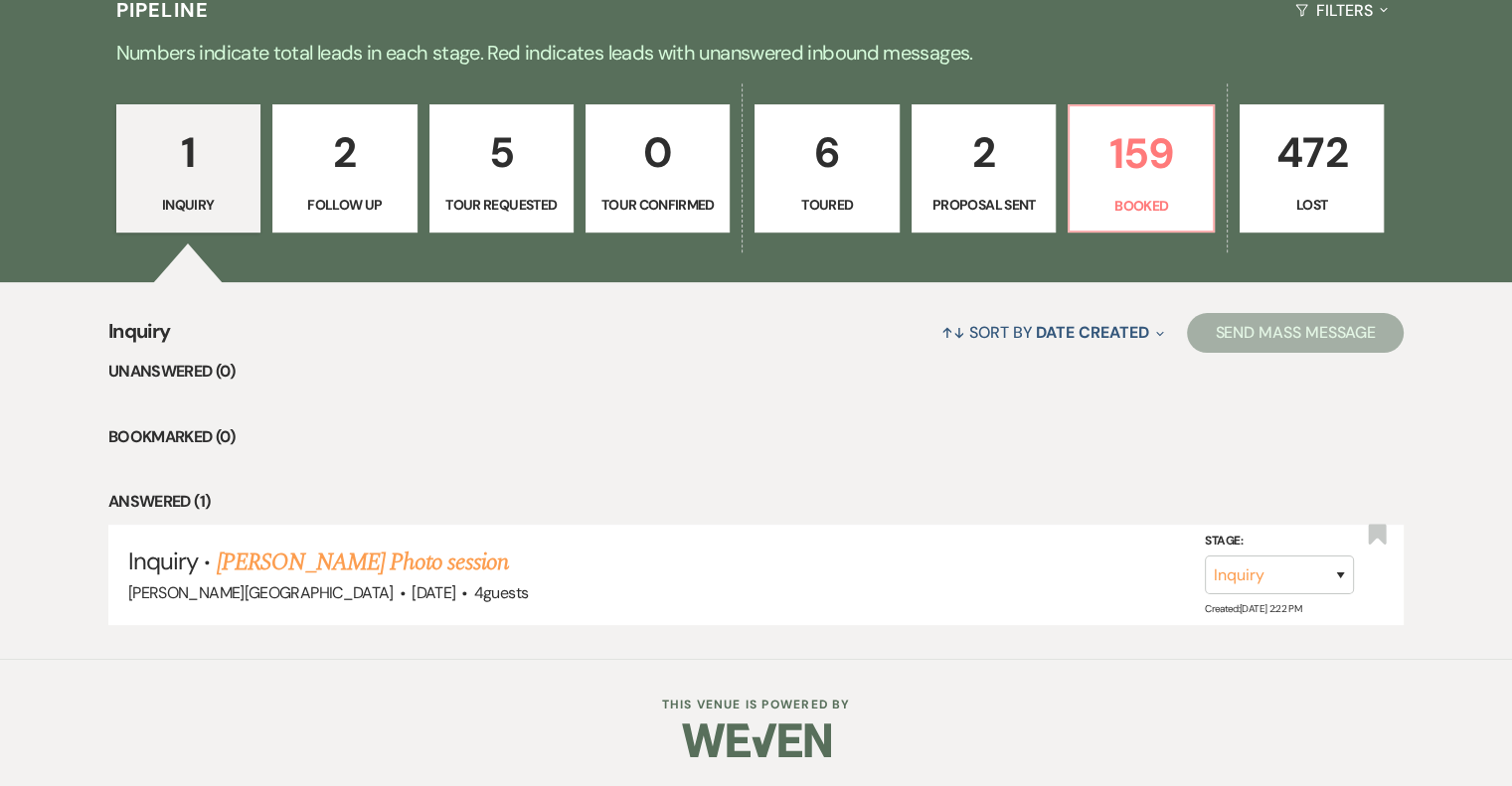 scroll, scrollTop: 0, scrollLeft: 0, axis: both 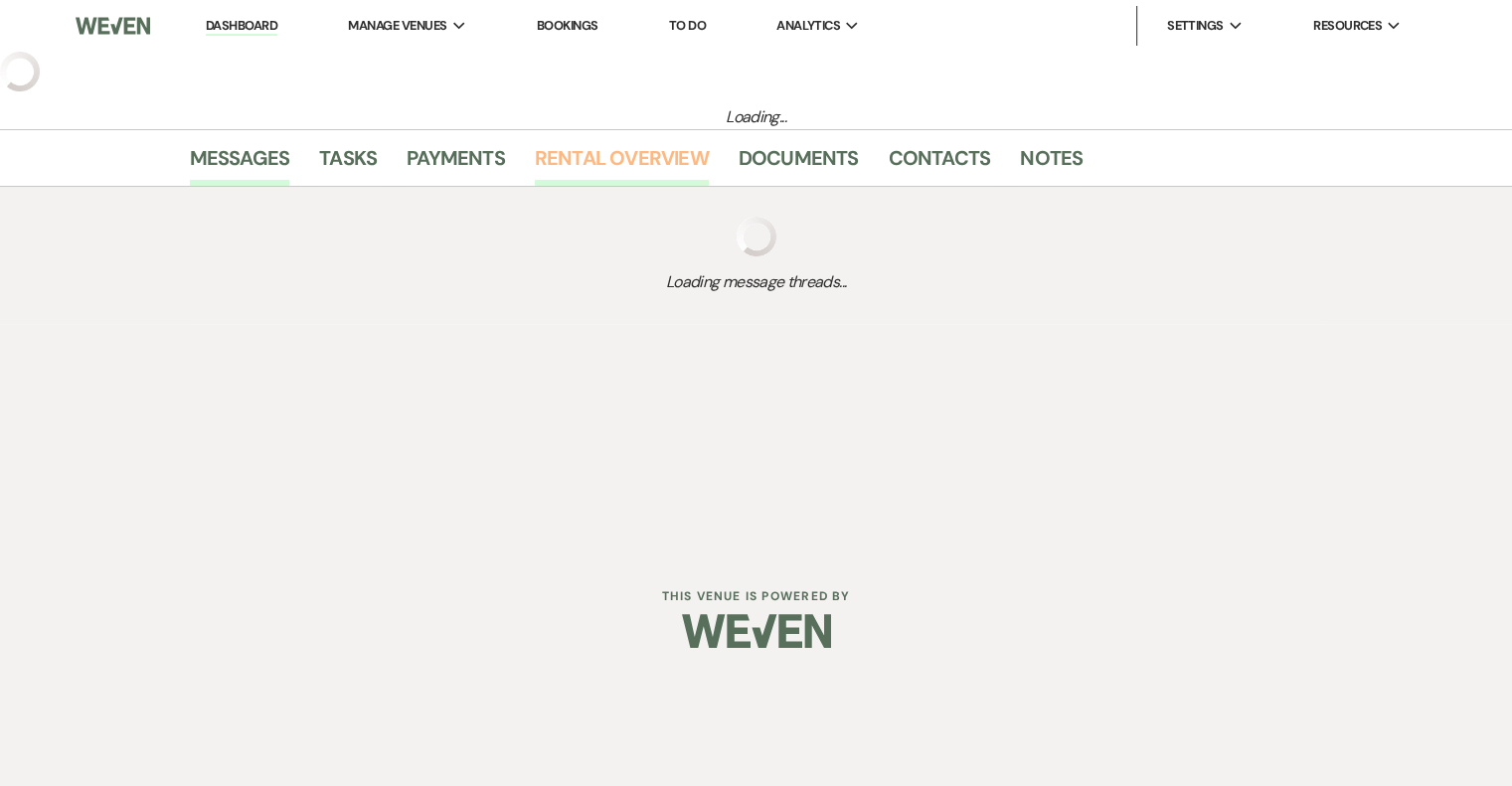 select on "8" 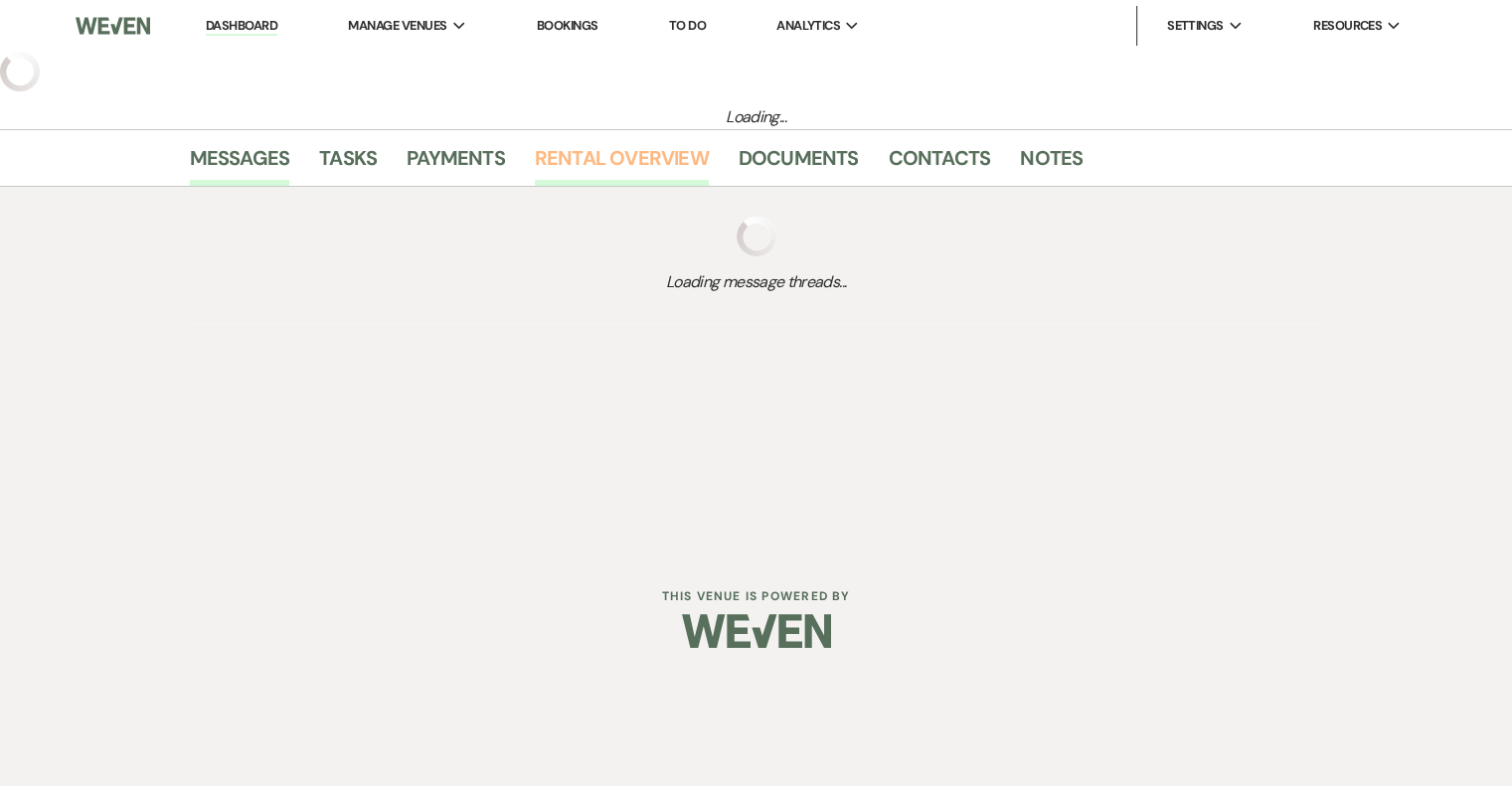 select on "13" 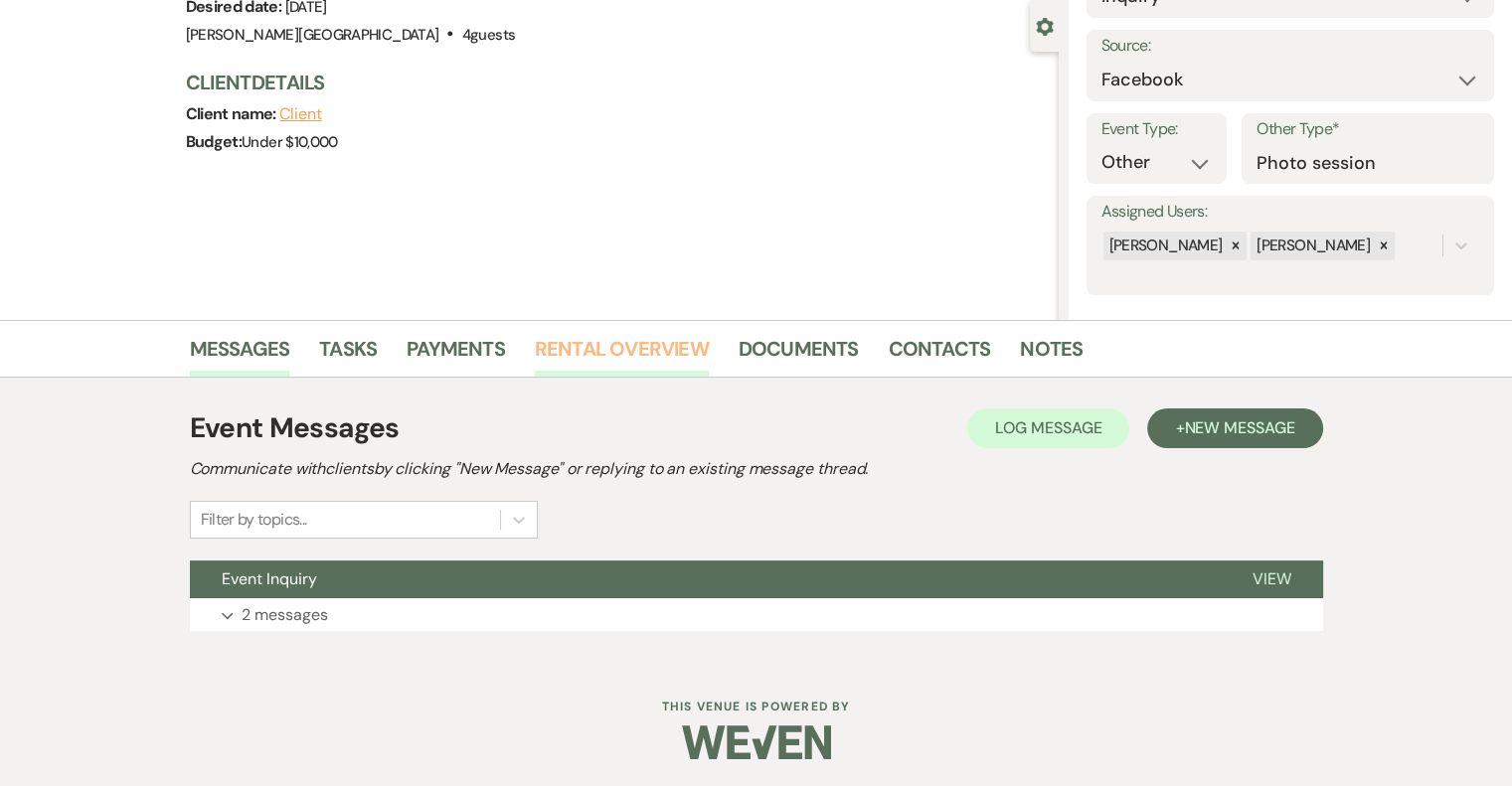 scroll, scrollTop: 181, scrollLeft: 0, axis: vertical 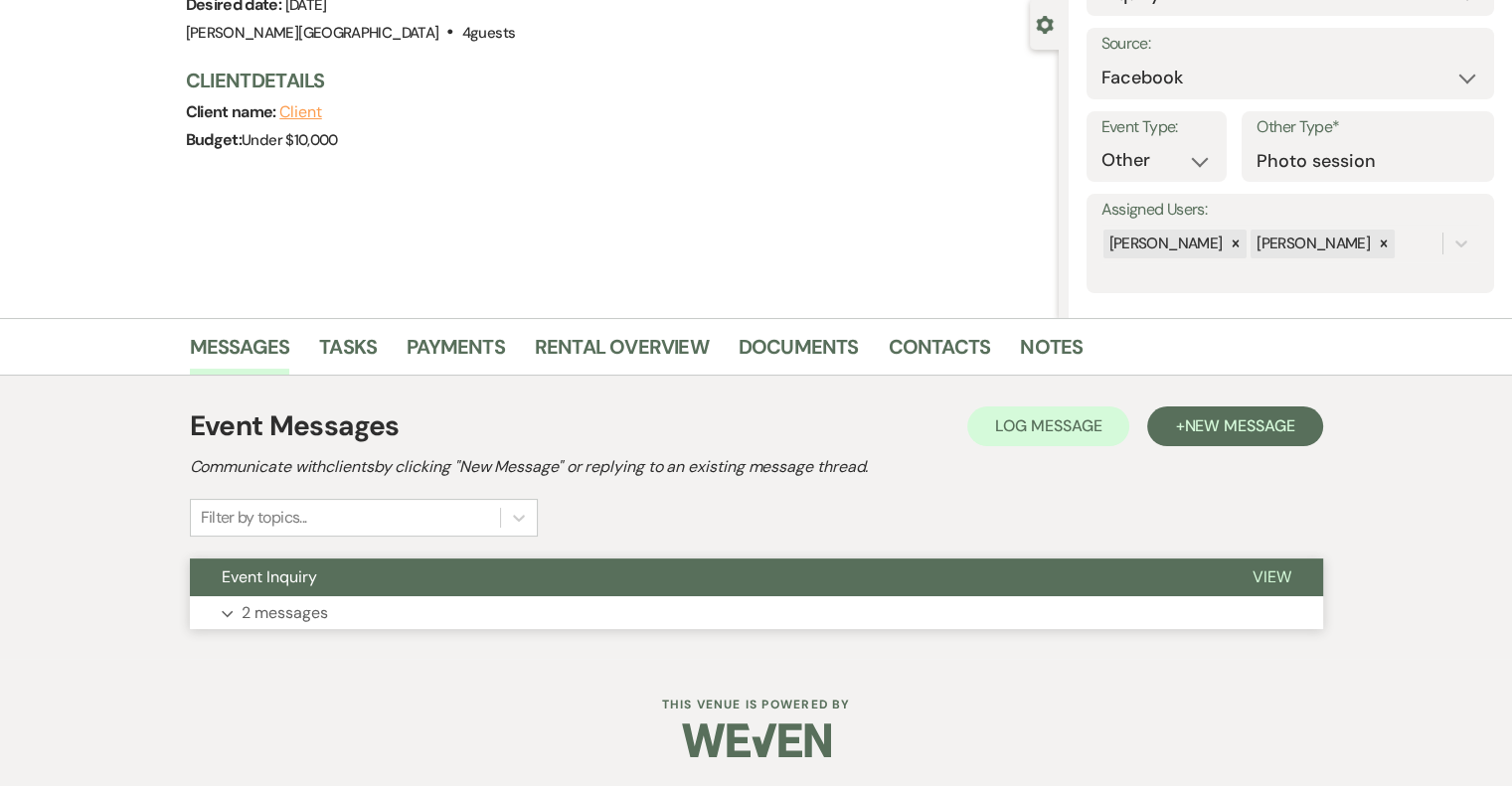 click on "2 messages" at bounding box center [284, 613] 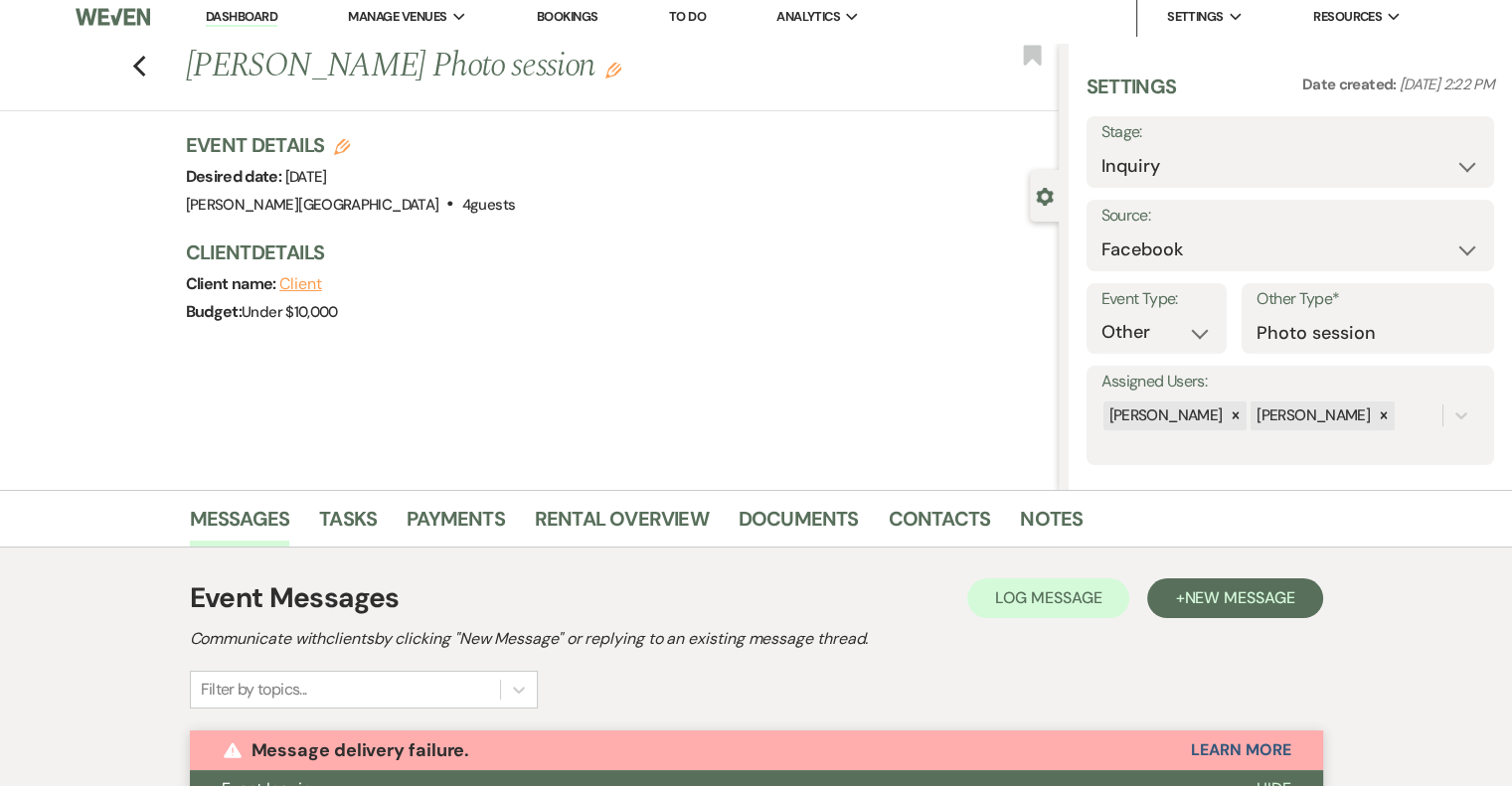 scroll, scrollTop: 0, scrollLeft: 0, axis: both 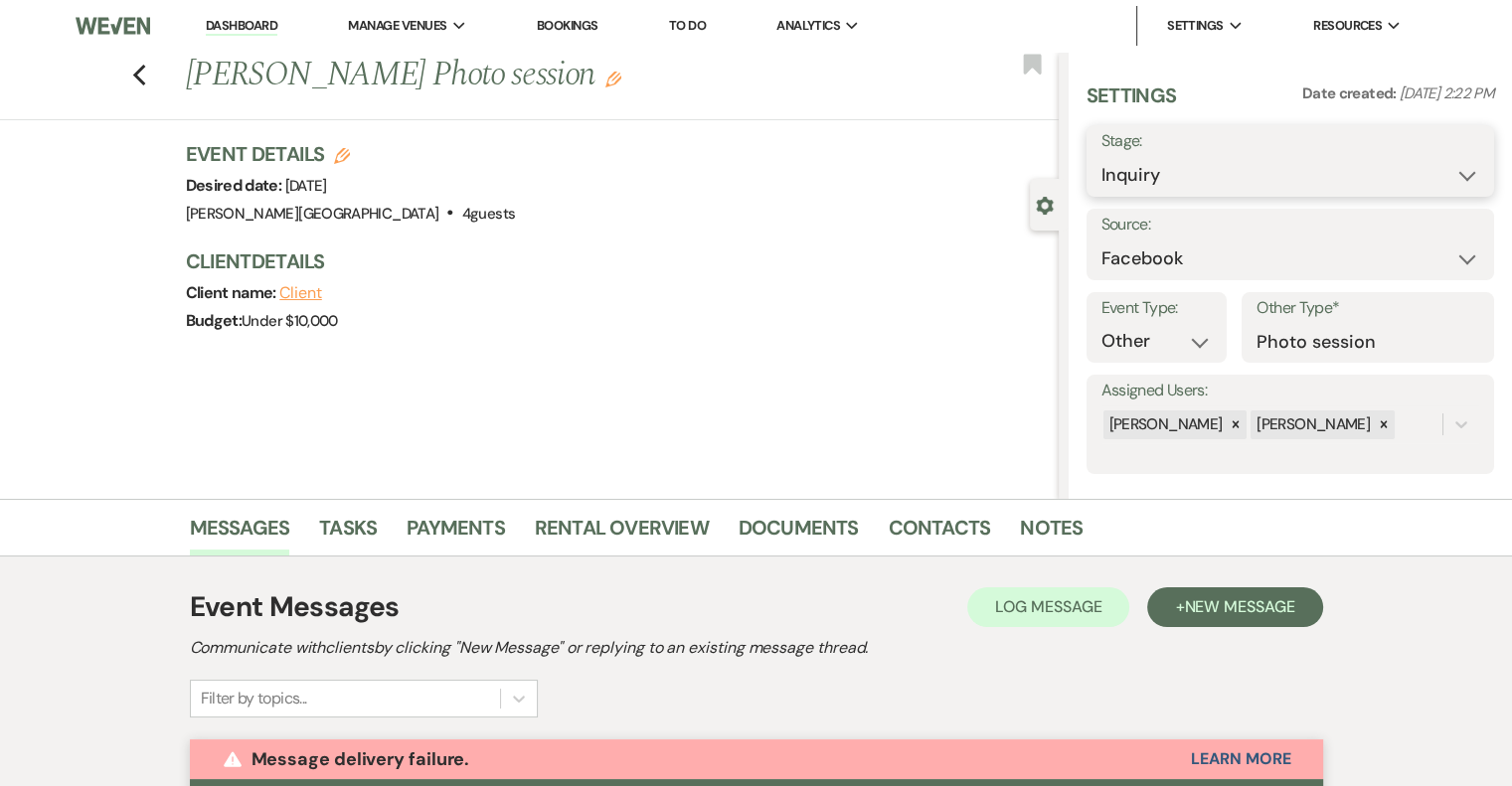 click on "Inquiry Follow Up Tour Requested Tour Confirmed Toured Proposal Sent Booked Lost" at bounding box center [1290, 175] 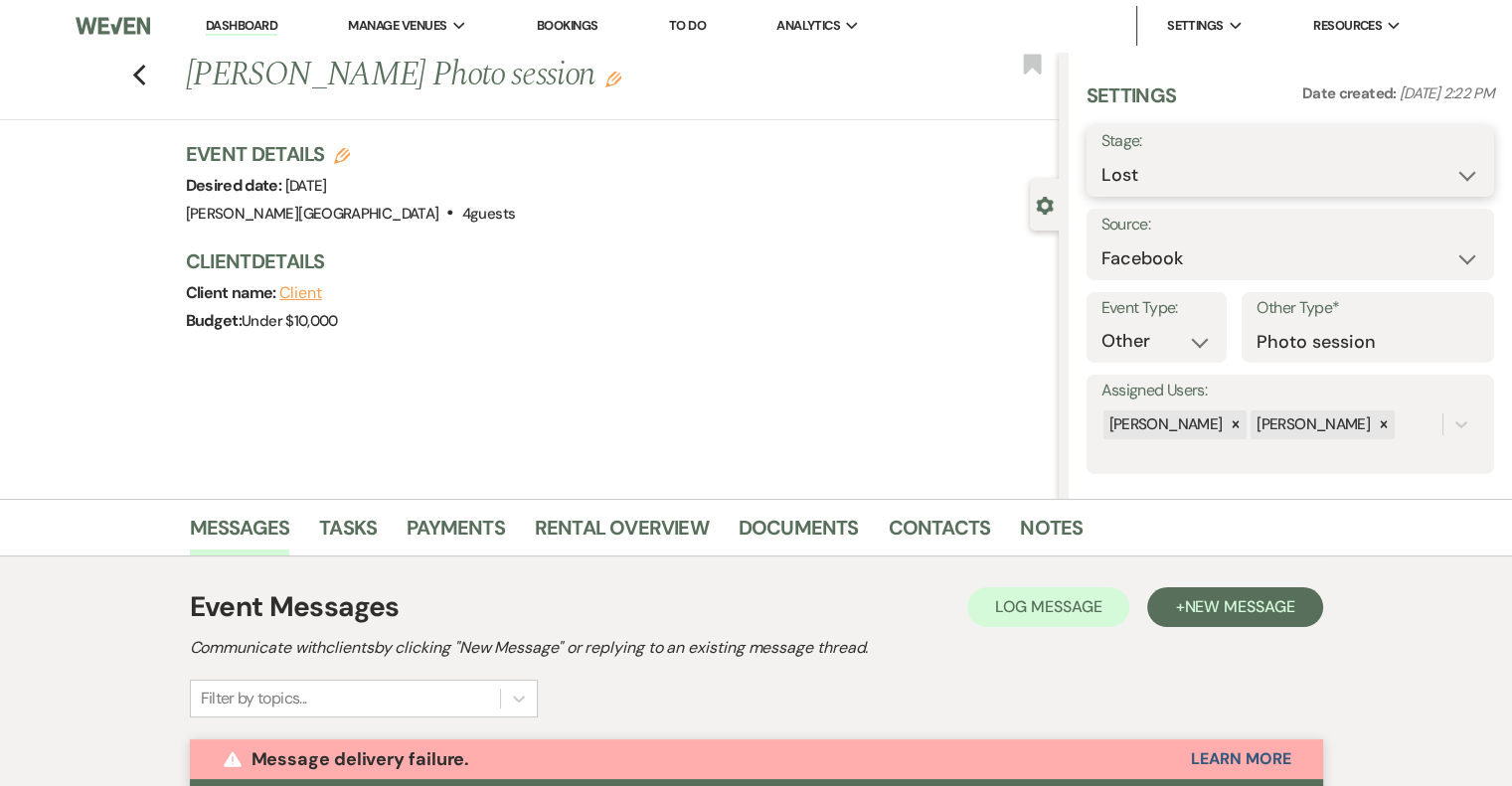 click on "Inquiry Follow Up Tour Requested Tour Confirmed Toured Proposal Sent Booked Lost" at bounding box center (1290, 175) 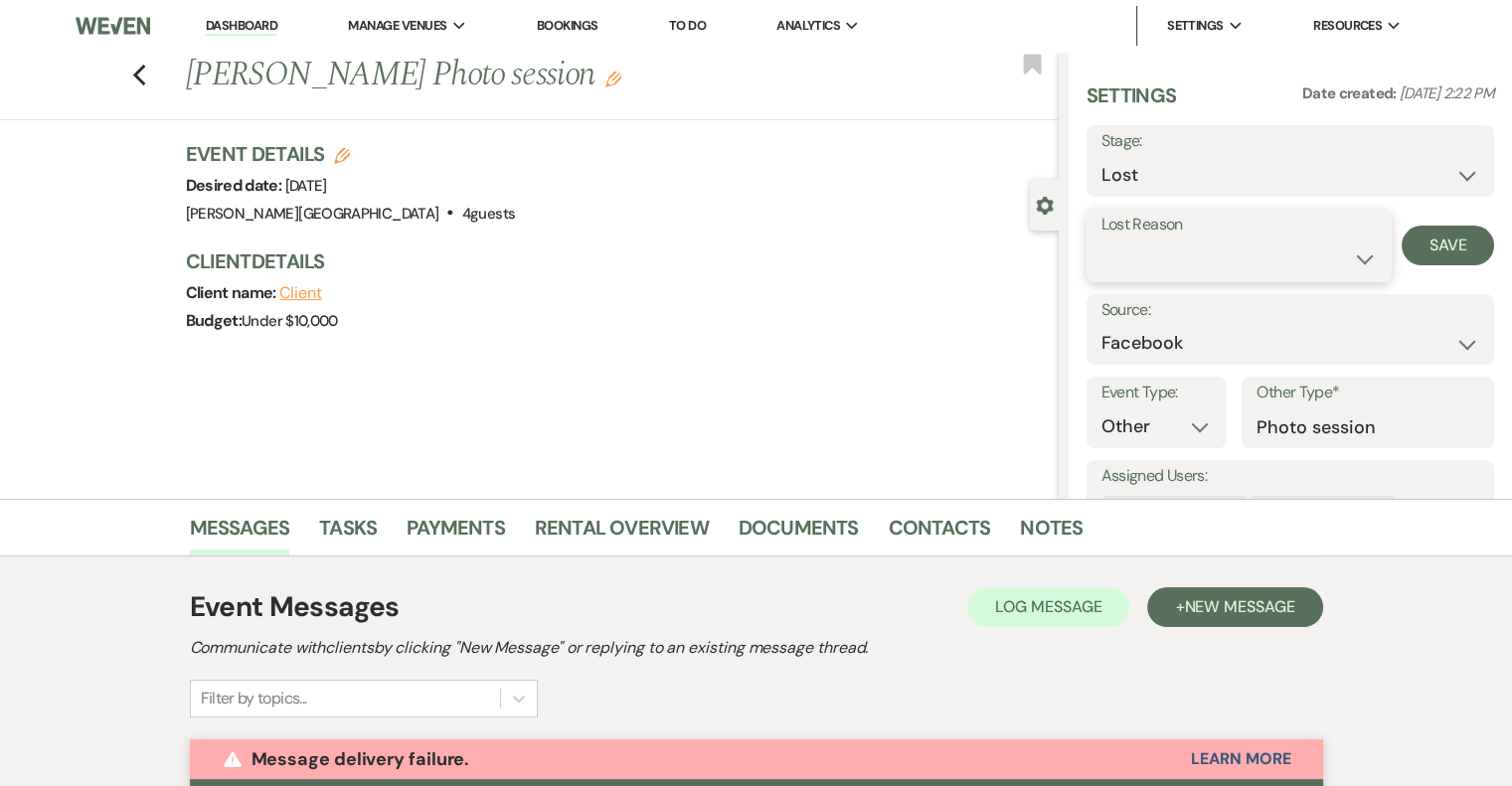 click on "Booked Elsewhere Budget Date Unavailable No Response Not a Good Match Capacity Cancelled Duplicate (hidden) Spam (hidden) Other (hidden) Other" at bounding box center [1239, 258] 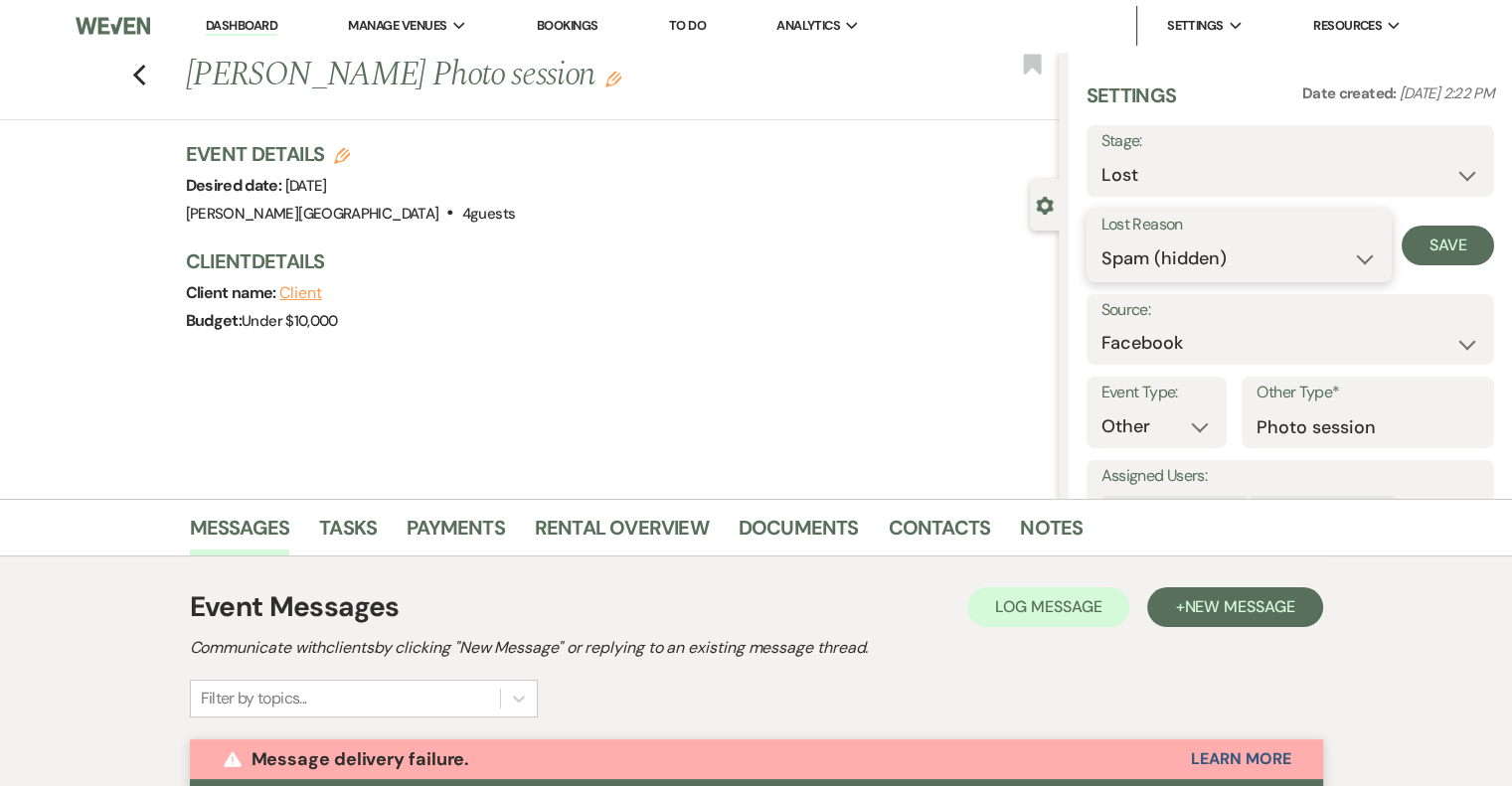 click on "Booked Elsewhere Budget Date Unavailable No Response Not a Good Match Capacity Cancelled Duplicate (hidden) Spam (hidden) Other (hidden) Other" at bounding box center (1239, 258) 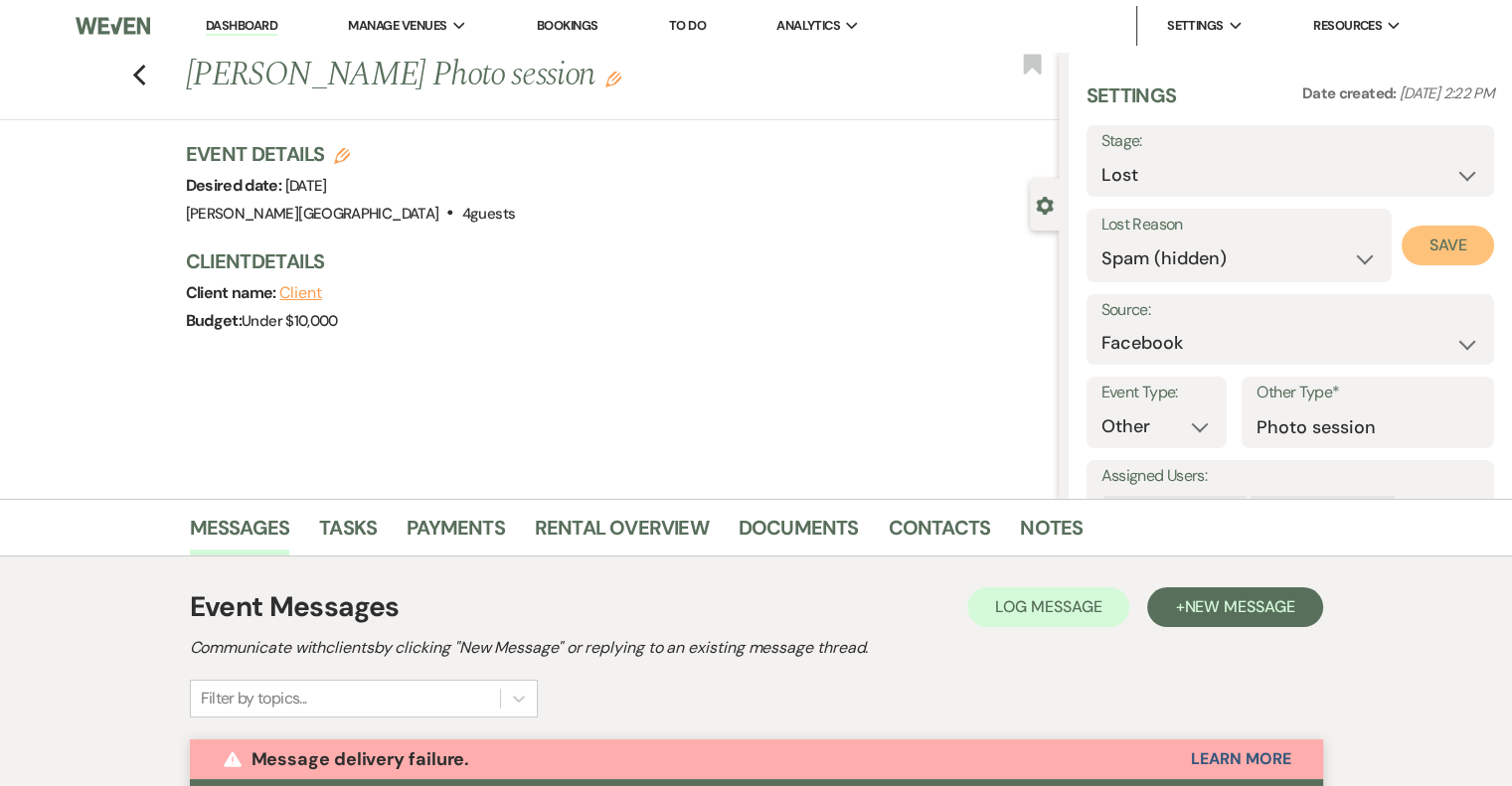 click on "Save" at bounding box center [1447, 245] 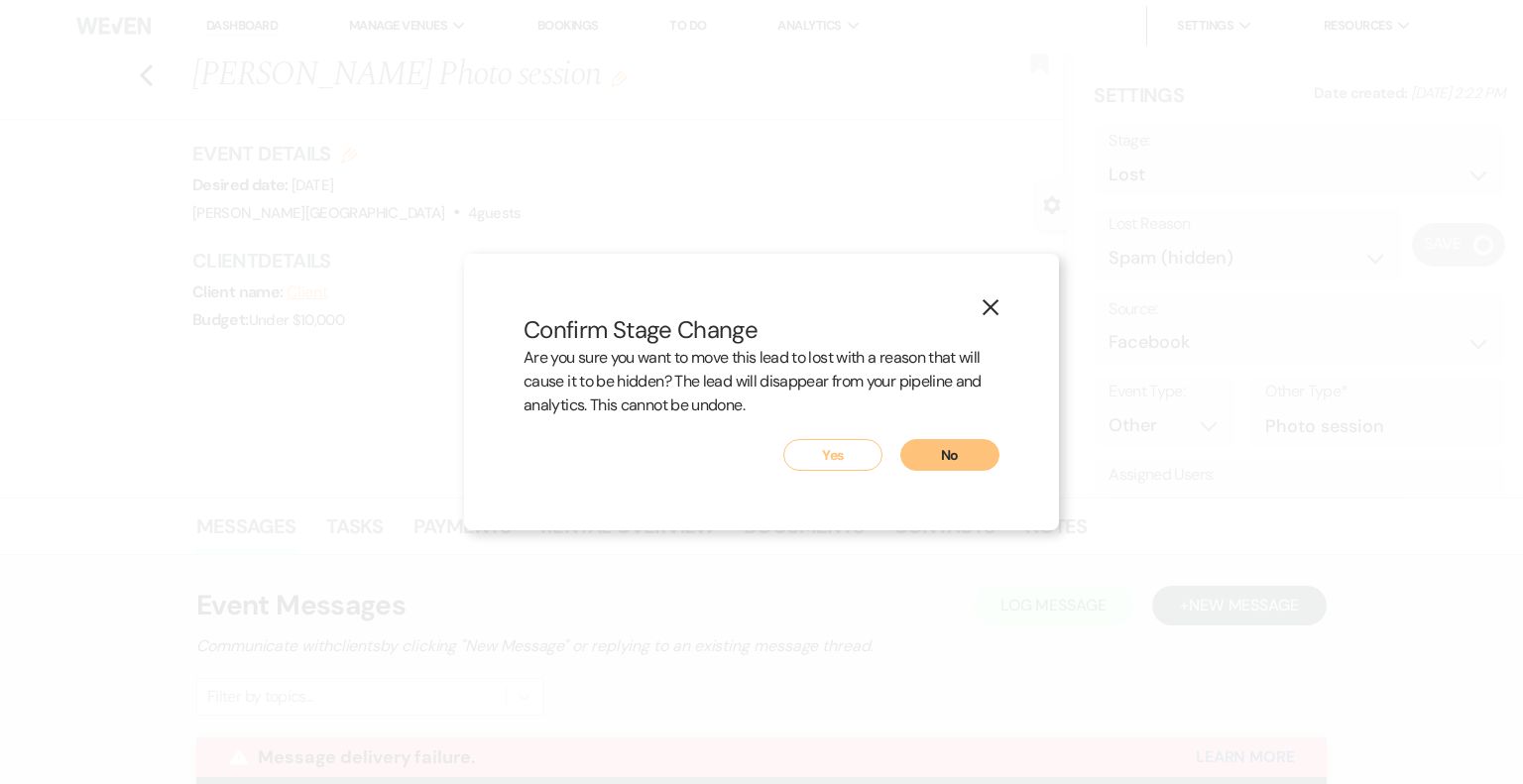 click on "Yes" at bounding box center [833, 455] 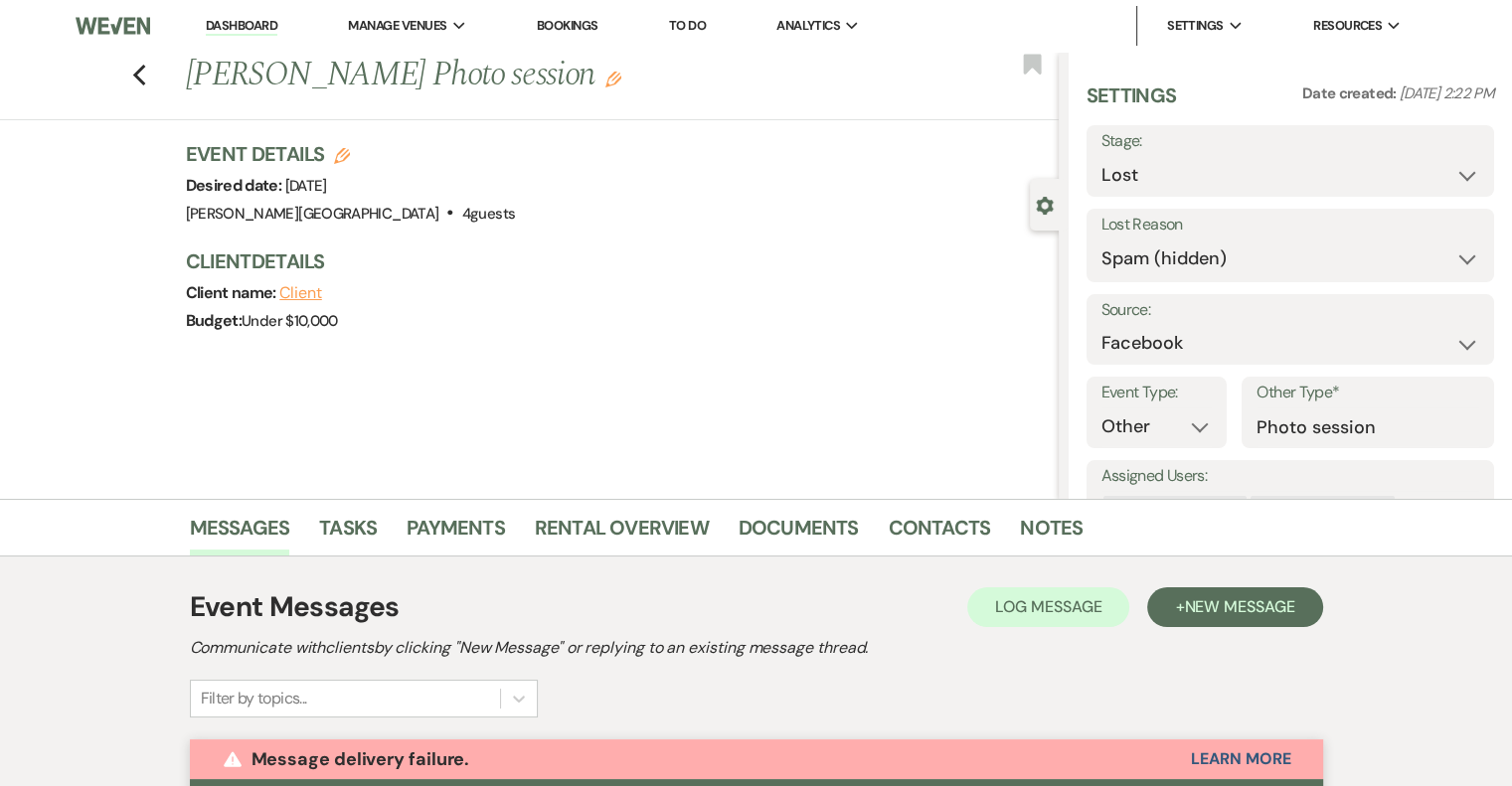 click on "Dashboard" at bounding box center [242, 26] 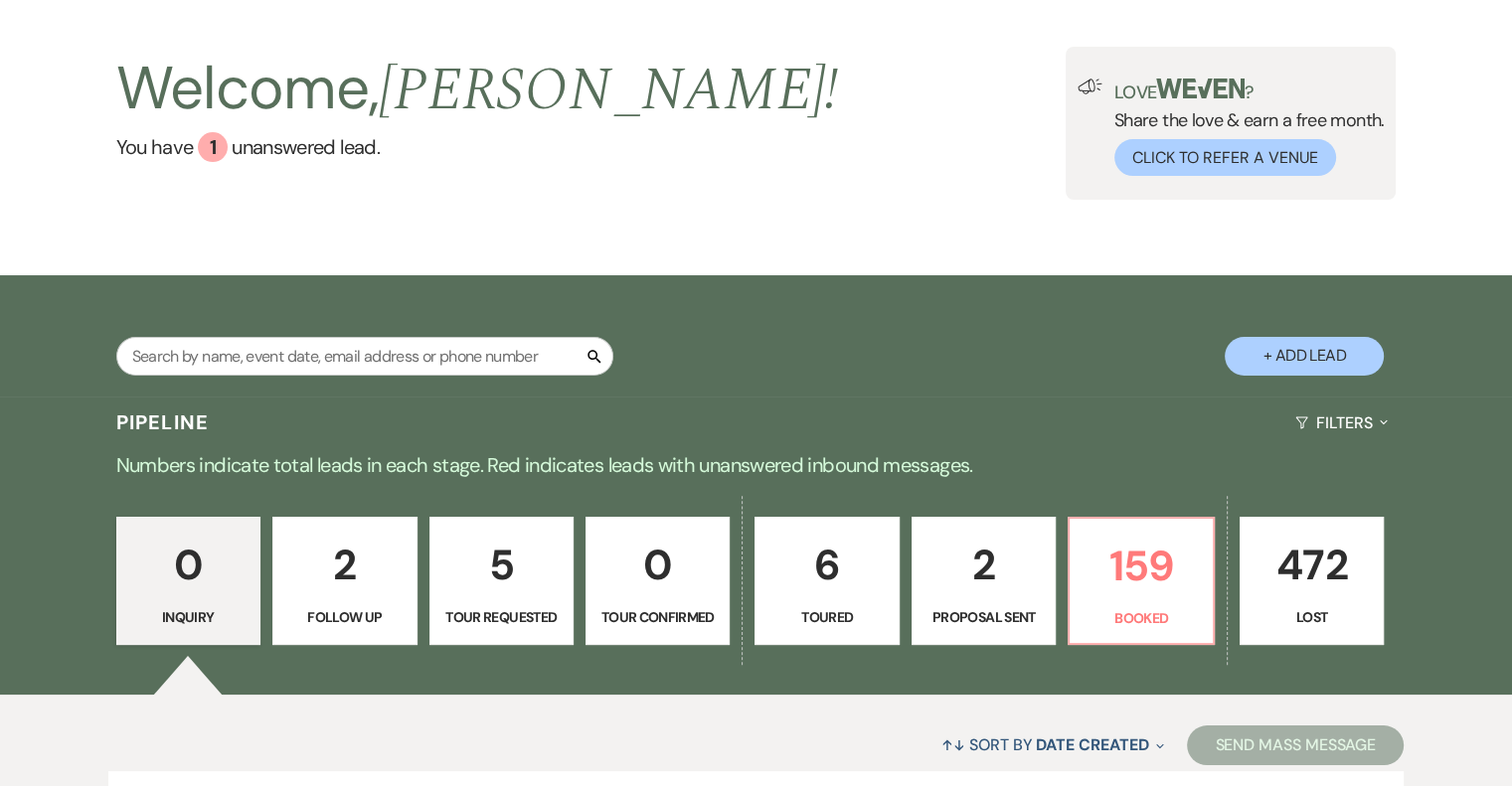 scroll, scrollTop: 199, scrollLeft: 0, axis: vertical 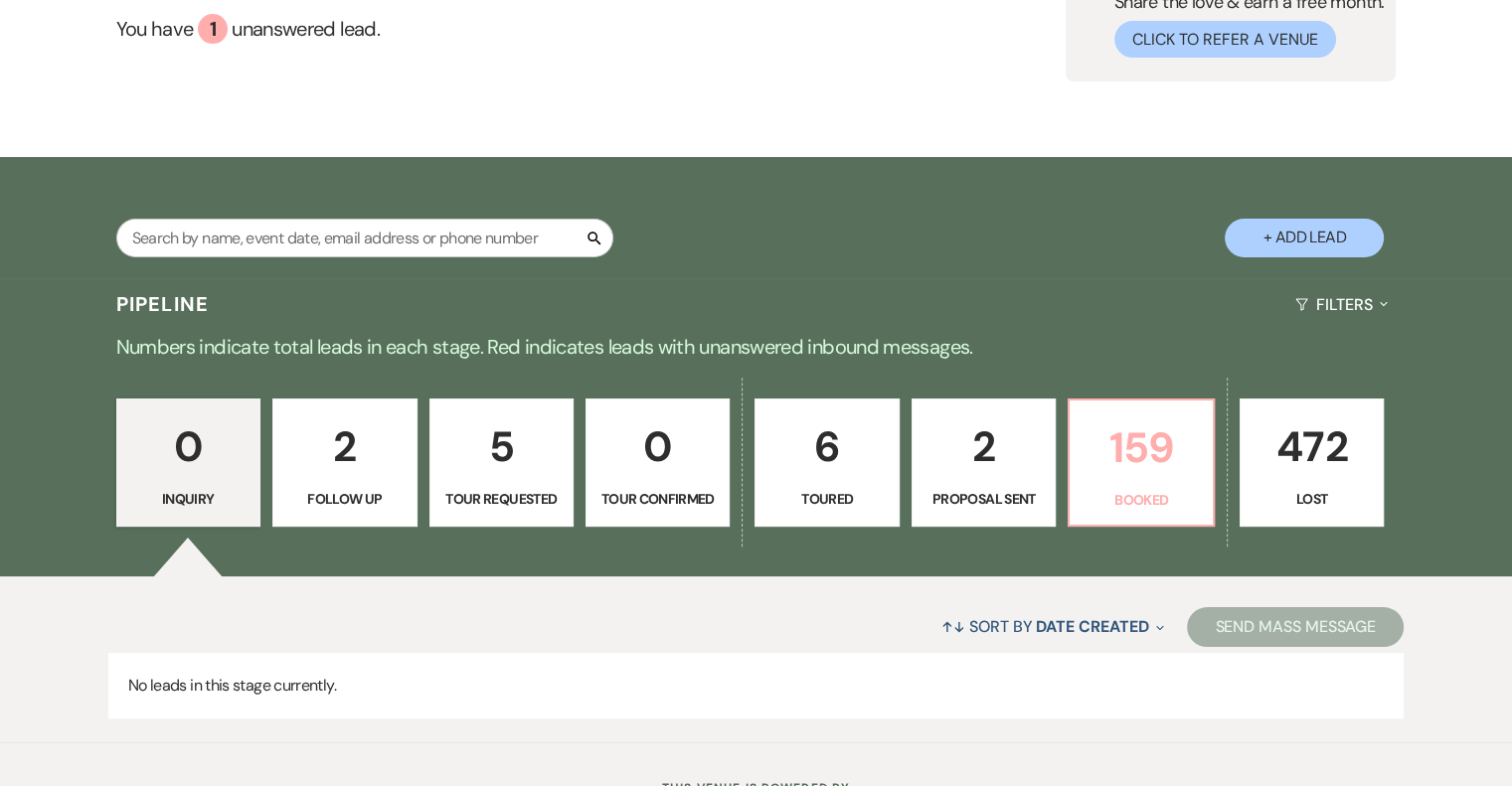 click on "159" at bounding box center [1140, 447] 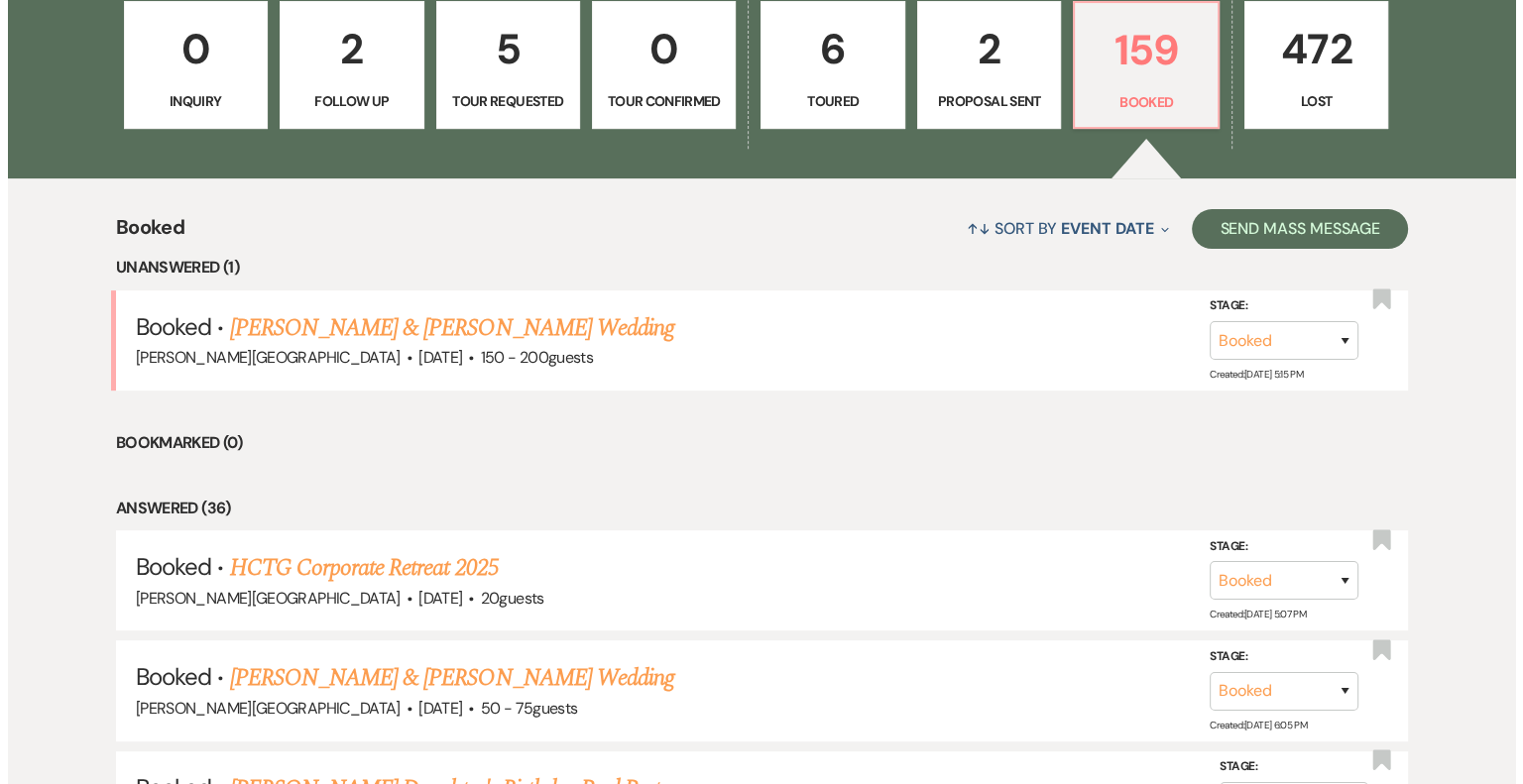 scroll, scrollTop: 0, scrollLeft: 0, axis: both 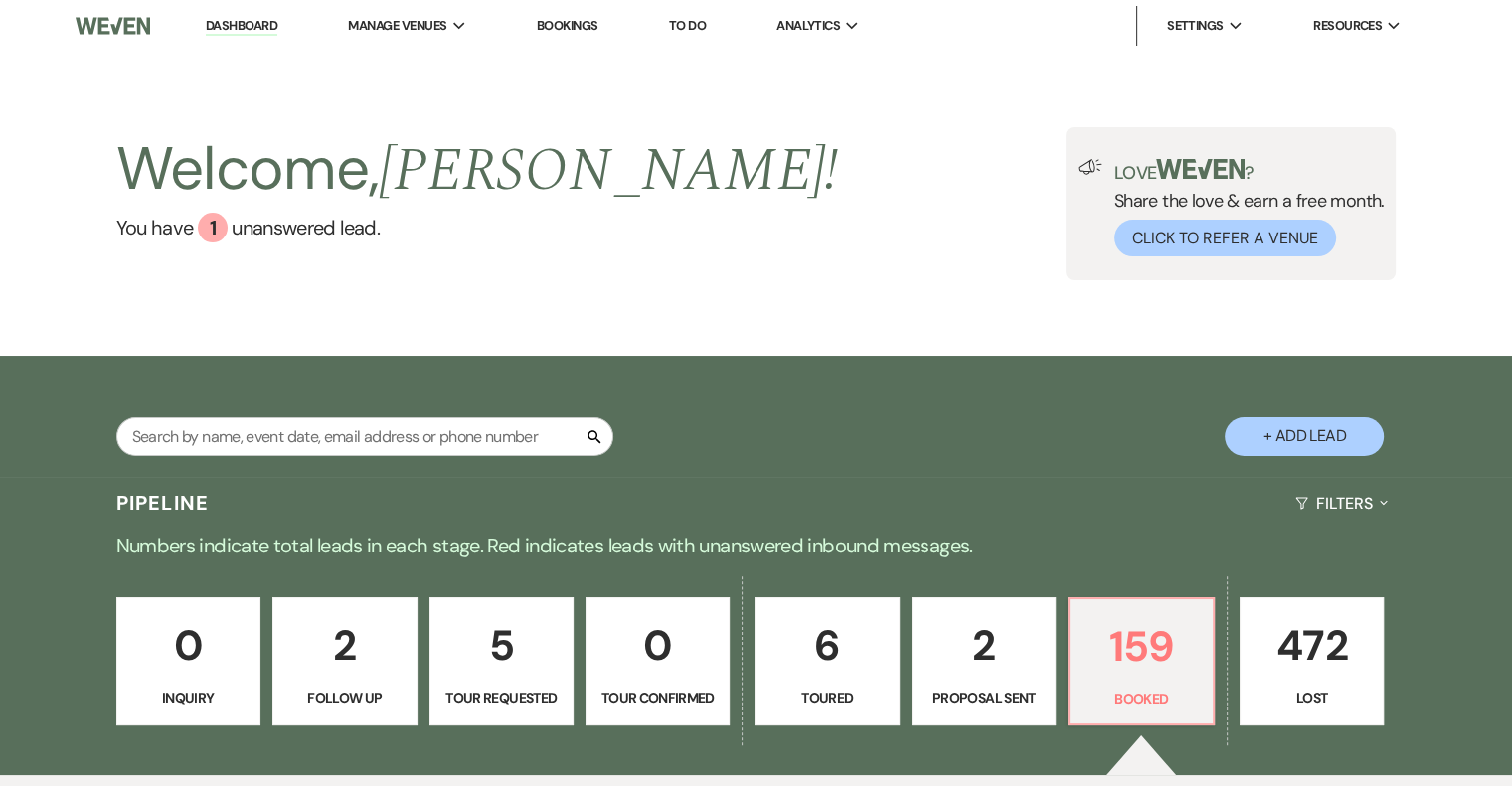 click on "+ Add Lead" at bounding box center (1304, 436) 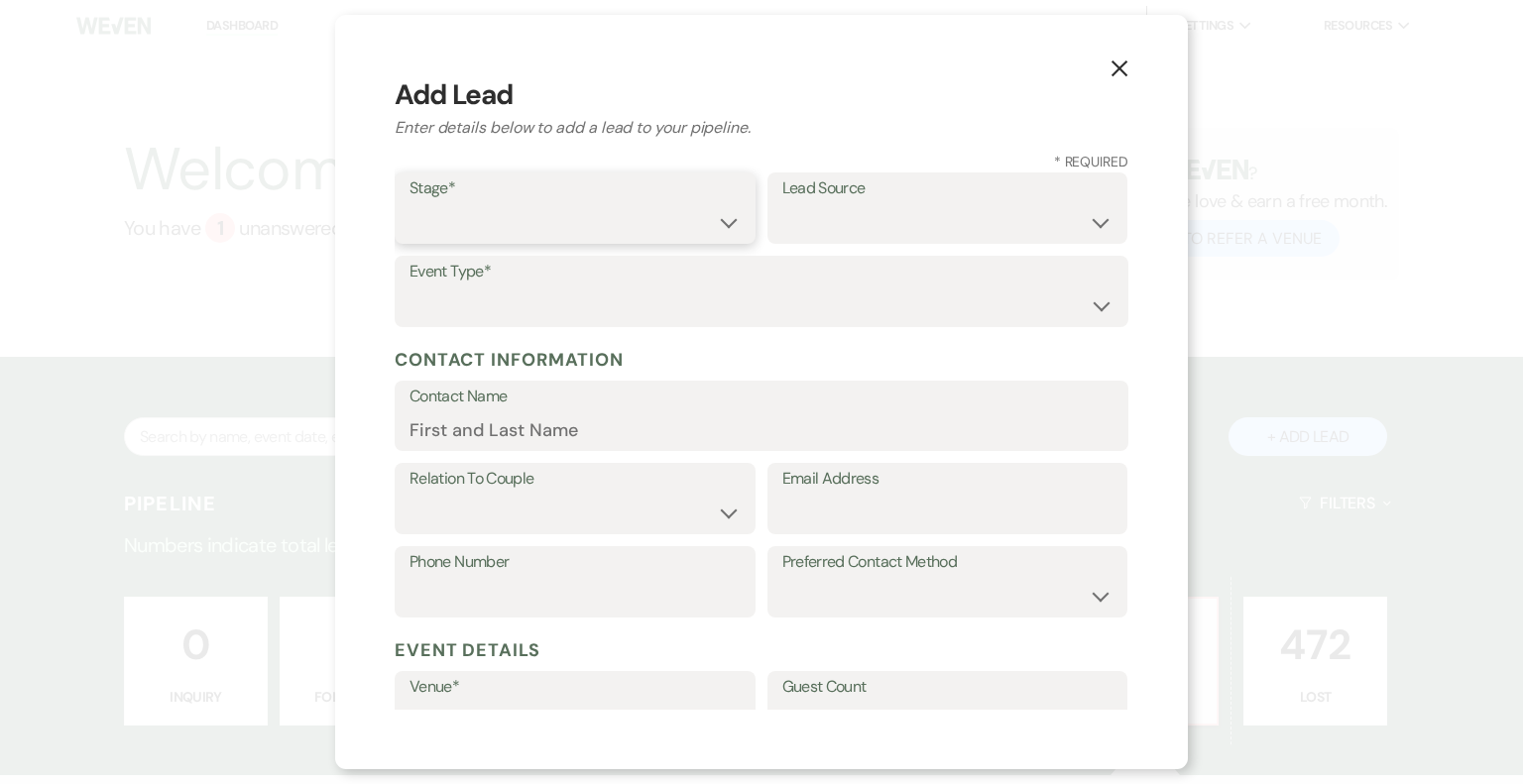 click on "Inquiry Follow Up Tour Requested Tour Confirmed Toured Proposal Sent Booked Lost" at bounding box center (575, 222) 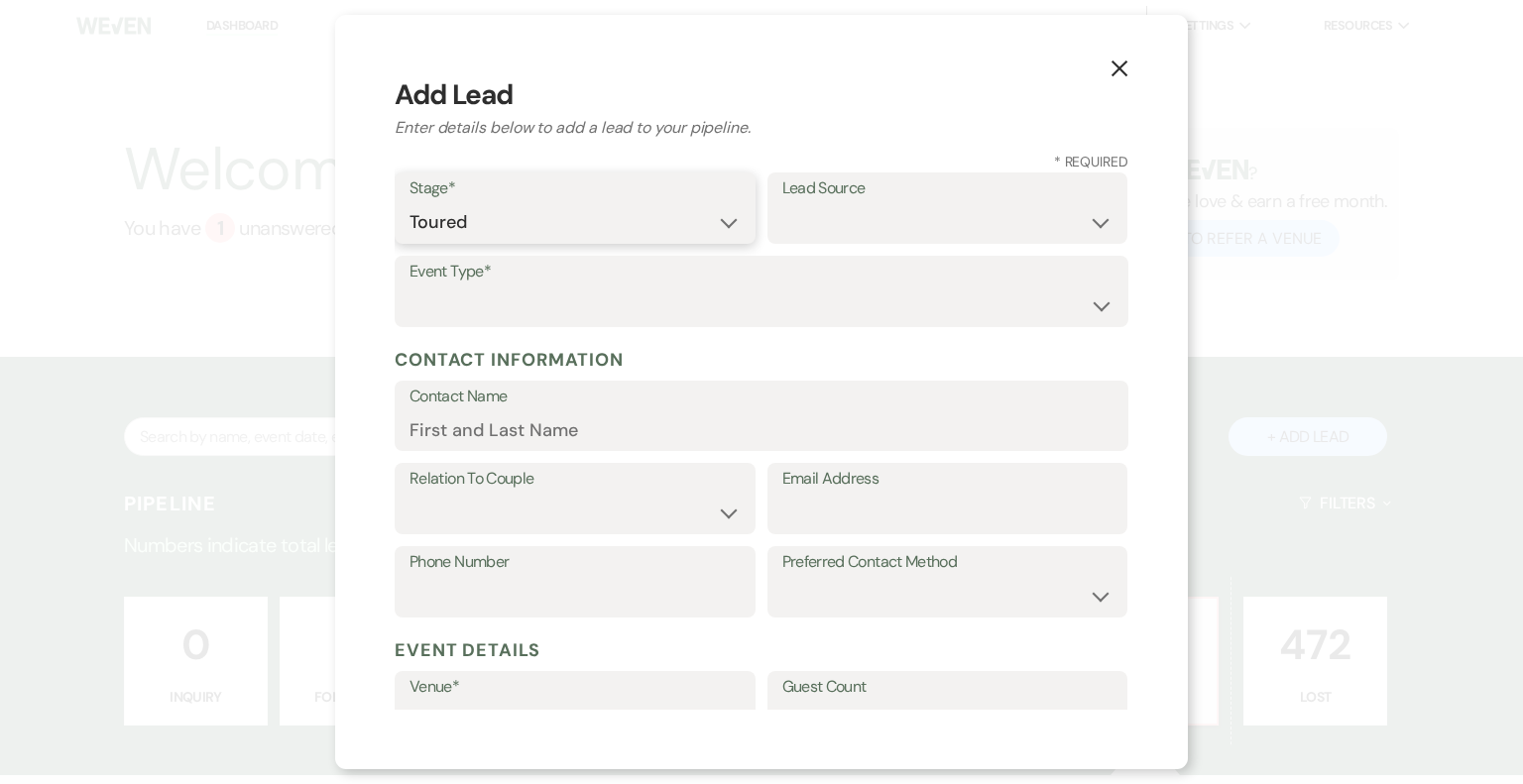 click on "Inquiry Follow Up Tour Requested Tour Confirmed Toured Proposal Sent Booked Lost" at bounding box center [575, 222] 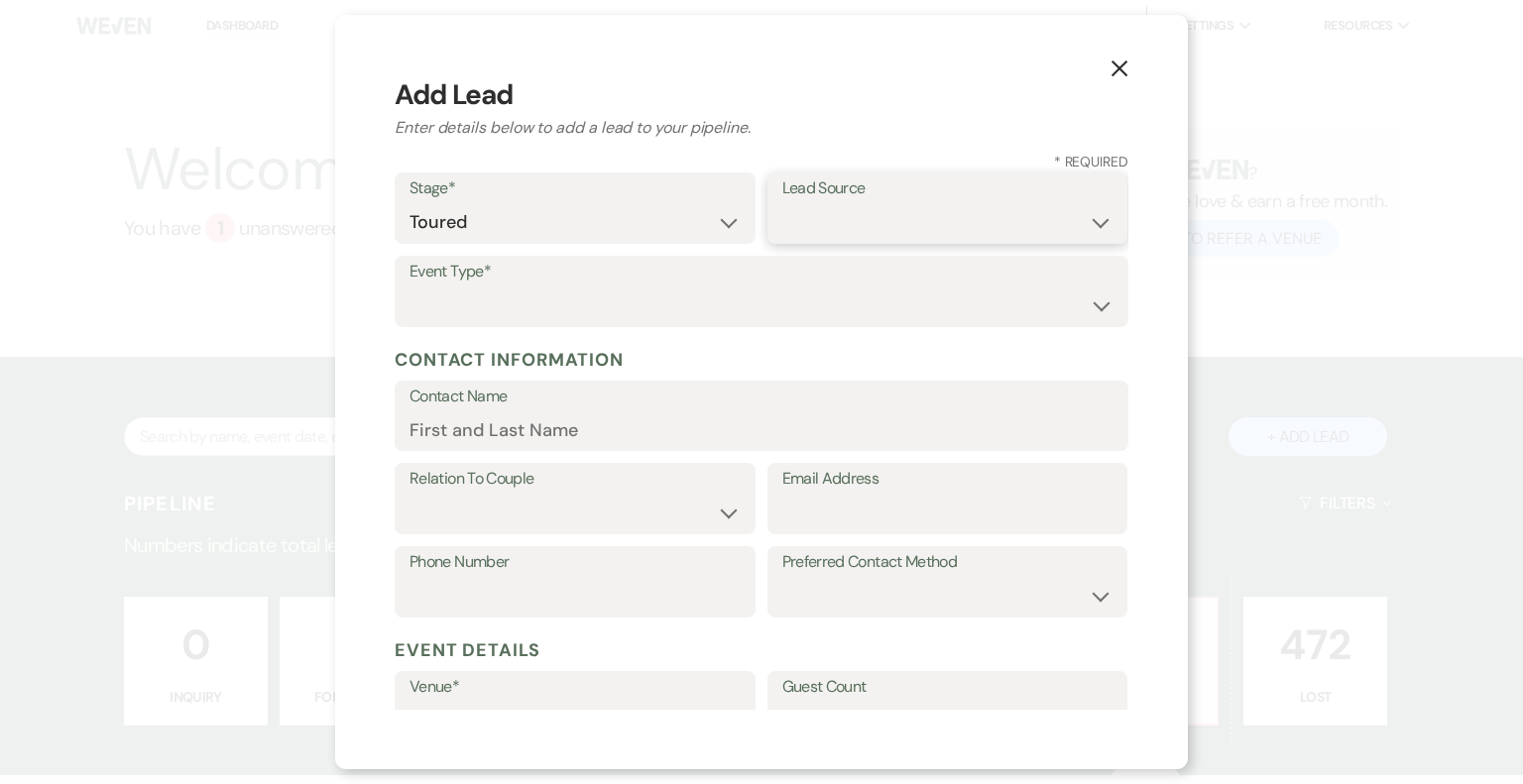 click on "Weven Venue Website Instagram Facebook Pinterest Google The Knot Wedding Wire Here Comes the Guide Wedding Spot Eventective [PERSON_NAME] The Venue Report PartySlate VRBO / Homeaway Airbnb Wedding Show TikTok X / Twitter Phone Call Walk-in Vendor Referral Advertising Personal Referral Local Referral Other" at bounding box center (948, 222) 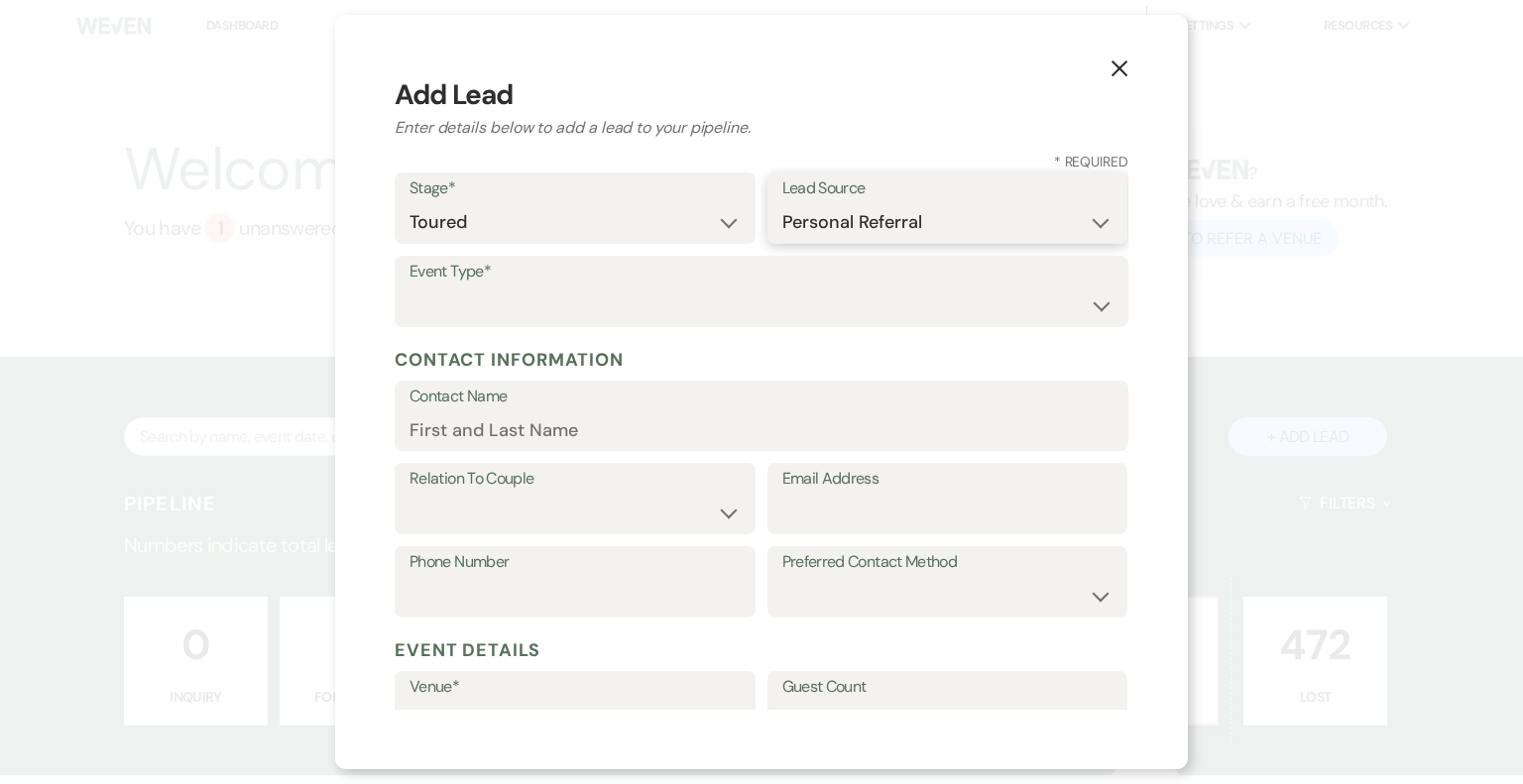 click on "Weven Venue Website Instagram Facebook Pinterest Google The Knot Wedding Wire Here Comes the Guide Wedding Spot Eventective [PERSON_NAME] The Venue Report PartySlate VRBO / Homeaway Airbnb Wedding Show TikTok X / Twitter Phone Call Walk-in Vendor Referral Advertising Personal Referral Local Referral Other" at bounding box center [948, 222] 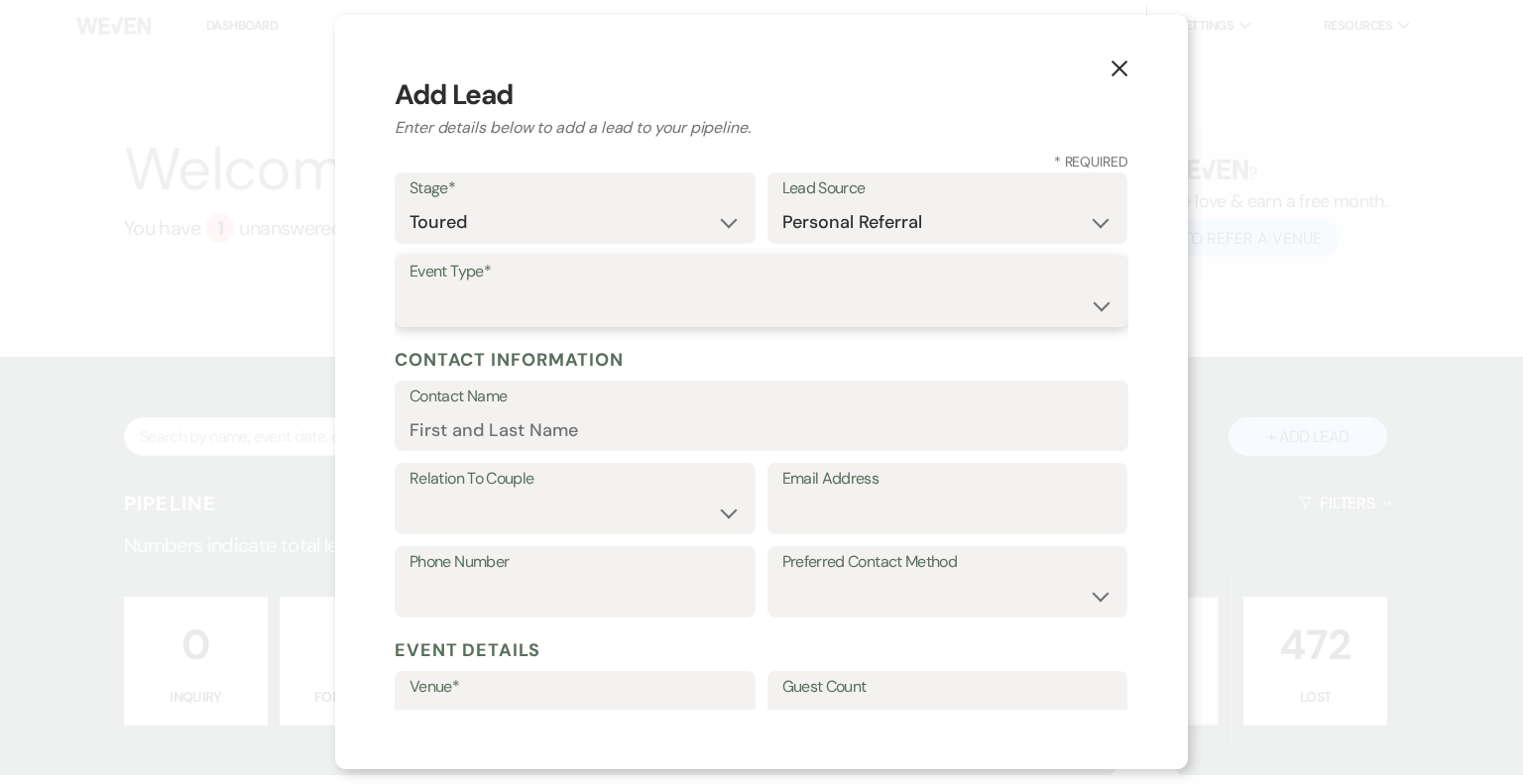 click on "Wedding Anniversary Party Baby Shower Bachelorette / Bachelor Party Birthday Party Bridal Shower Brunch Community Event Concert Corporate Event Elopement End of Life Celebration Engagement Party Fundraiser Graduation Party Micro Wedding Prom Quinceañera Rehearsal Dinner Religious Event Retreat Other" at bounding box center [762, 305] 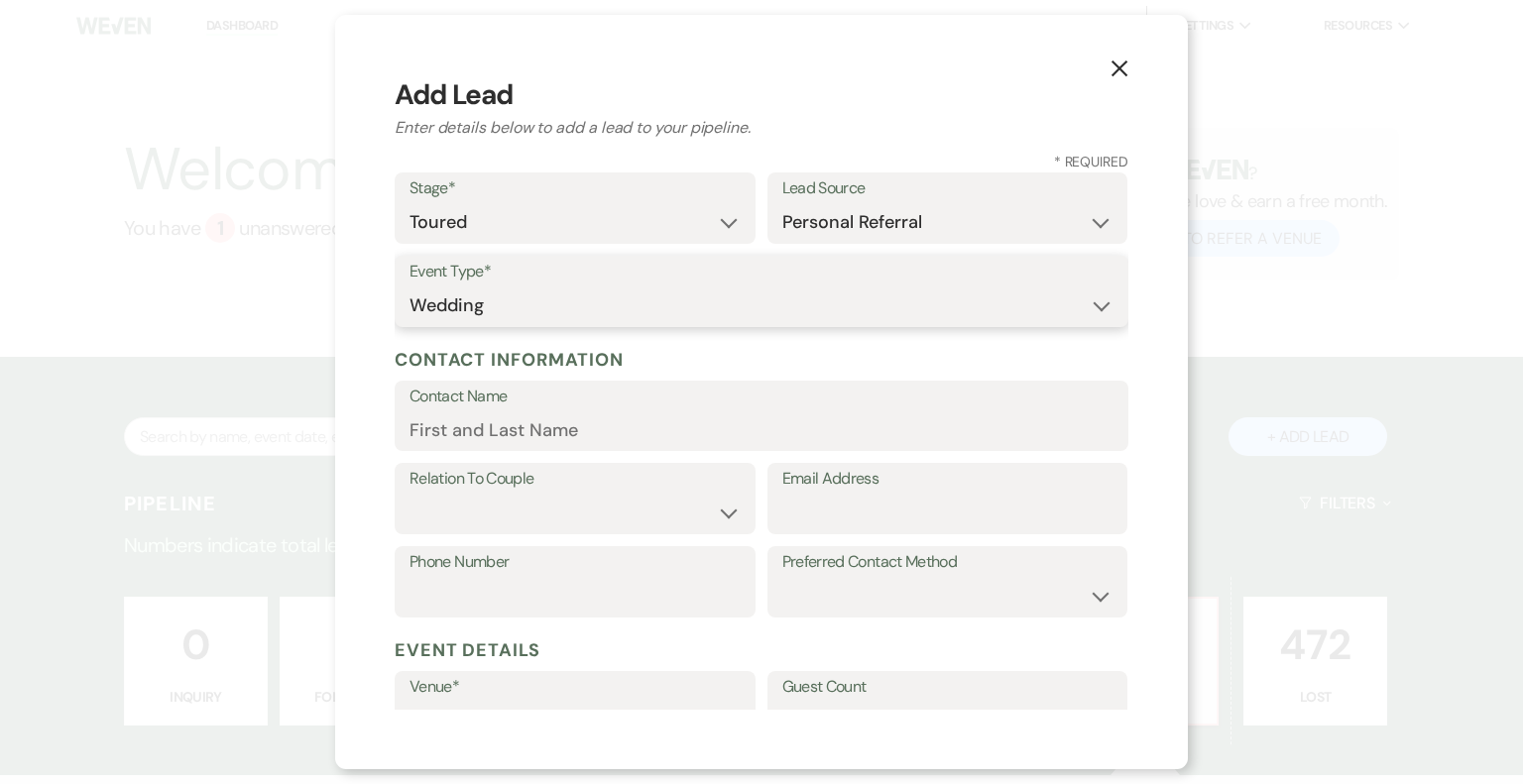 click on "Wedding Anniversary Party Baby Shower Bachelorette / Bachelor Party Birthday Party Bridal Shower Brunch Community Event Concert Corporate Event Elopement End of Life Celebration Engagement Party Fundraiser Graduation Party Micro Wedding Prom Quinceañera Rehearsal Dinner Religious Event Retreat Other" at bounding box center [762, 305] 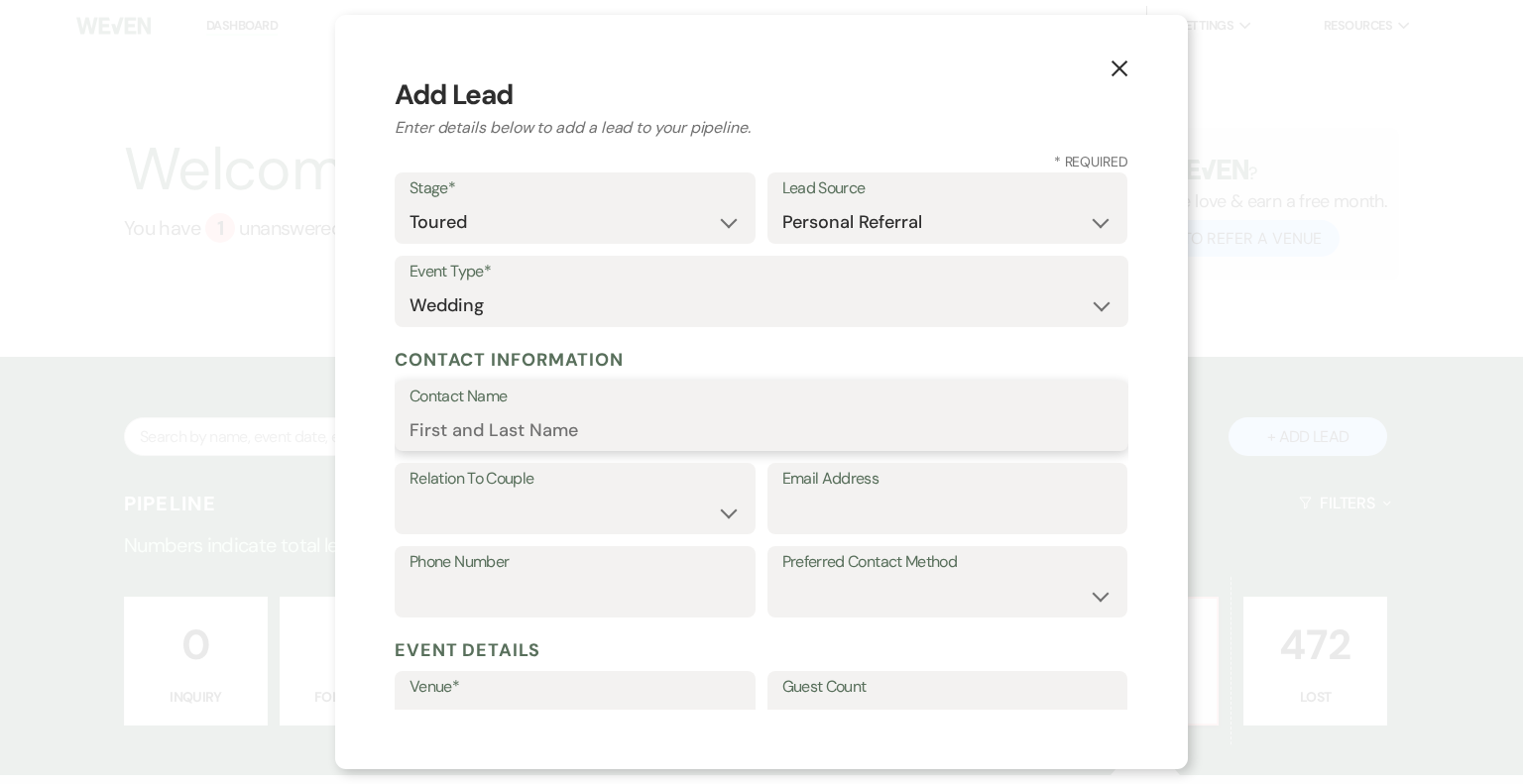 click on "Contact Name" at bounding box center [762, 429] 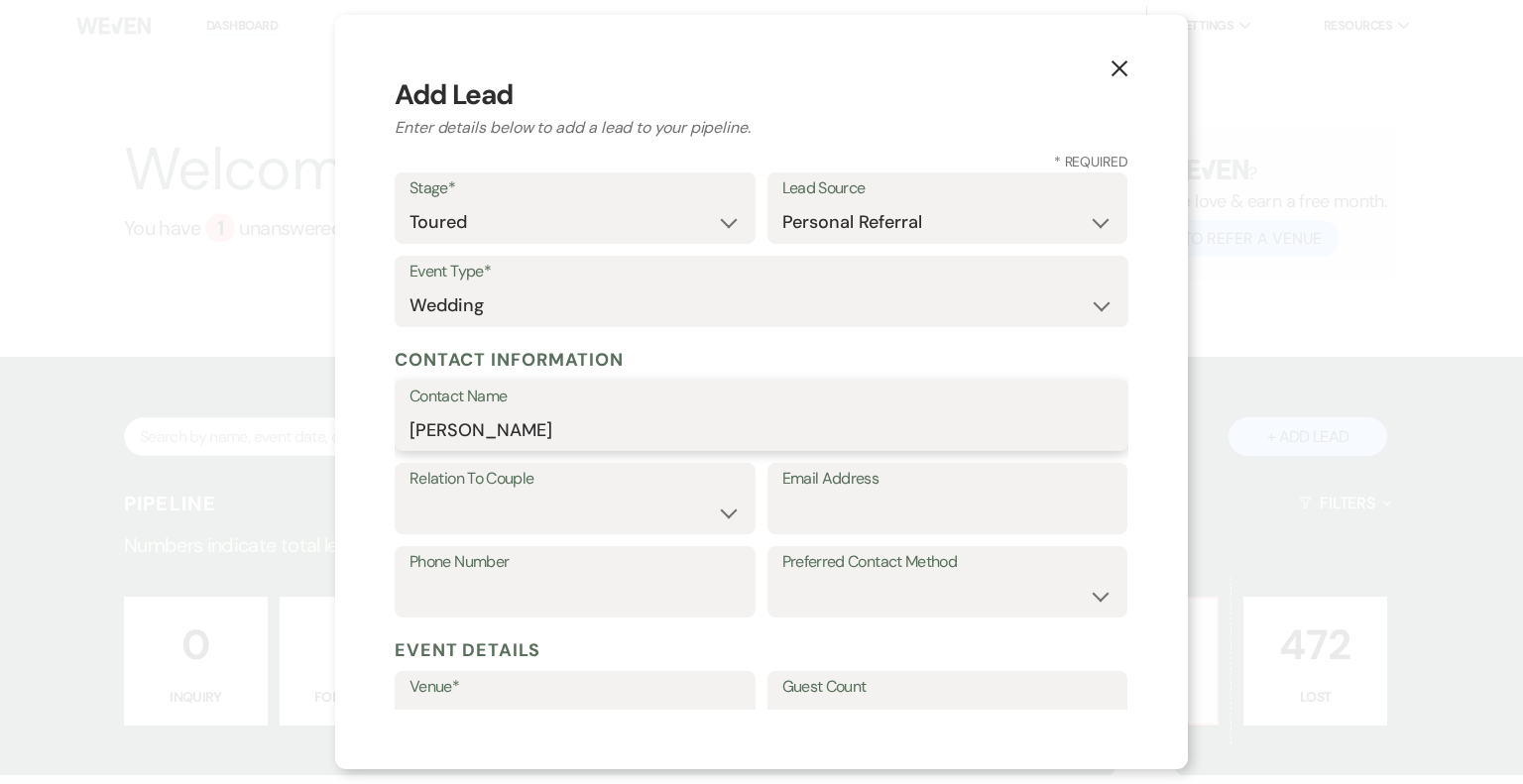 type on "[PERSON_NAME]" 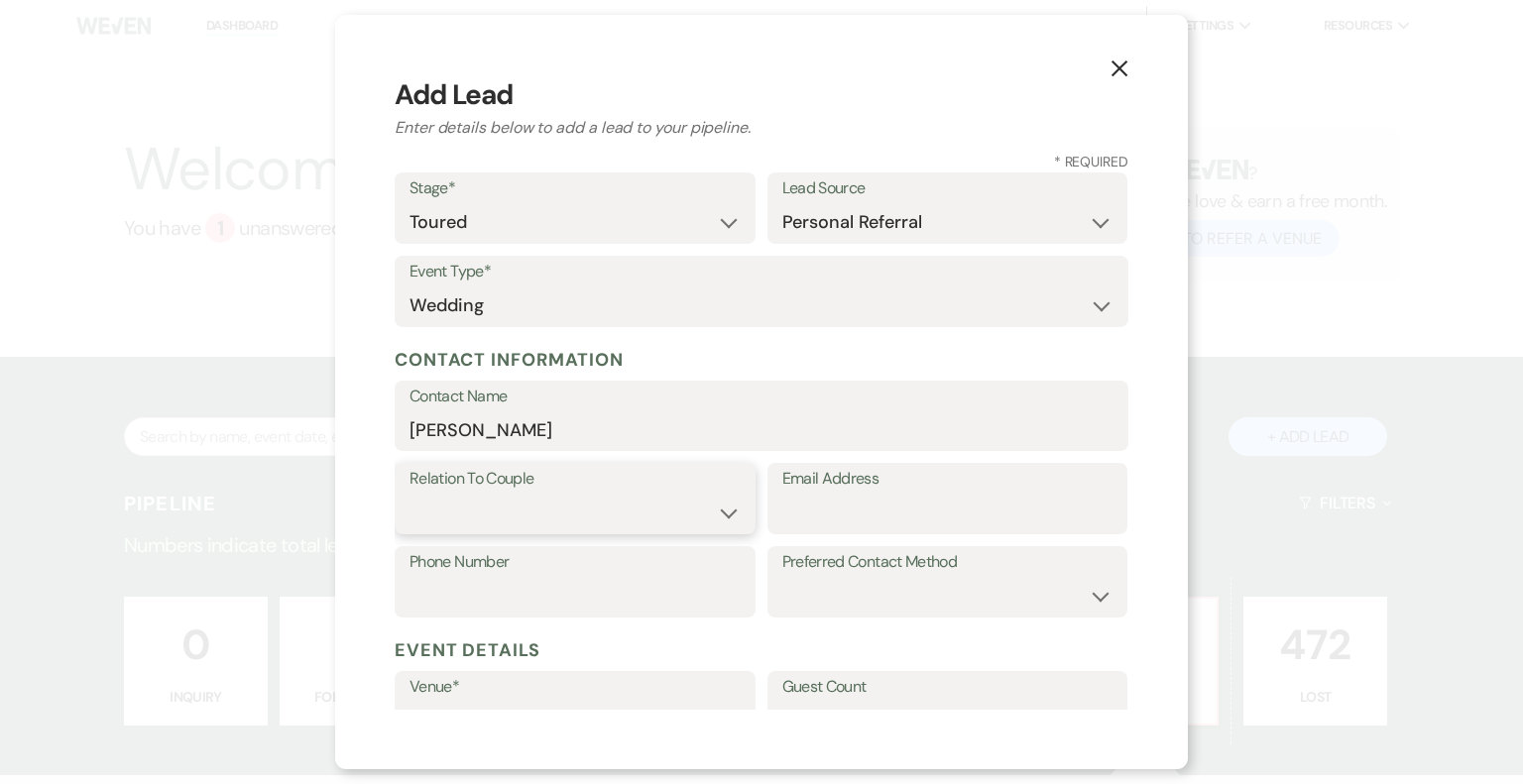 click on "Couple Planner Parent of Couple Family Member Friend Other" at bounding box center (575, 512) 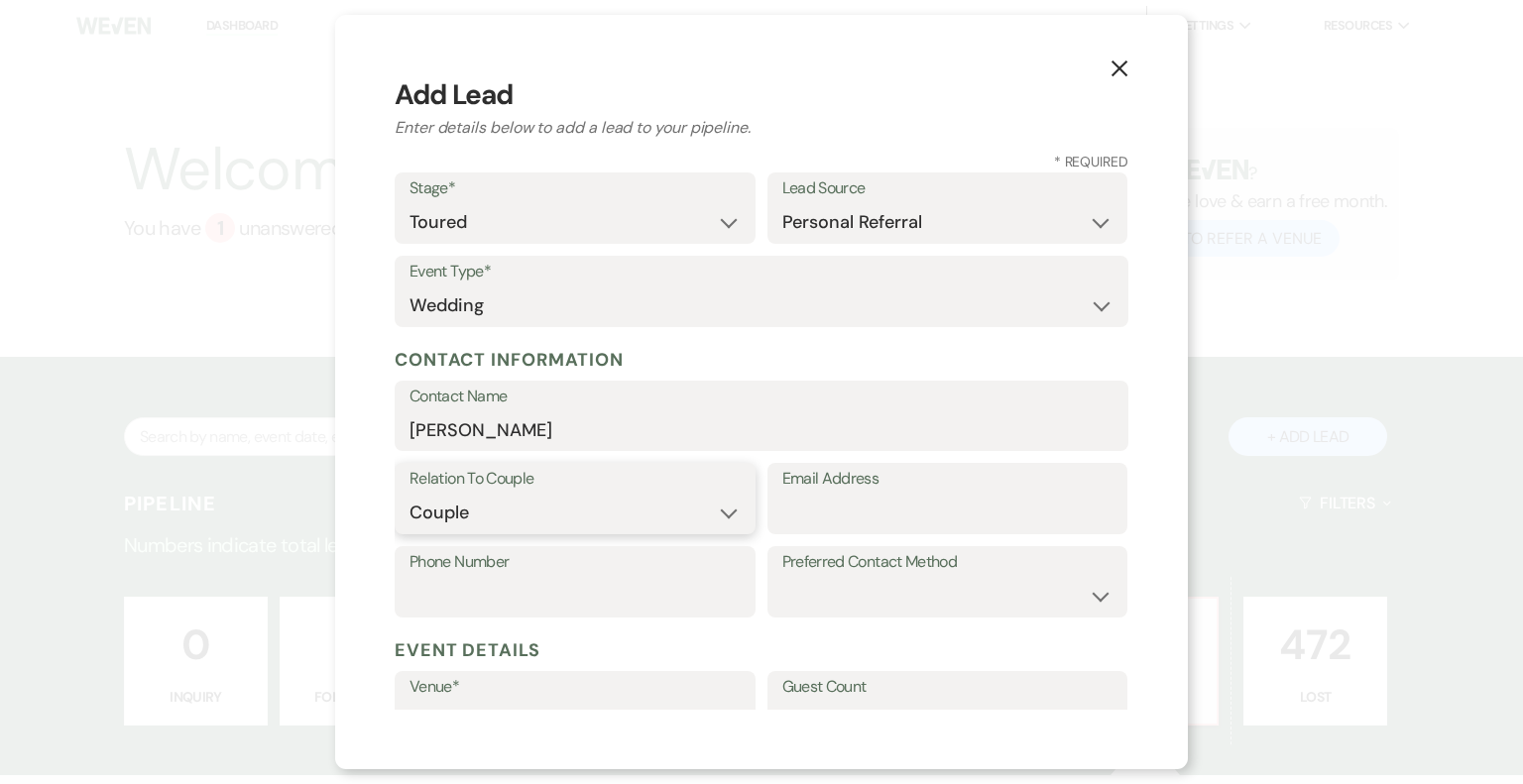 click on "Couple Planner Parent of Couple Family Member Friend Other" at bounding box center (575, 512) 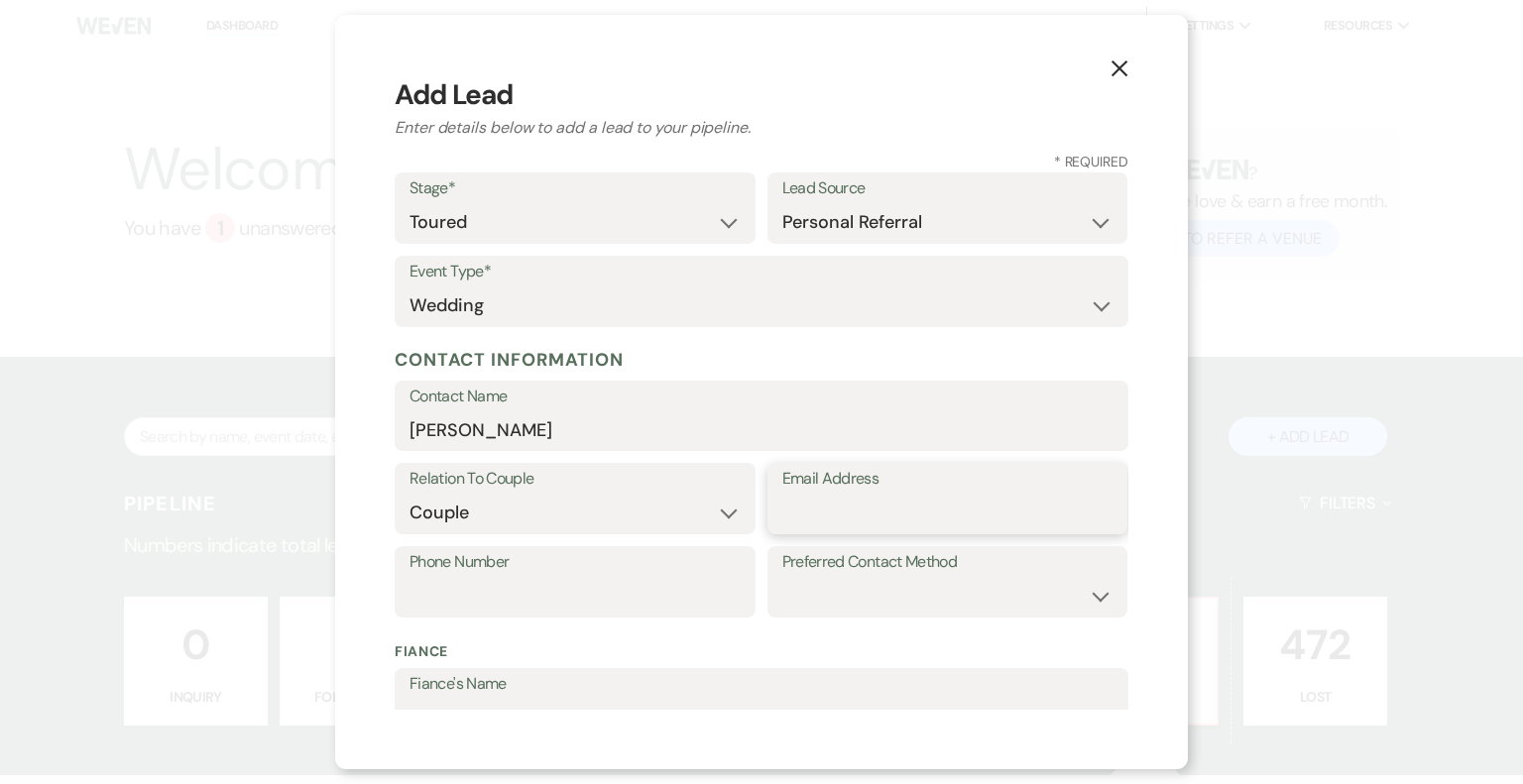click on "Email Address" at bounding box center (948, 512) 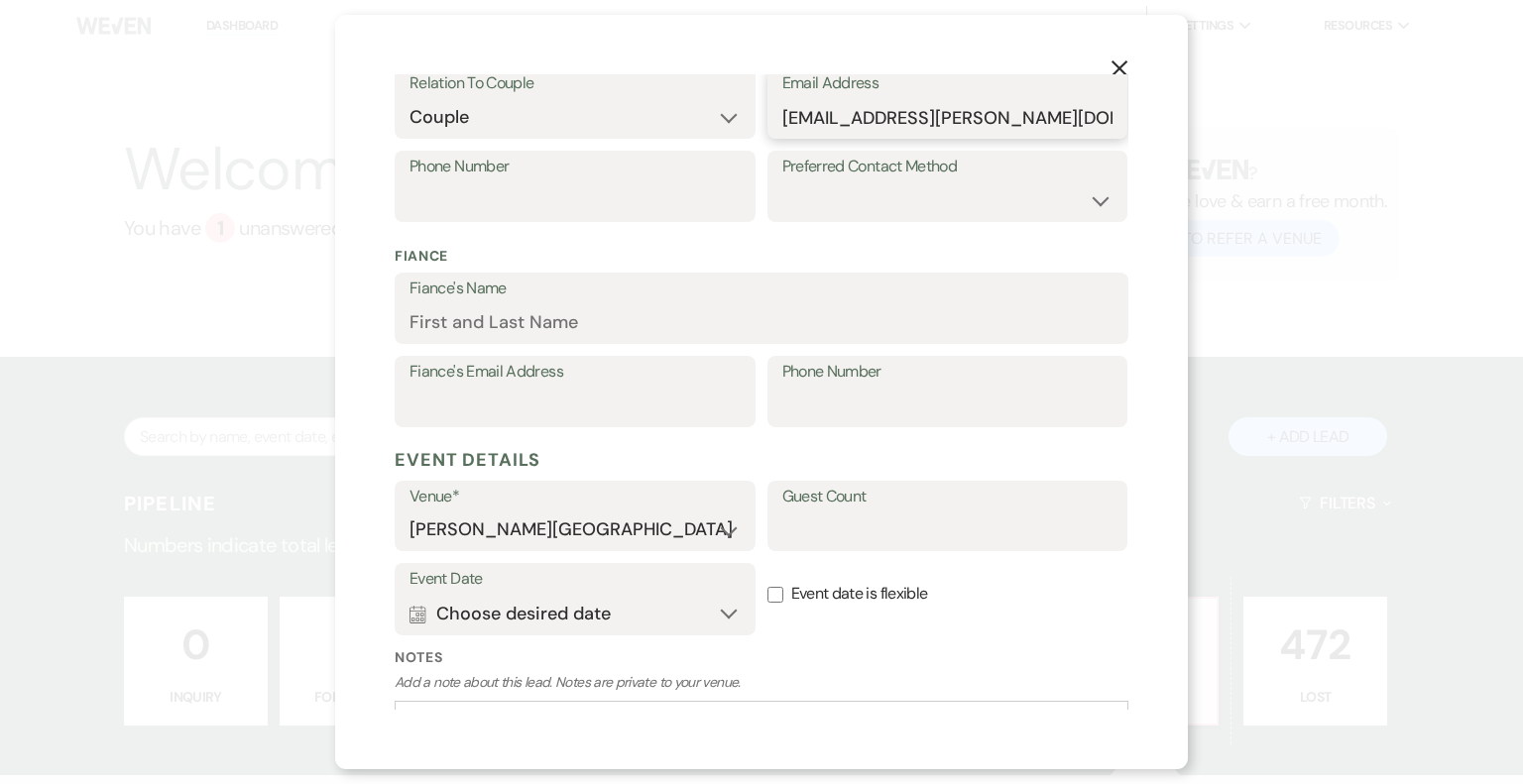 scroll, scrollTop: 396, scrollLeft: 0, axis: vertical 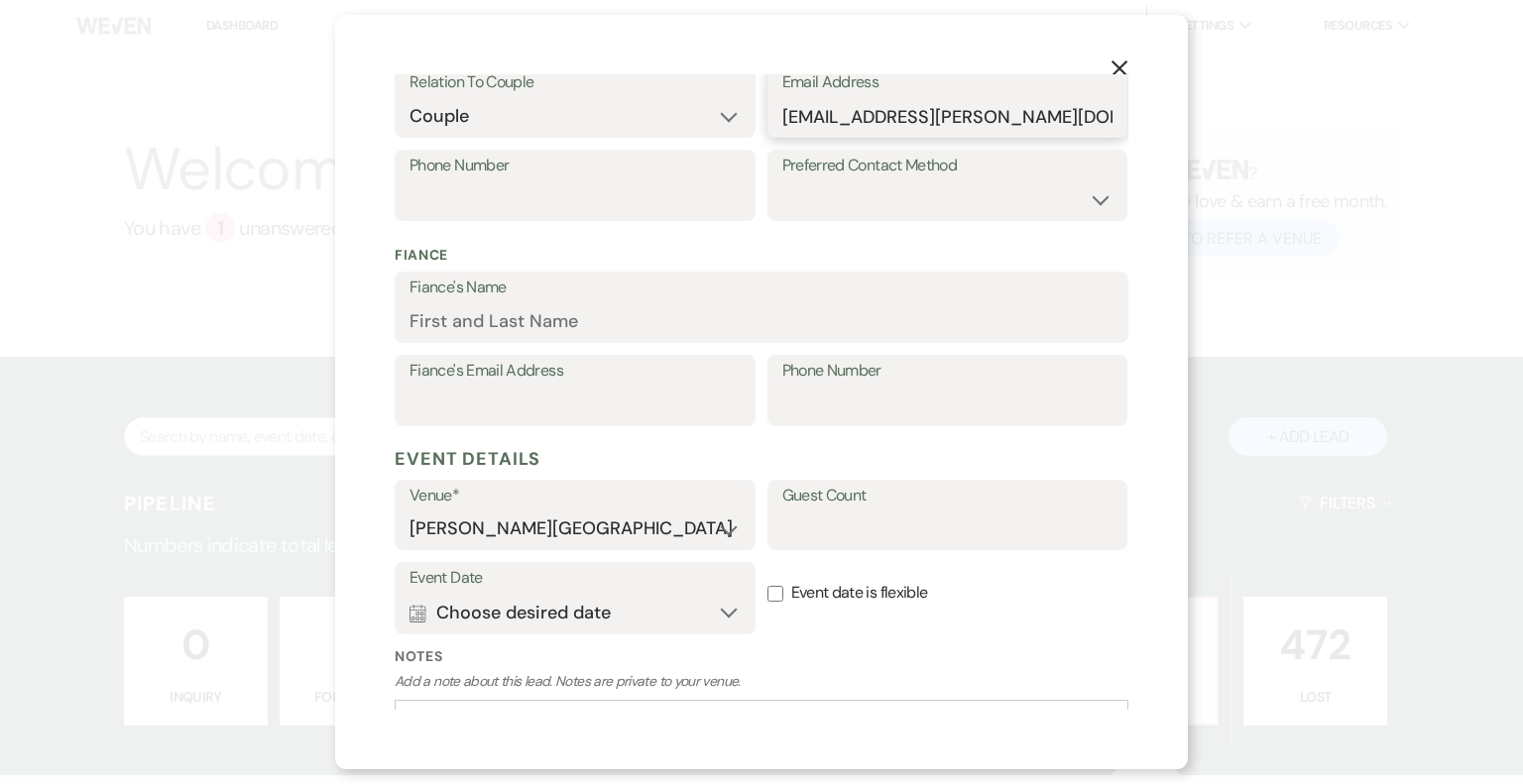 type on "[EMAIL_ADDRESS][PERSON_NAME][DOMAIN_NAME]" 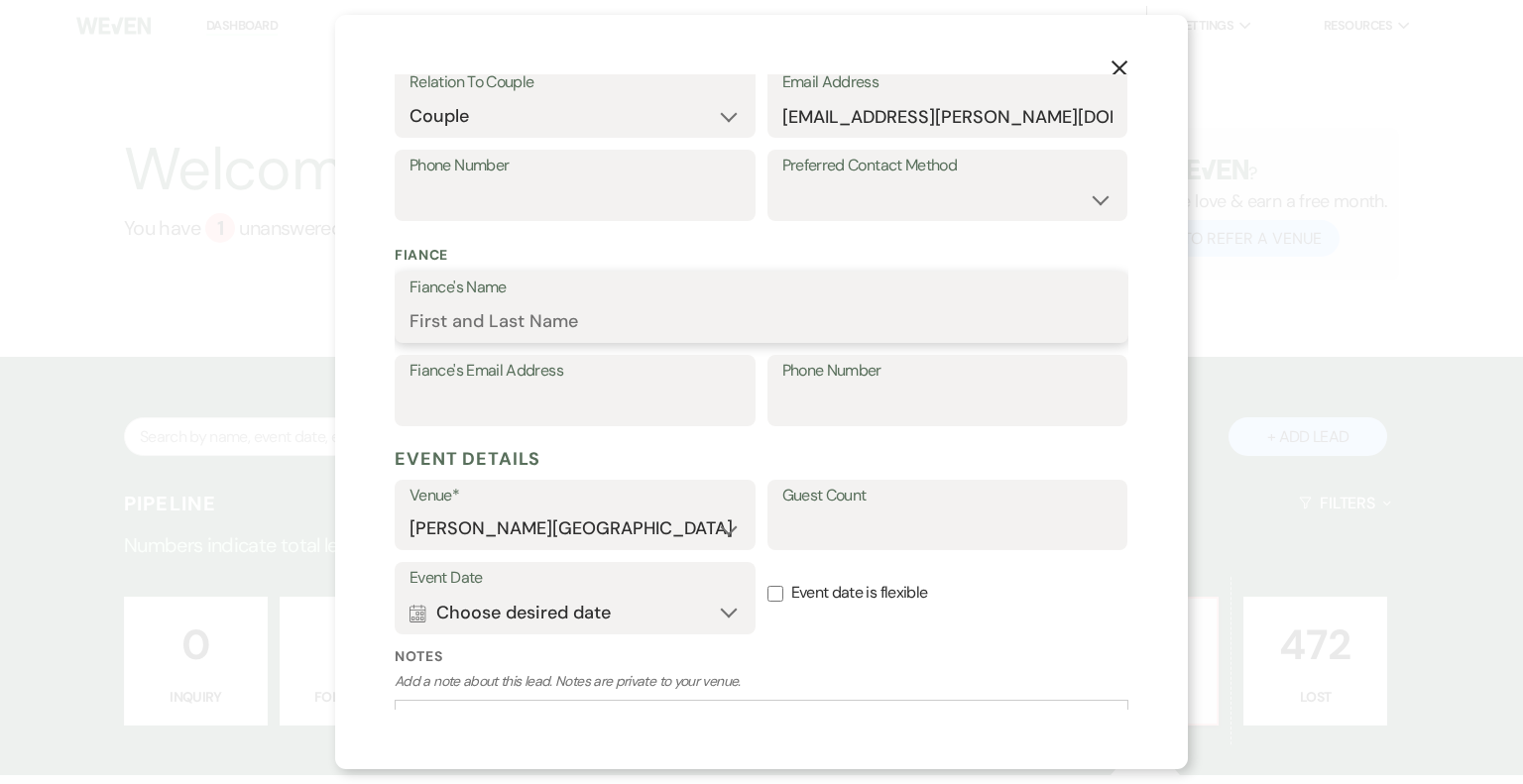 click on "Fiance's Name" at bounding box center [762, 321] 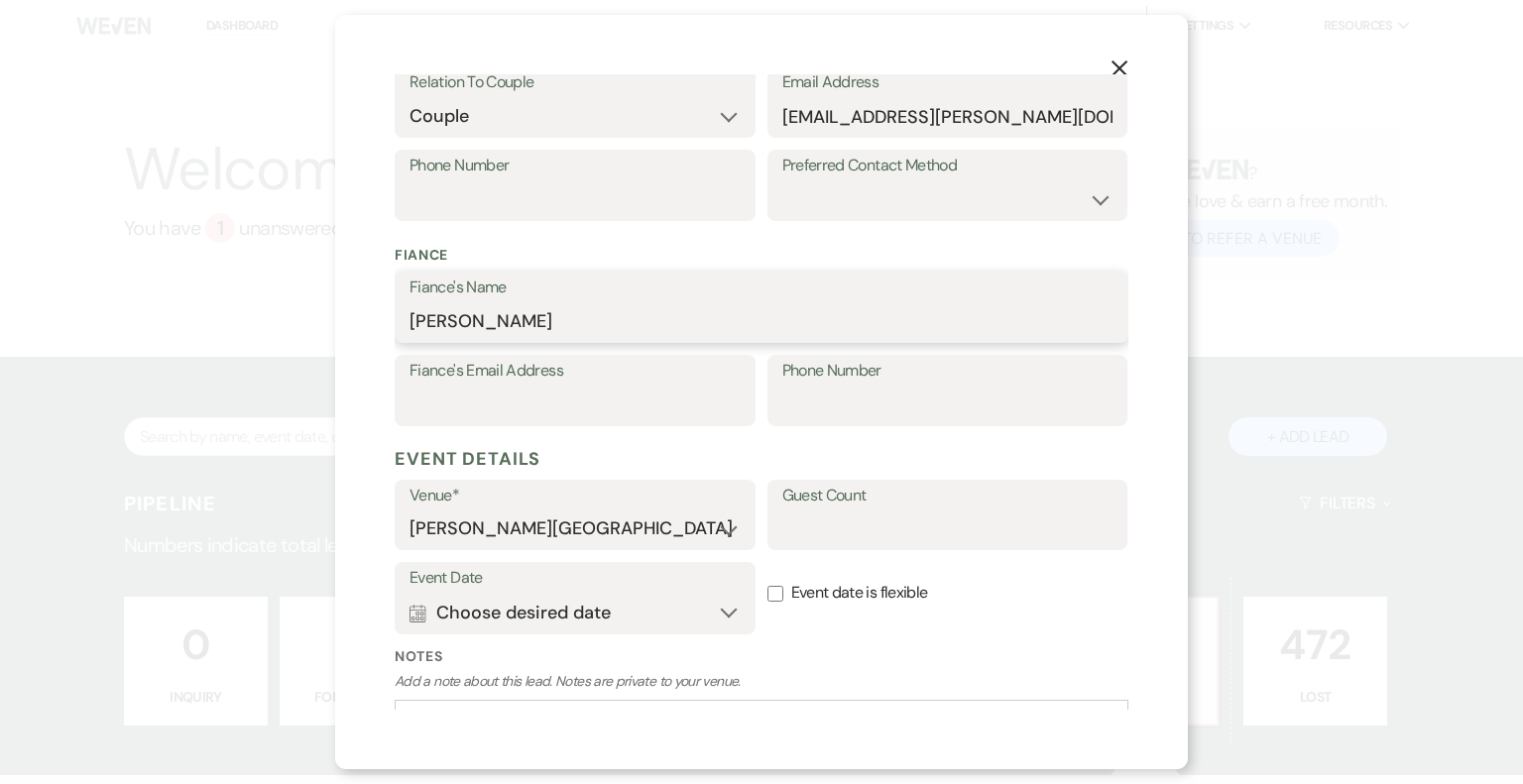 type on "[PERSON_NAME]" 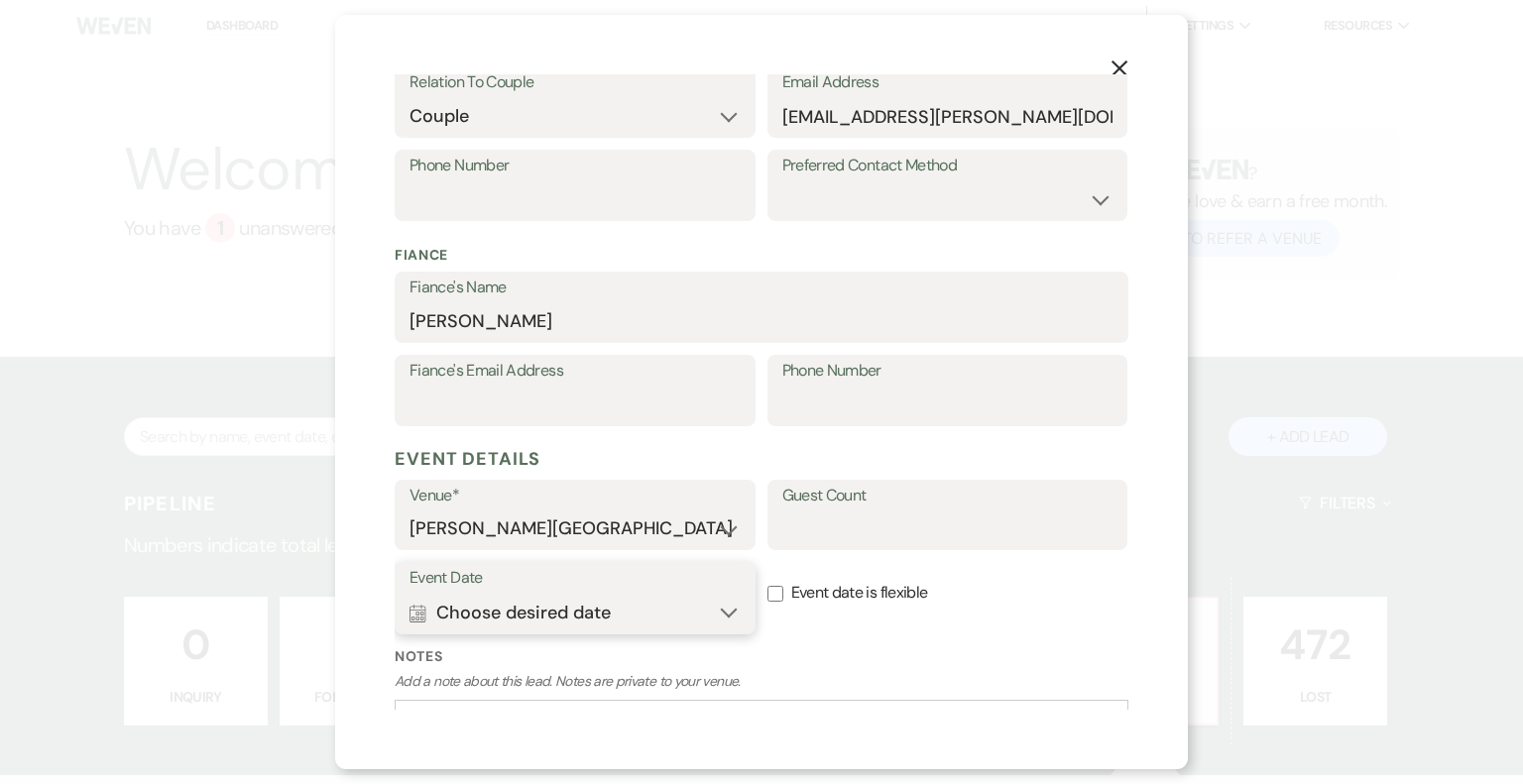 click on "Calendar Choose desired date Expand" at bounding box center [575, 613] 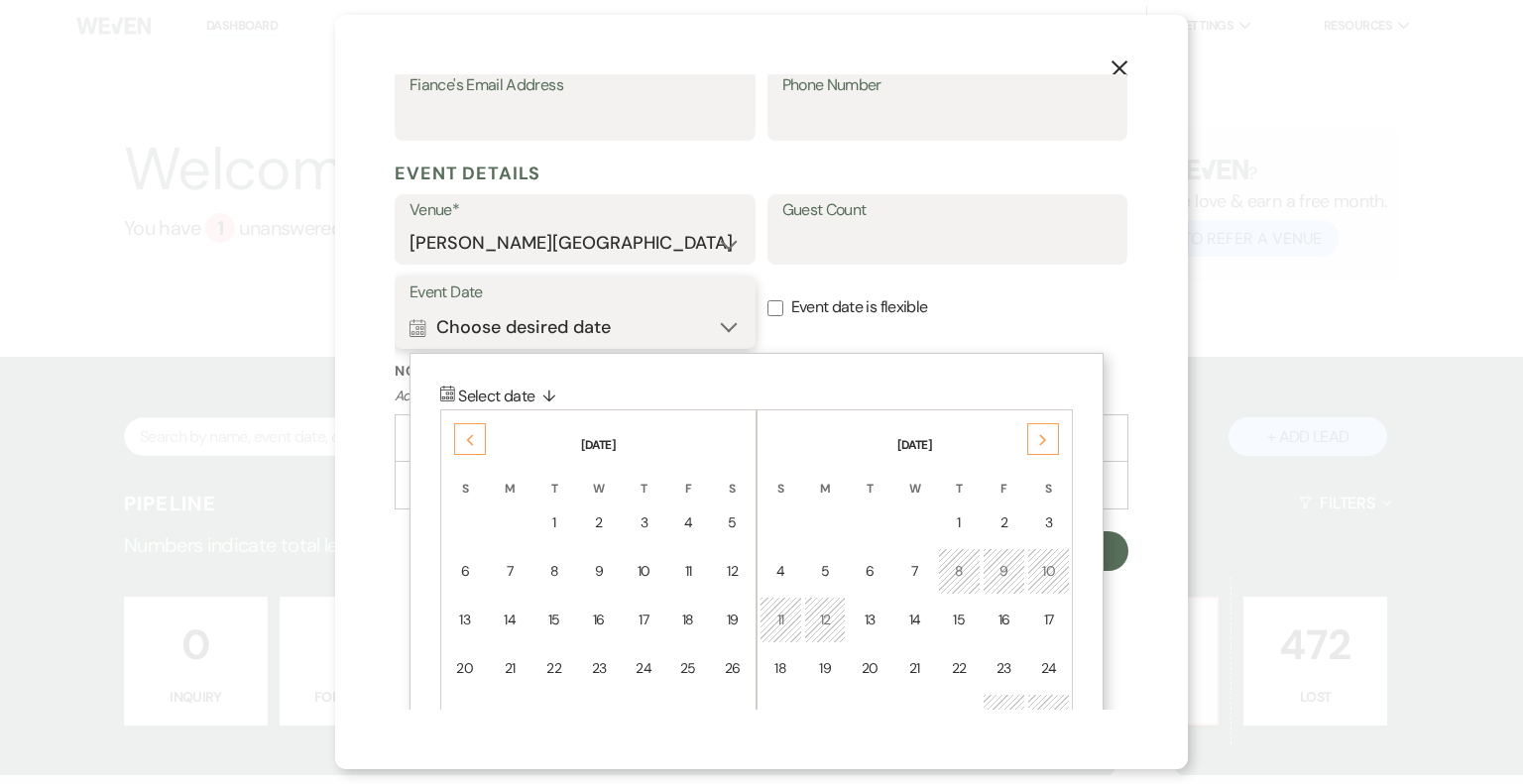 scroll, scrollTop: 791, scrollLeft: 0, axis: vertical 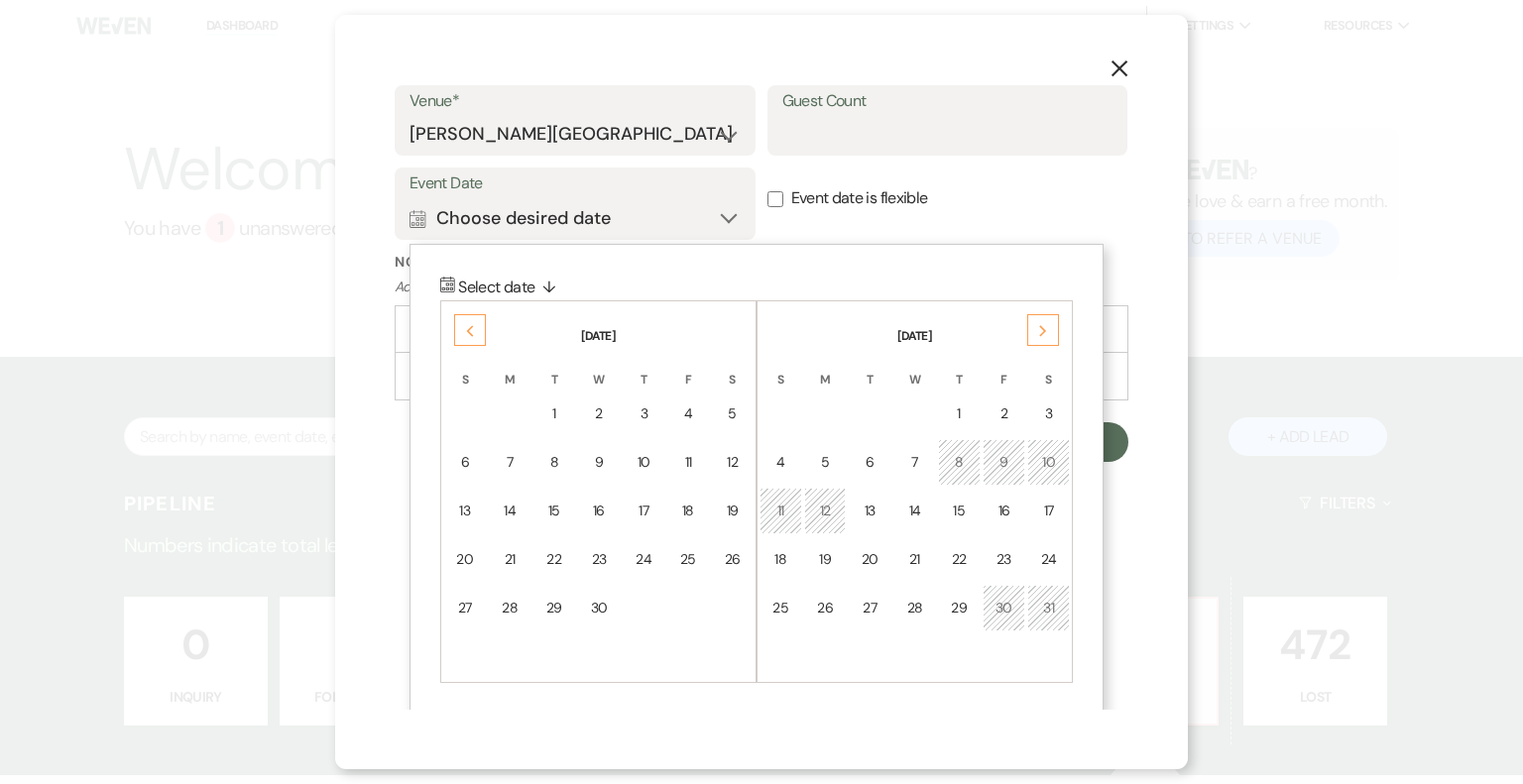 click on "Next" 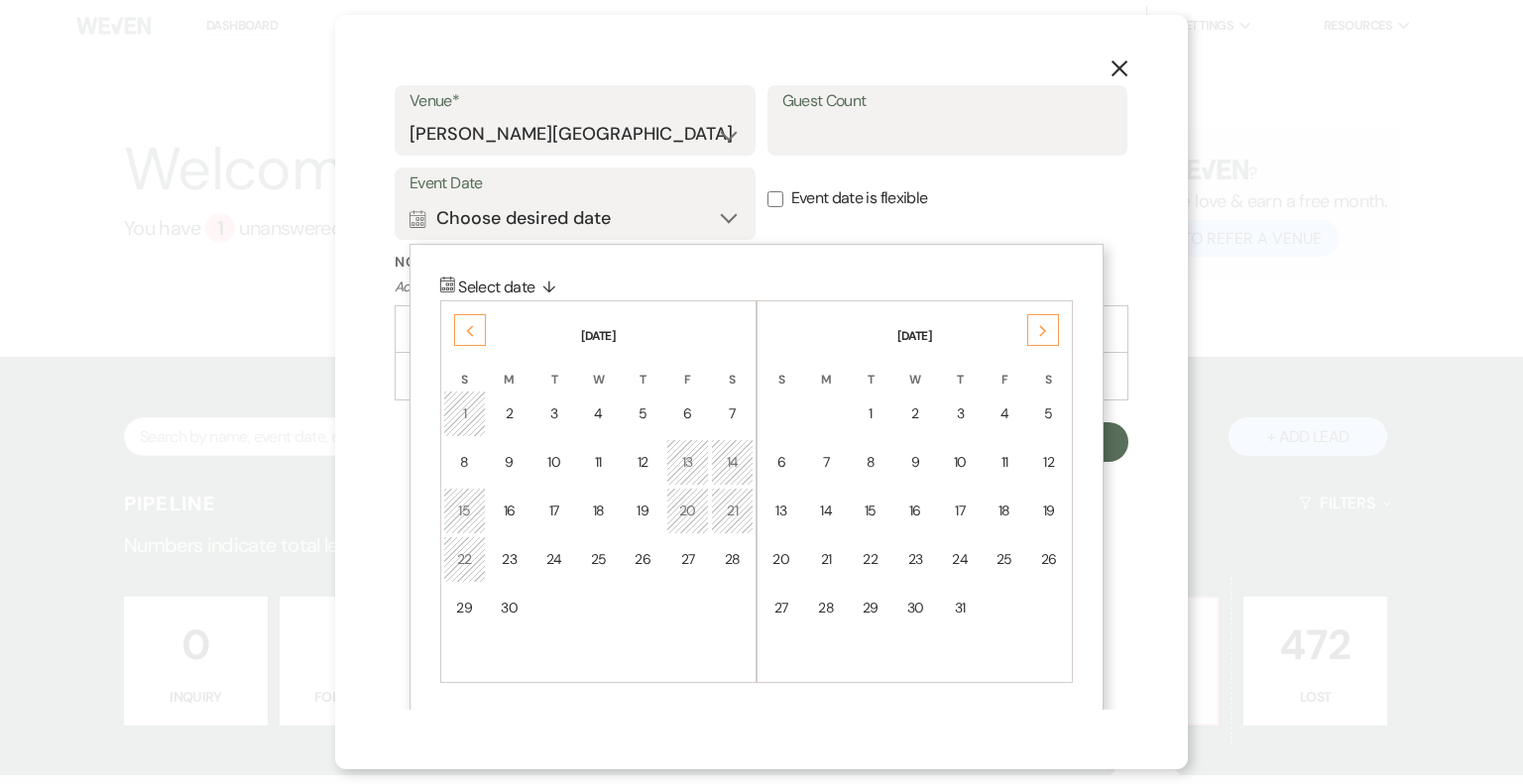 click on "Next" 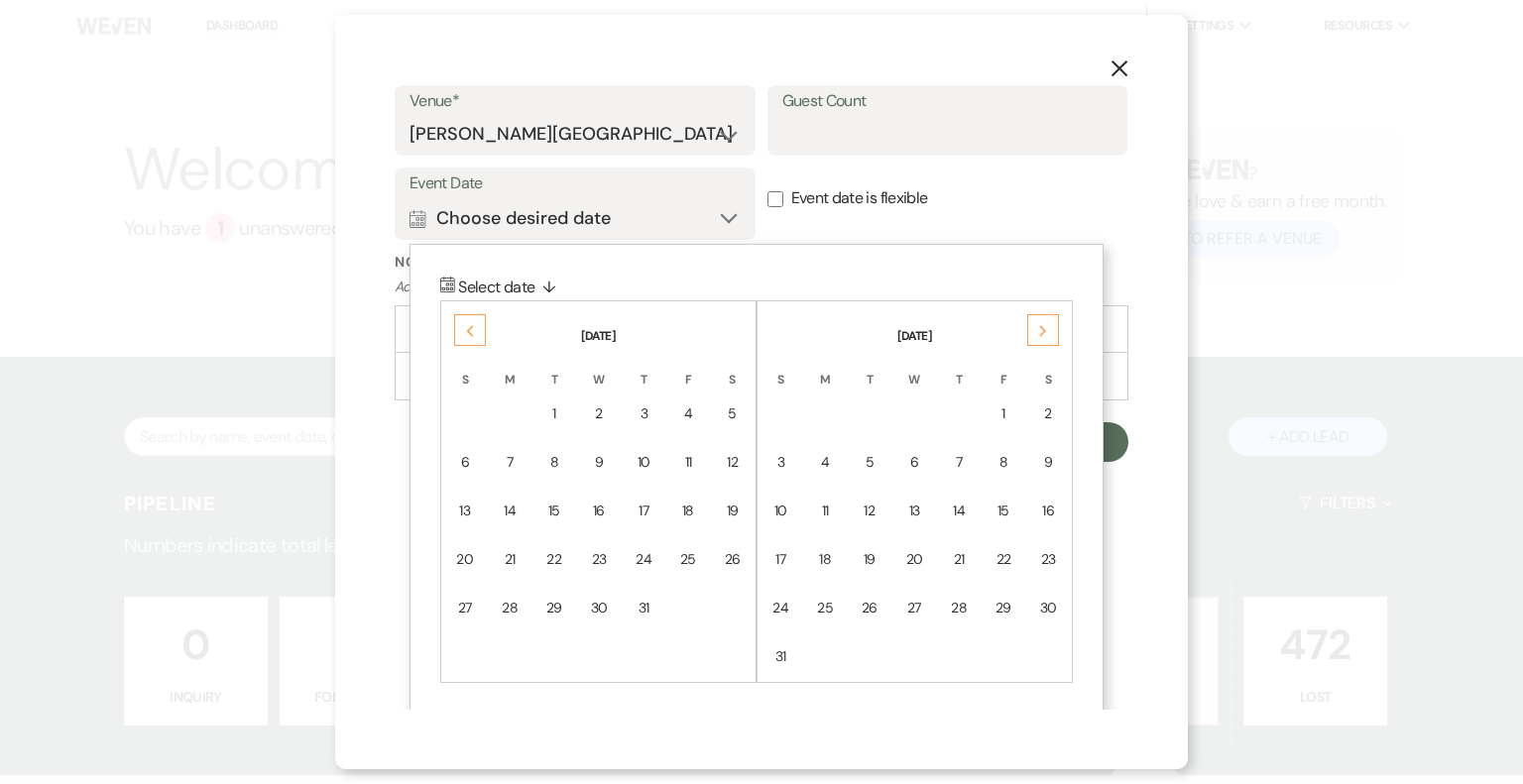 click on "Next" 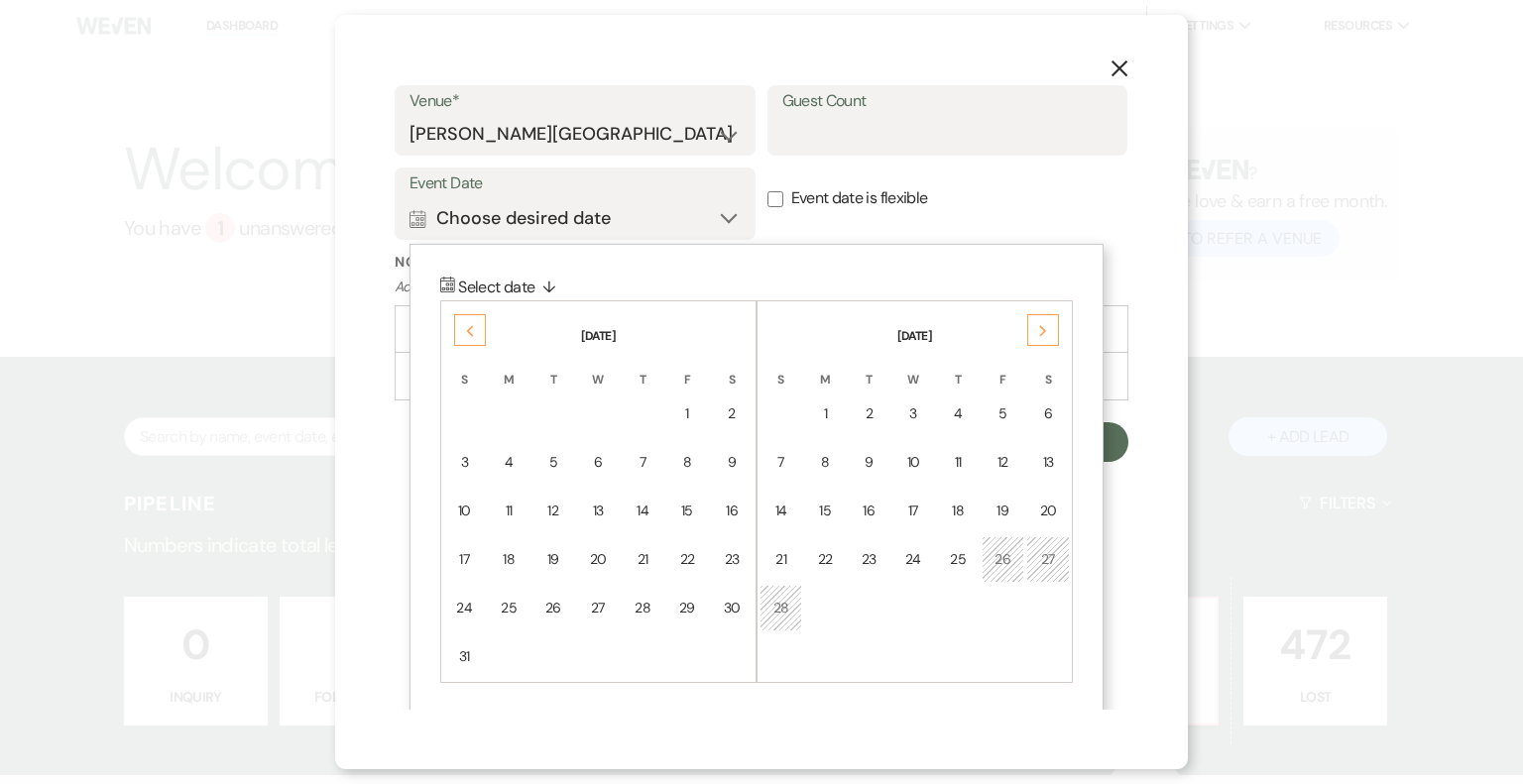 click on "Next" 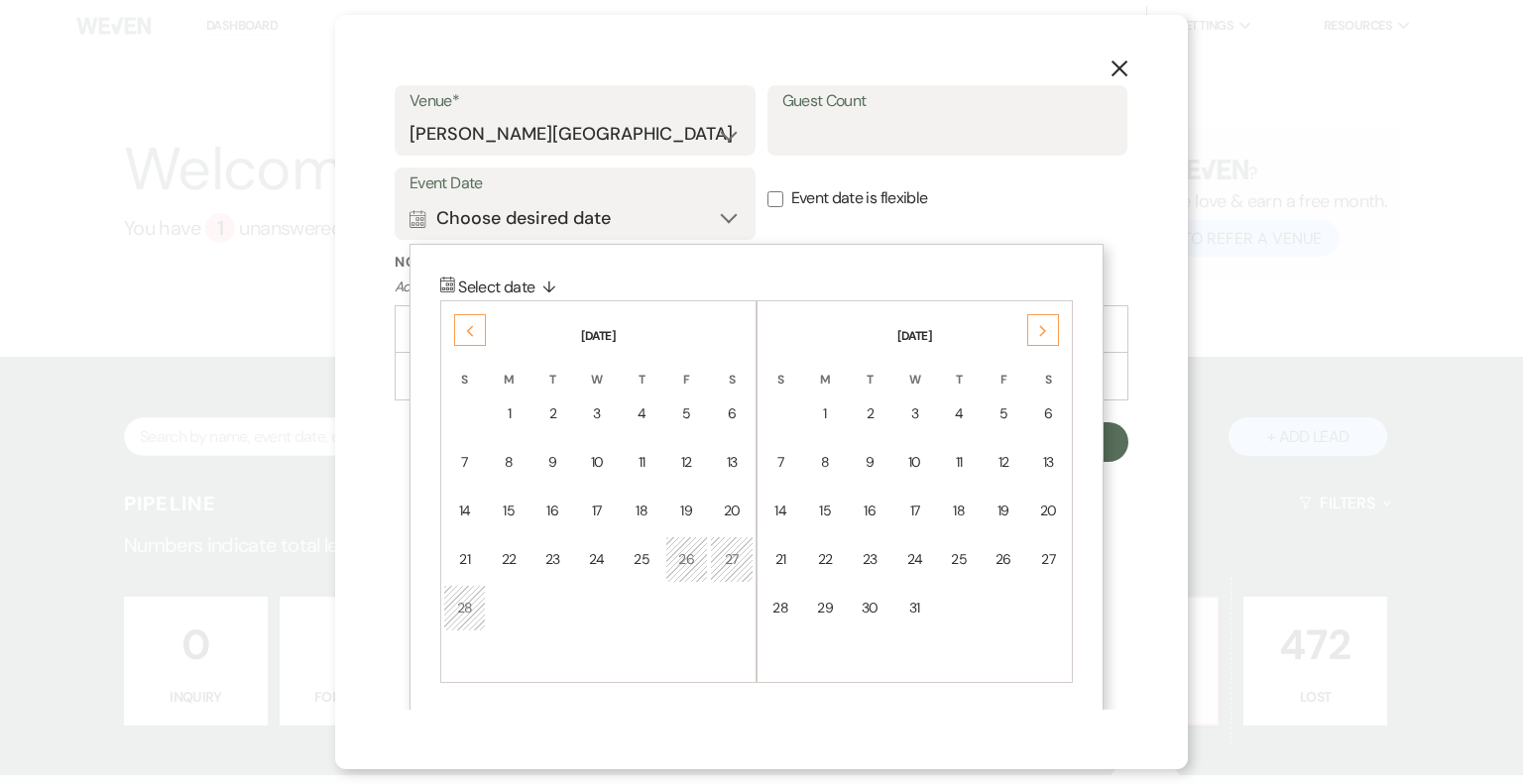 click on "Next" 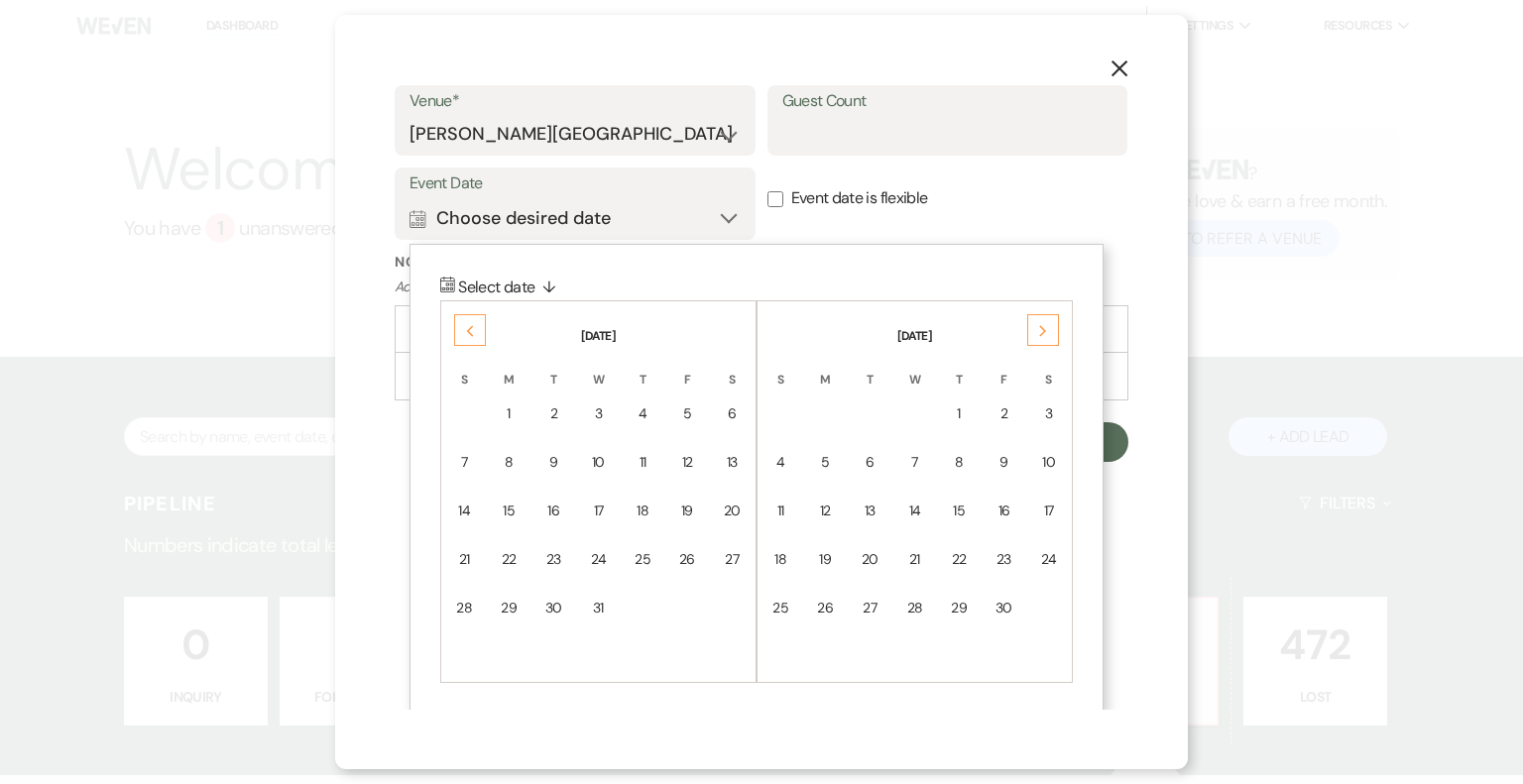 click on "[DATE]" at bounding box center [598, 324] 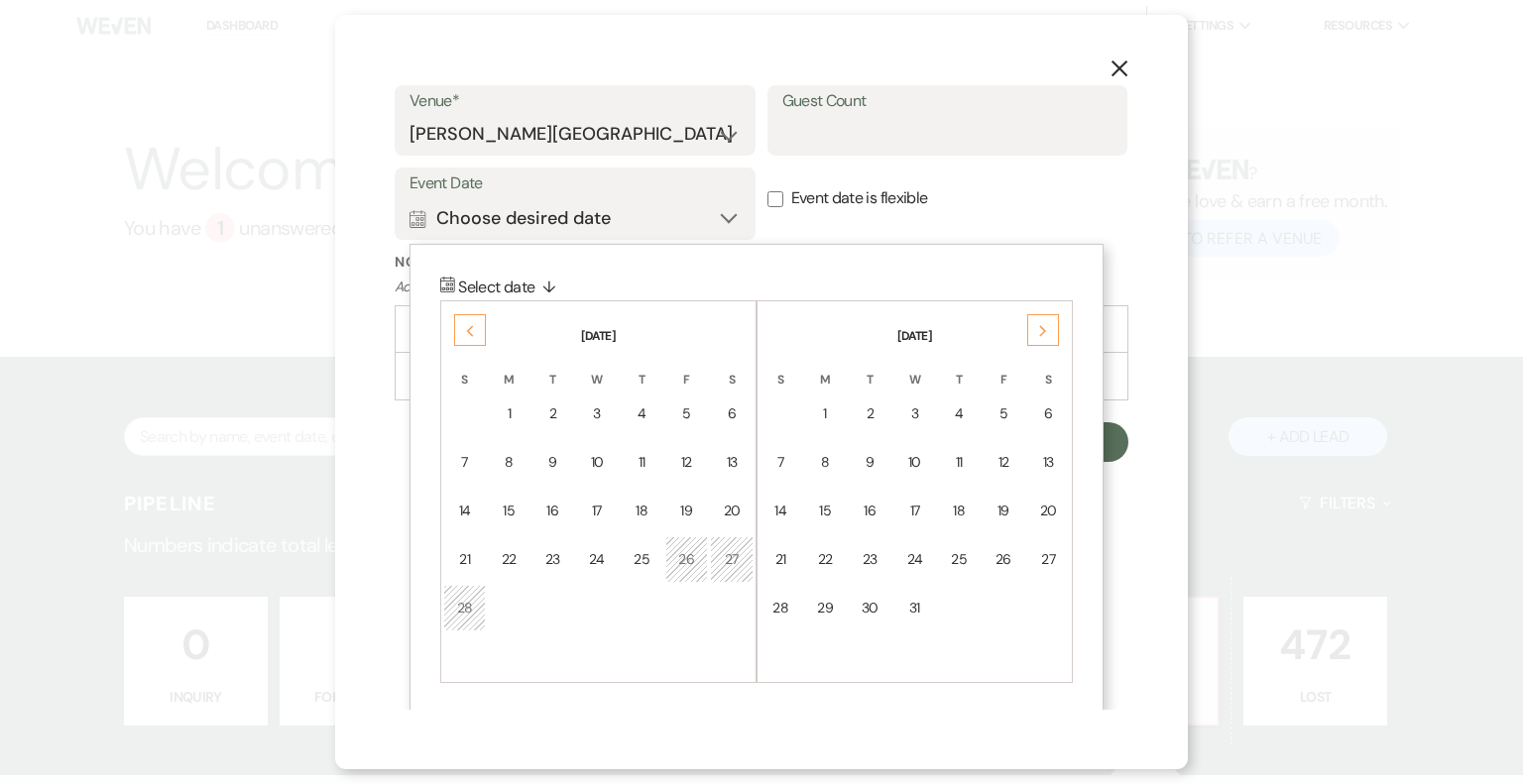 click on "Previous" at bounding box center [470, 330] 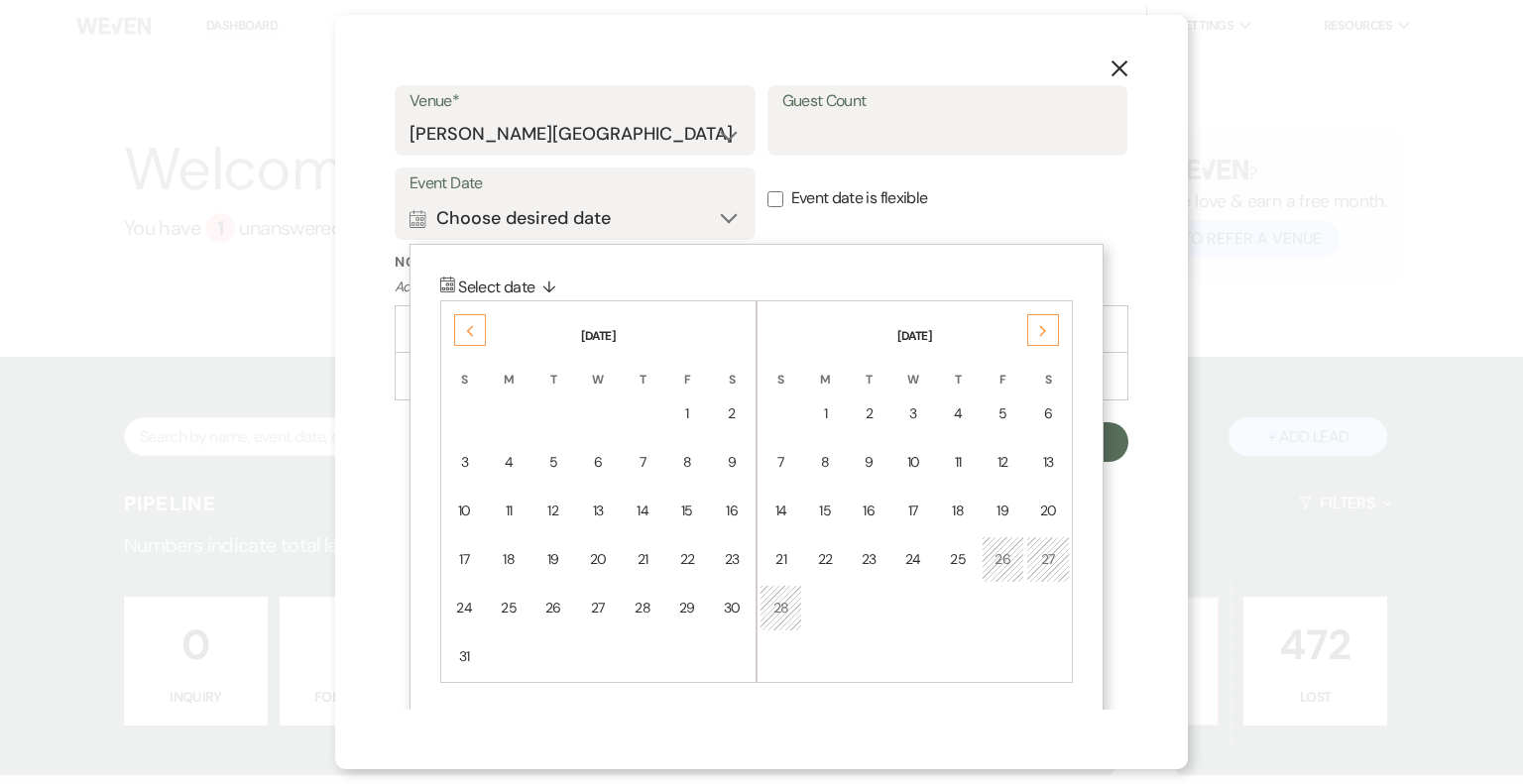 click on "Previous" at bounding box center (470, 330) 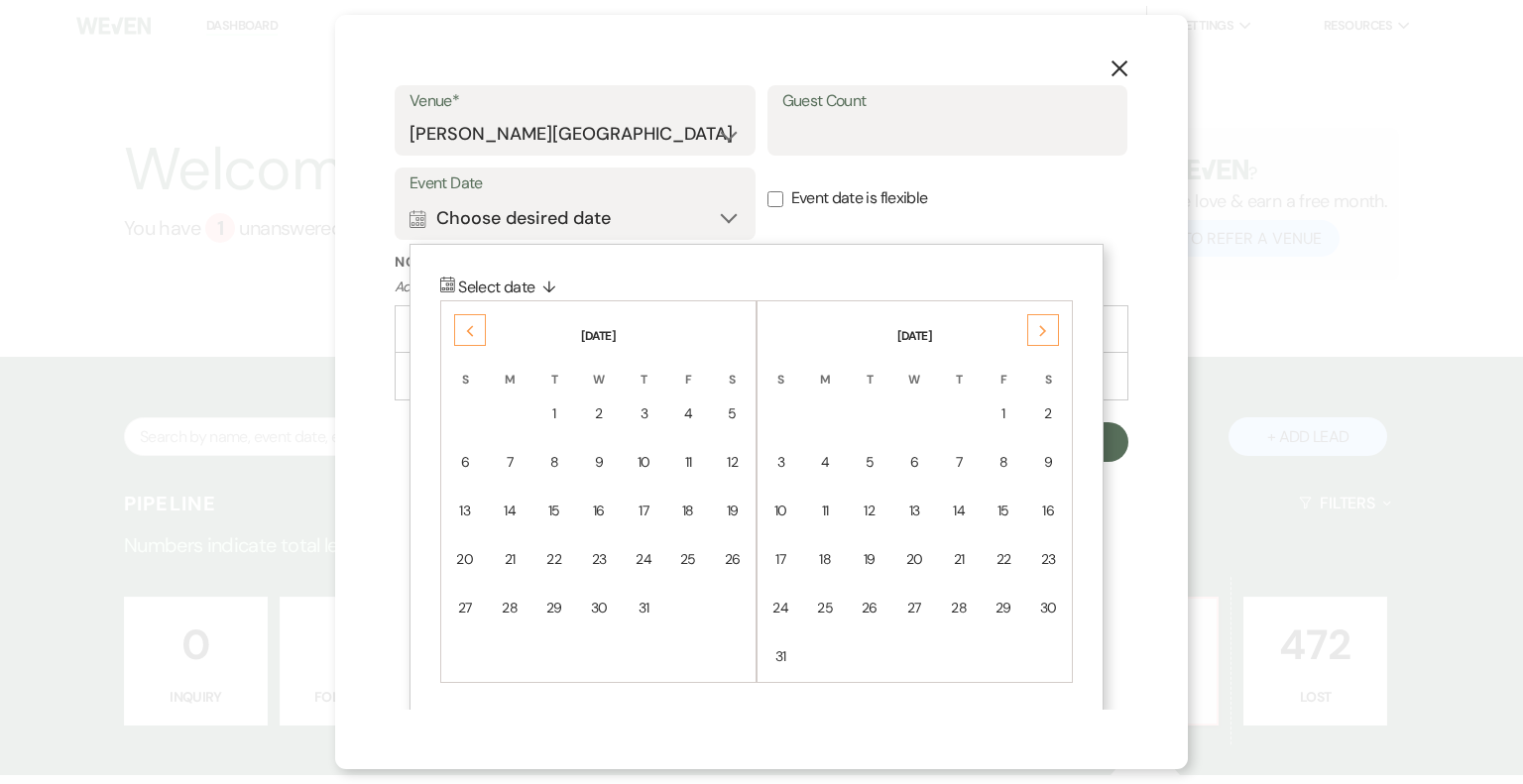 click on "Previous" at bounding box center [470, 330] 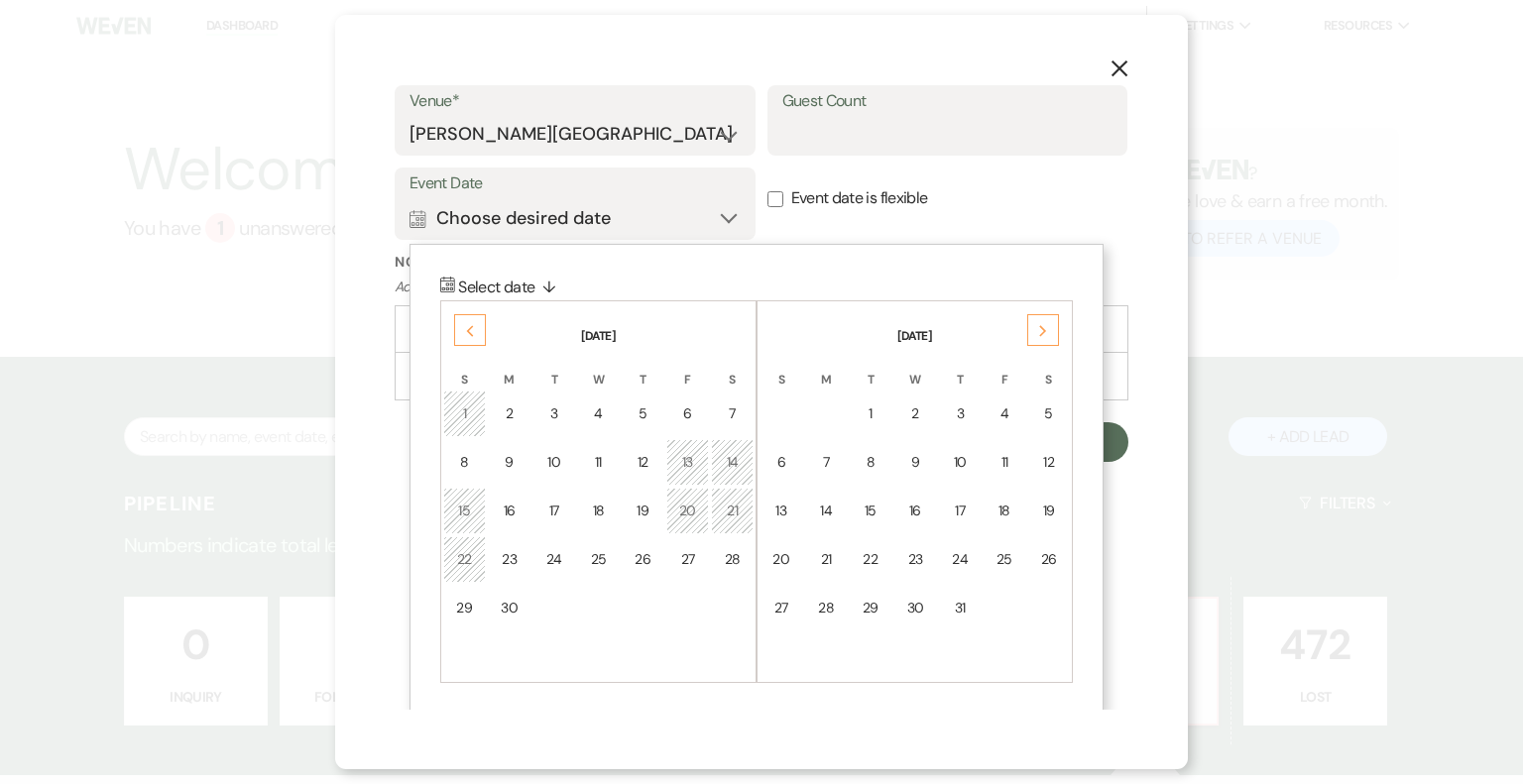 click on "Previous" at bounding box center (470, 330) 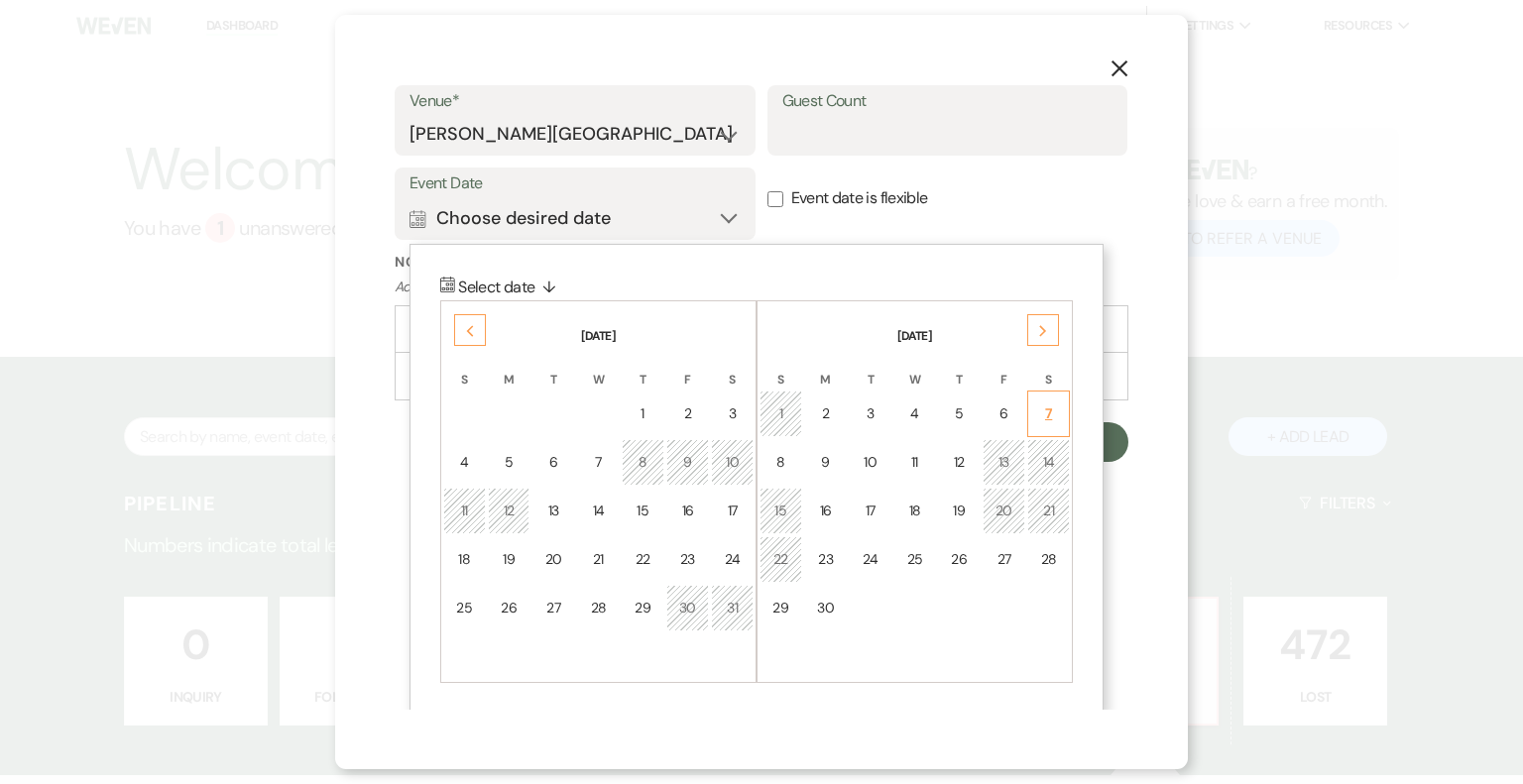 click on "7" at bounding box center (1048, 413) 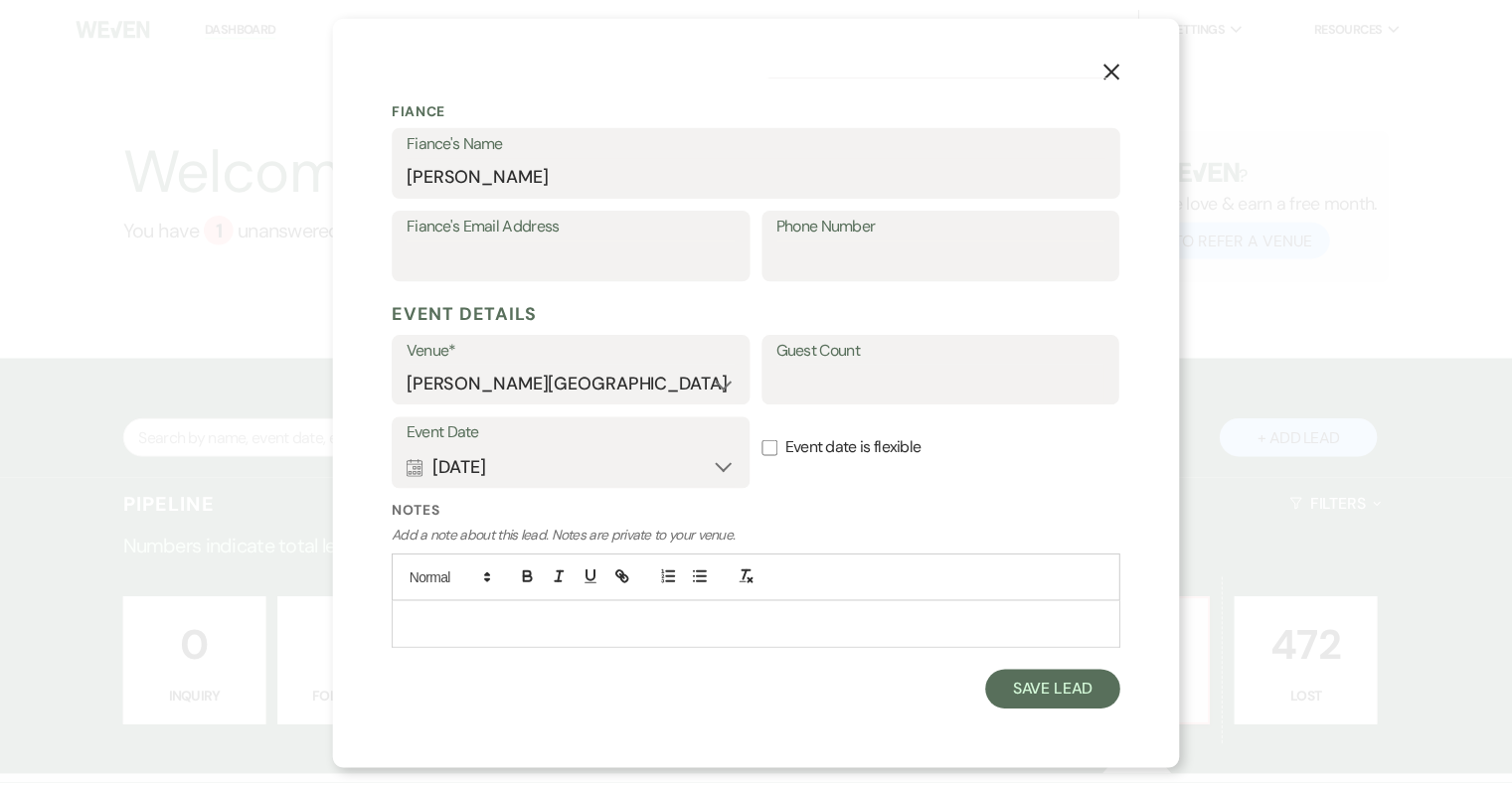 scroll, scrollTop: 543, scrollLeft: 0, axis: vertical 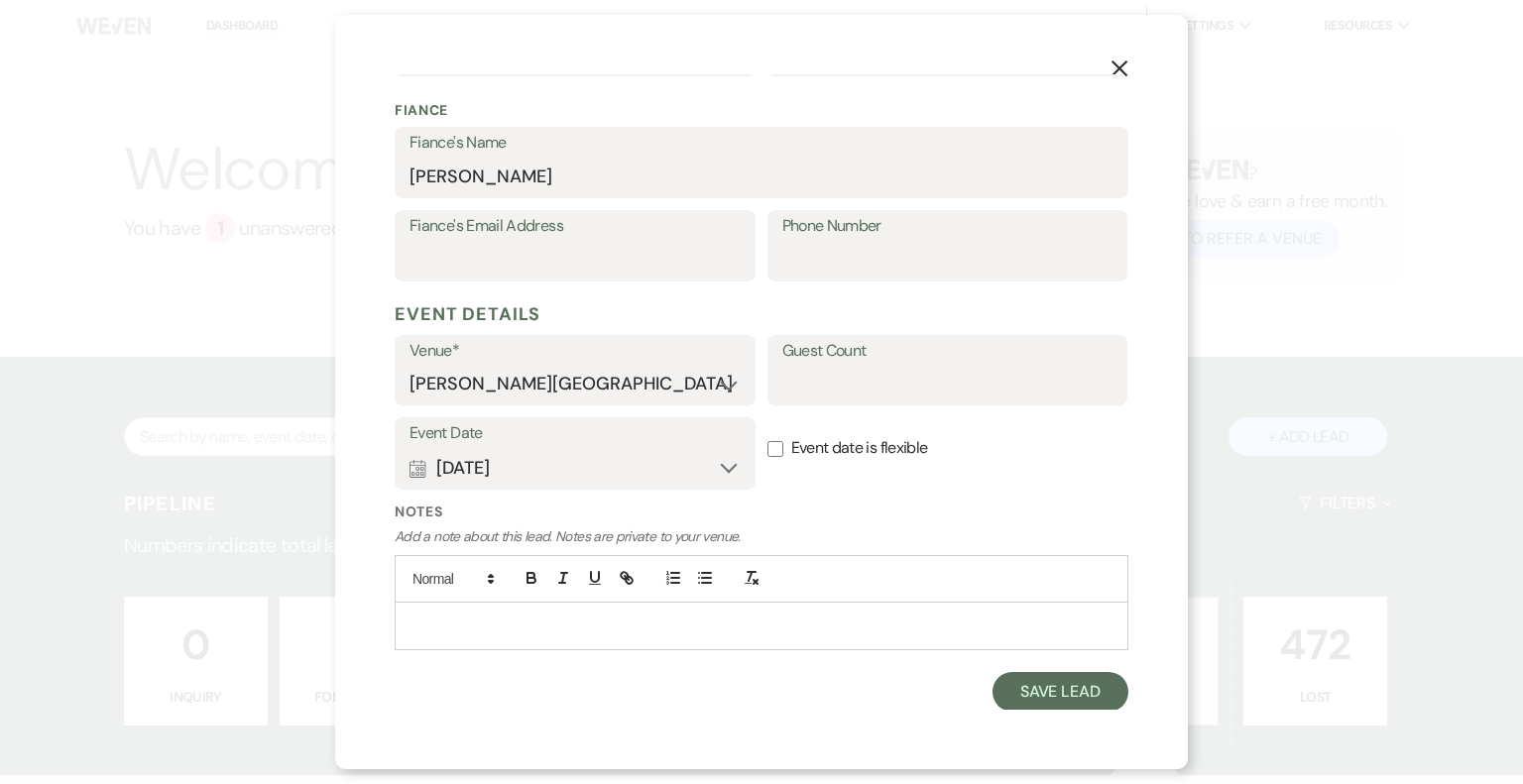 click on "Event date is flexible" at bounding box center (775, 449) 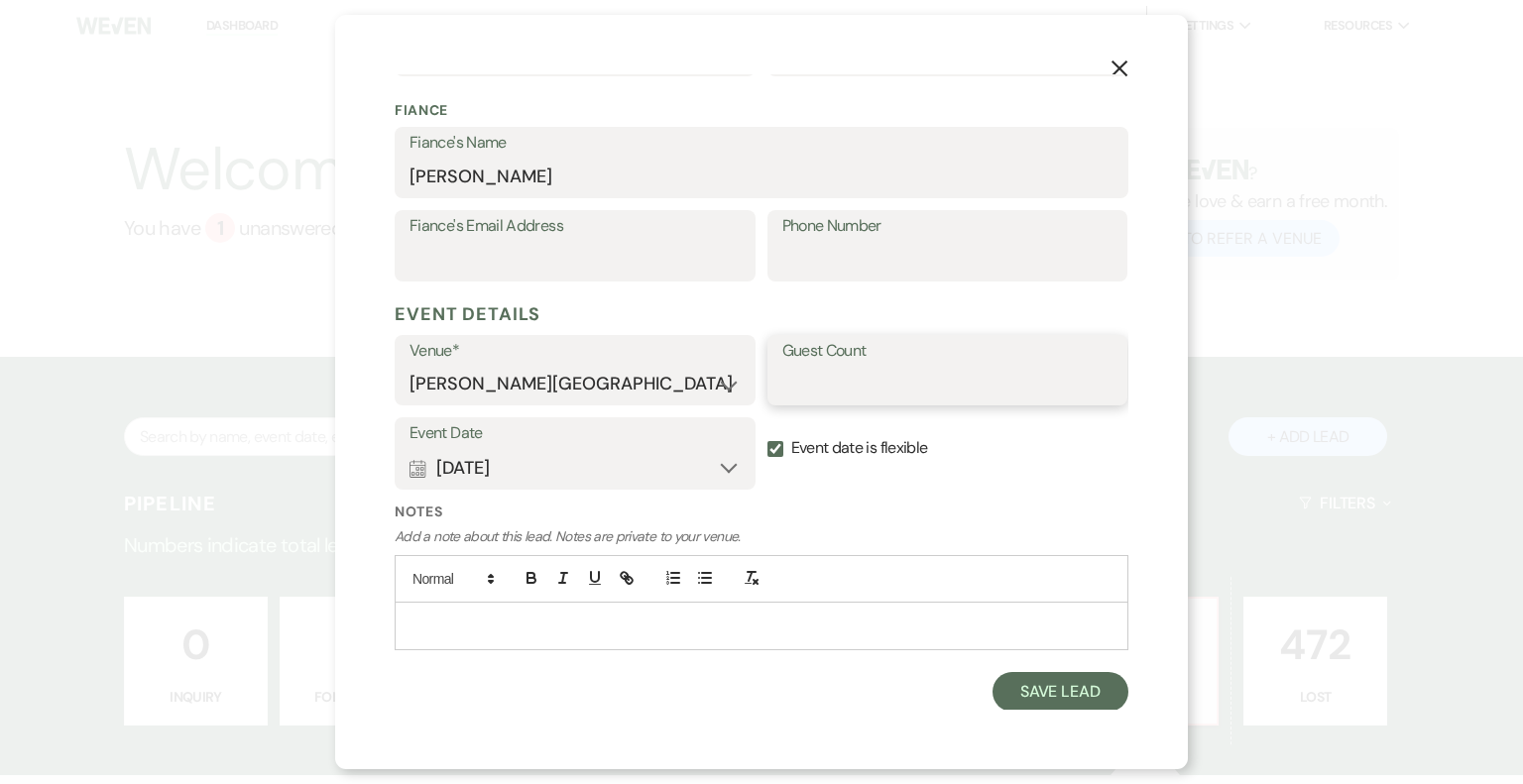 click on "Guest Count" at bounding box center (948, 384) 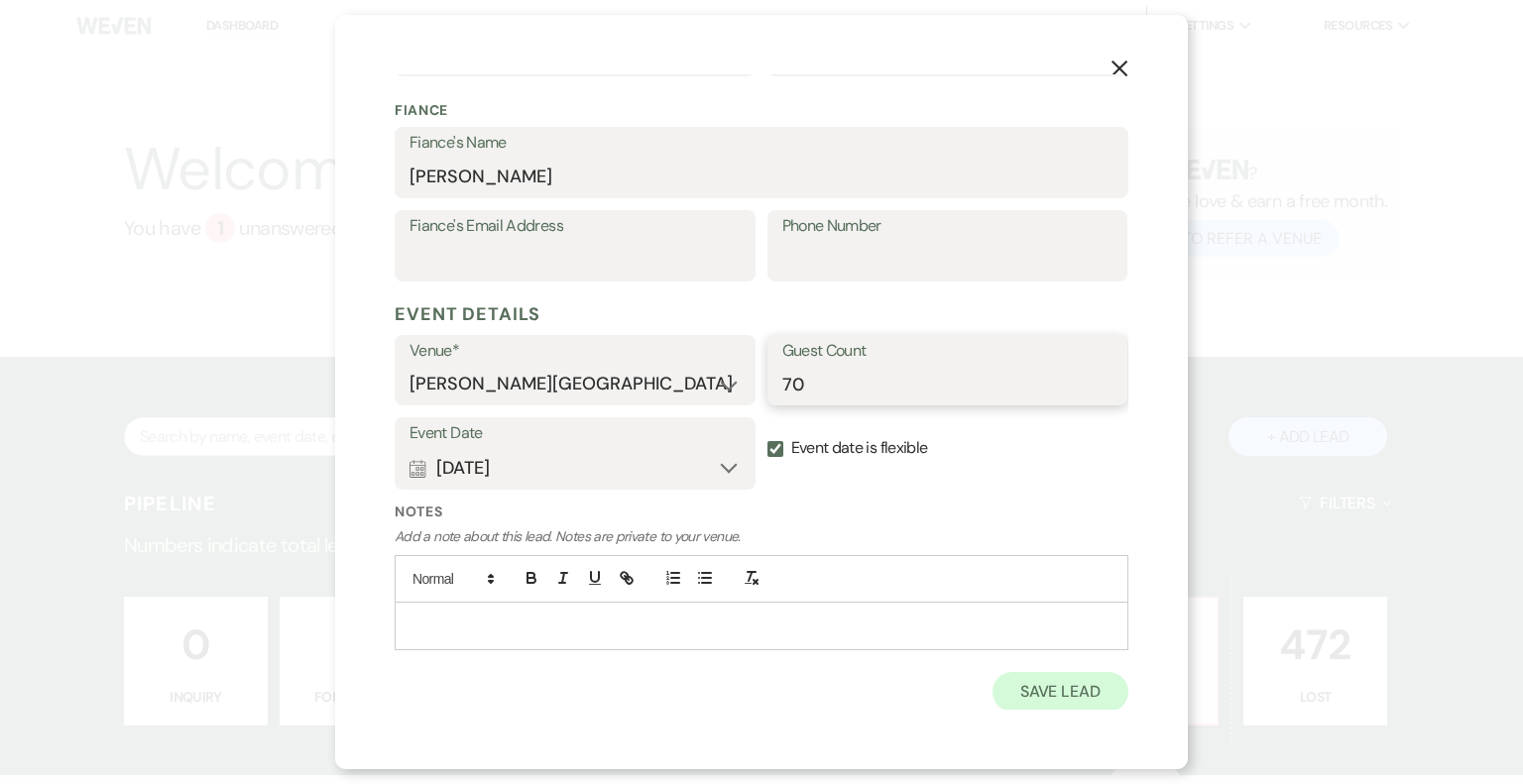 type on "70" 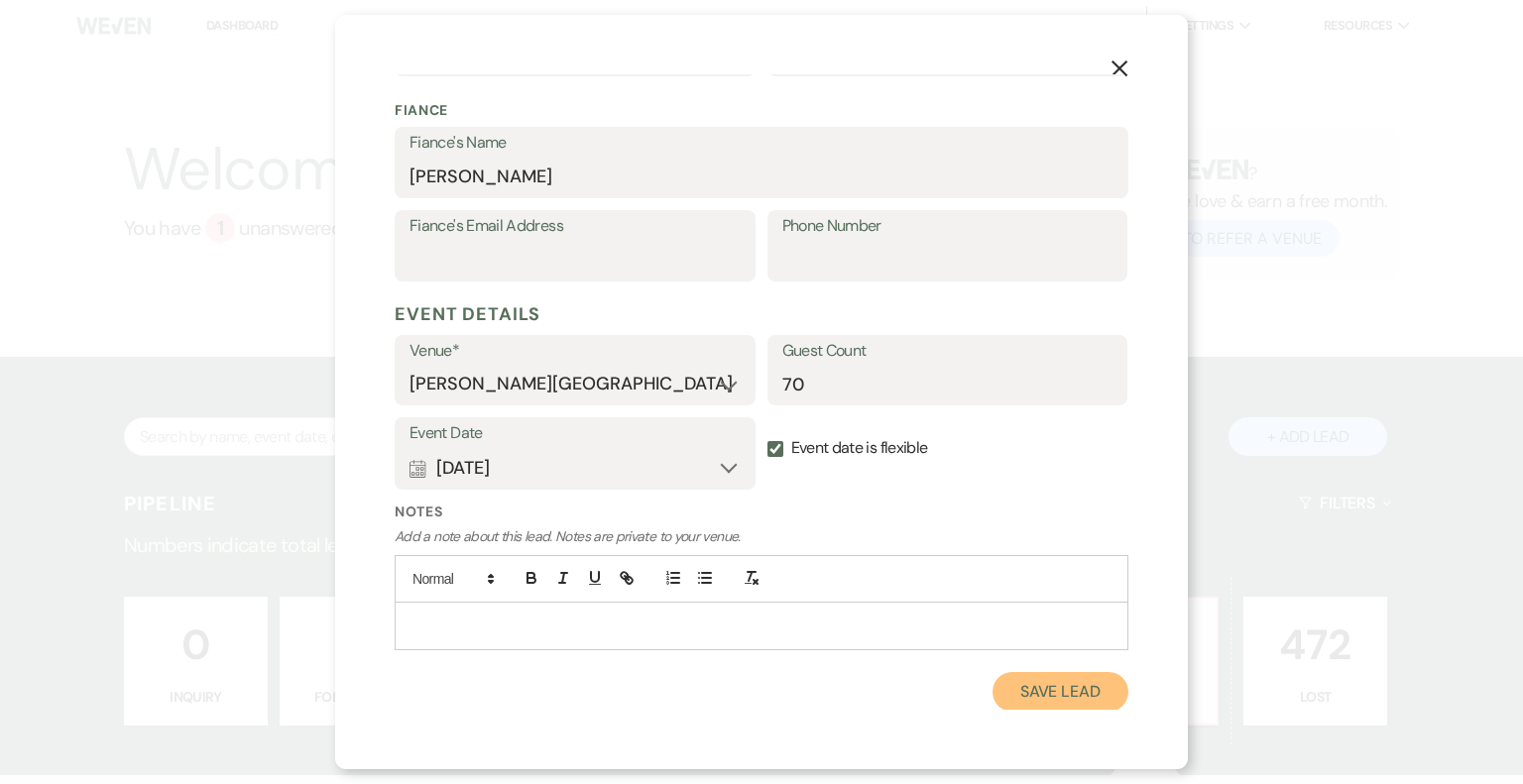 click on "Save Lead" at bounding box center (1060, 692) 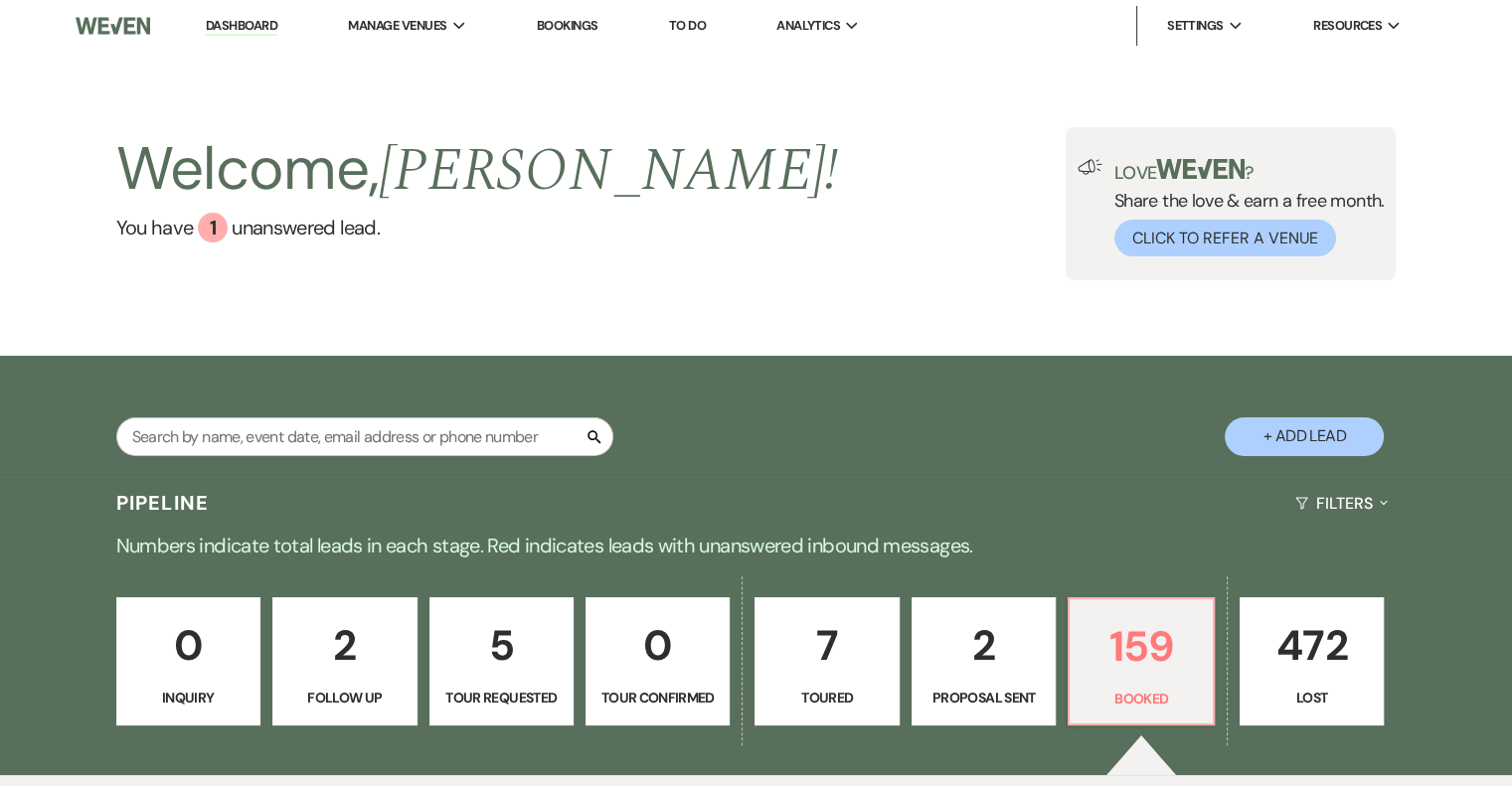 click on "7" at bounding box center [826, 645] 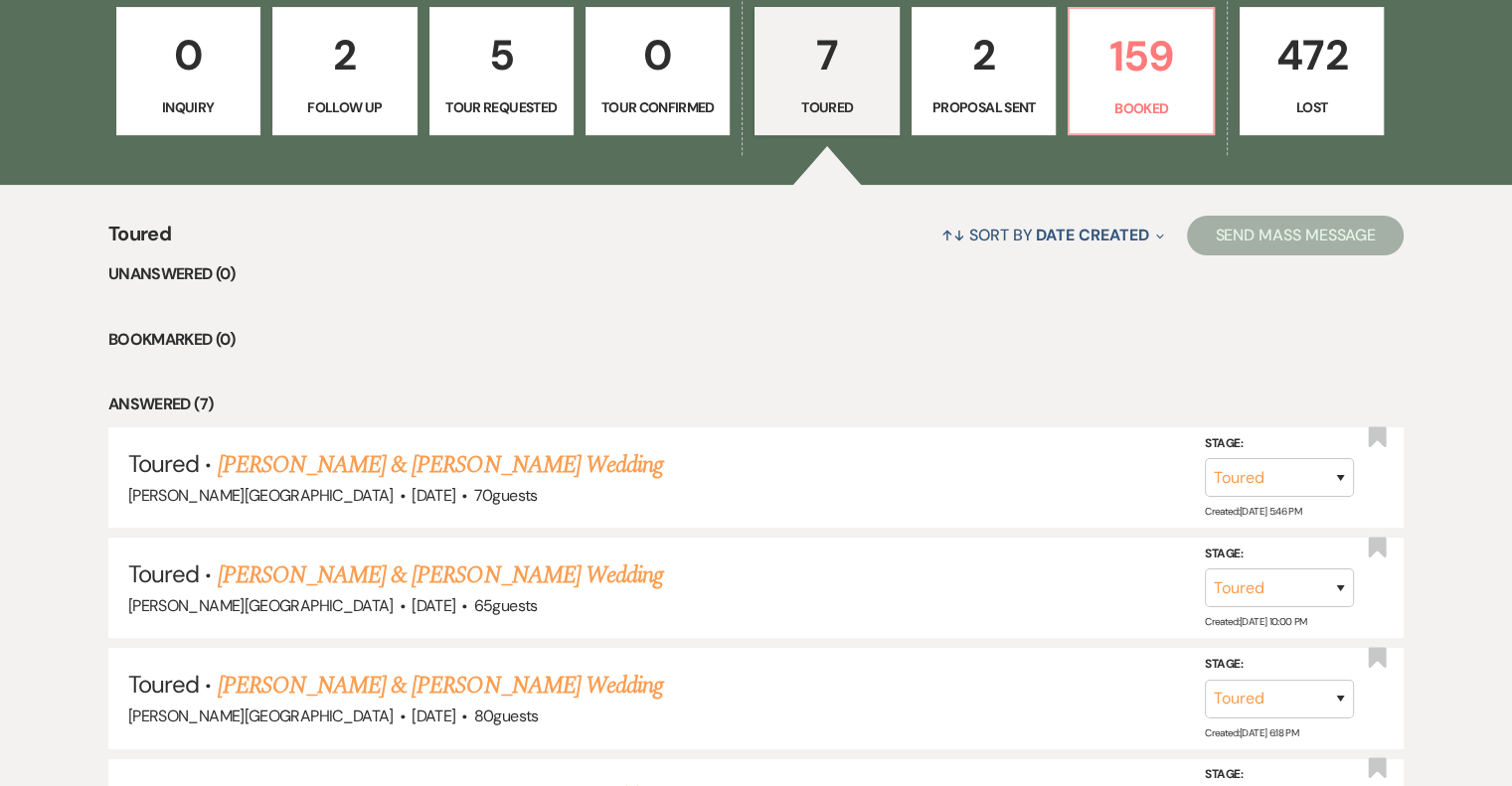 scroll, scrollTop: 596, scrollLeft: 0, axis: vertical 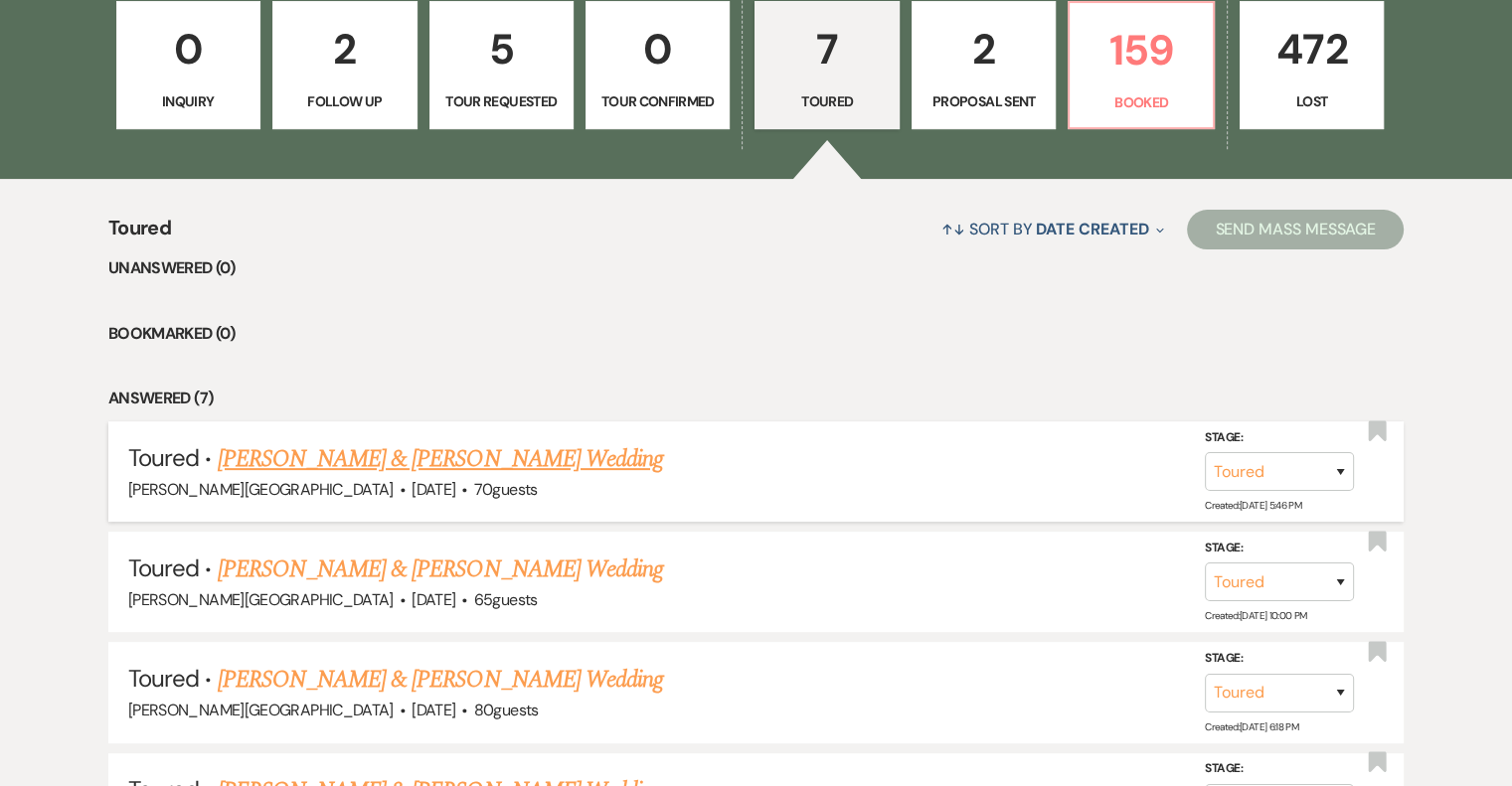 click on "[PERSON_NAME] & [PERSON_NAME] Wedding" at bounding box center (440, 459) 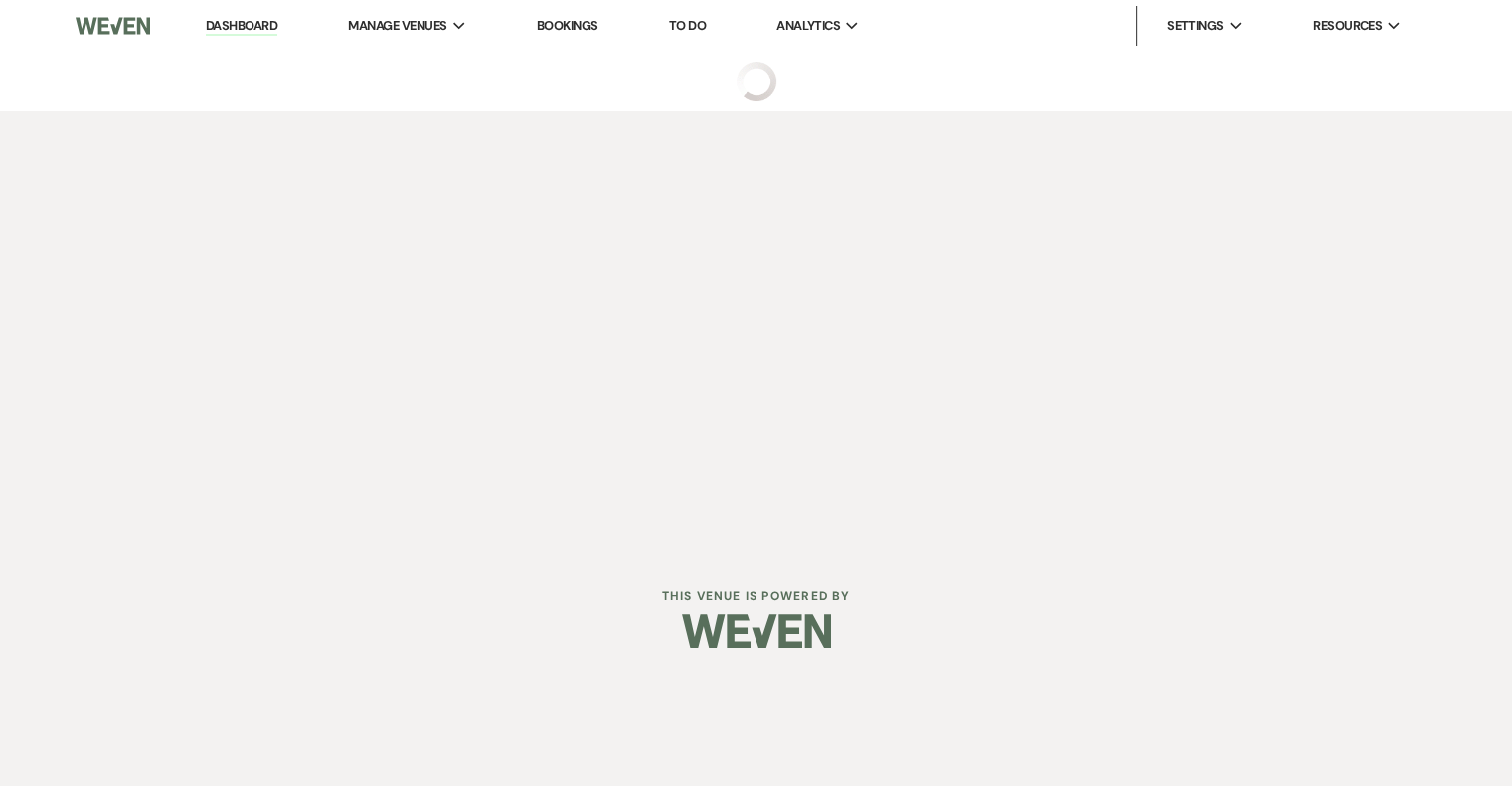 scroll, scrollTop: 0, scrollLeft: 0, axis: both 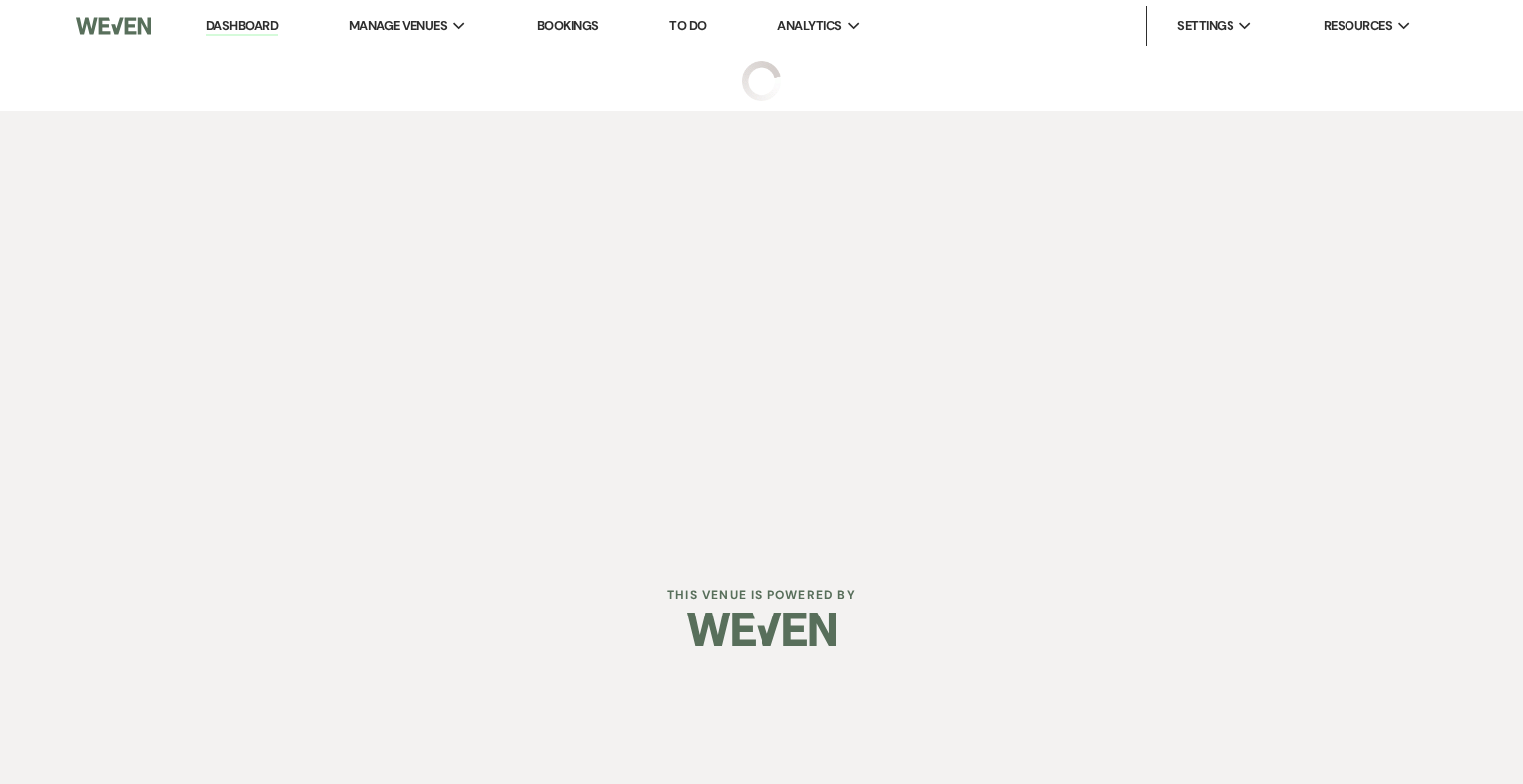 select on "5" 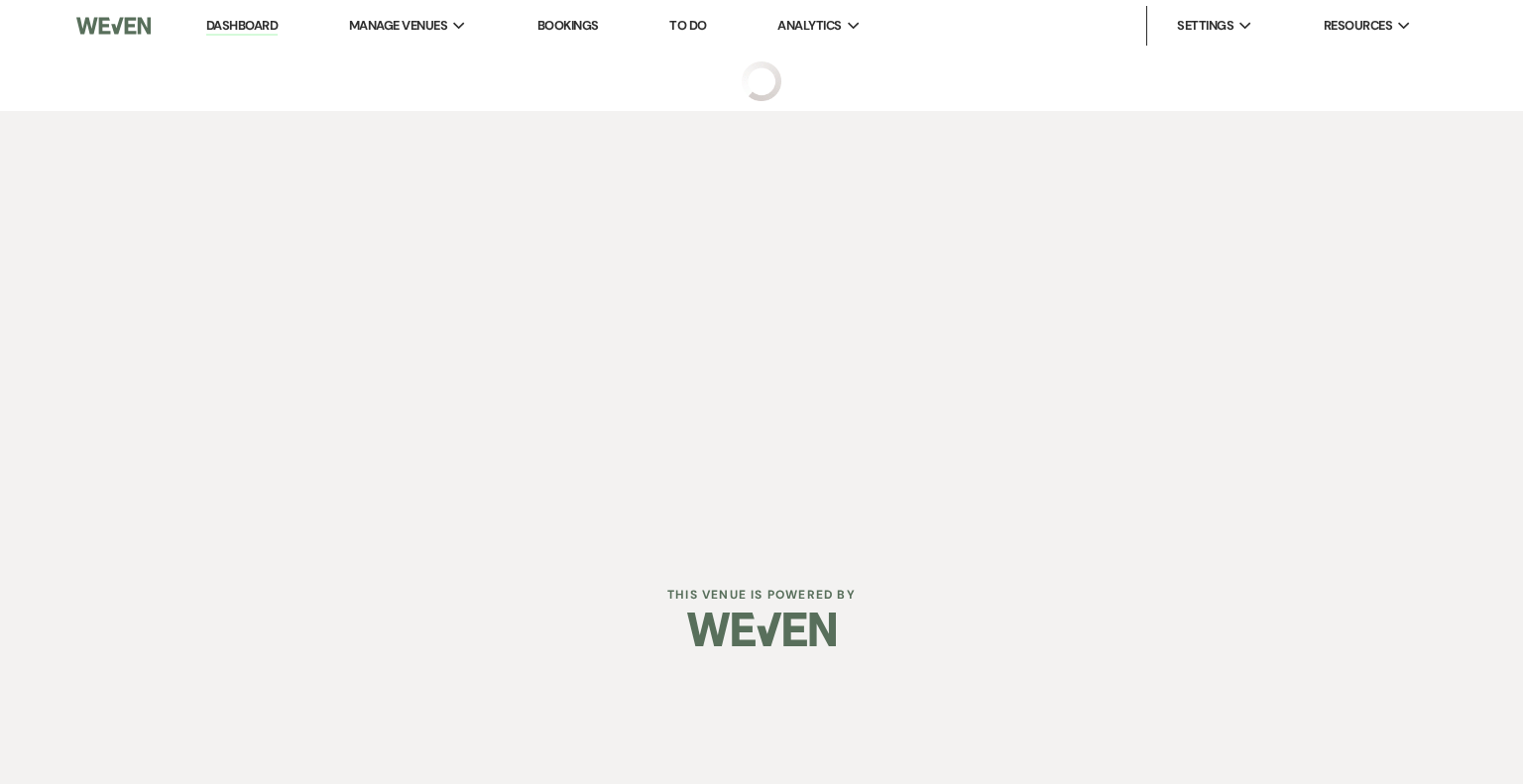 select on "12" 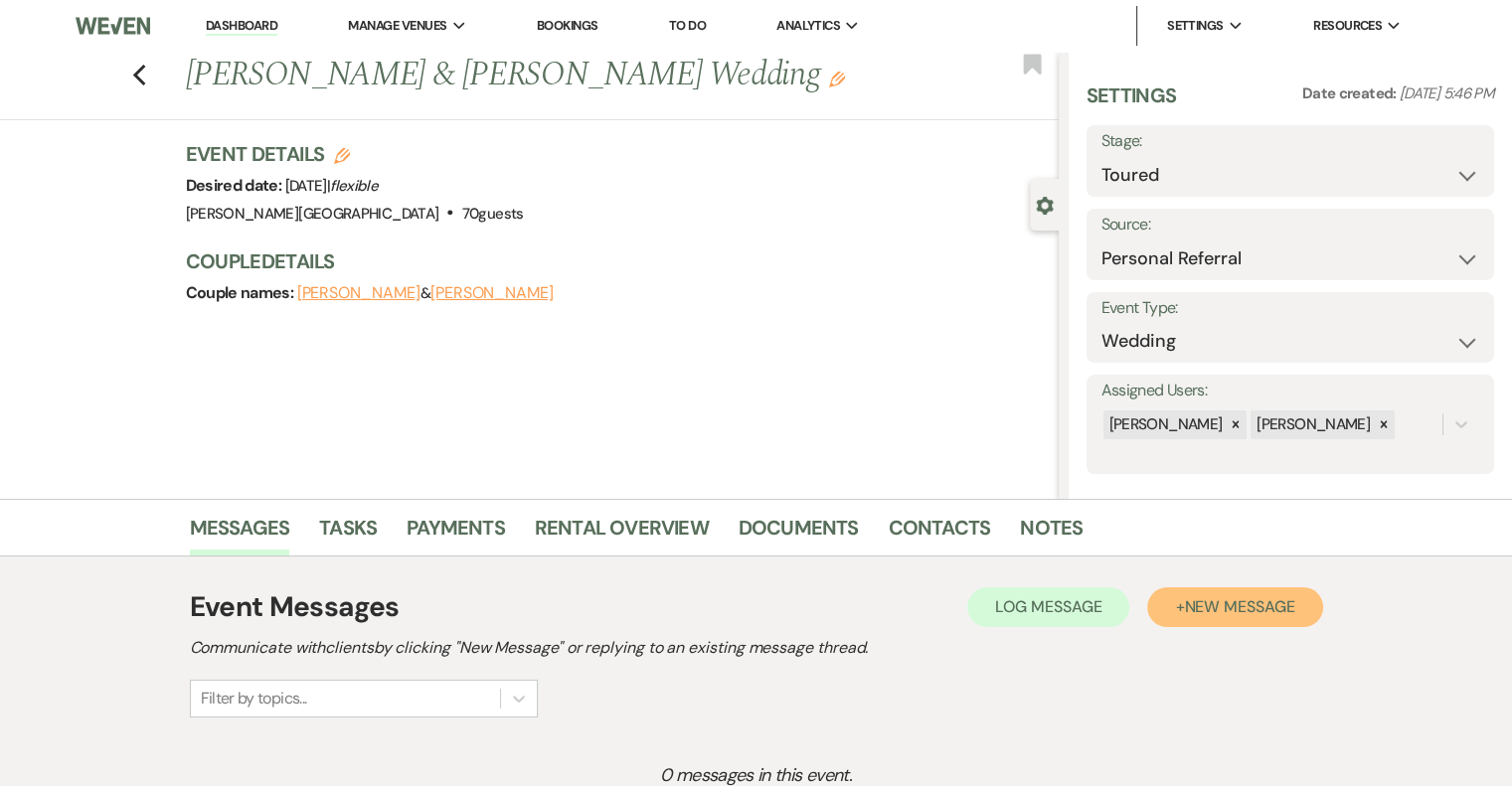 click on "New Message" at bounding box center (1239, 606) 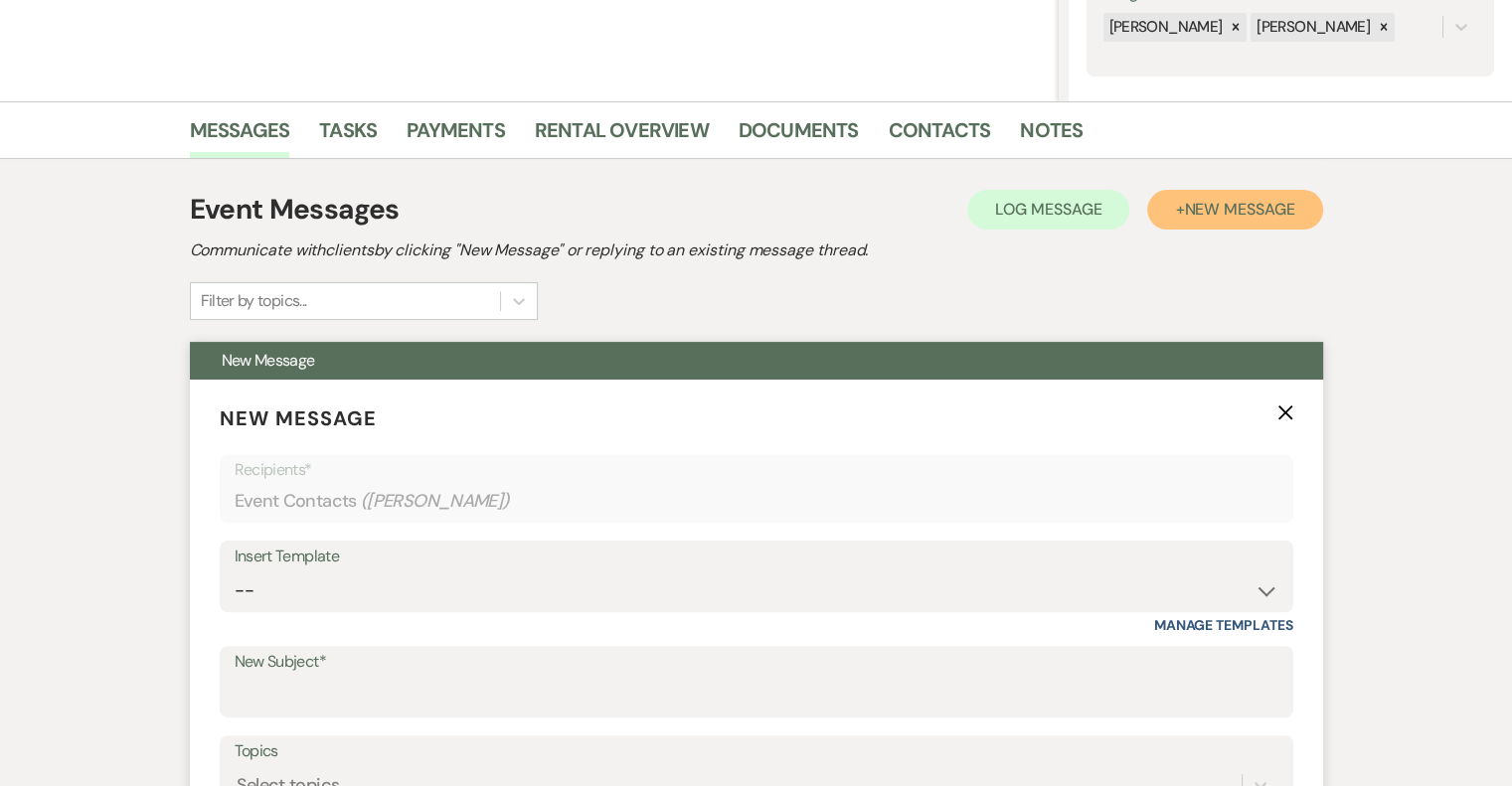 scroll, scrollTop: 696, scrollLeft: 0, axis: vertical 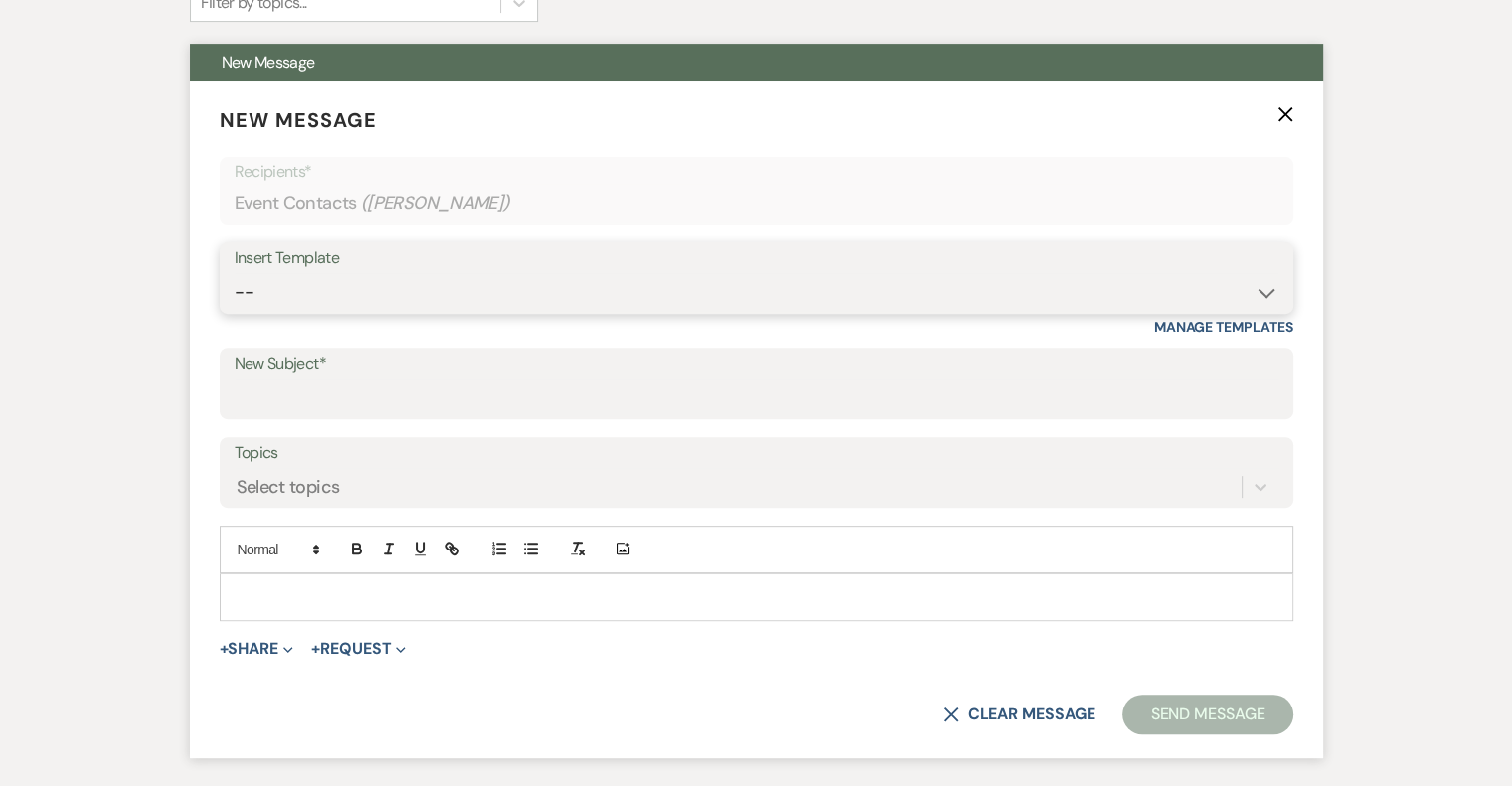 click on "-- Weven Planning Portal Introduction (Booked Events) Initial Inquiry Response Tour Request Response Follow Up [PERSON_NAME] Ranch Planning Portal Introduction Copy of Tour Request Response Copy of Initial Inquiry Response - date available Thank you for touring Walk-through Meeting - Schedule + Needed Information Contract Damage Deposit/Review Request Check-in Premier [DATE] Open House Annual Open House Officiant Coordinator Change Copy of Follow Up Ceremony Scripts Copy of Copy of Initial Inquiry Response - date not available Copy of Follow Up After-Hours Event Thank you for touring with bartending info" at bounding box center [756, 292] 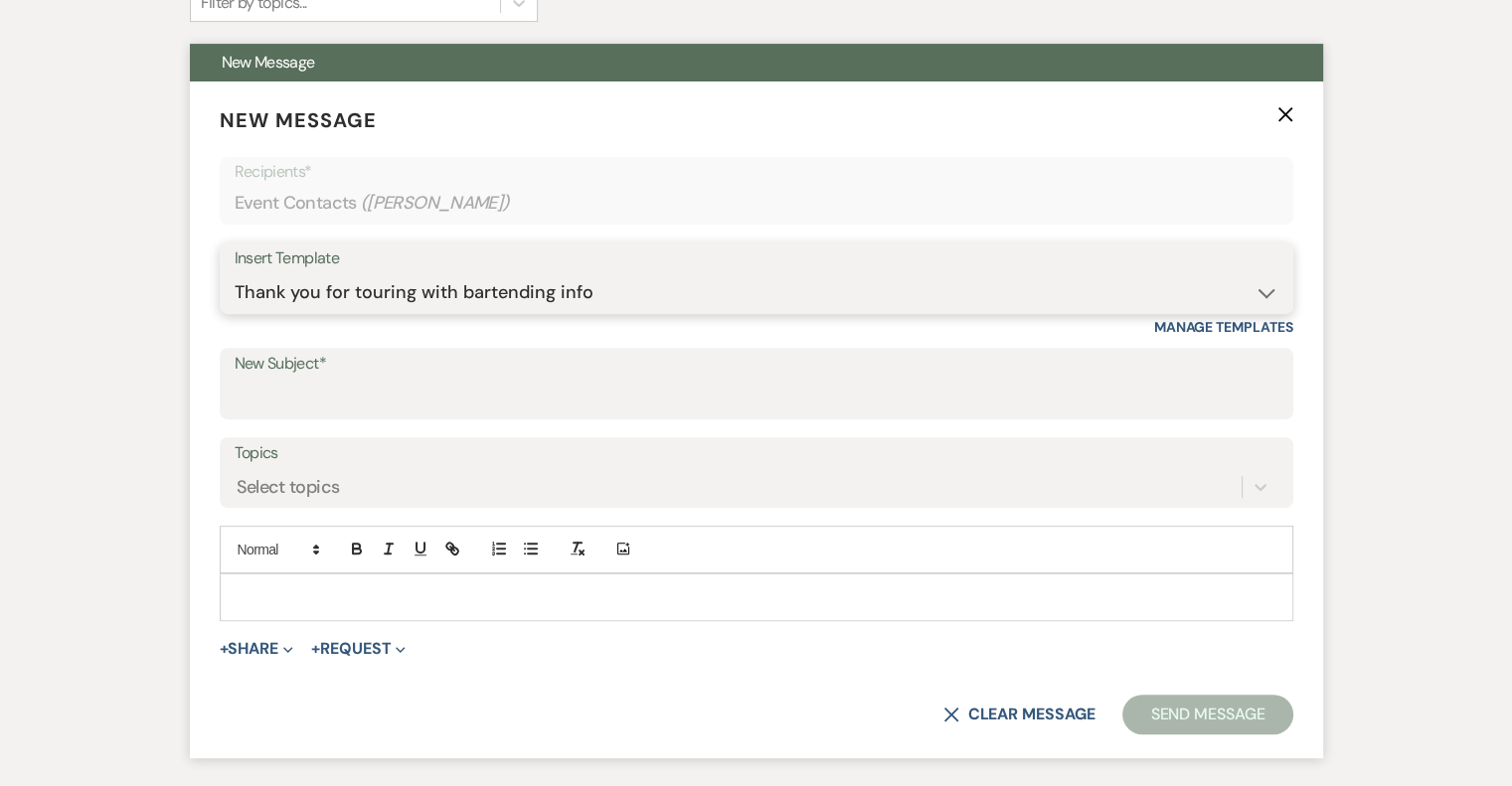 click on "-- Weven Planning Portal Introduction (Booked Events) Initial Inquiry Response Tour Request Response Follow Up [PERSON_NAME] Ranch Planning Portal Introduction Copy of Tour Request Response Copy of Initial Inquiry Response - date available Thank you for touring Walk-through Meeting - Schedule + Needed Information Contract Damage Deposit/Review Request Check-in Premier [DATE] Open House Annual Open House Officiant Coordinator Change Copy of Follow Up Ceremony Scripts Copy of Copy of Initial Inquiry Response - date not available Copy of Follow Up After-Hours Event Thank you for touring with bartending info" at bounding box center (756, 292) 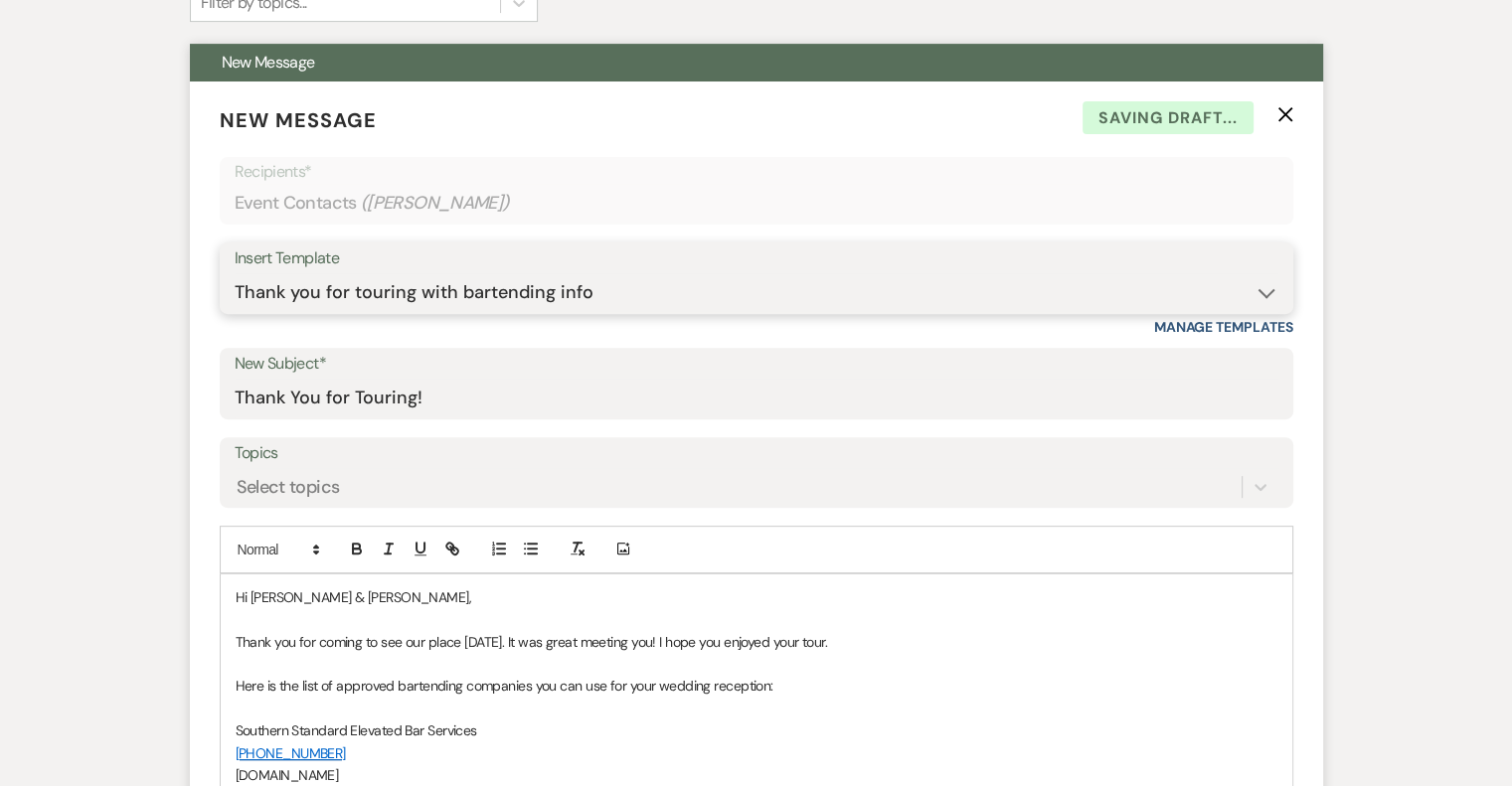 scroll, scrollTop: 894, scrollLeft: 0, axis: vertical 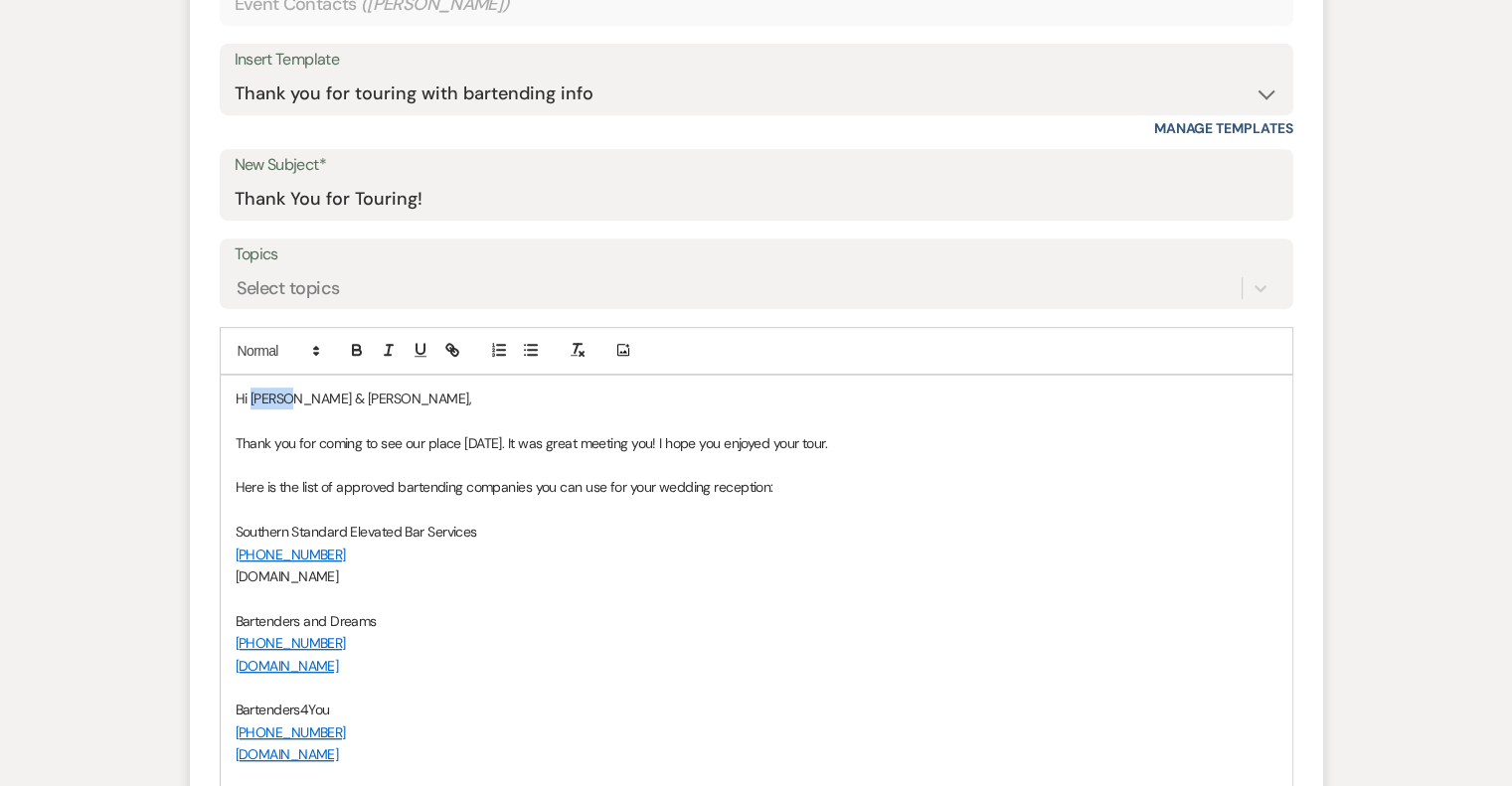 drag, startPoint x: 293, startPoint y: 394, endPoint x: 250, endPoint y: 393, distance: 43.01163 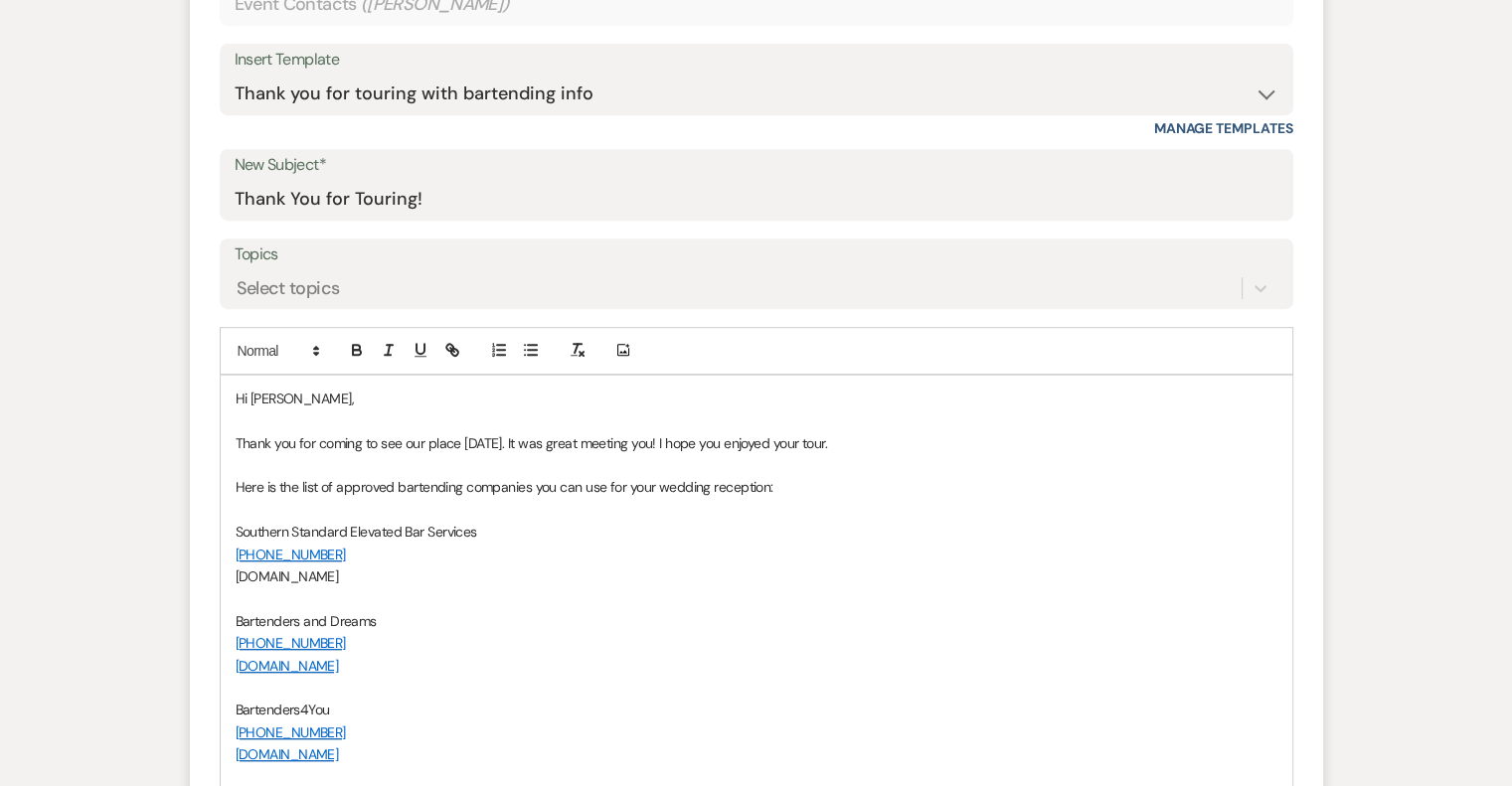 click on "Thank you for coming to see our place [DATE]. It was great meeting you! I hope you enjoyed your tour." at bounding box center [531, 443] 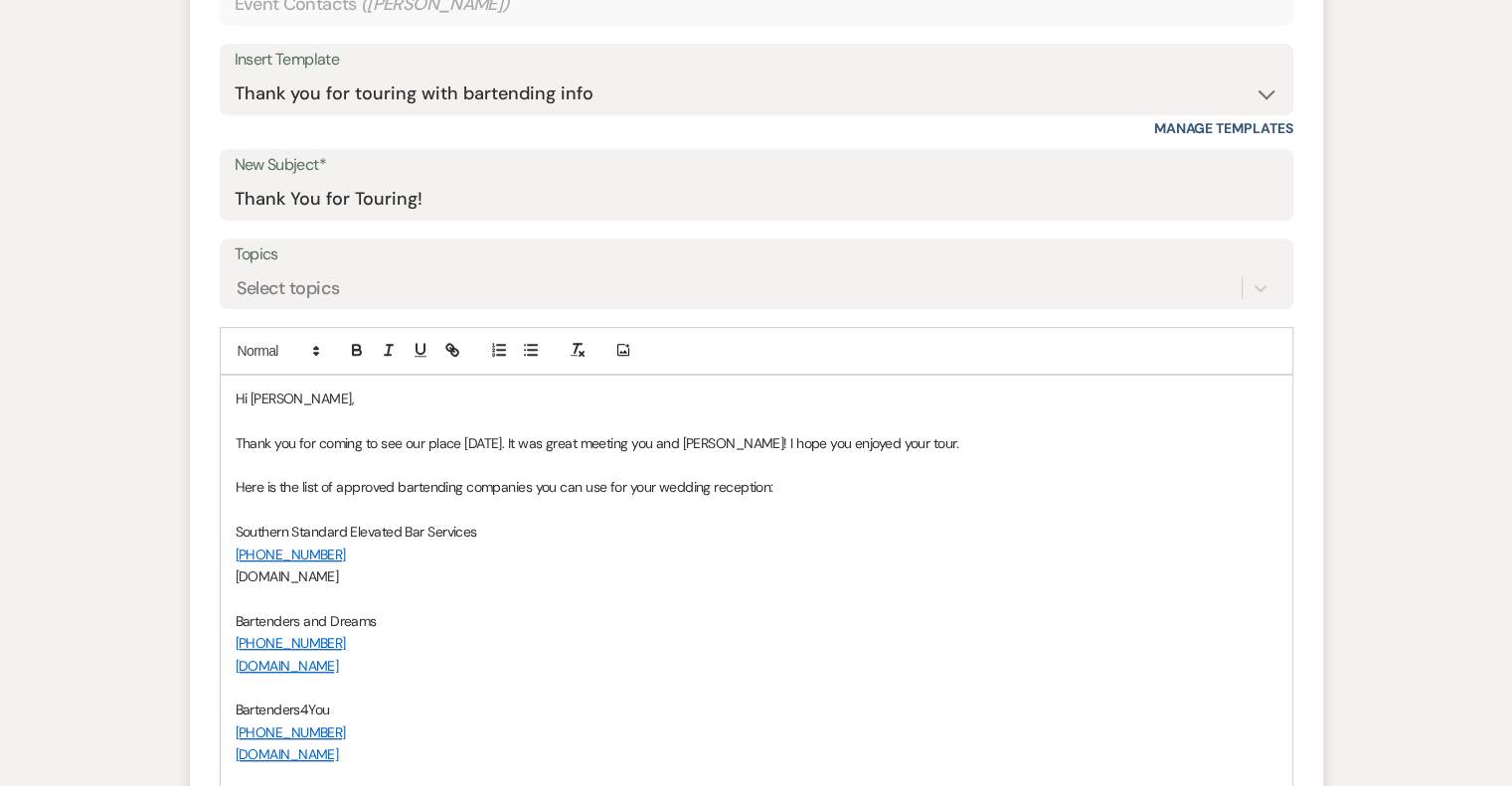 click at bounding box center [756, 465] 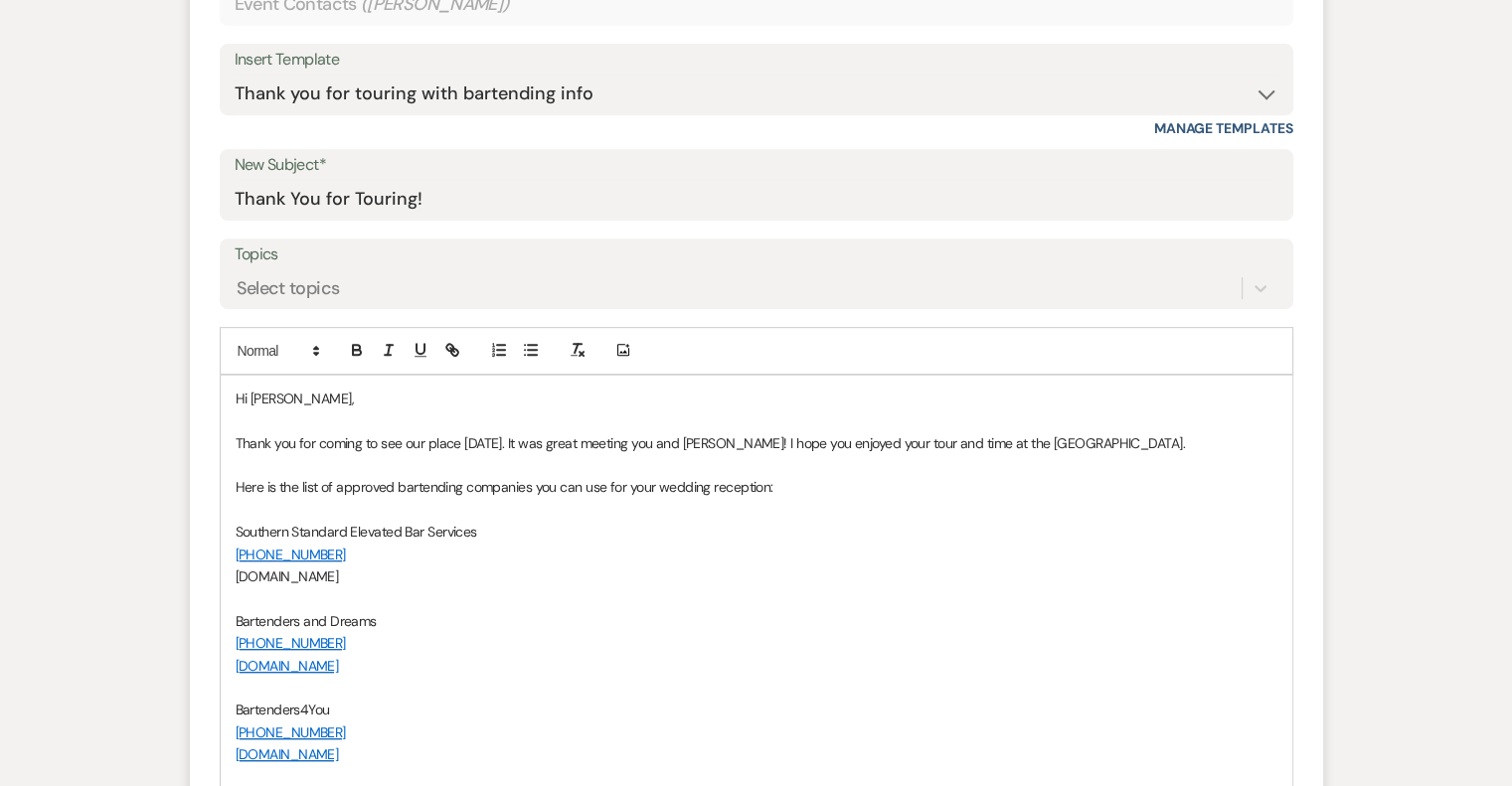 click at bounding box center [756, 510] 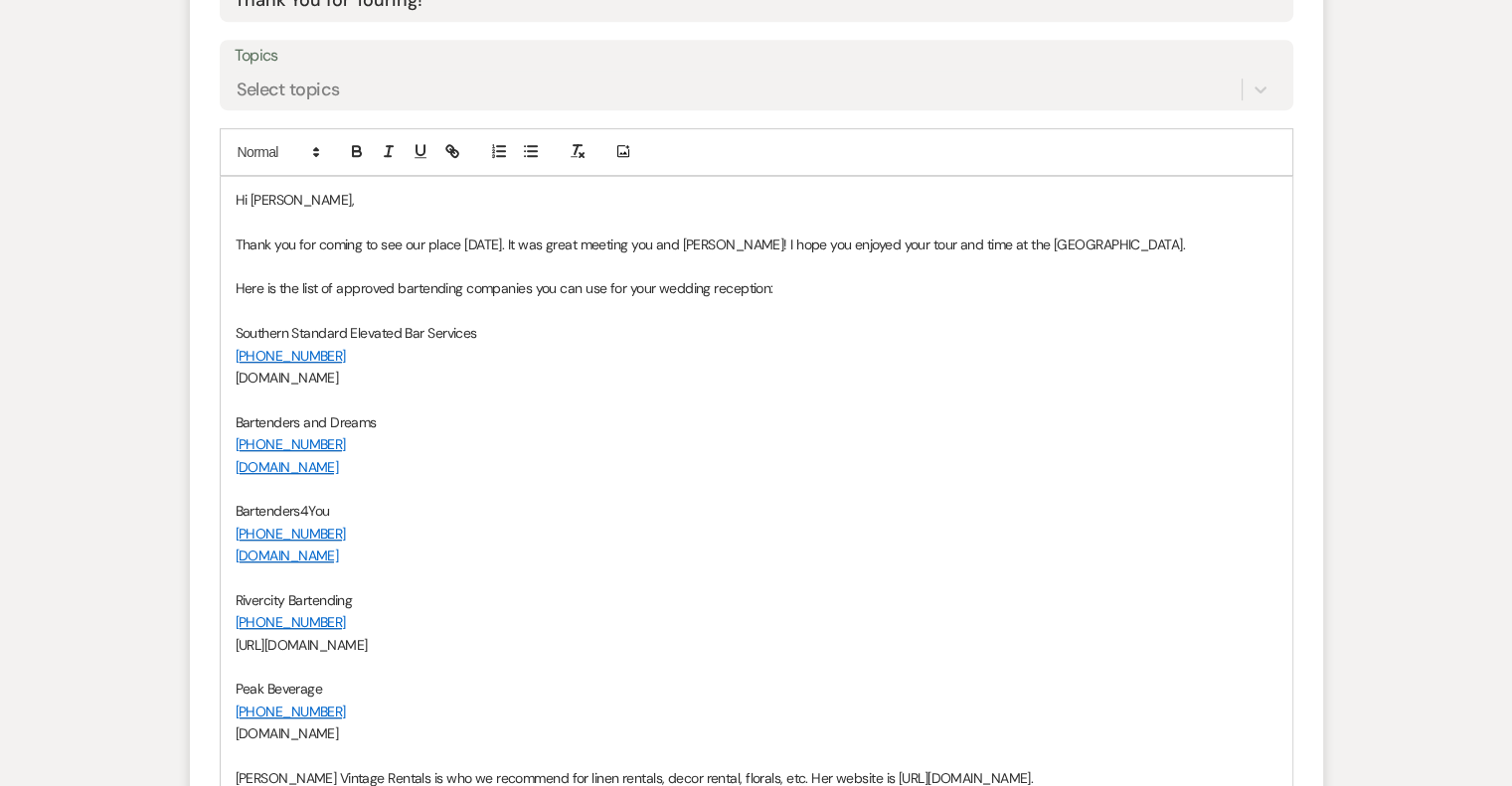 scroll, scrollTop: 1391, scrollLeft: 0, axis: vertical 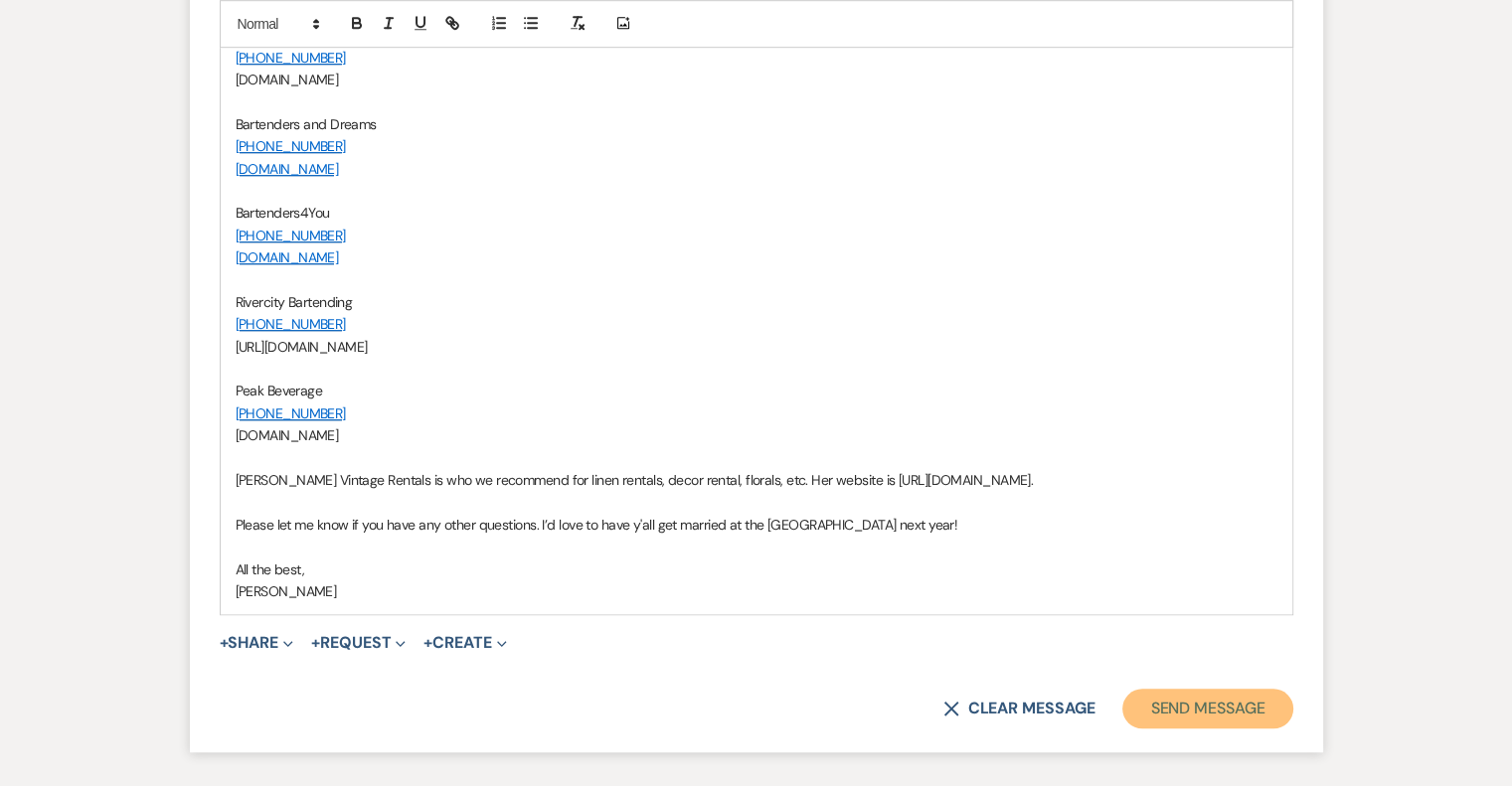 click on "Send Message" at bounding box center [1207, 708] 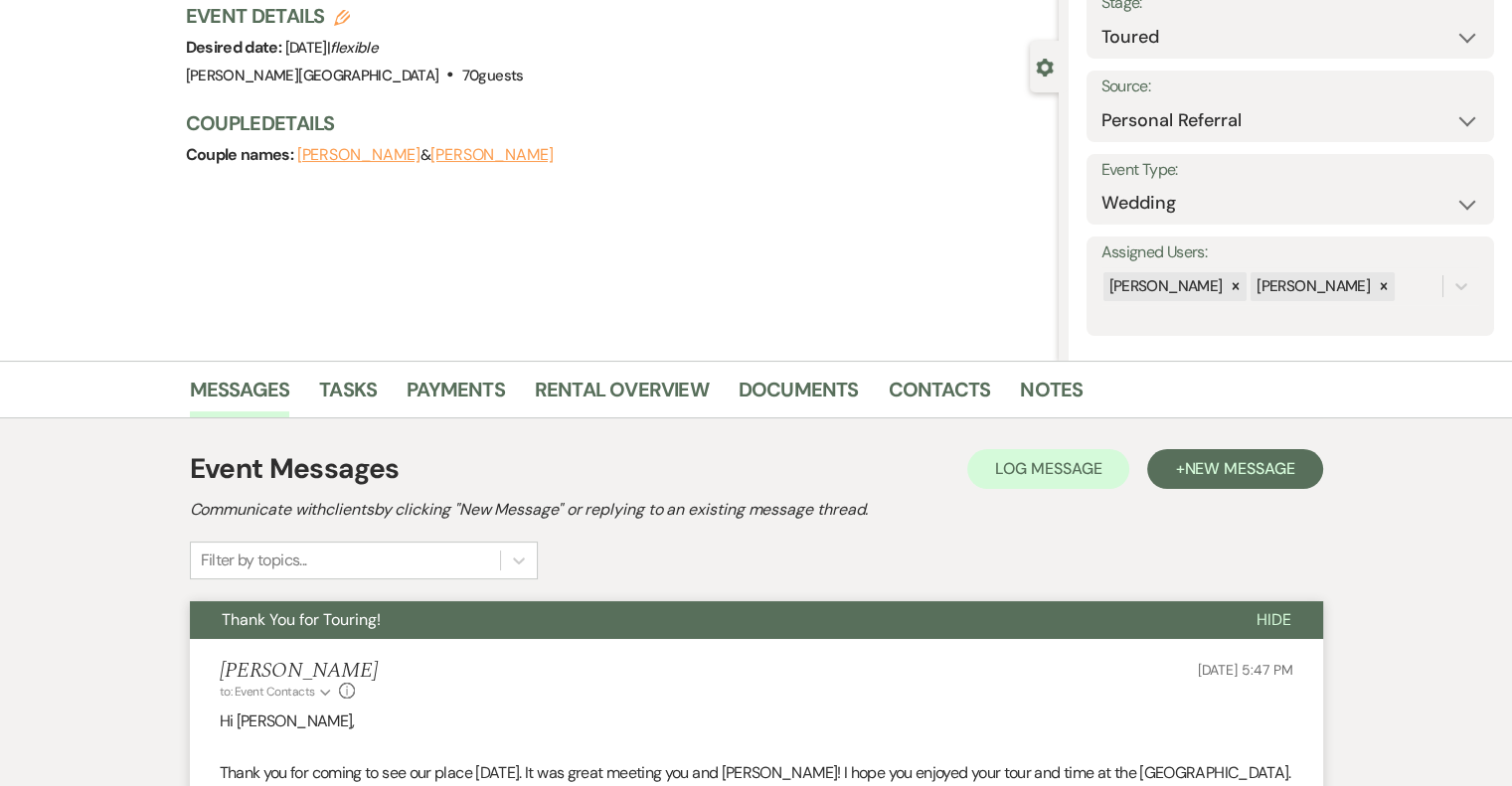 scroll, scrollTop: 0, scrollLeft: 0, axis: both 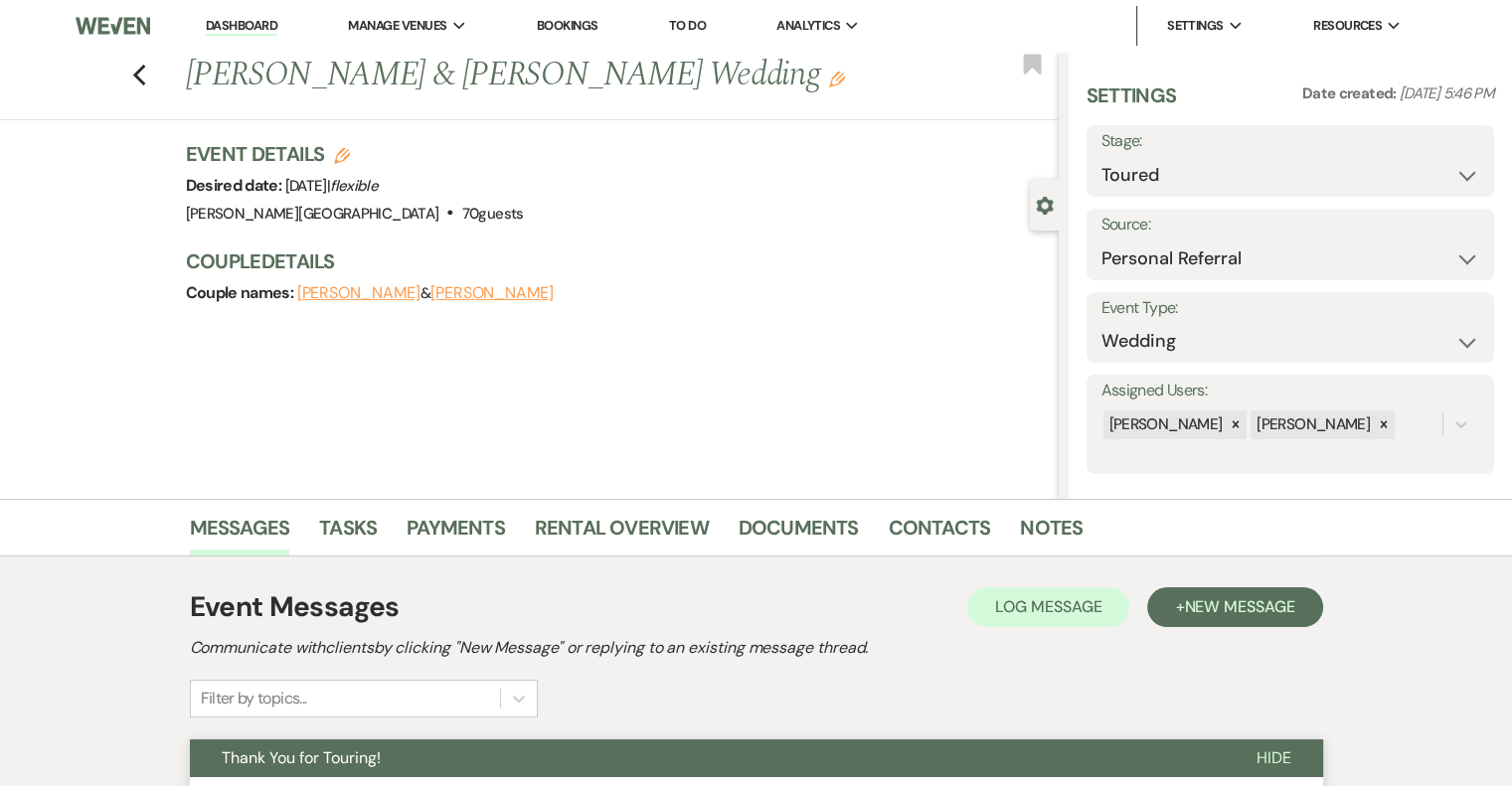 click on "Dashboard" at bounding box center (242, 26) 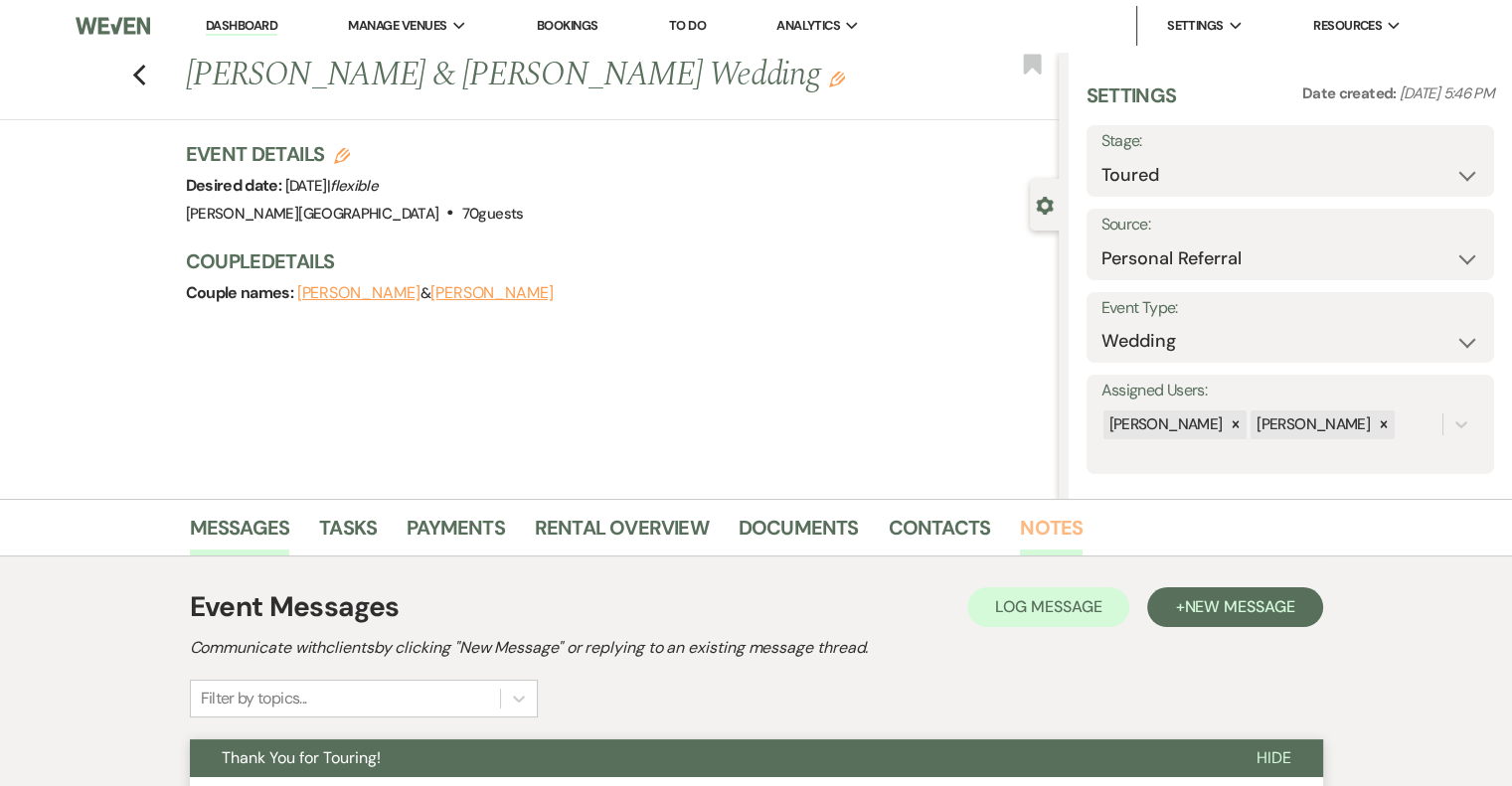 click on "Notes" at bounding box center [1051, 534] 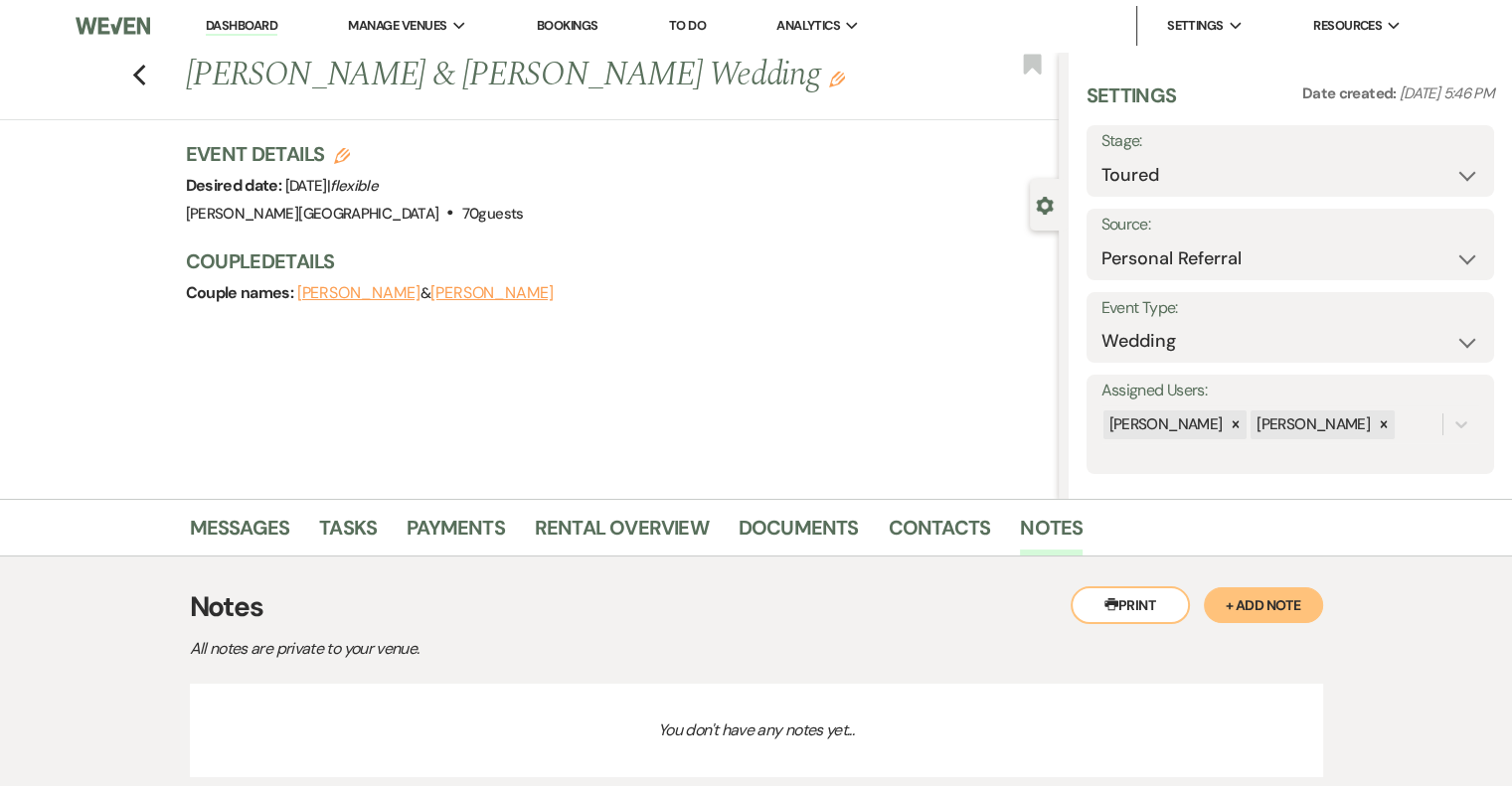 click on "+ Add Note" at bounding box center [1263, 605] 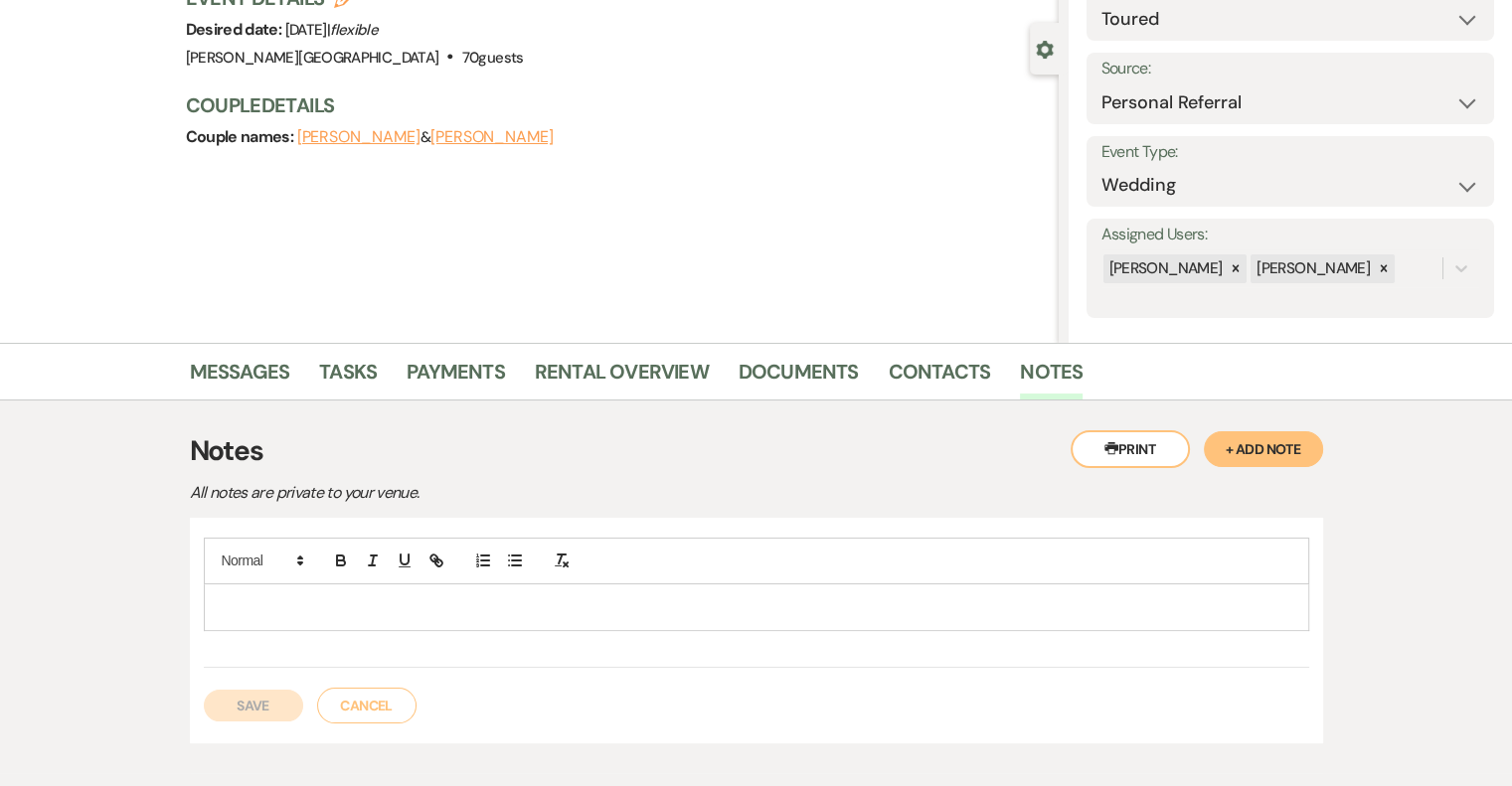 scroll, scrollTop: 199, scrollLeft: 0, axis: vertical 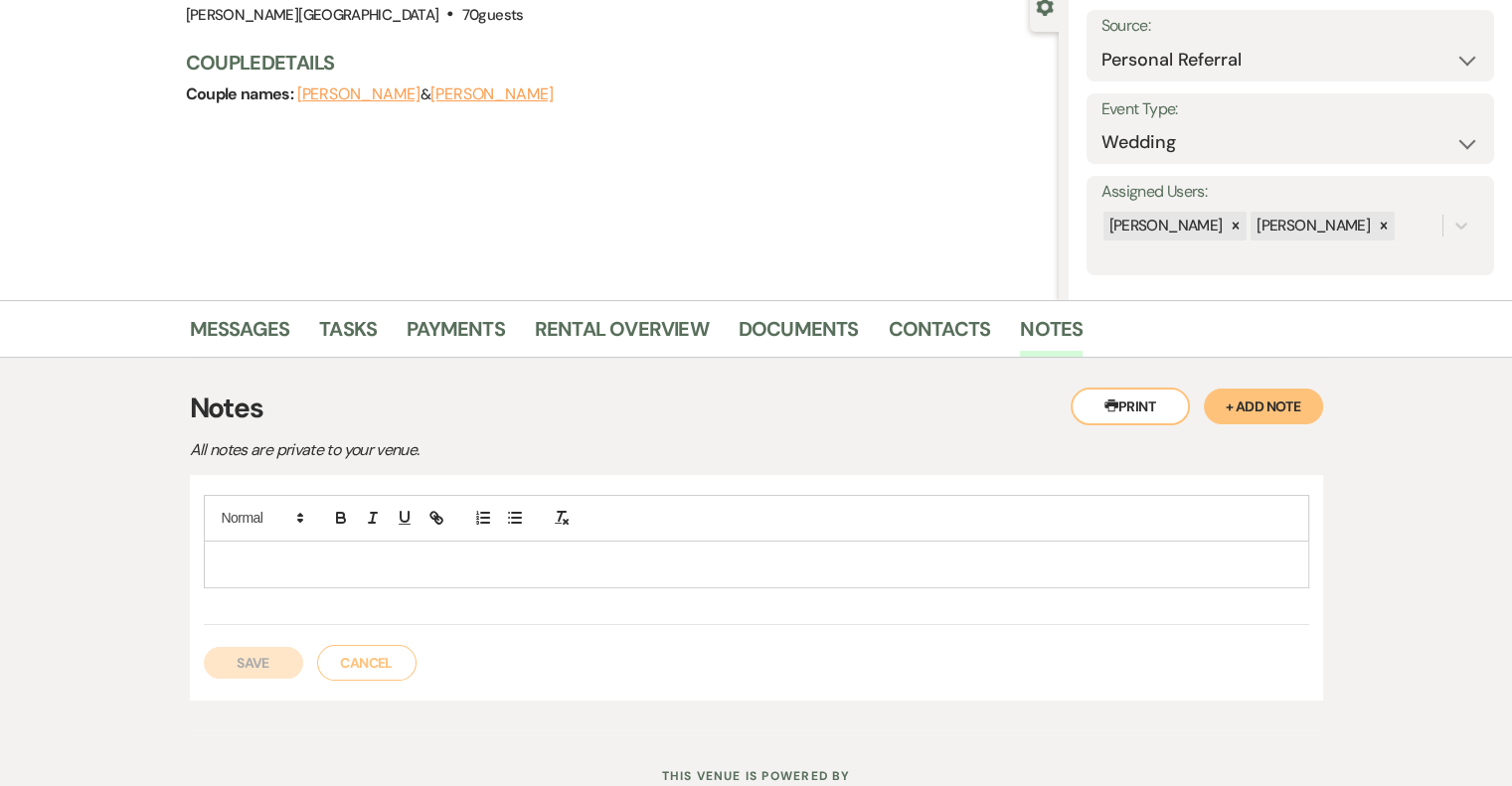 click at bounding box center [756, 564] 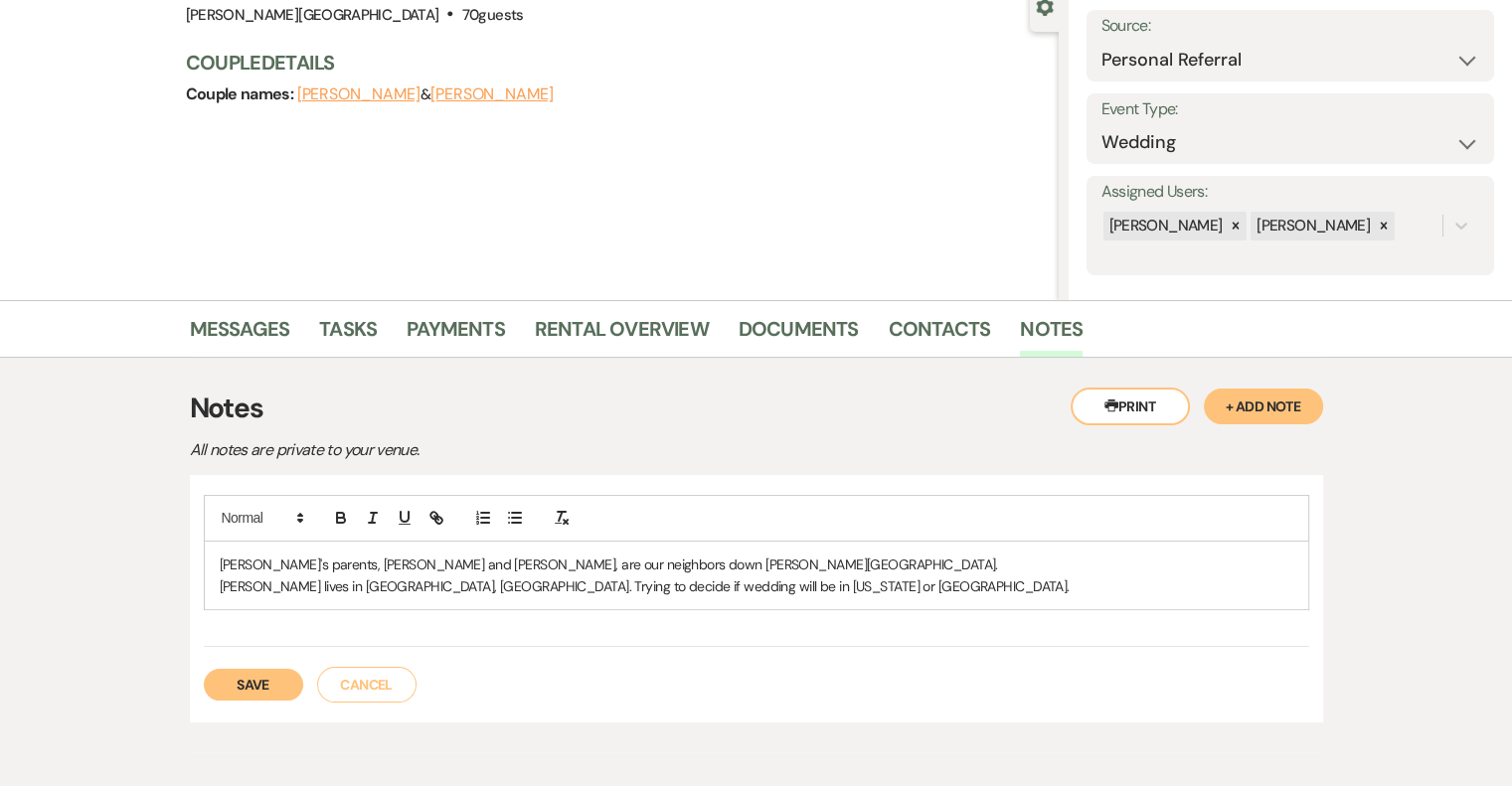 click on "Save" at bounding box center (253, 685) 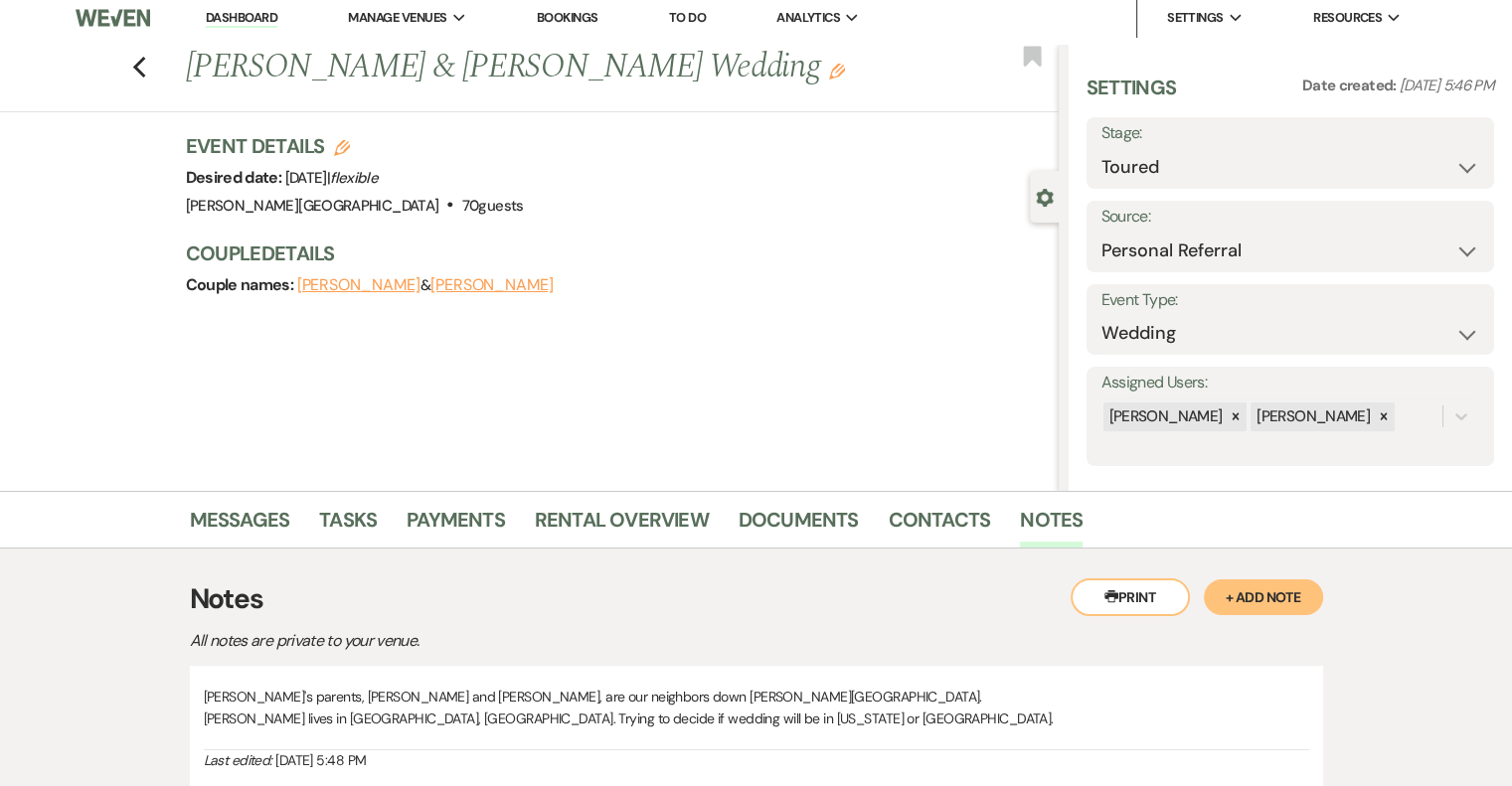 scroll, scrollTop: 0, scrollLeft: 0, axis: both 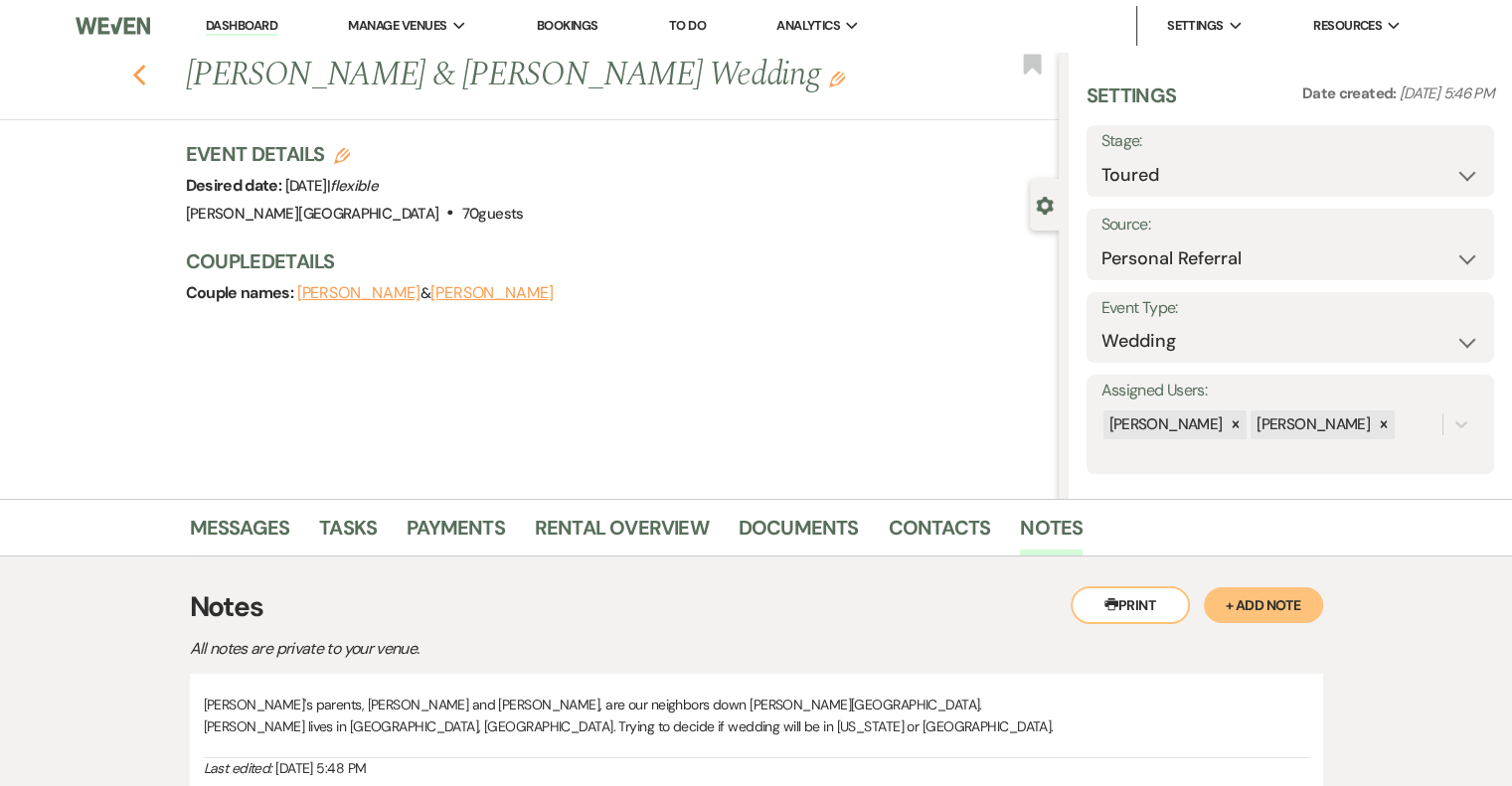 click on "Previous" 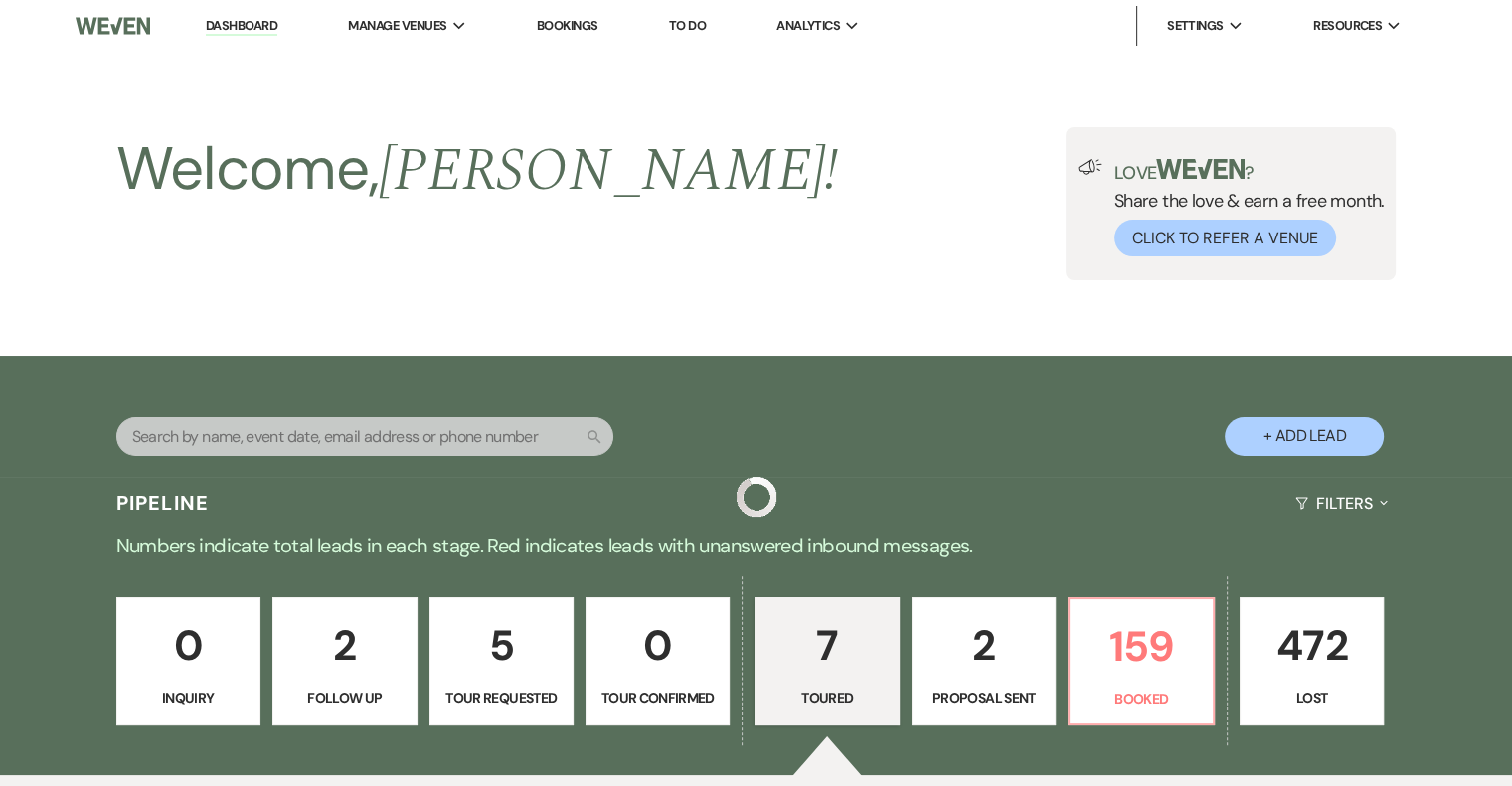 scroll, scrollTop: 596, scrollLeft: 0, axis: vertical 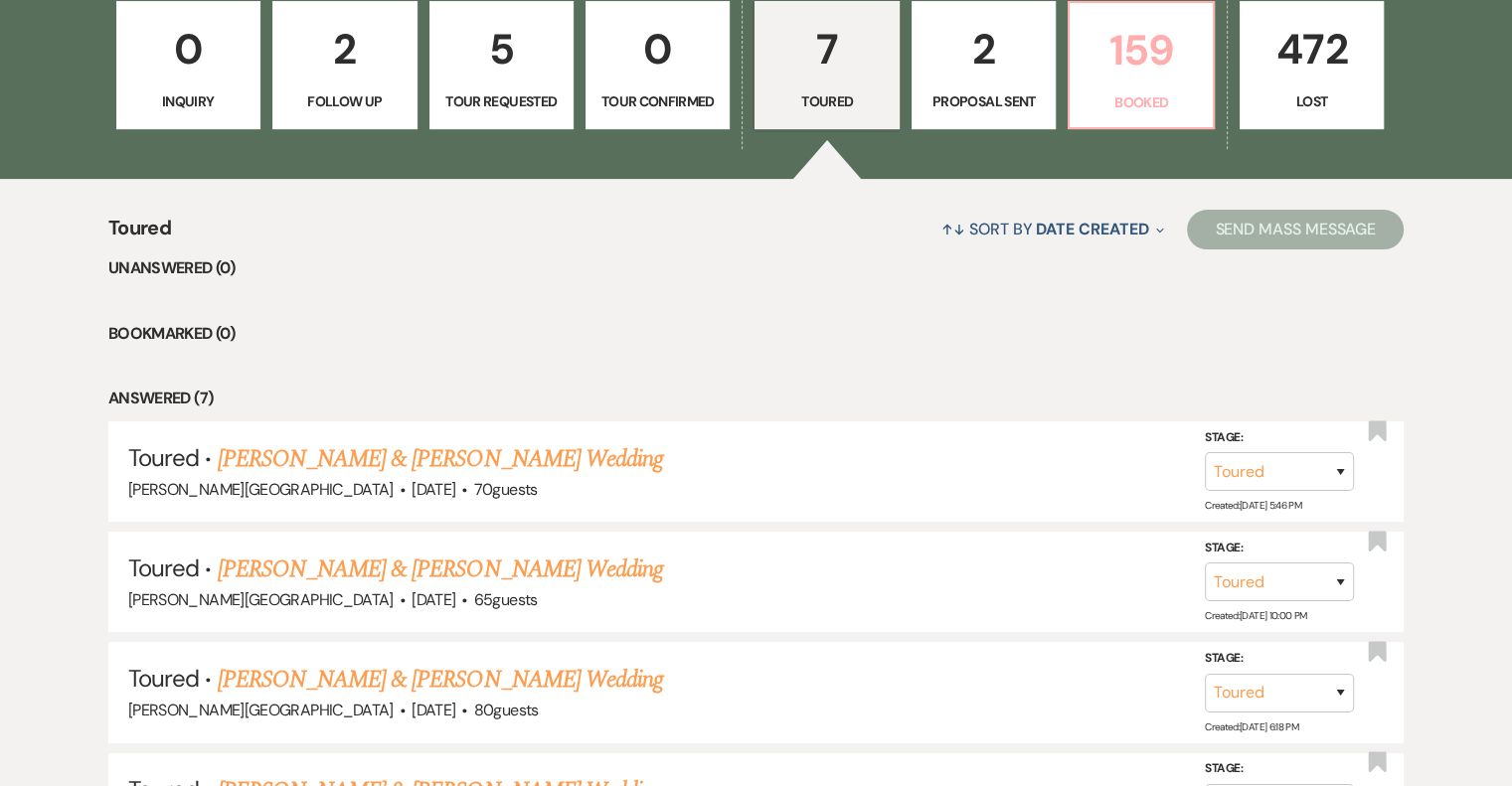 click on "159" at bounding box center (1140, 50) 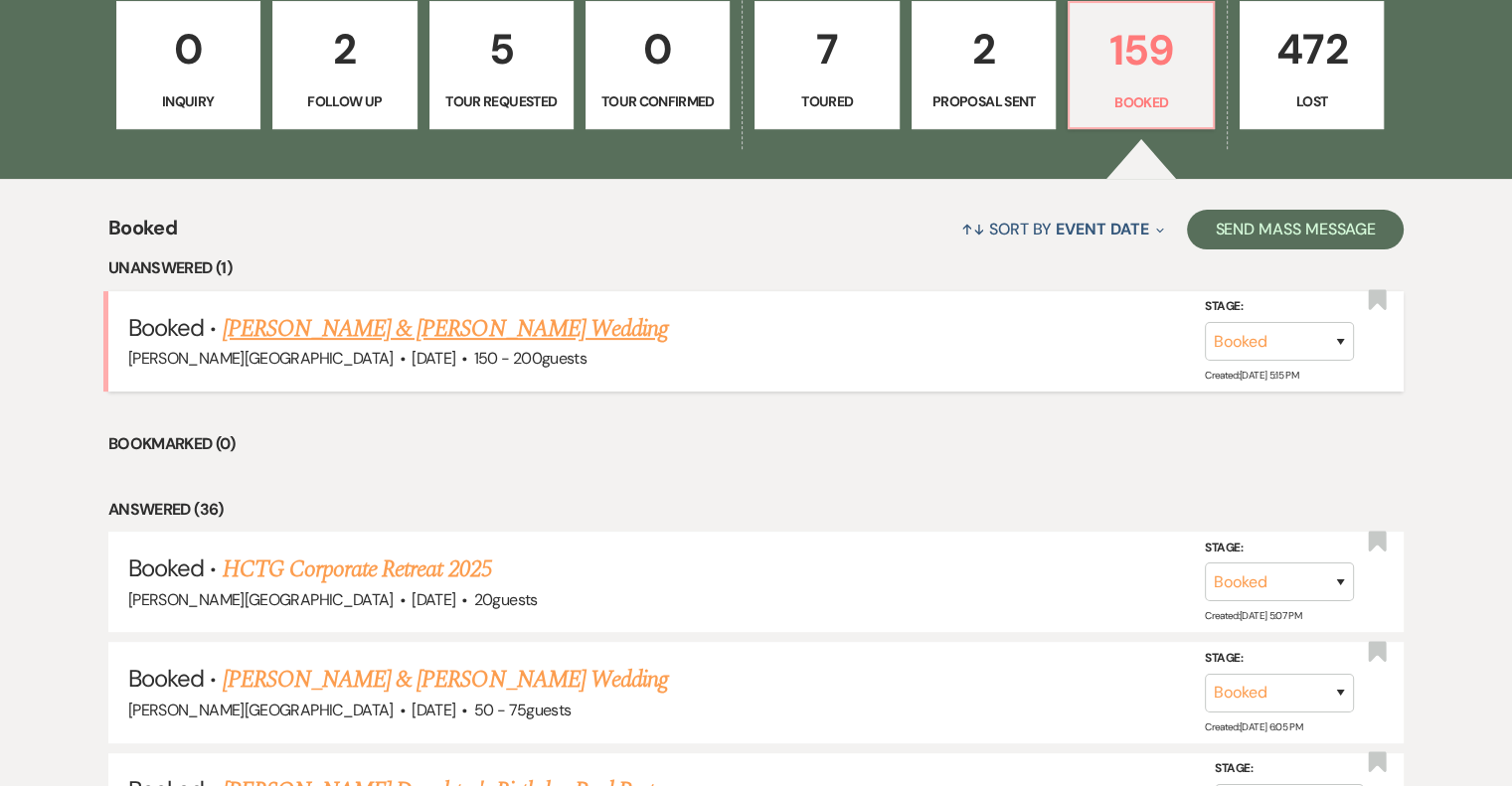 click on "[PERSON_NAME] & [PERSON_NAME] Wedding" at bounding box center (445, 329) 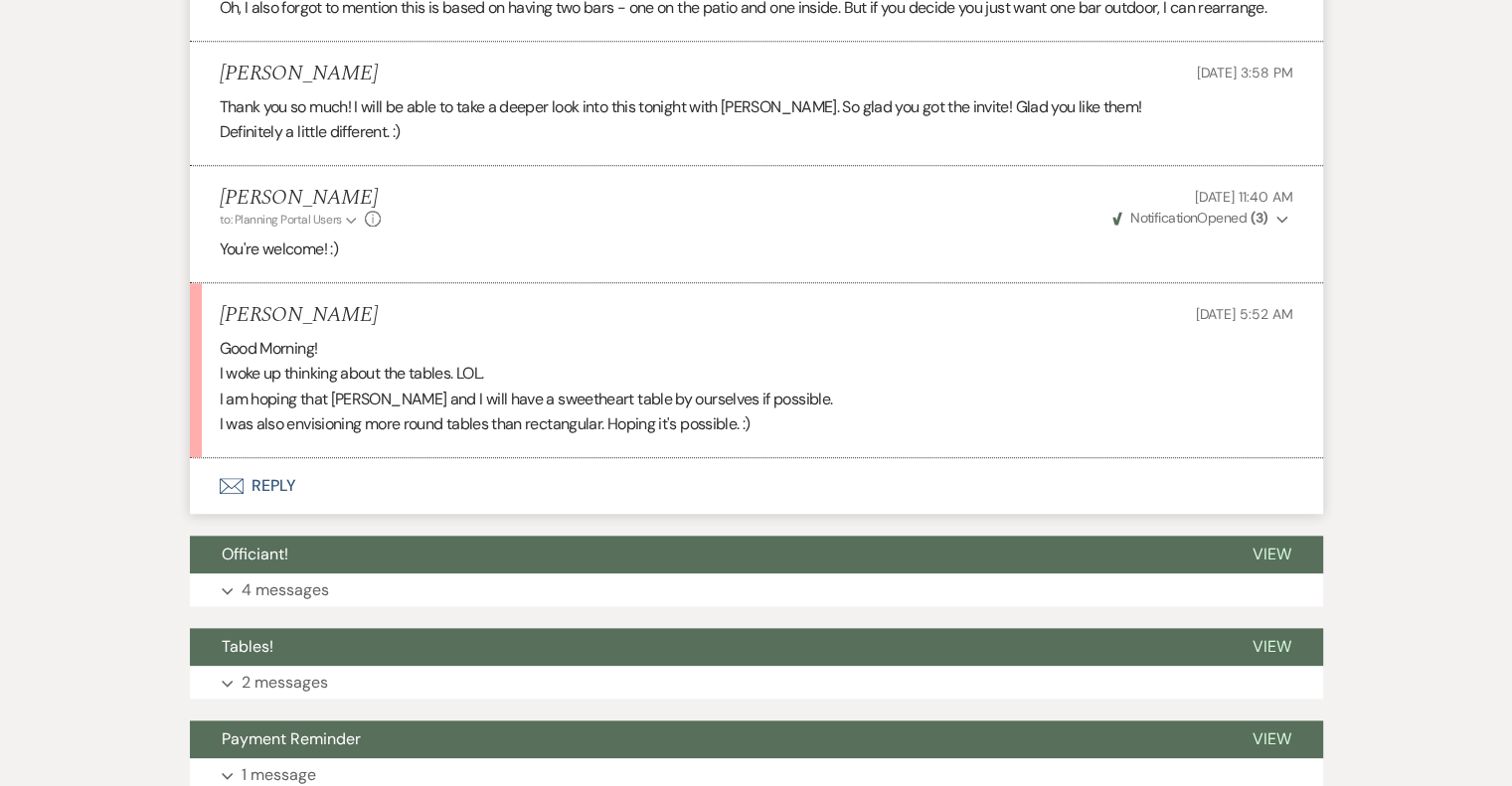scroll, scrollTop: 2188, scrollLeft: 0, axis: vertical 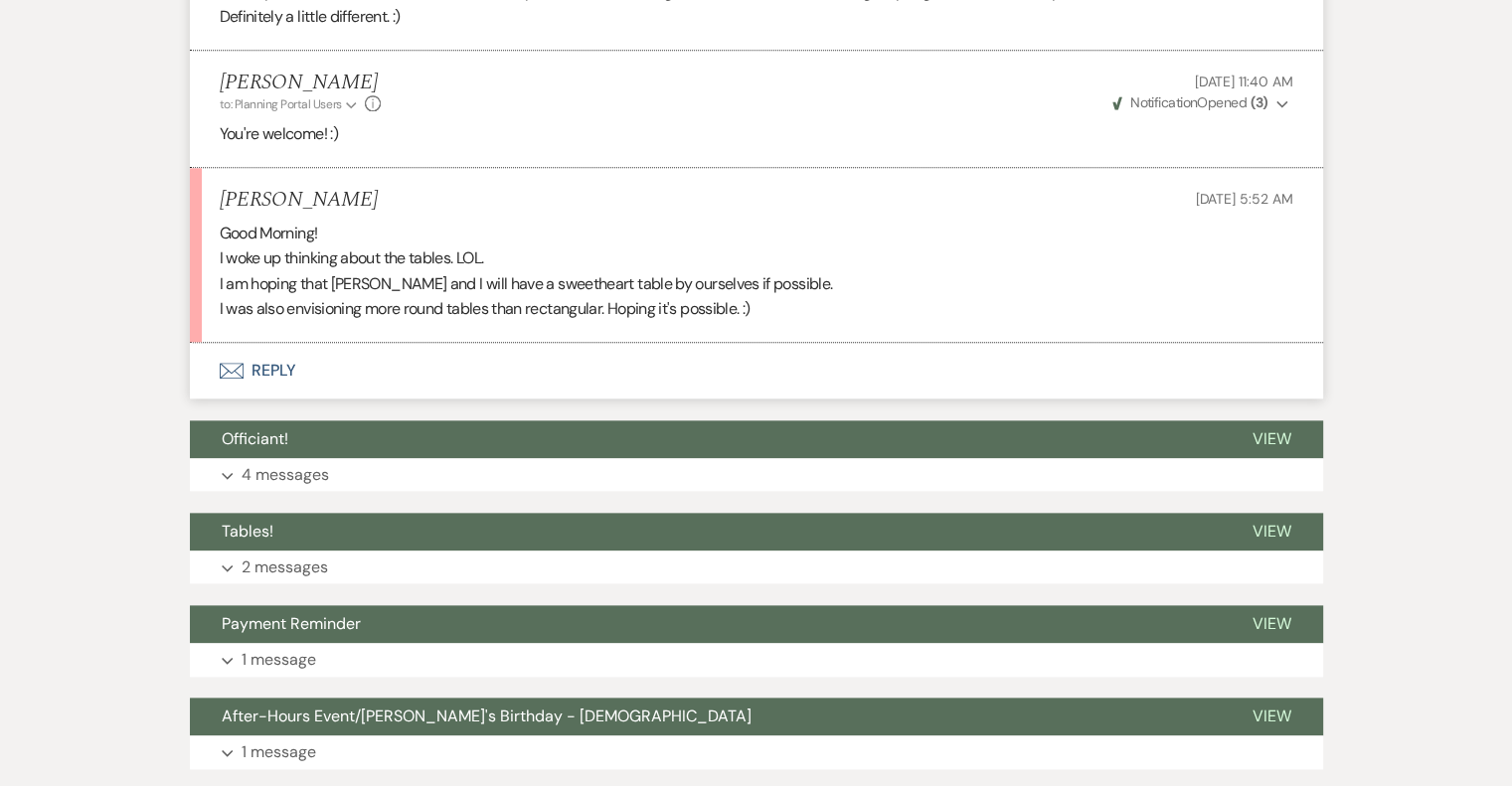 click on "Envelope Reply" at bounding box center [756, 371] 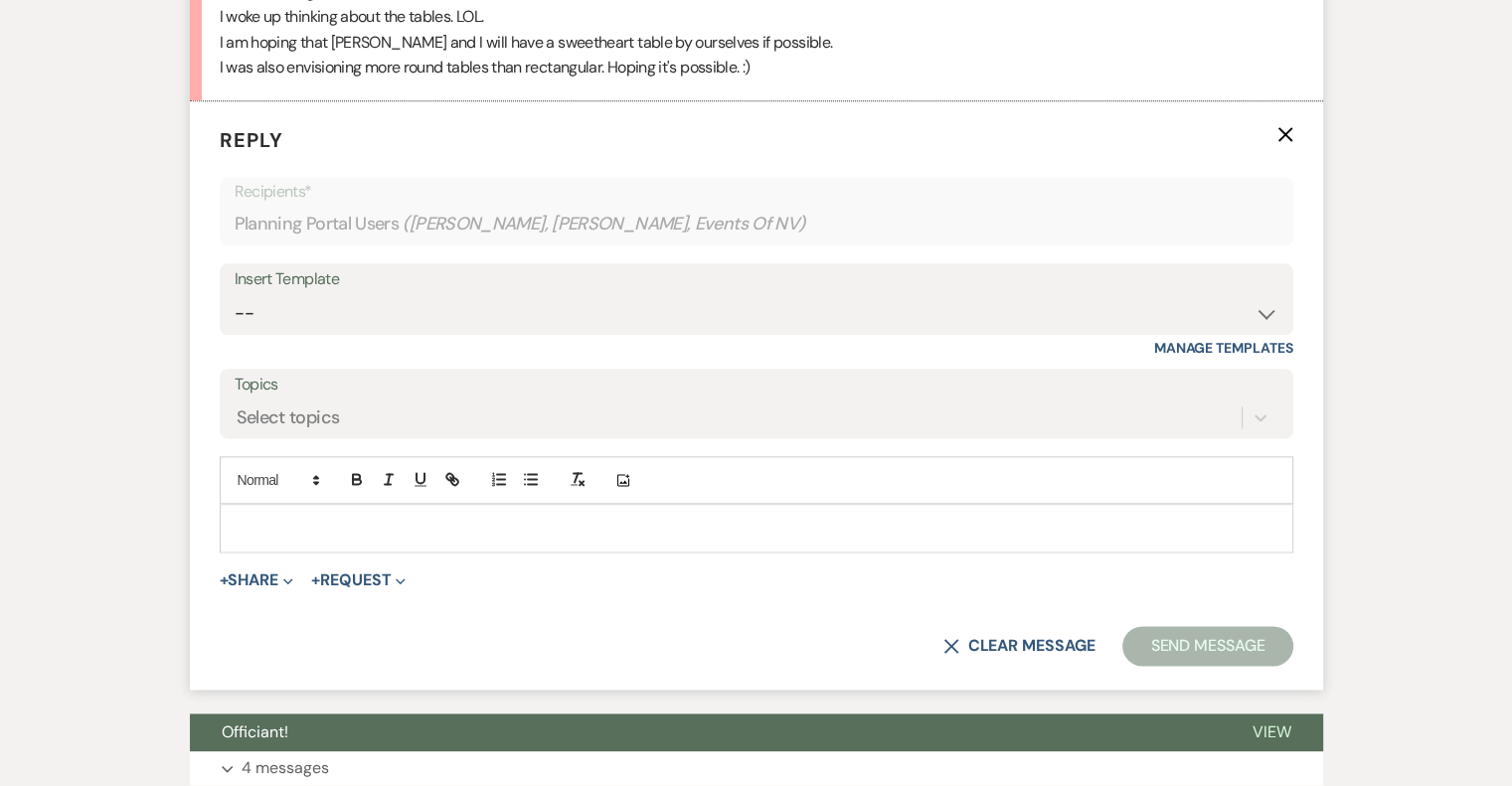 click at bounding box center (756, 528) 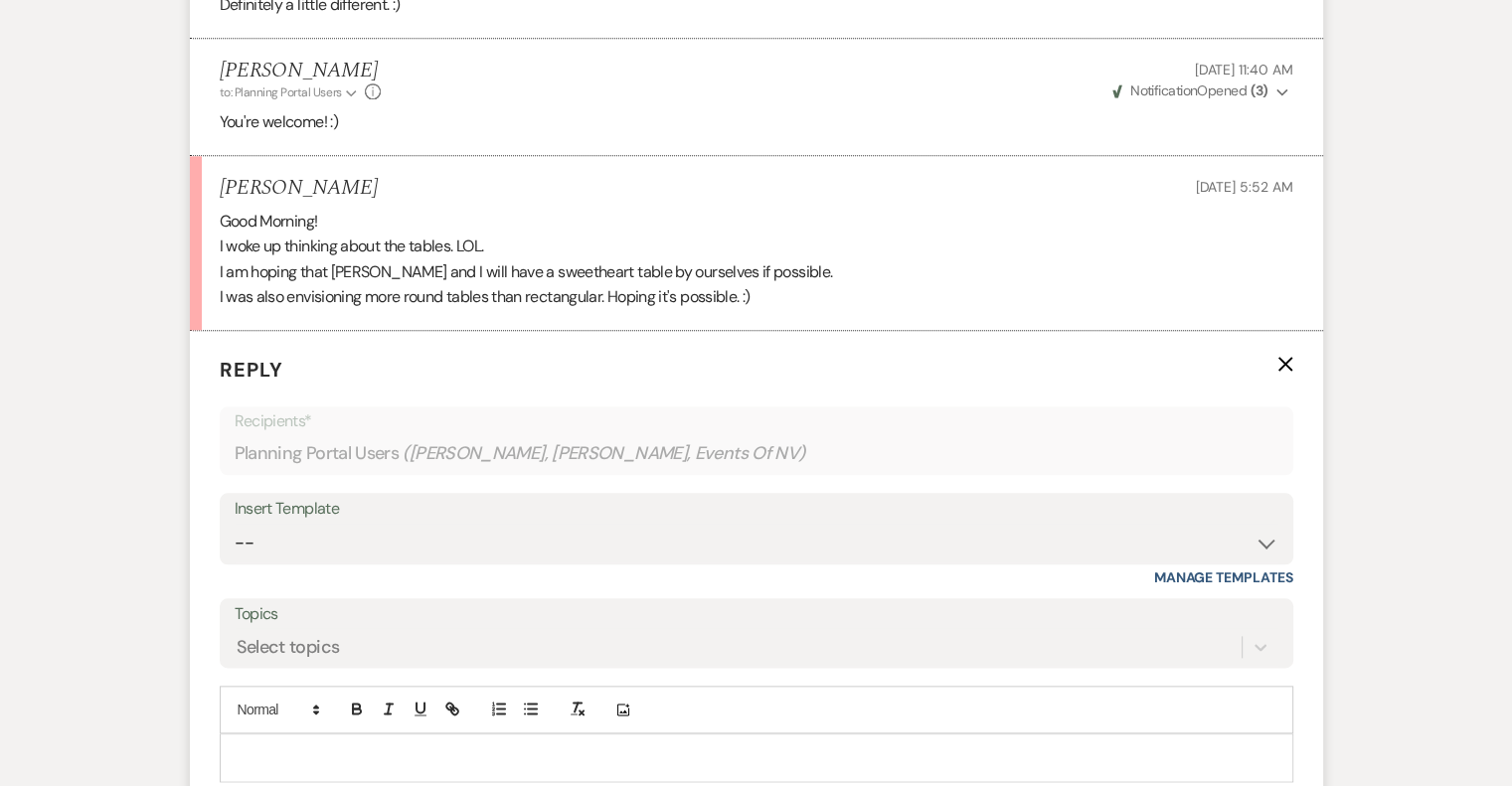 scroll, scrollTop: 2231, scrollLeft: 0, axis: vertical 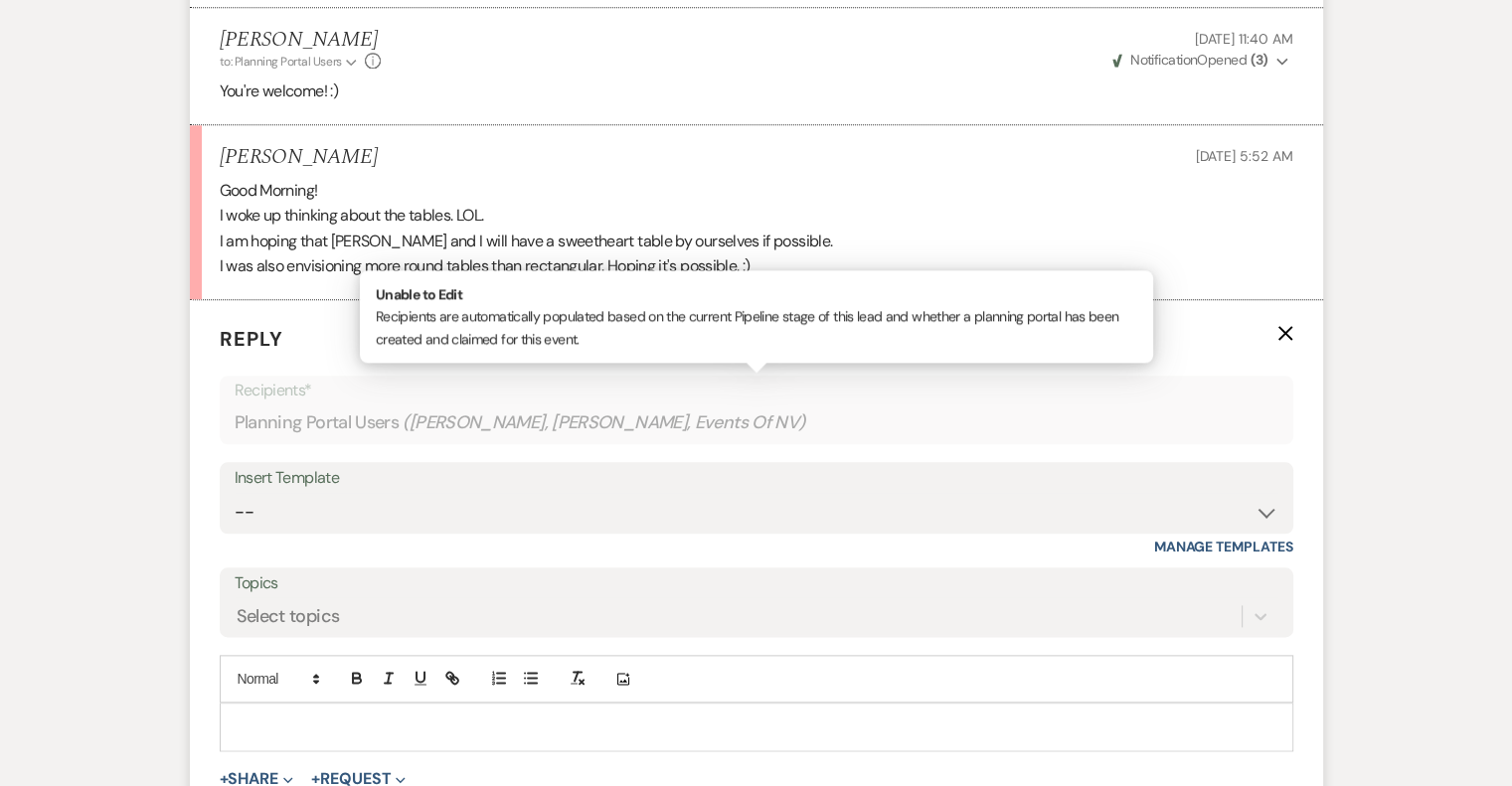 type 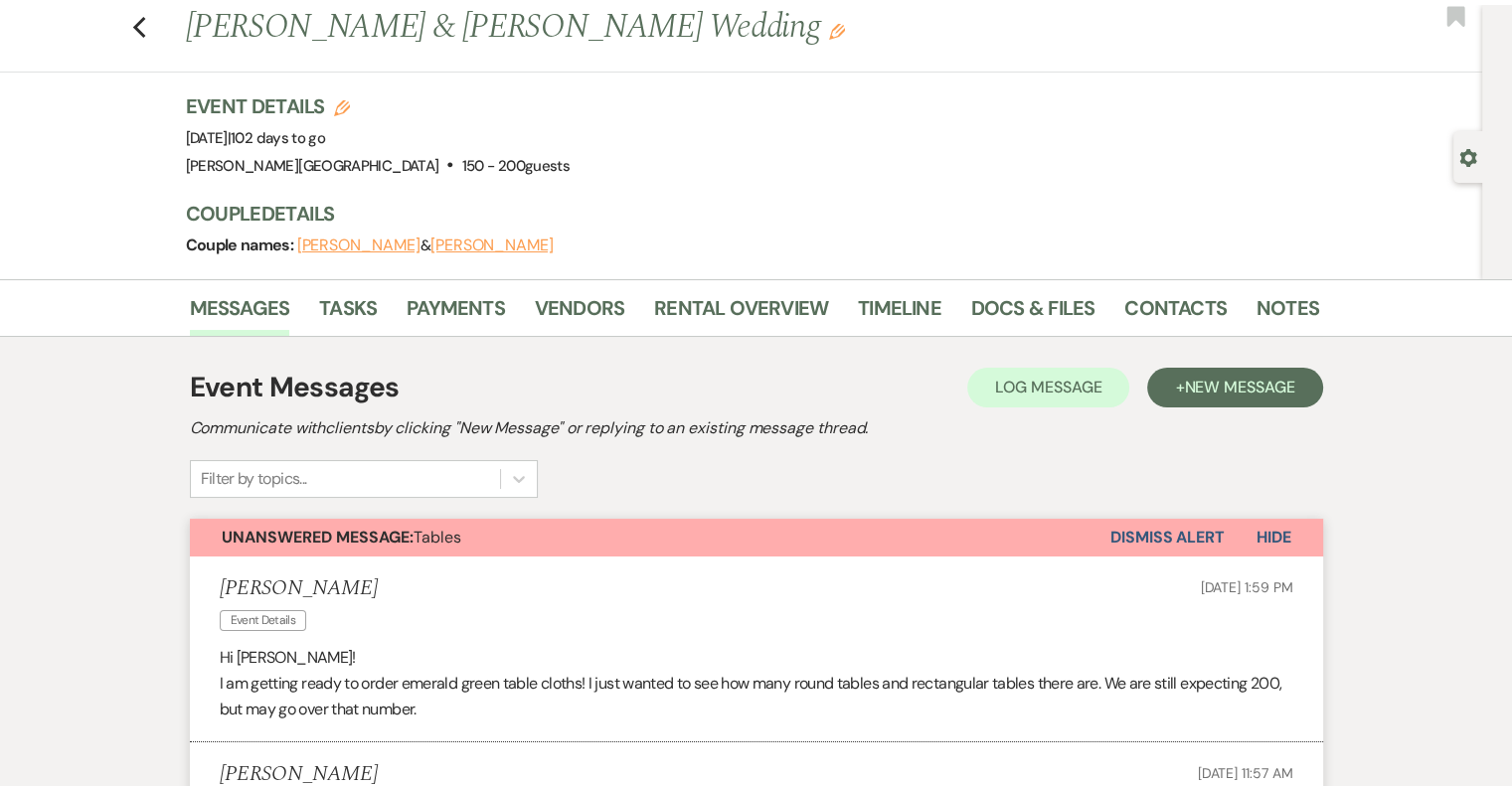 scroll, scrollTop: 45, scrollLeft: 0, axis: vertical 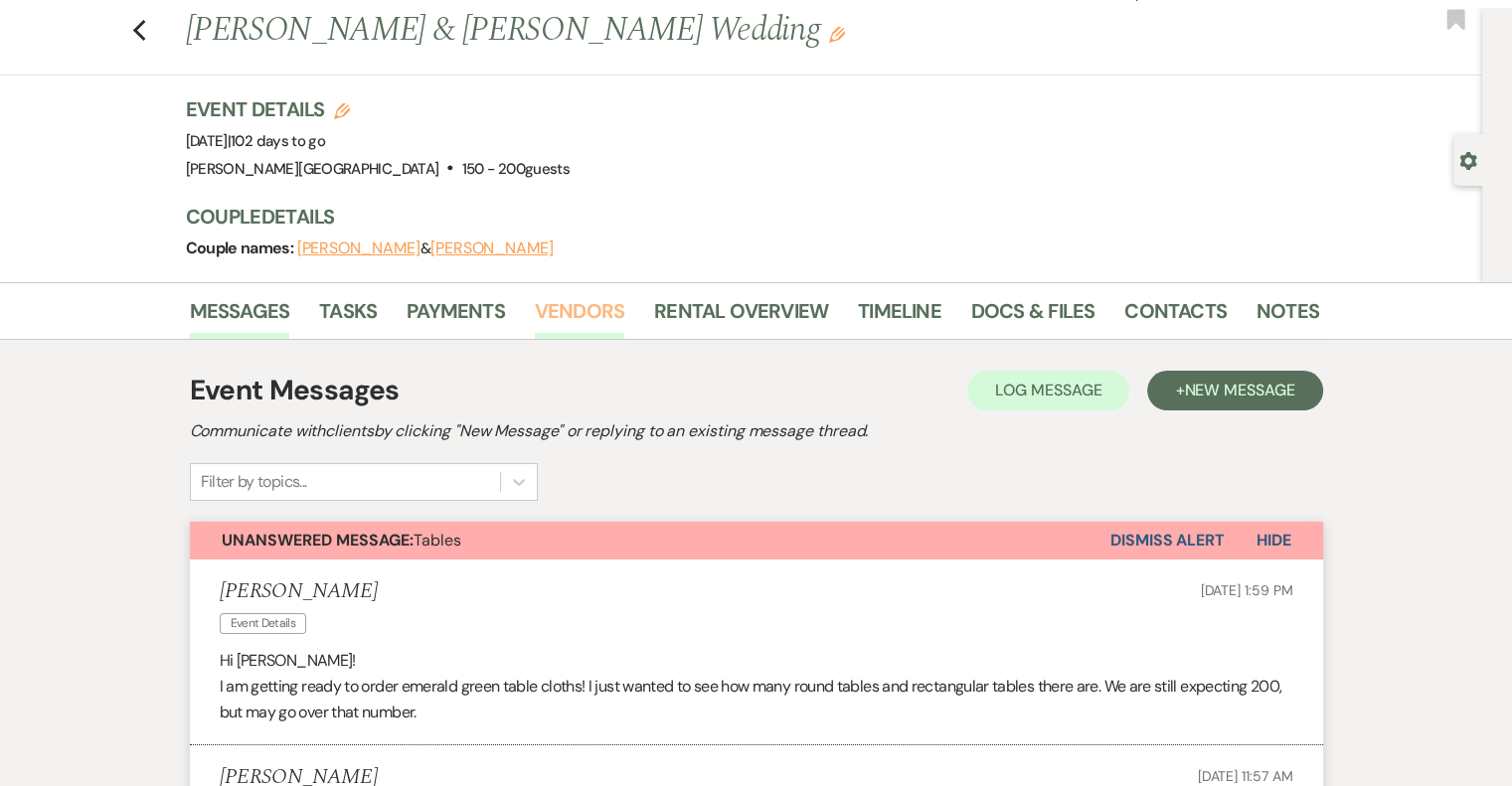 click on "Vendors" at bounding box center [580, 317] 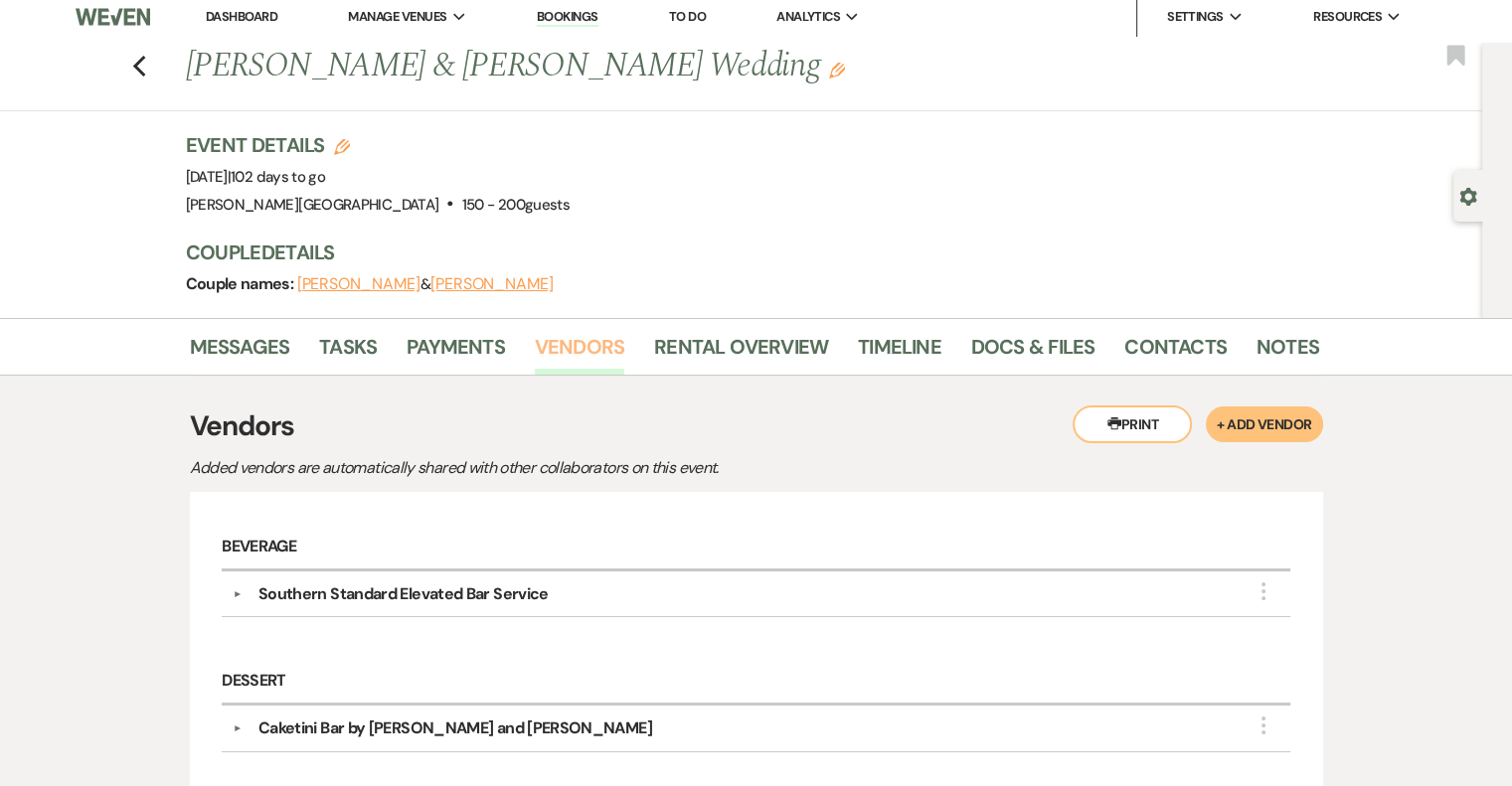 scroll, scrollTop: 0, scrollLeft: 0, axis: both 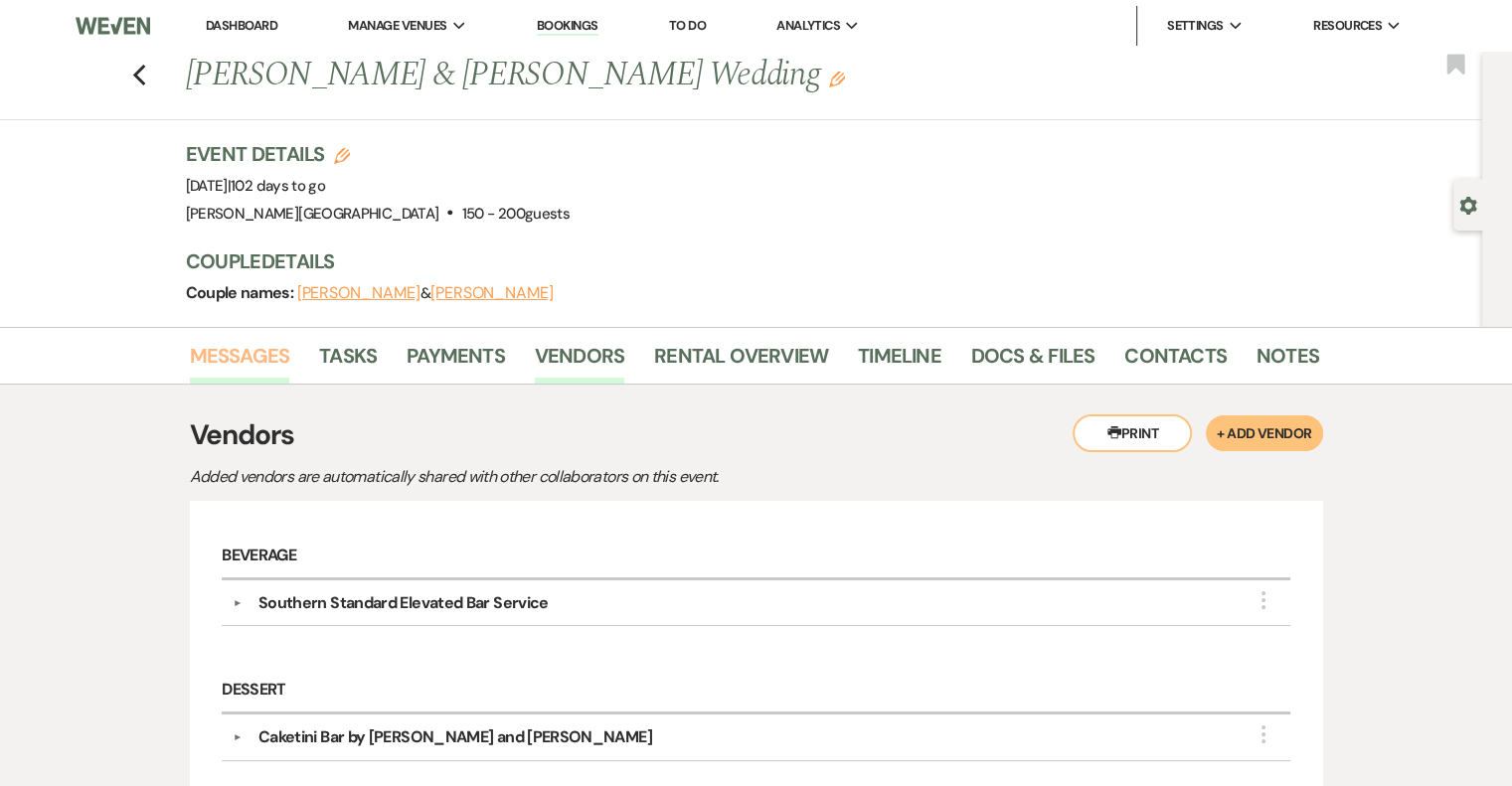 click on "Messages" at bounding box center (240, 362) 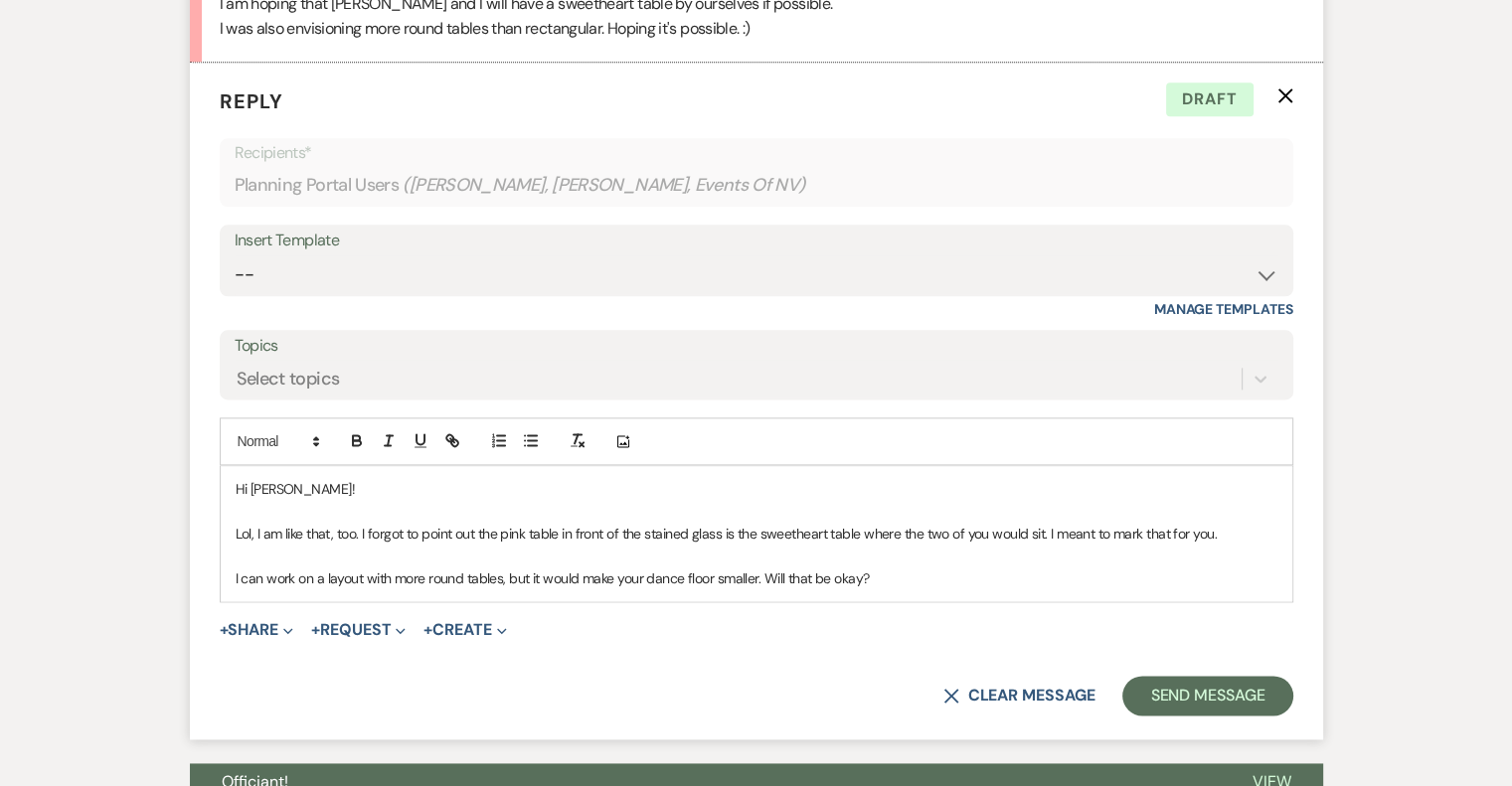 scroll, scrollTop: 2470, scrollLeft: 0, axis: vertical 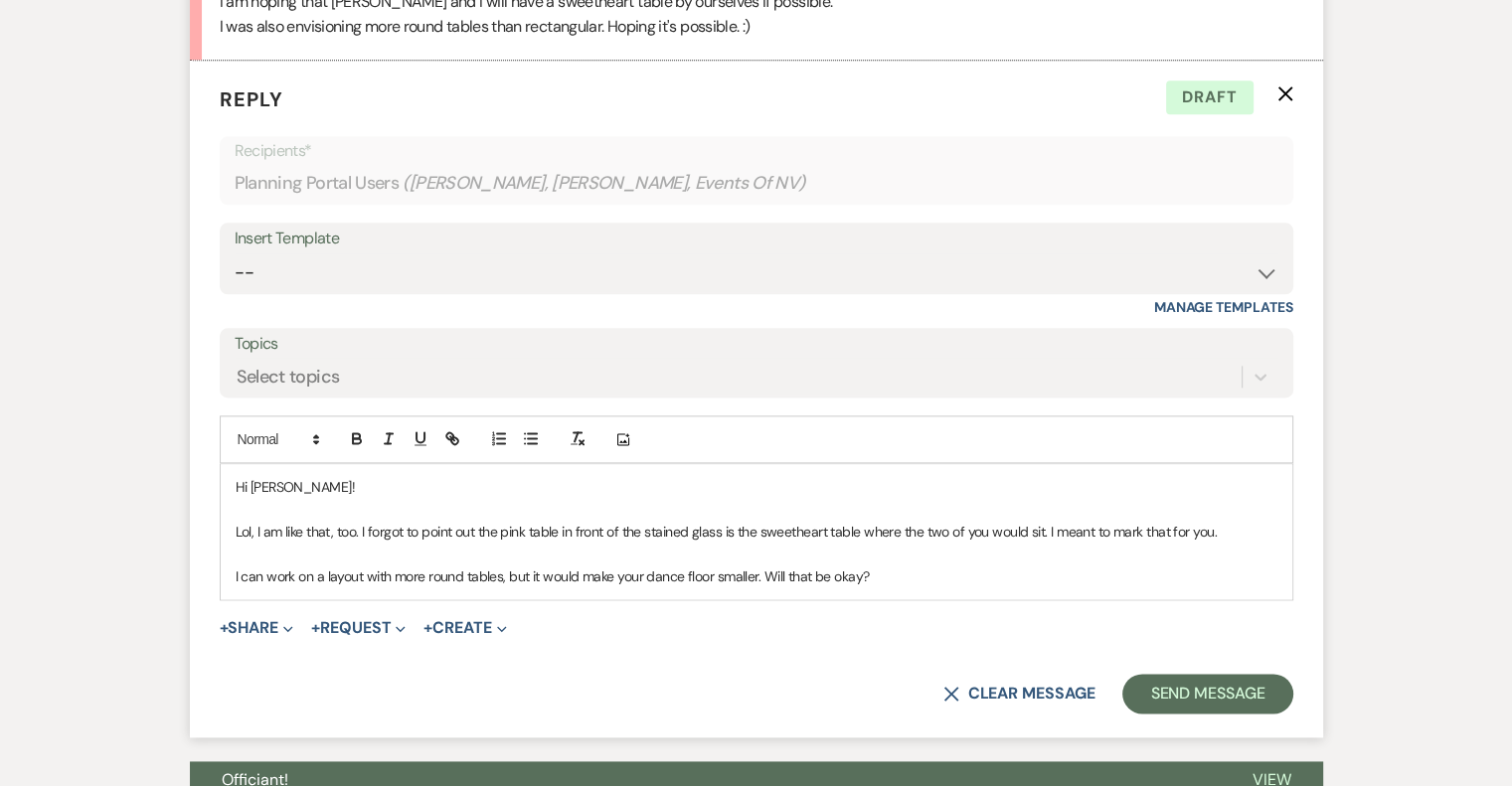 click on "I can work on a layout with more round tables, but it would make your dance floor smaller. Will that be okay?" at bounding box center (756, 576) 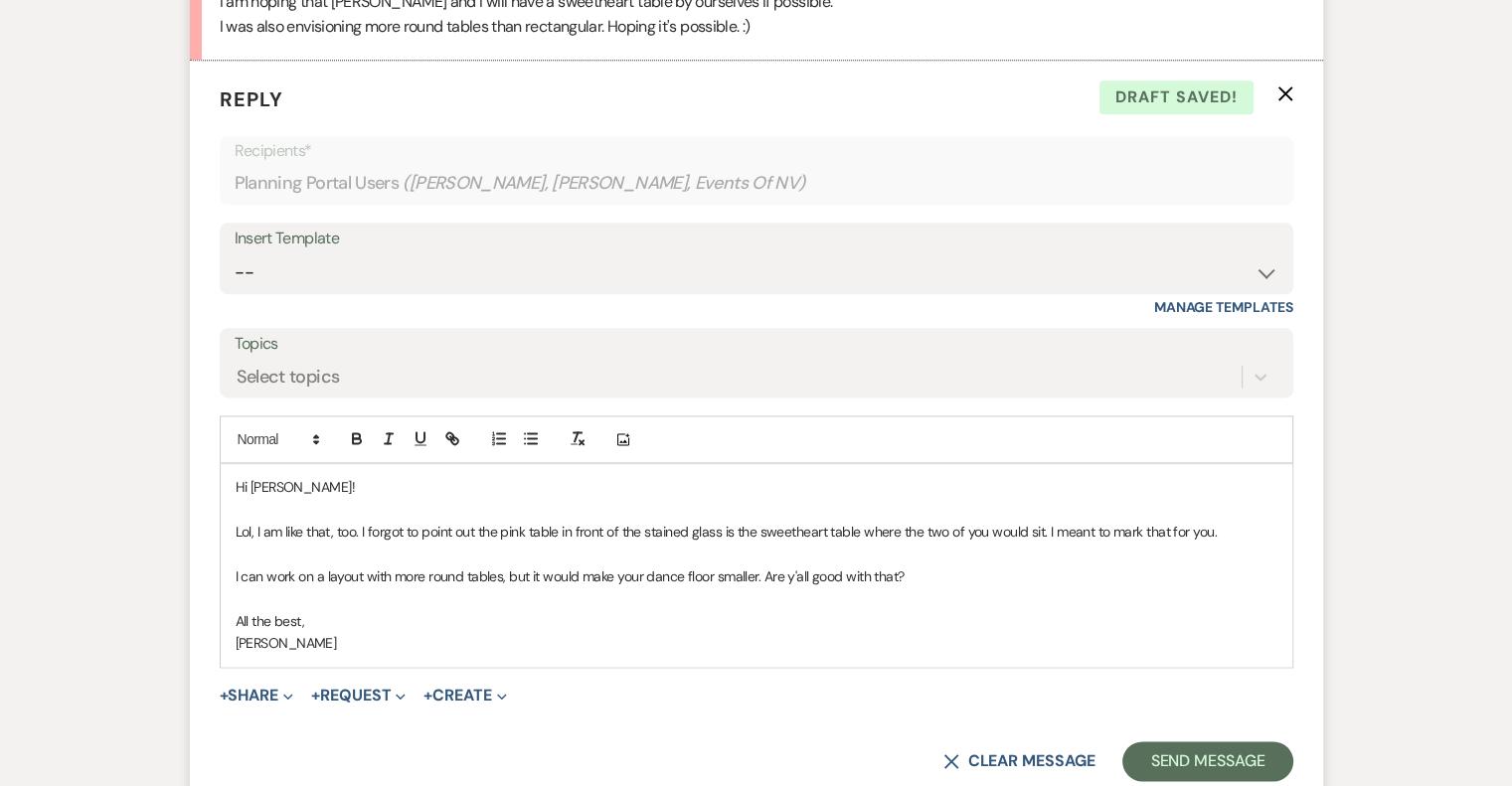 click on "Lol, I am like that, too. I forgot to point out the pink table in front of the stained glass is the sweetheart table where the two of you would sit. I meant to mark that for you." at bounding box center [756, 532] 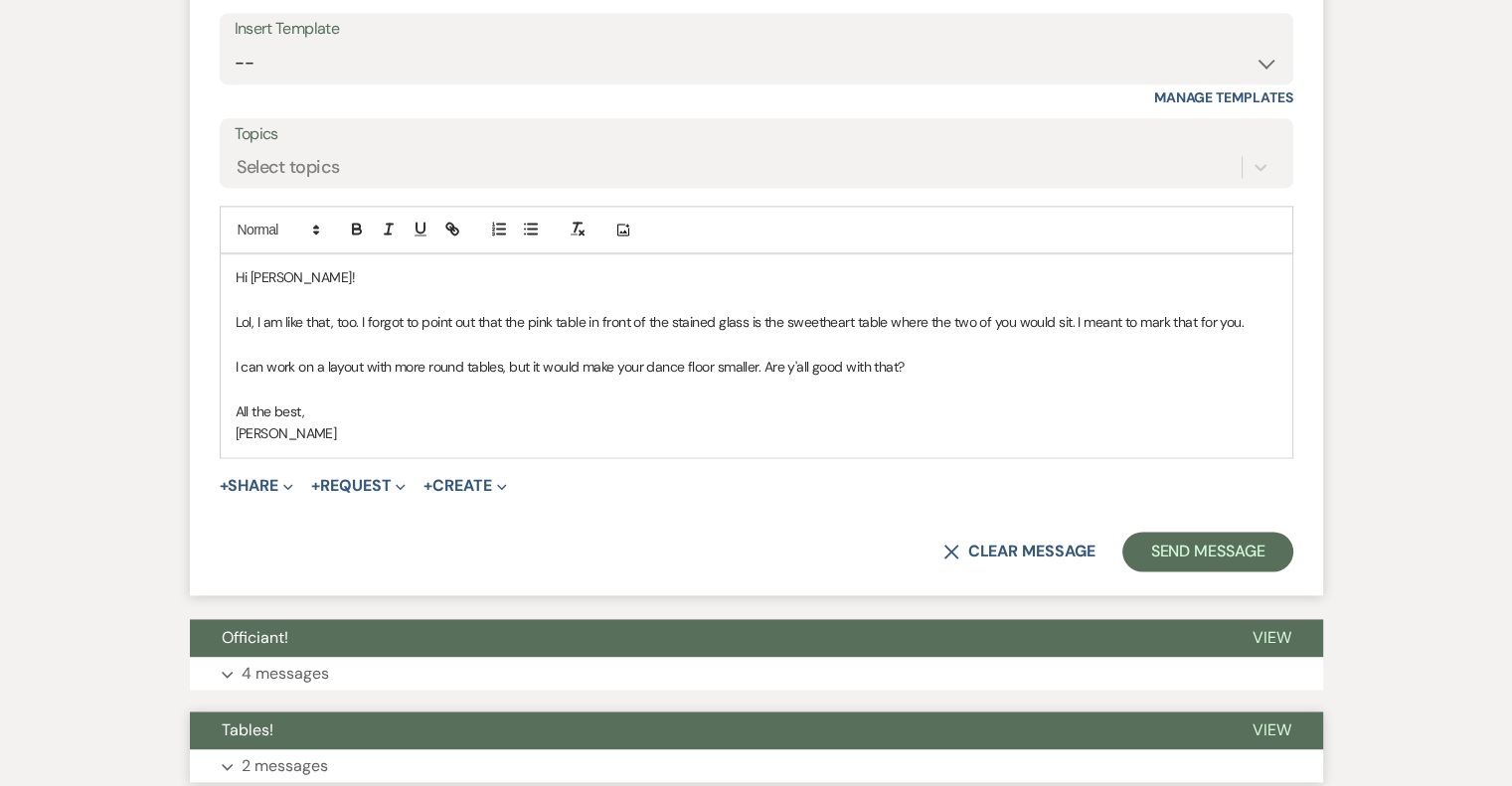 scroll, scrollTop: 2768, scrollLeft: 0, axis: vertical 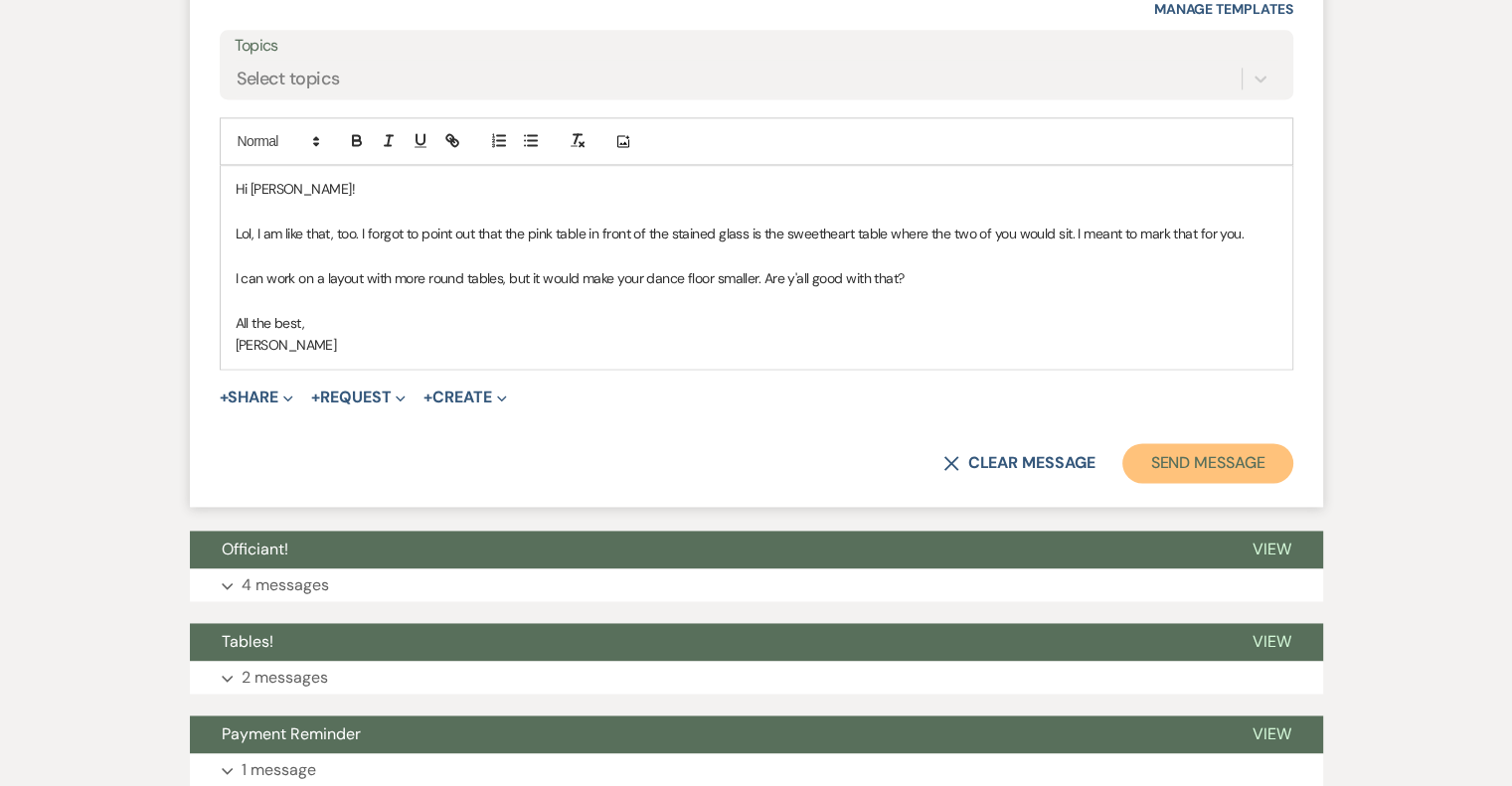 click on "Send Message" at bounding box center (1207, 463) 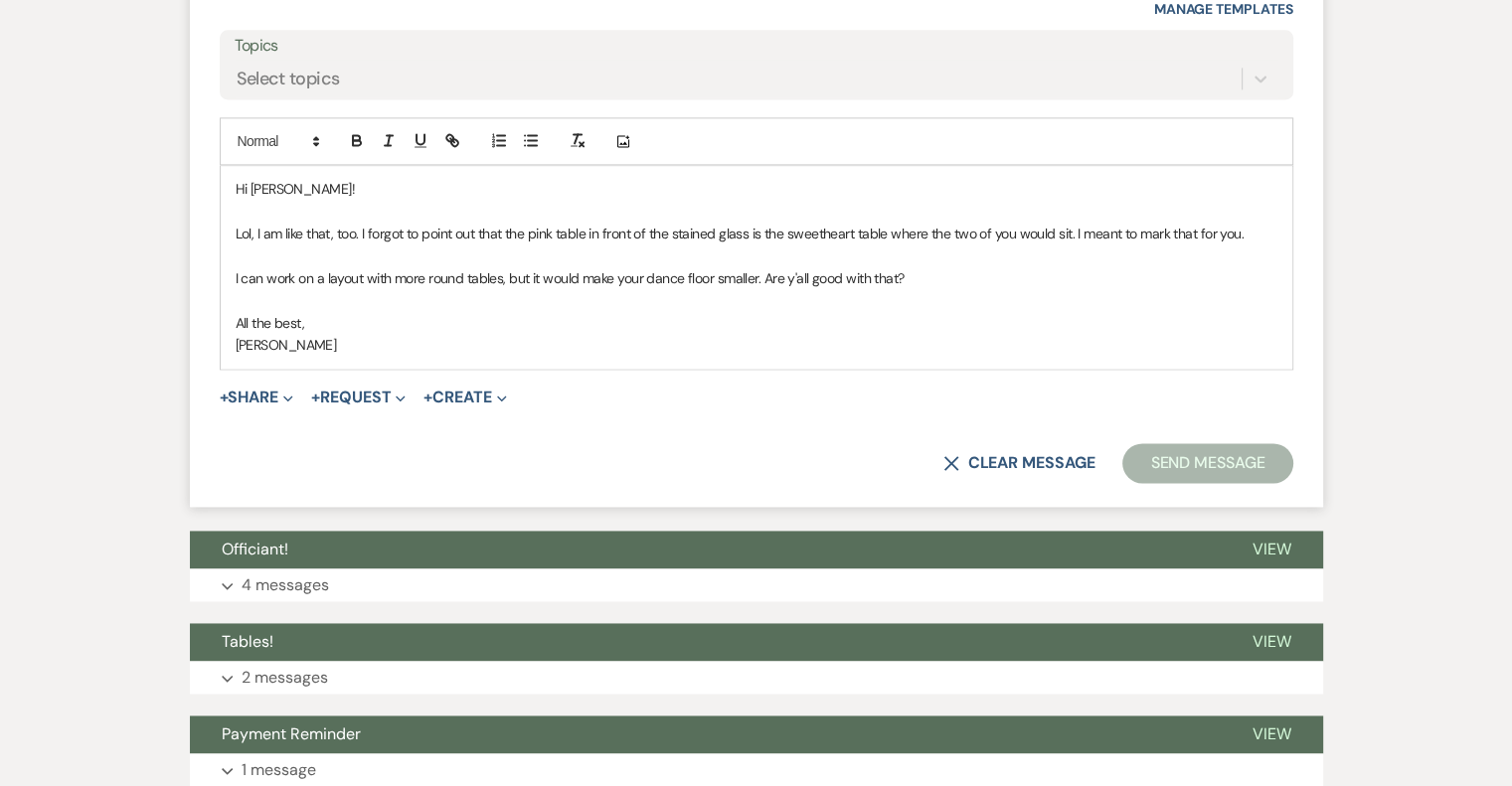 scroll, scrollTop: 2965, scrollLeft: 0, axis: vertical 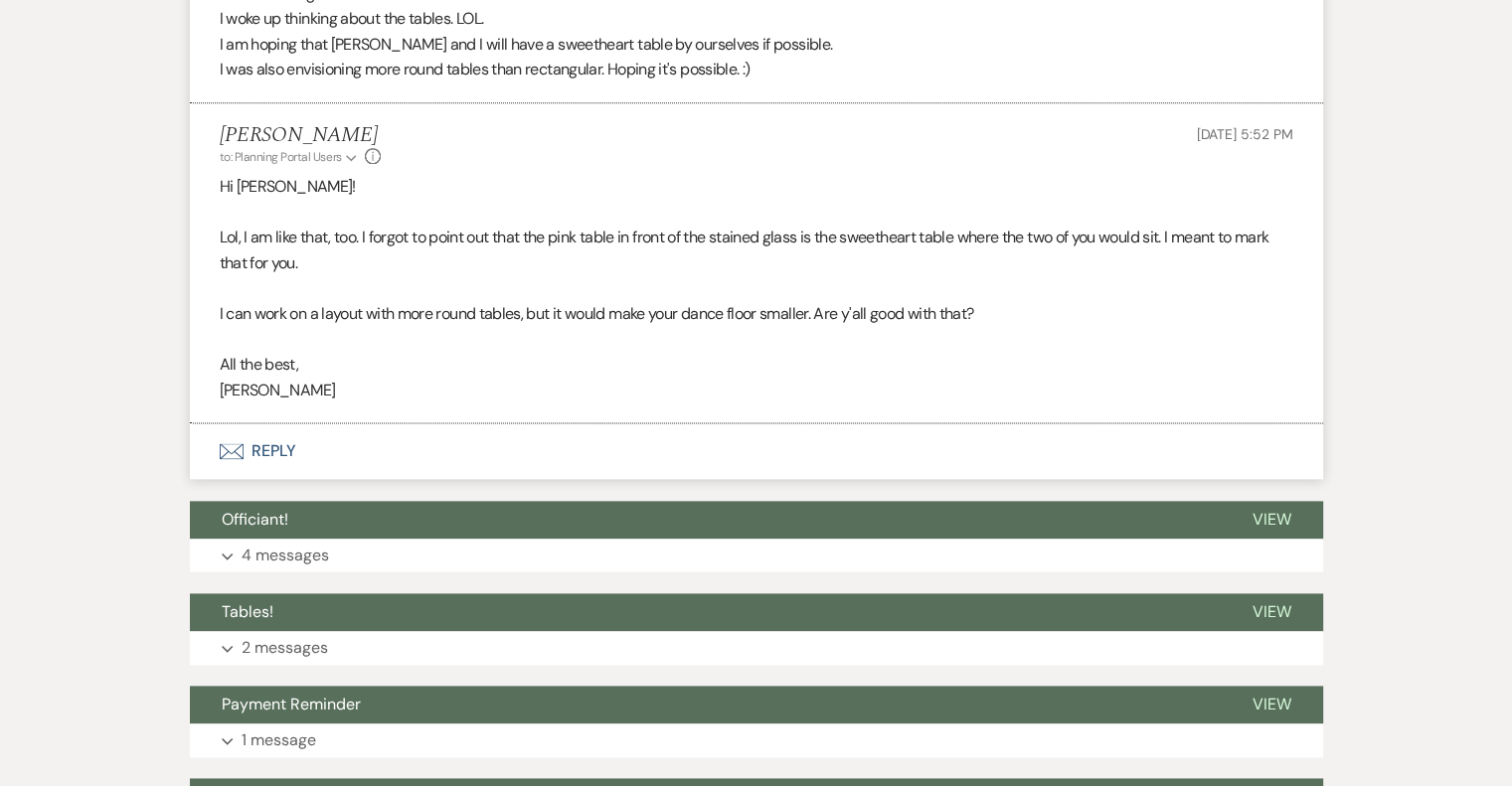 click on "Envelope Reply" at bounding box center (756, 451) 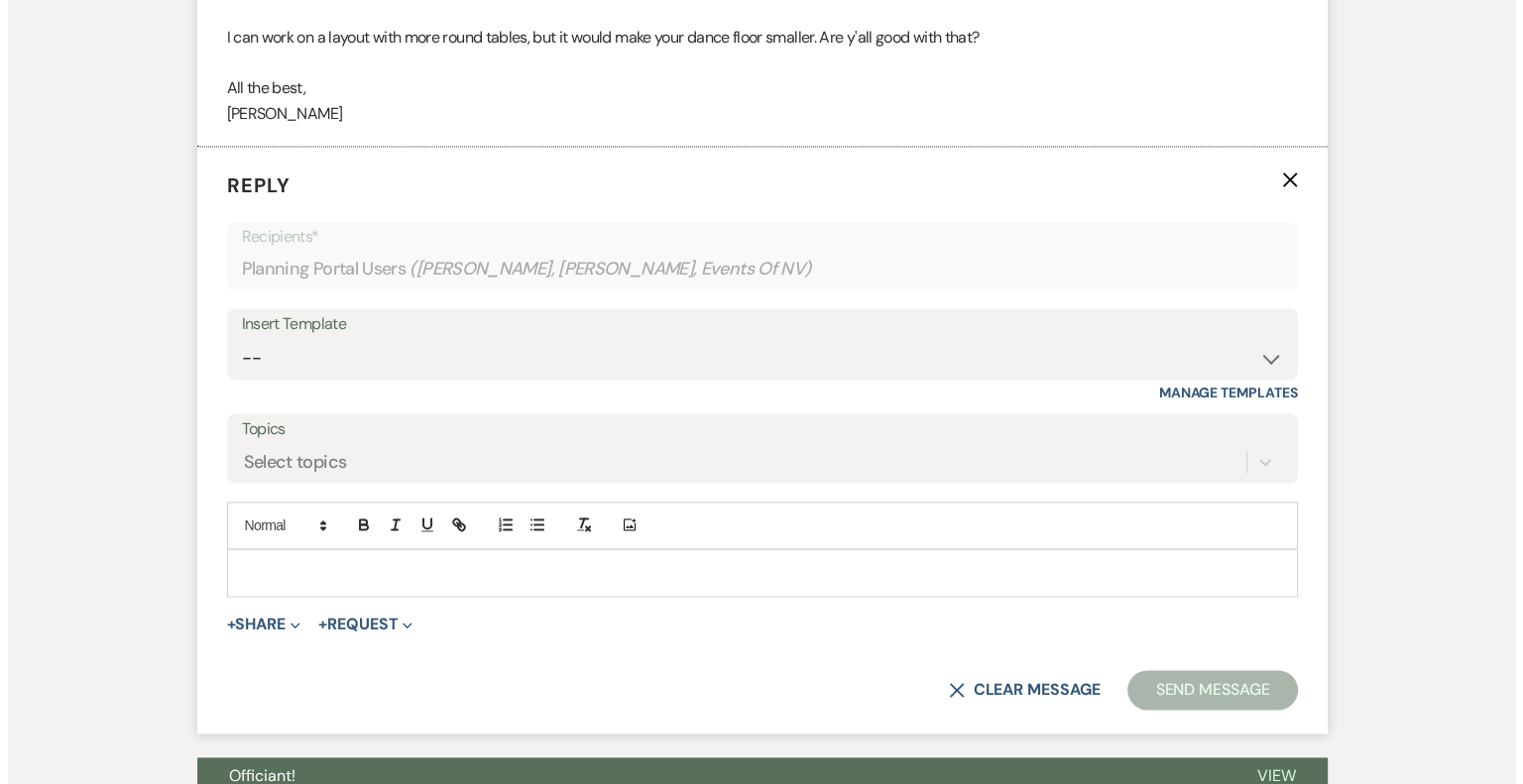 scroll, scrollTop: 2743, scrollLeft: 0, axis: vertical 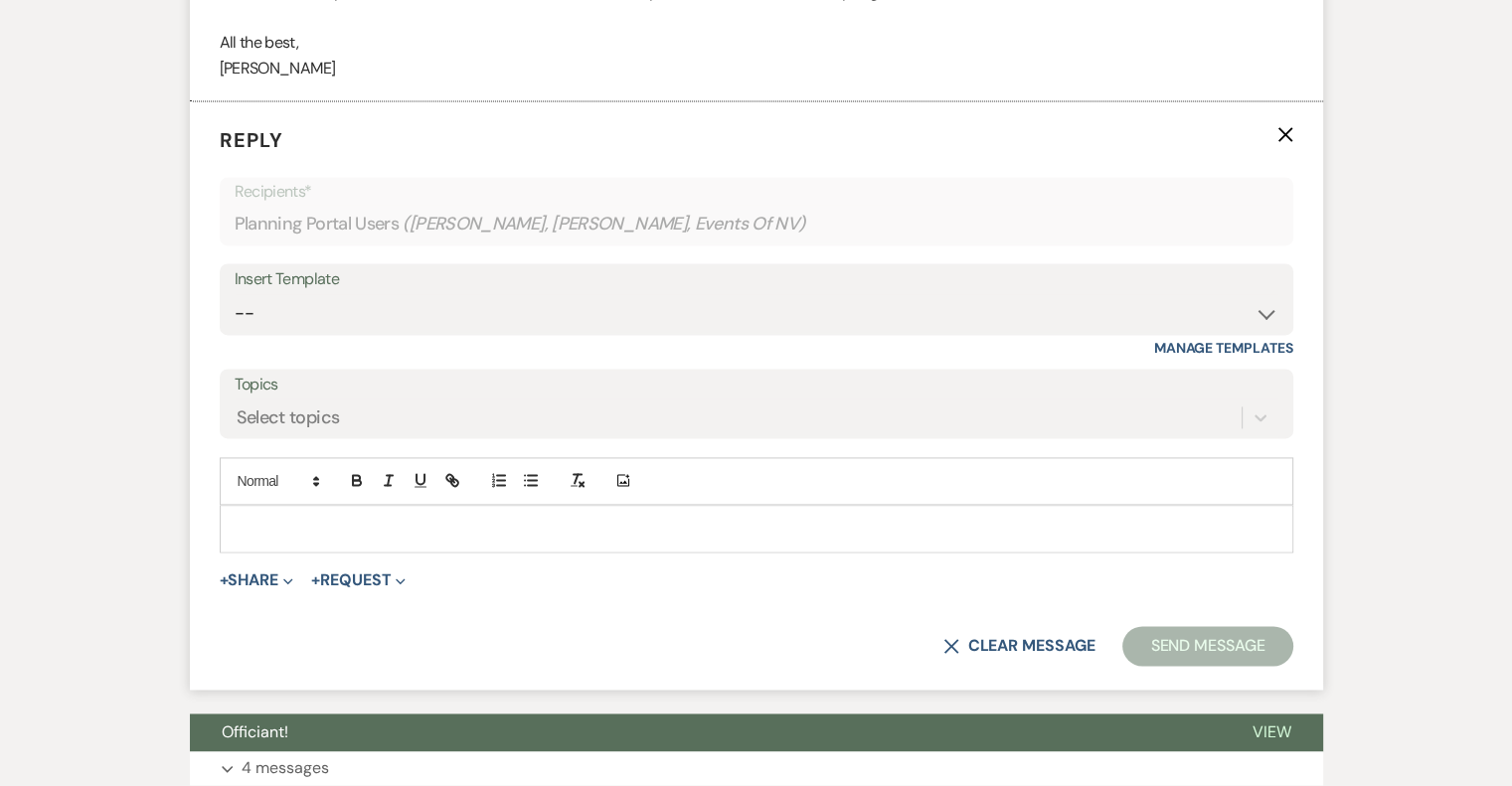 click at bounding box center (756, 529) 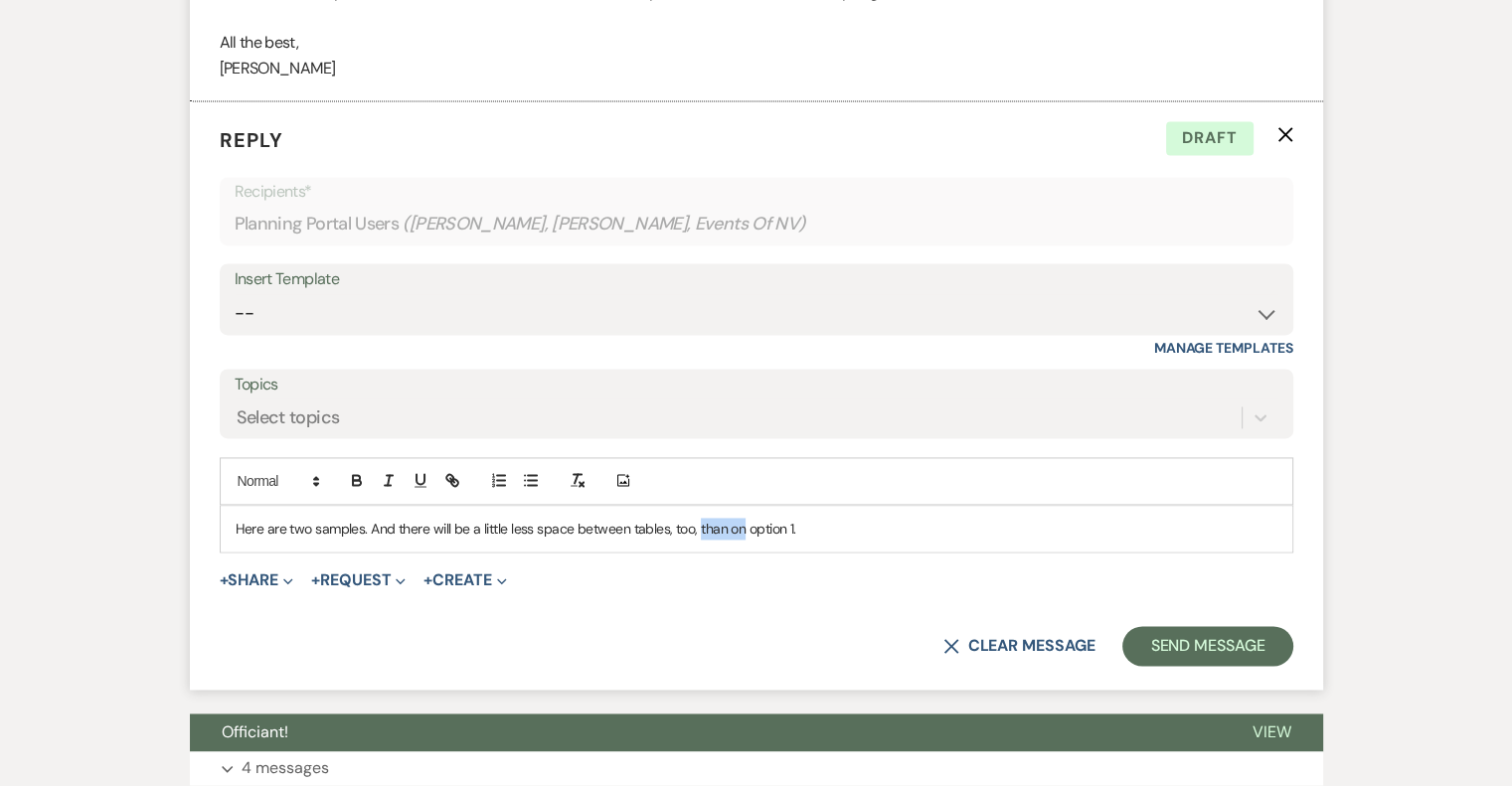 drag, startPoint x: 741, startPoint y: 527, endPoint x: 697, endPoint y: 521, distance: 44.407207 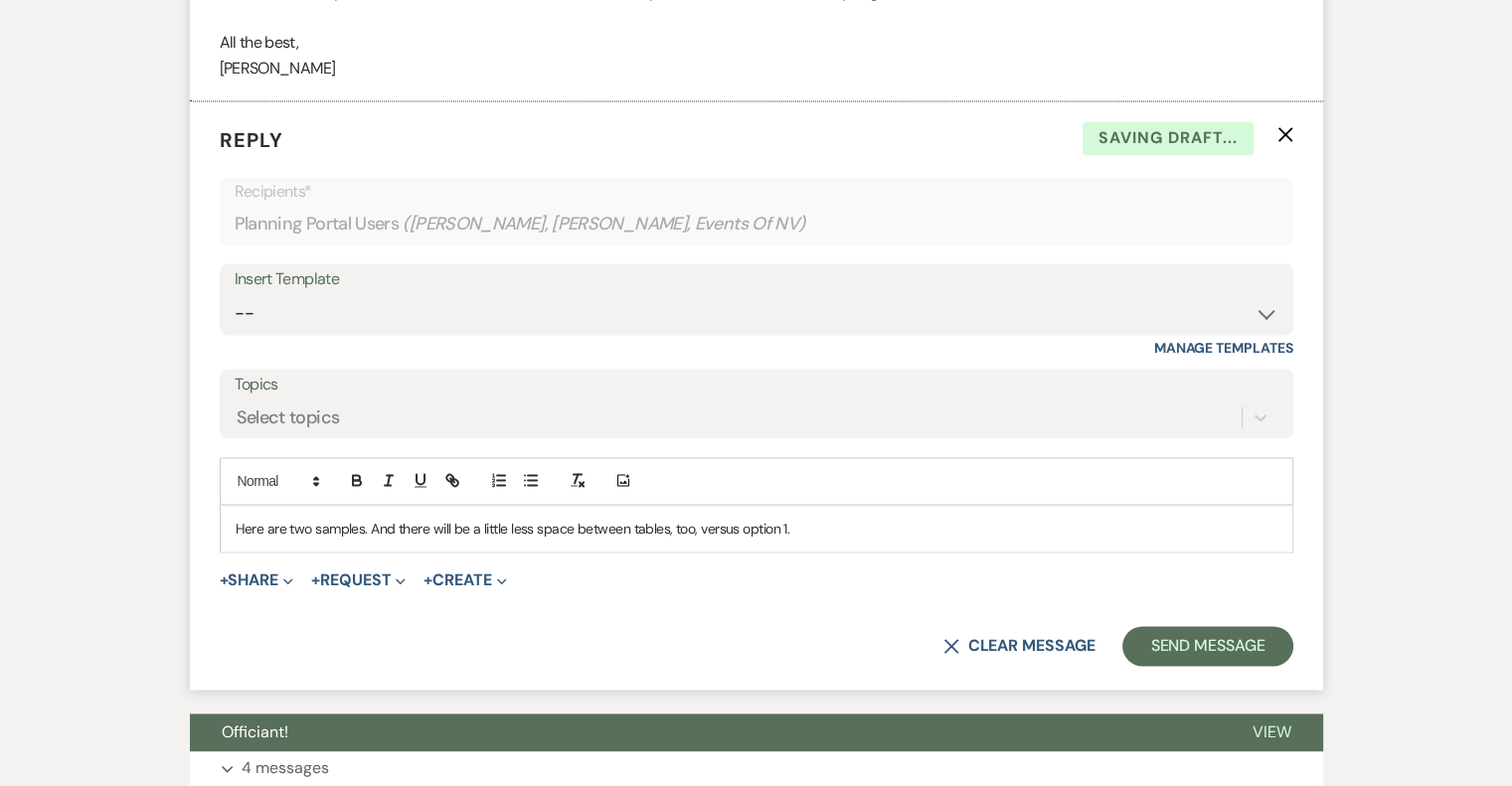 click on "Here are two samples. And there will be a little less space between tables, too, versus option 1." at bounding box center [756, 529] 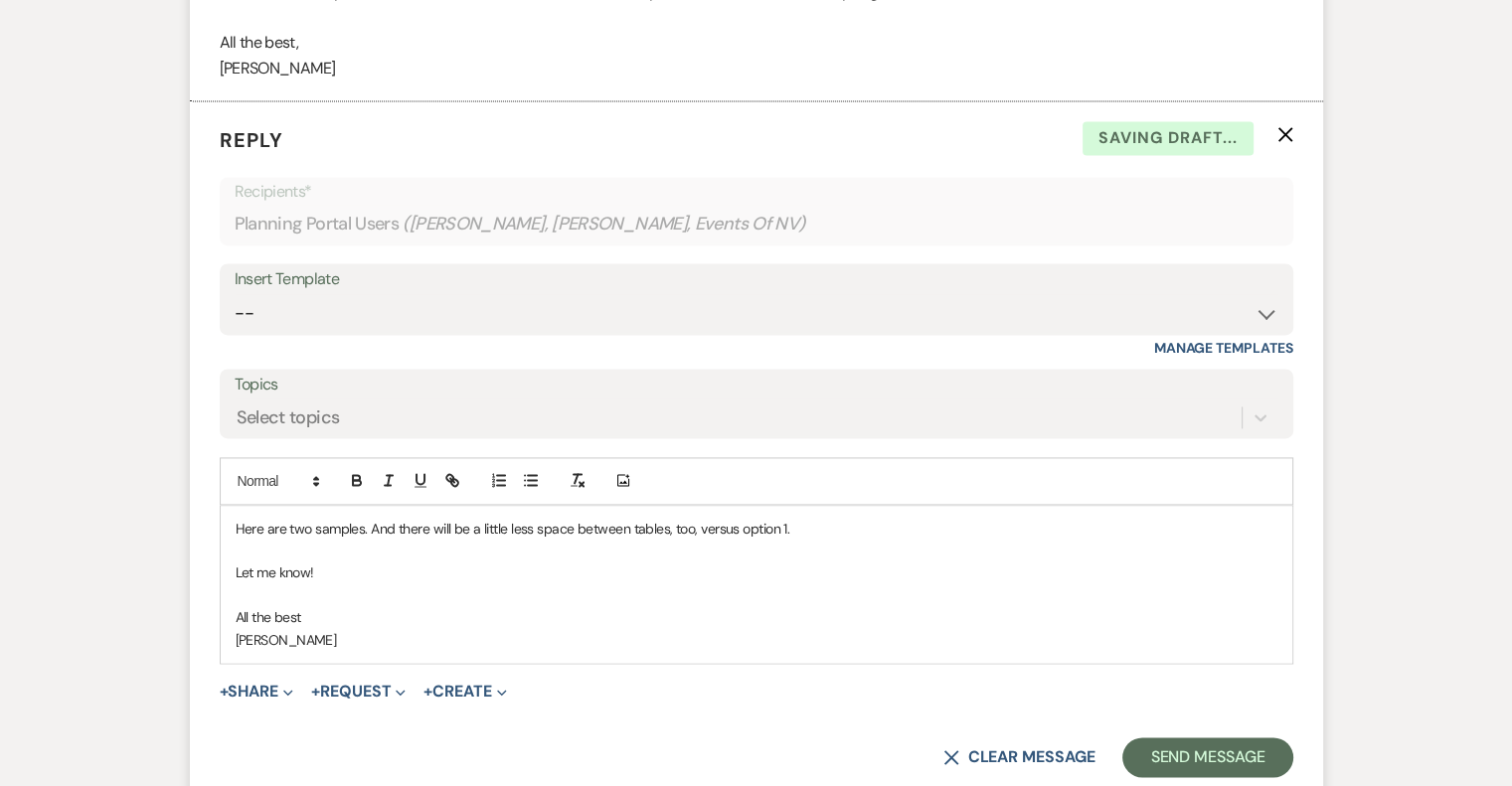 click on "All the best" at bounding box center (756, 617) 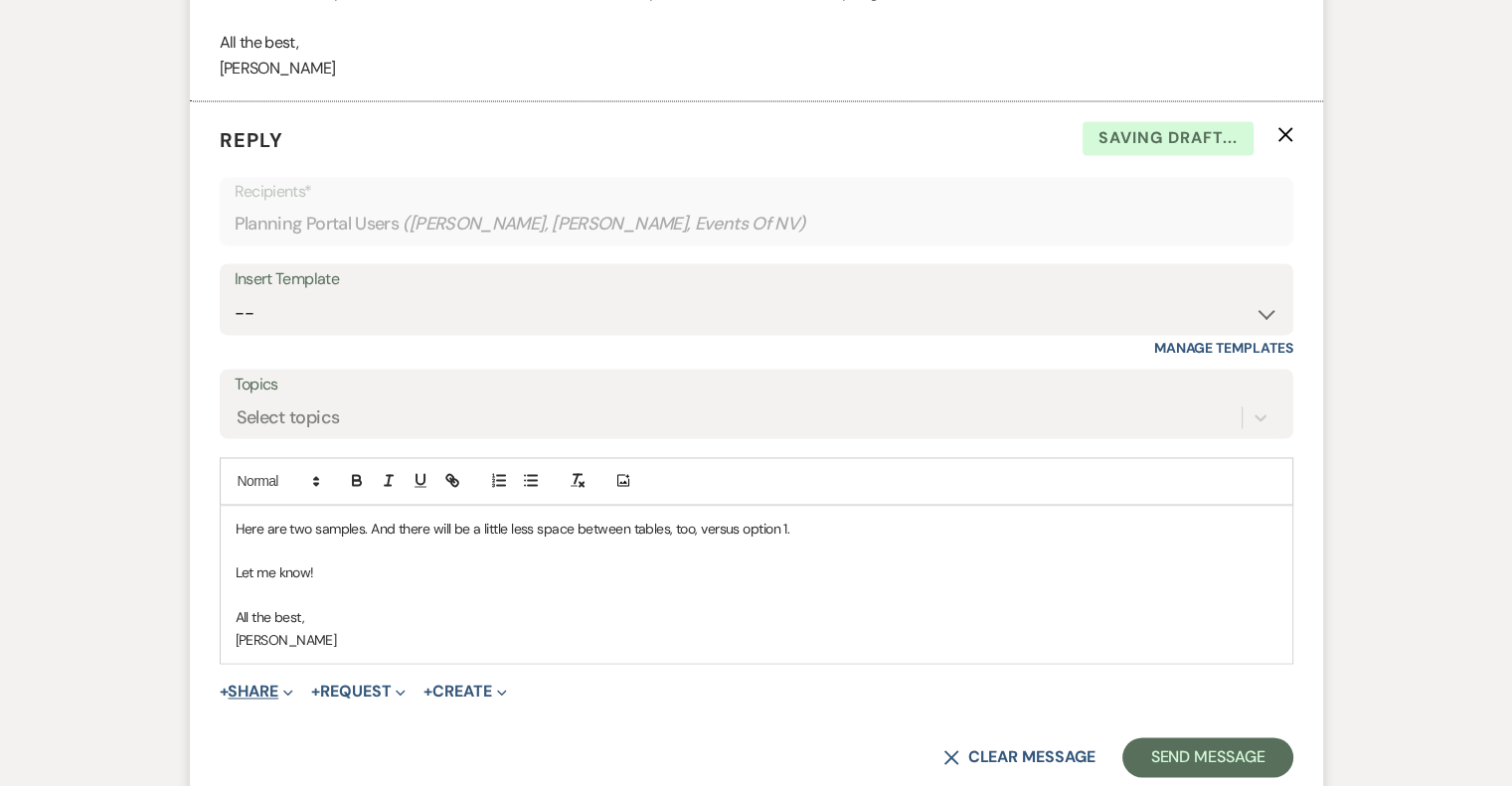 click on "+  Share Expand" at bounding box center (256, 692) 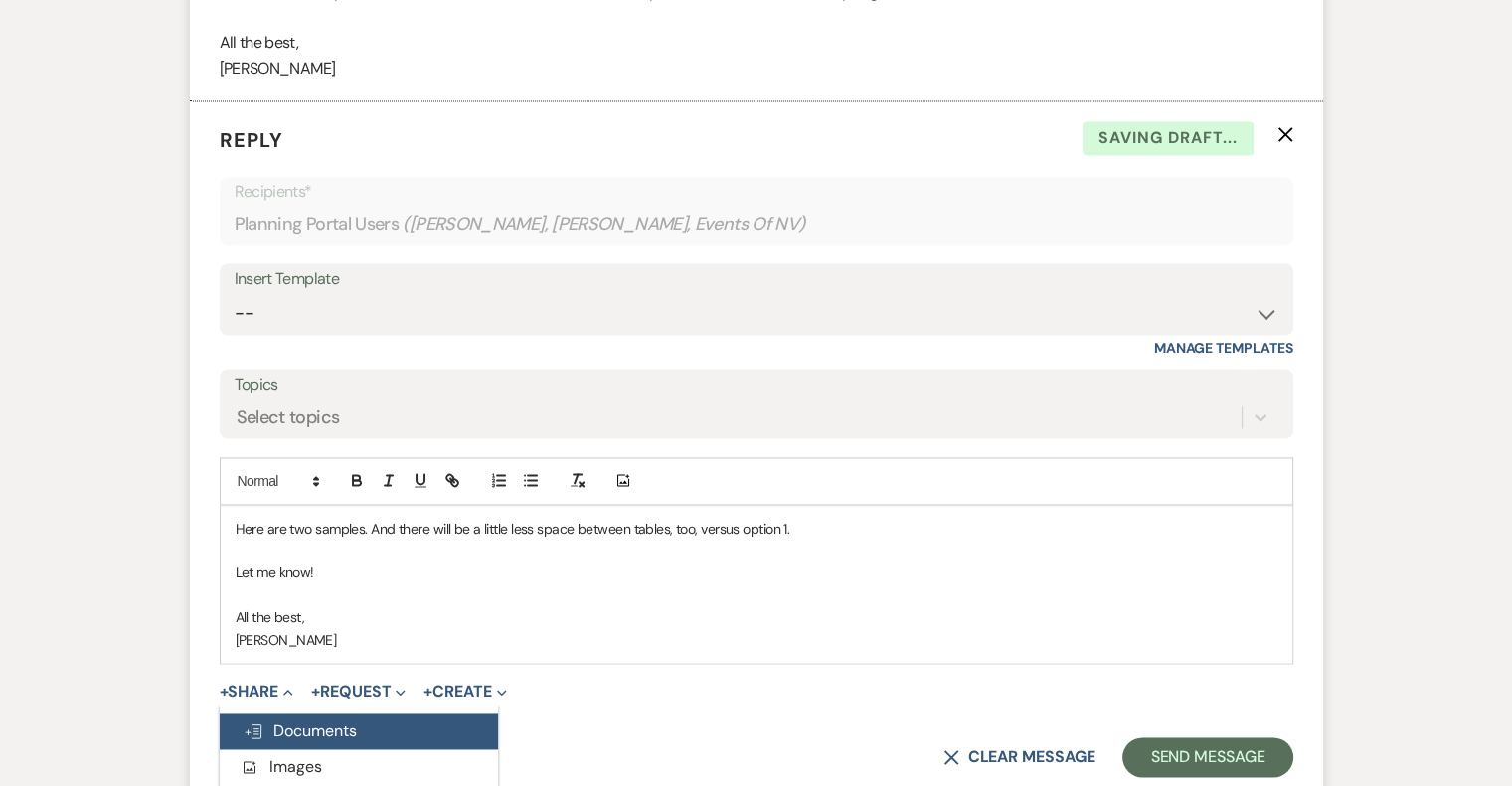 click on "Doc Upload Documents" at bounding box center [300, 730] 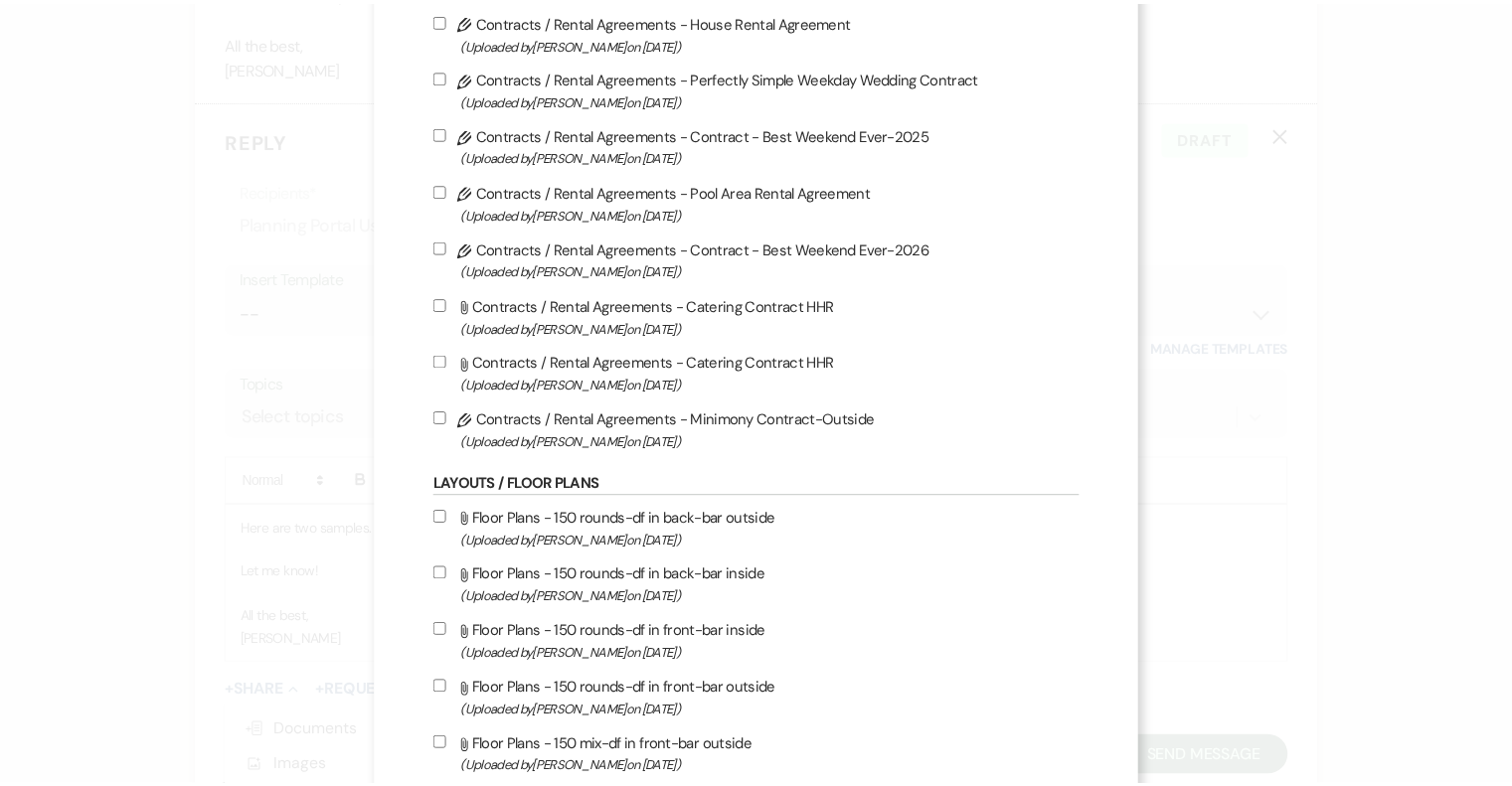 scroll, scrollTop: 0, scrollLeft: 0, axis: both 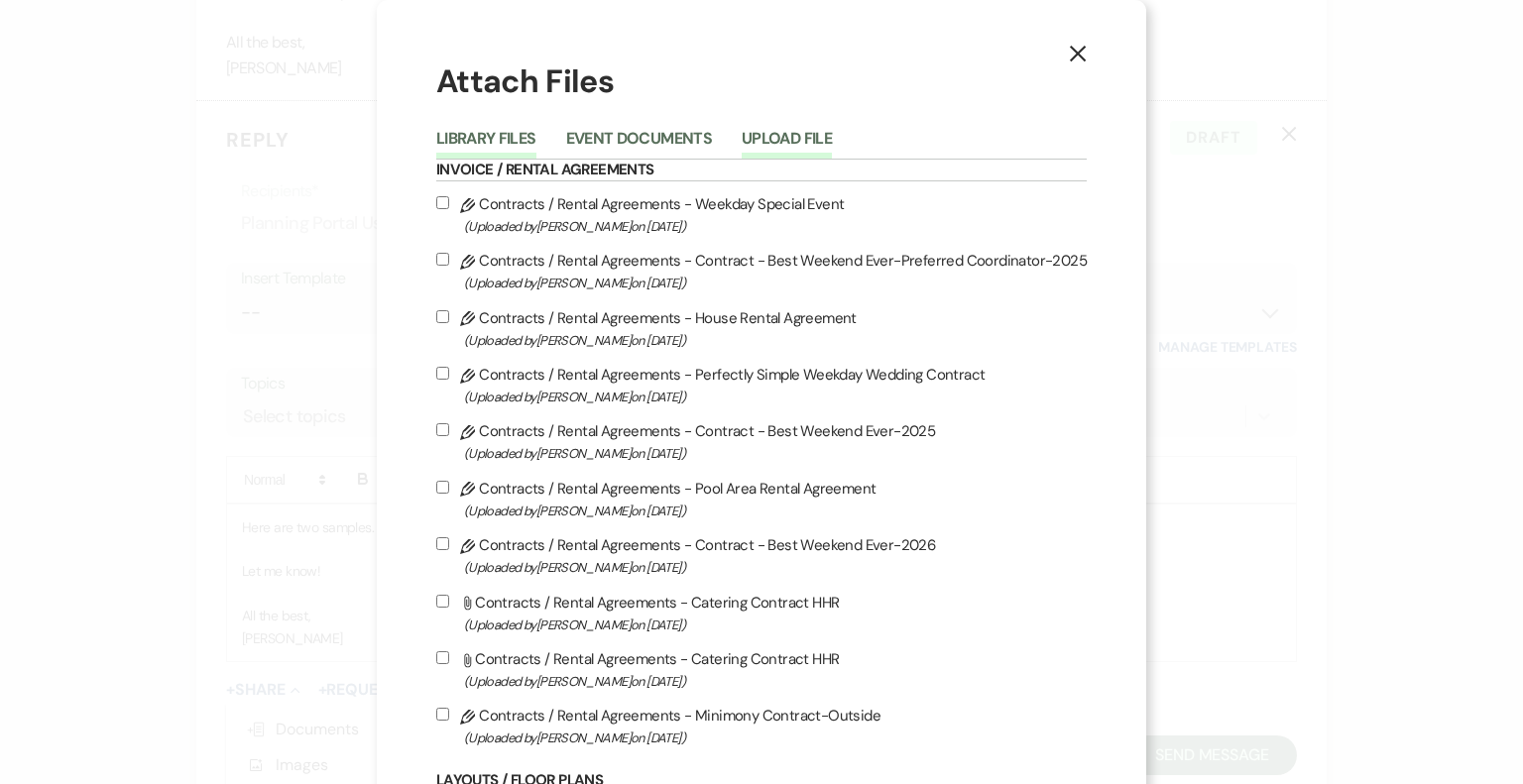 click on "Upload File" at bounding box center [786, 145] 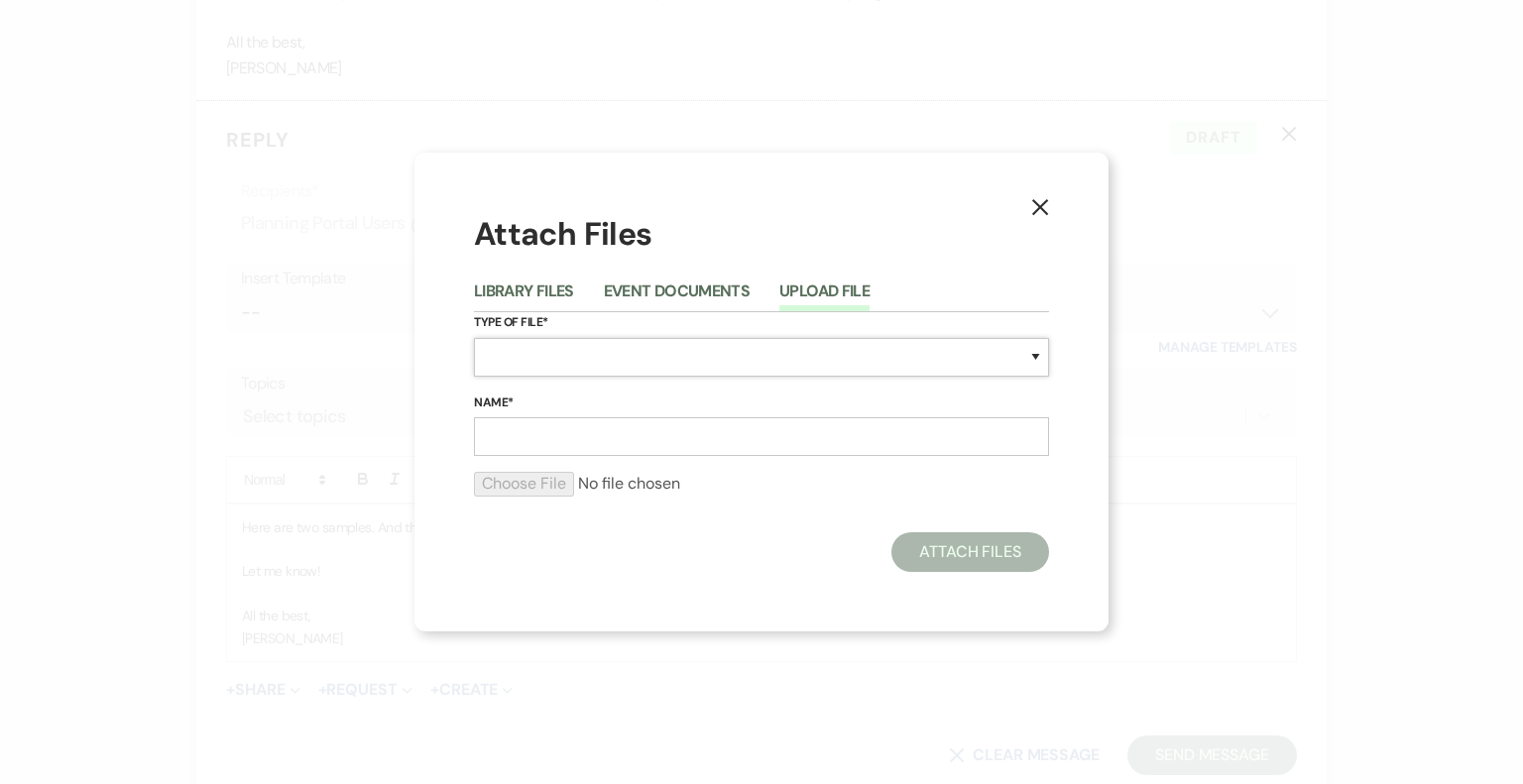 click on "Special Event Insurance Vendor Certificate of Insurance Contracts / Rental Agreements Invoices Receipts Event Maps Floor Plans Rain Plan Seating Charts Venue Layout Catering / Alcohol Permit Event Permit Fire Permit Fuel Permit Generator Permit Tent Permit Venue Permit Other Permit Inventory  Promotional Sample Venue Beverage Ceremony Event Finalize + Share Guests Lodging Menu Vendors Venue Beverage Brochure Menu Packages Product Specifications Quotes Beverage Event and Ceremony Details Finalize & Share Guests Lodging Menu Vendors Venue Event Timeline Family / Wedding Party Timeline Food and Beverage Timeline MC / DJ / Band Timeline Master Timeline Photography Timeline Set-Up / Clean-Up Vendor Timeline Bartender Safe Serve / TiPS Certification Vendor Certification Vendor License Other" at bounding box center (762, 357) 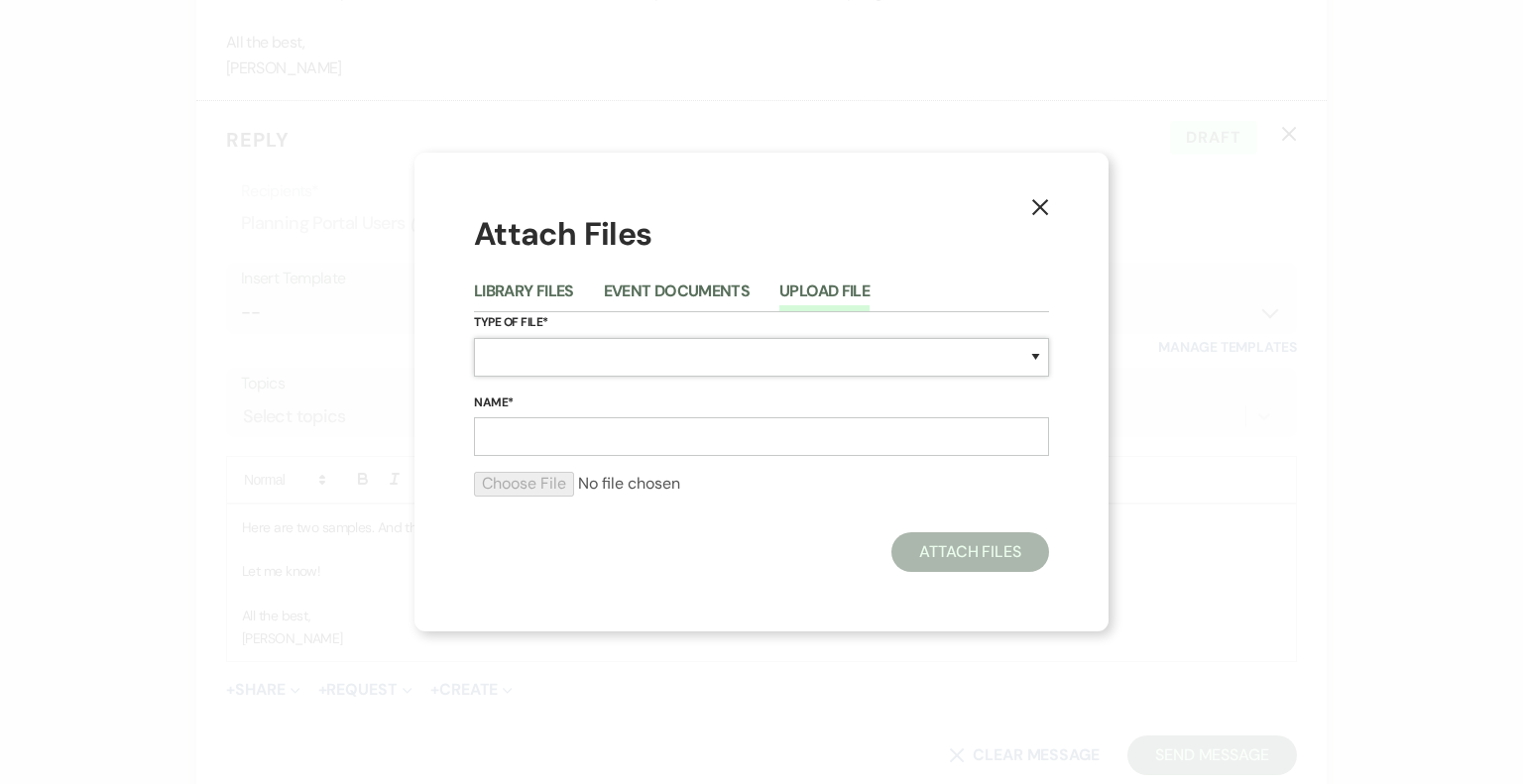 select on "24" 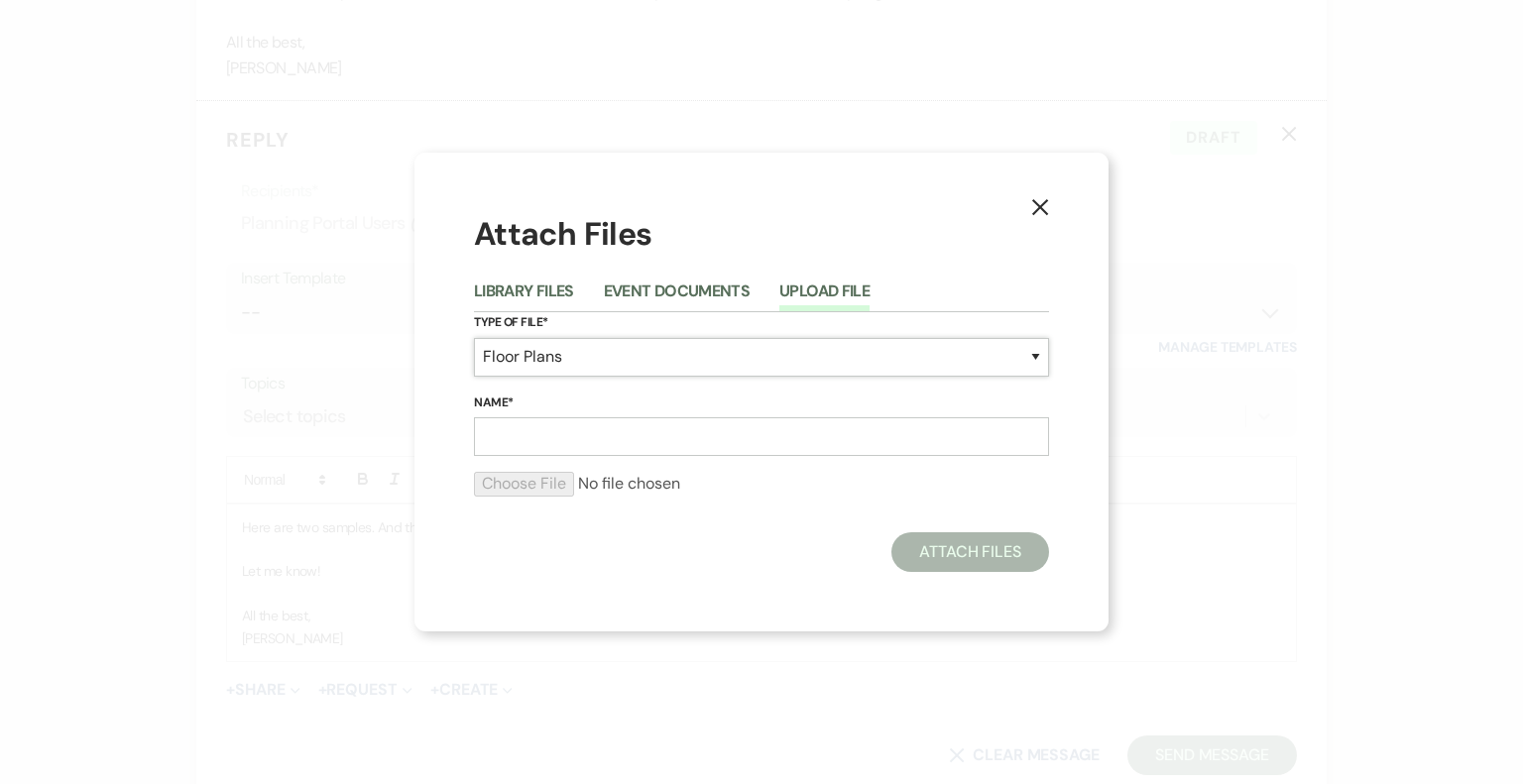 click on "Special Event Insurance Vendor Certificate of Insurance Contracts / Rental Agreements Invoices Receipts Event Maps Floor Plans Rain Plan Seating Charts Venue Layout Catering / Alcohol Permit Event Permit Fire Permit Fuel Permit Generator Permit Tent Permit Venue Permit Other Permit Inventory  Promotional Sample Venue Beverage Ceremony Event Finalize + Share Guests Lodging Menu Vendors Venue Beverage Brochure Menu Packages Product Specifications Quotes Beverage Event and Ceremony Details Finalize & Share Guests Lodging Menu Vendors Venue Event Timeline Family / Wedding Party Timeline Food and Beverage Timeline MC / DJ / Band Timeline Master Timeline Photography Timeline Set-Up / Clean-Up Vendor Timeline Bartender Safe Serve / TiPS Certification Vendor Certification Vendor License Other" at bounding box center [762, 357] 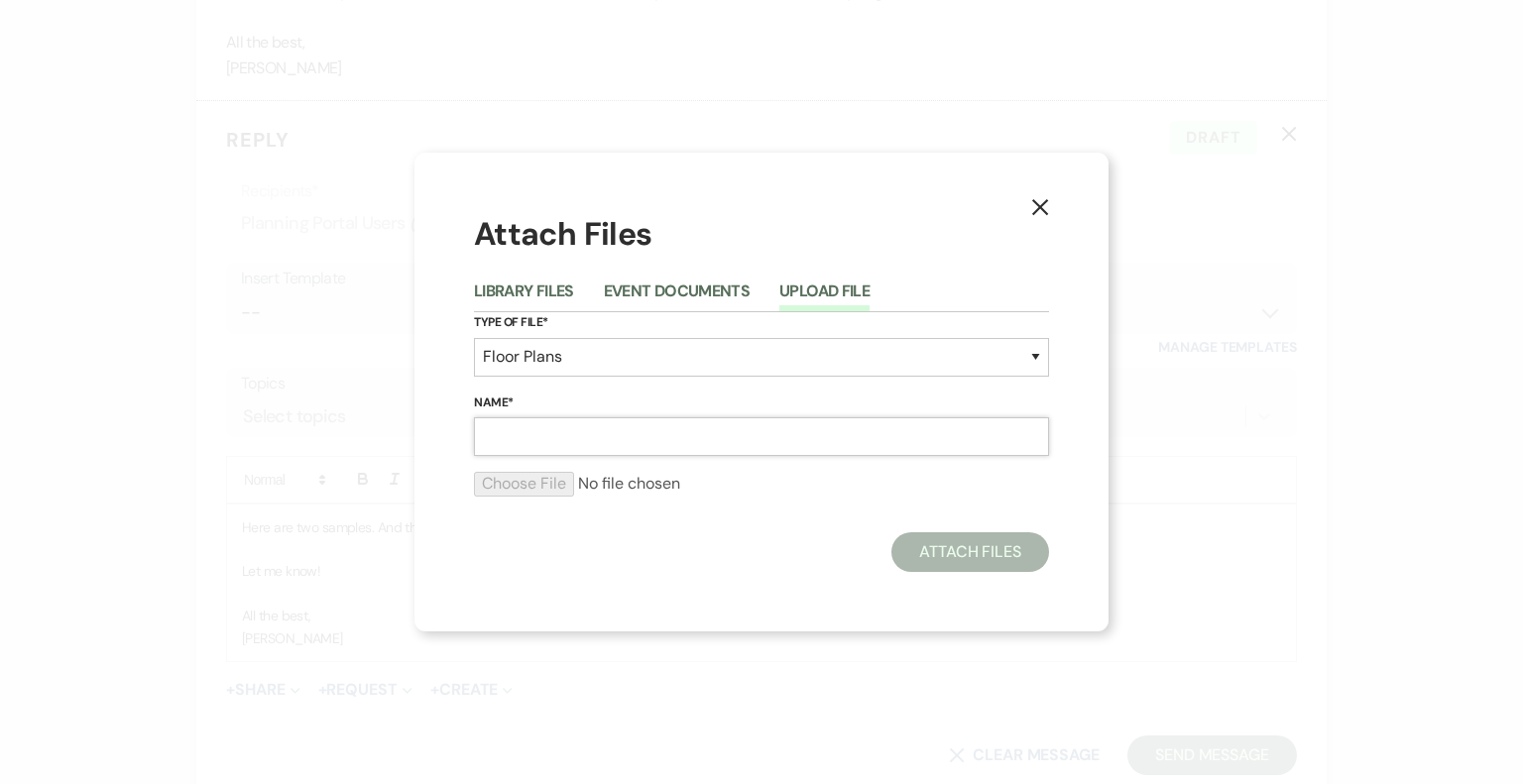 click on "Name*" at bounding box center (762, 436) 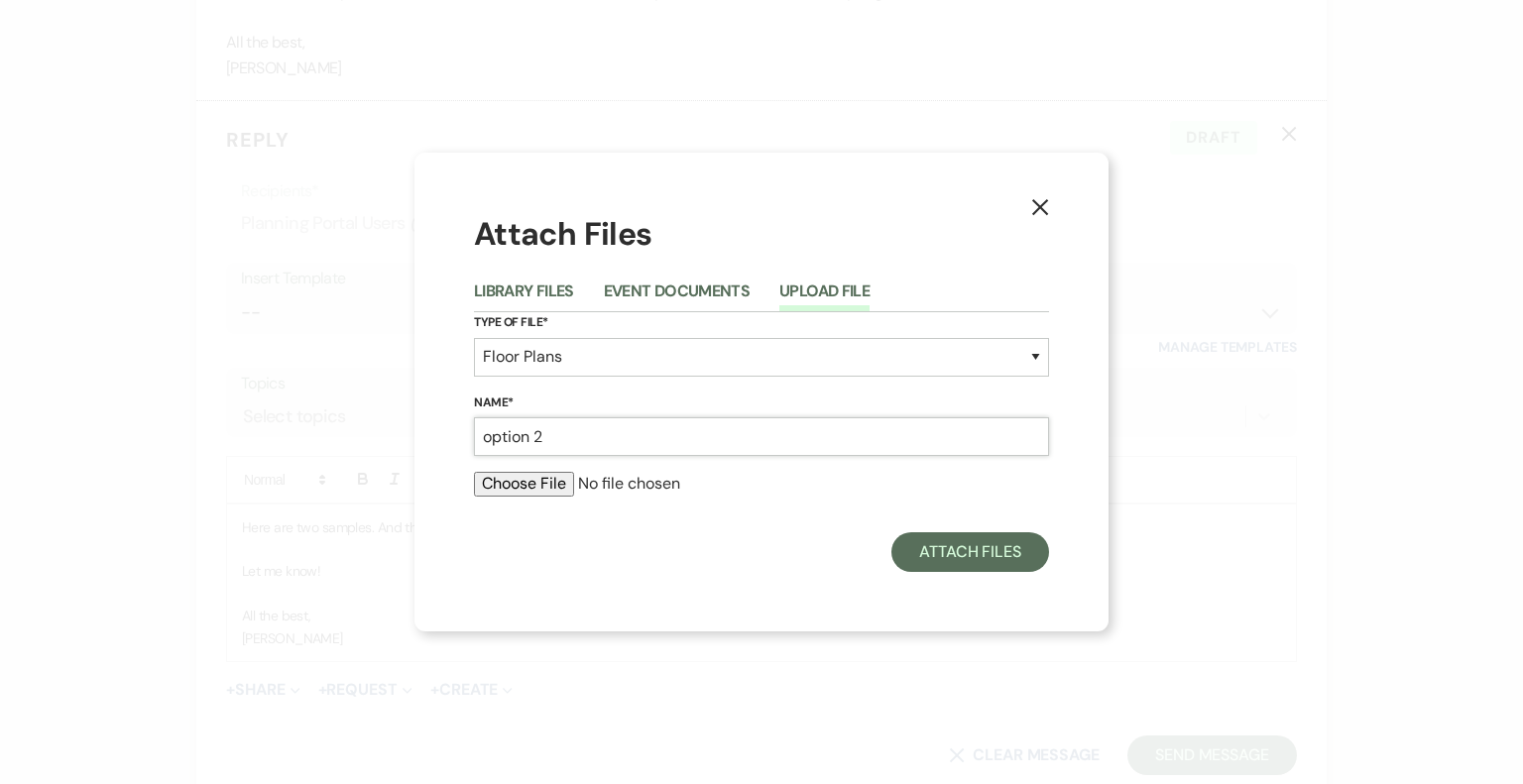 type on "Option 2" 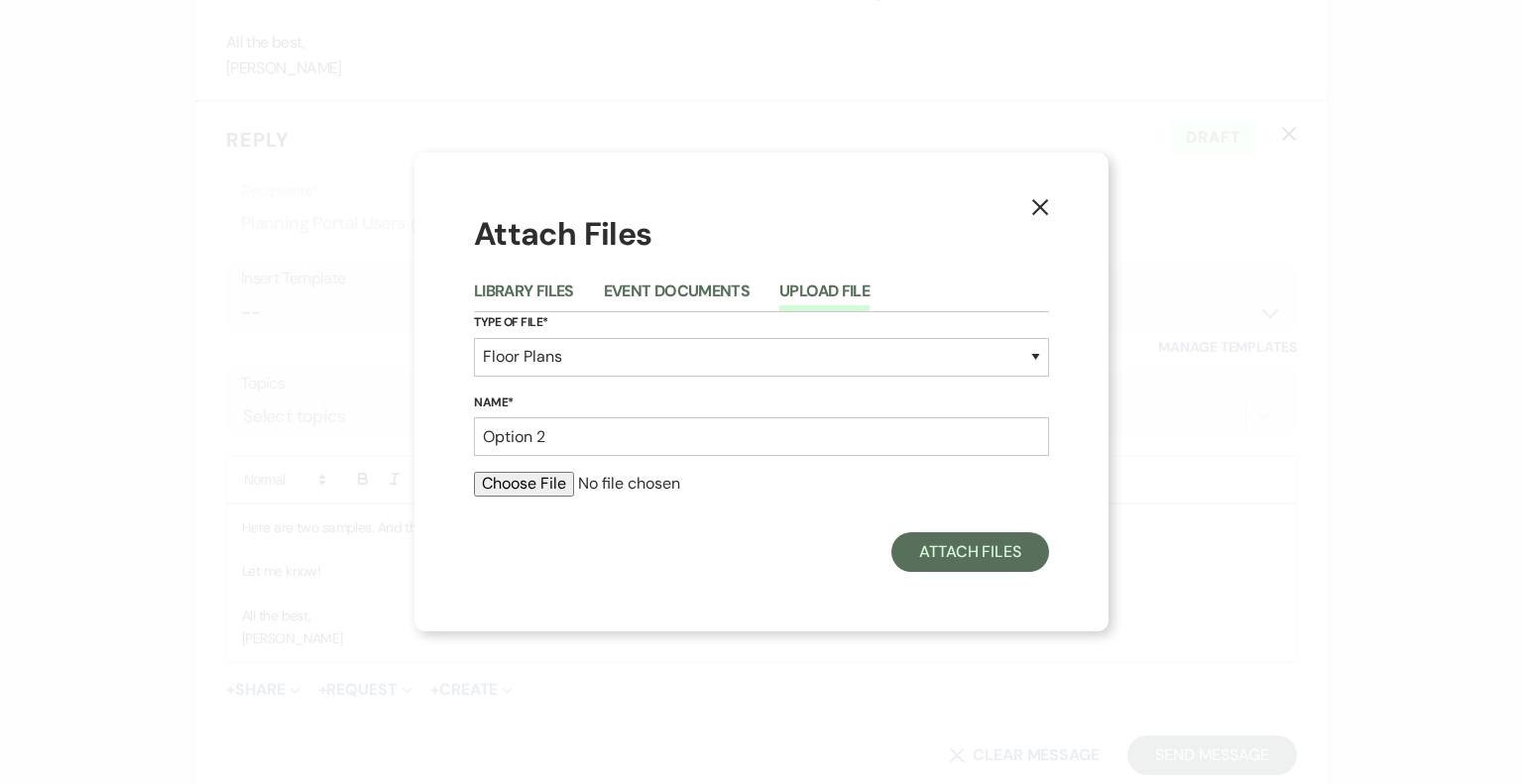 click at bounding box center (762, 484) 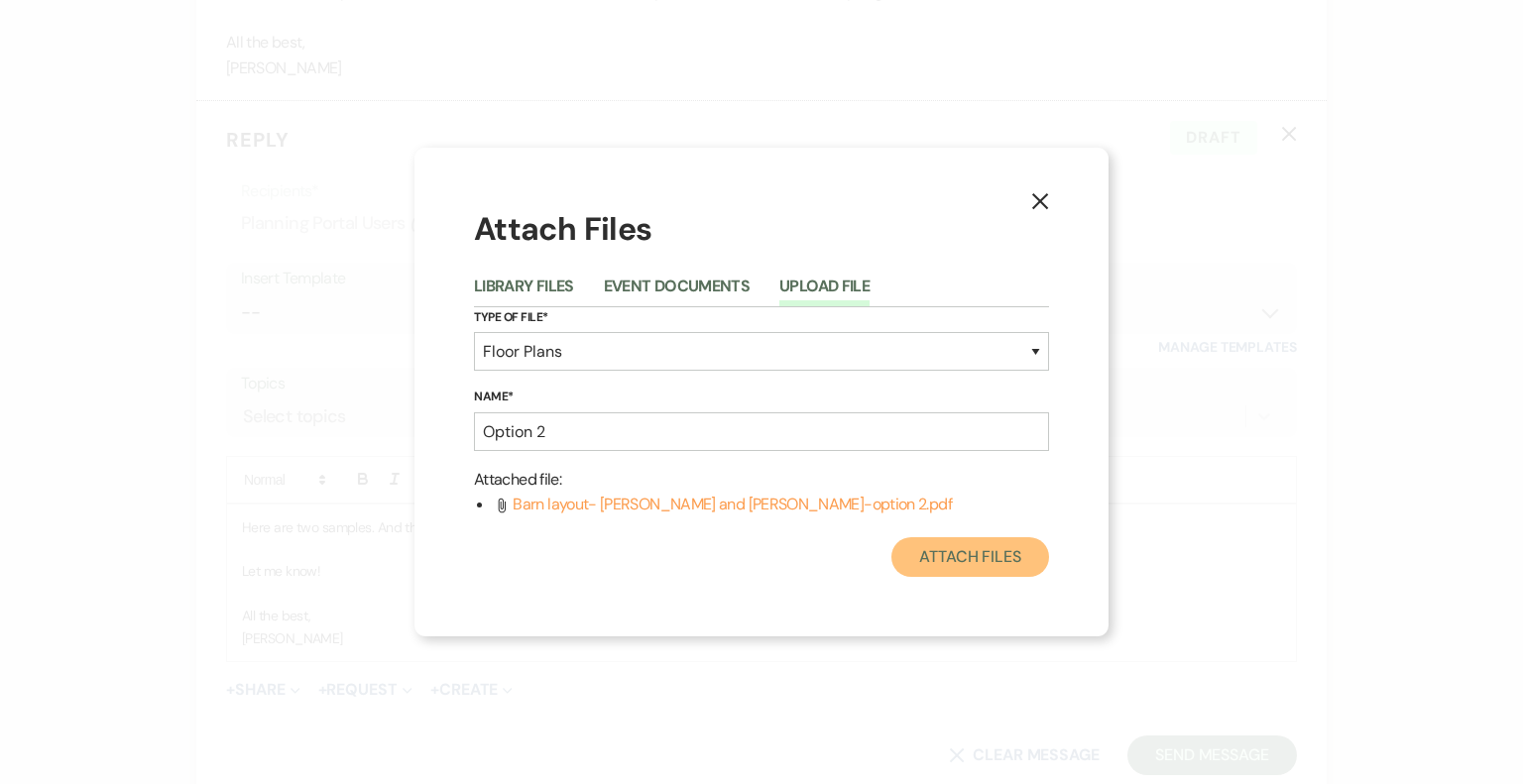click on "Attach Files" at bounding box center [970, 557] 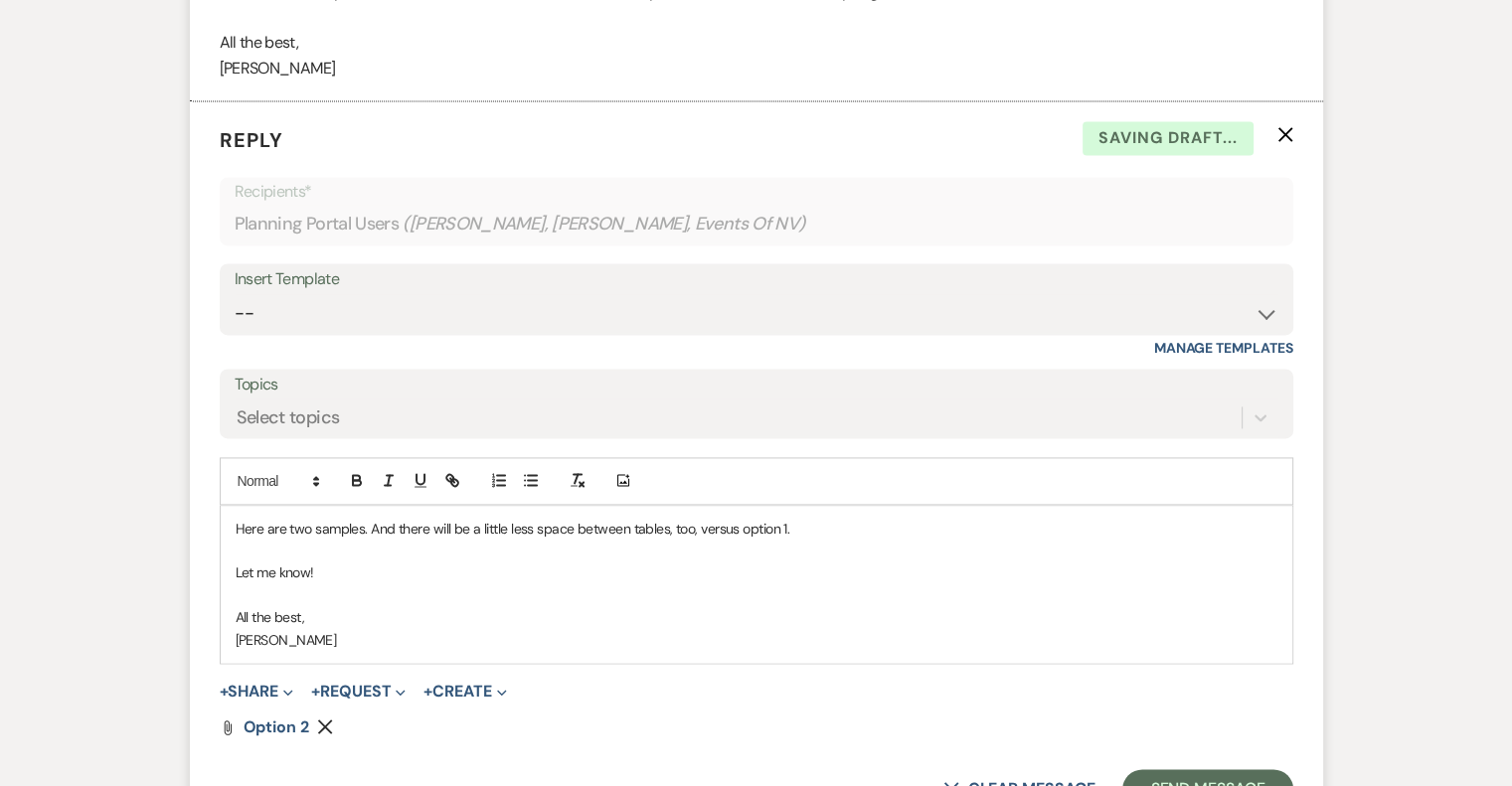 scroll, scrollTop: 2948, scrollLeft: 0, axis: vertical 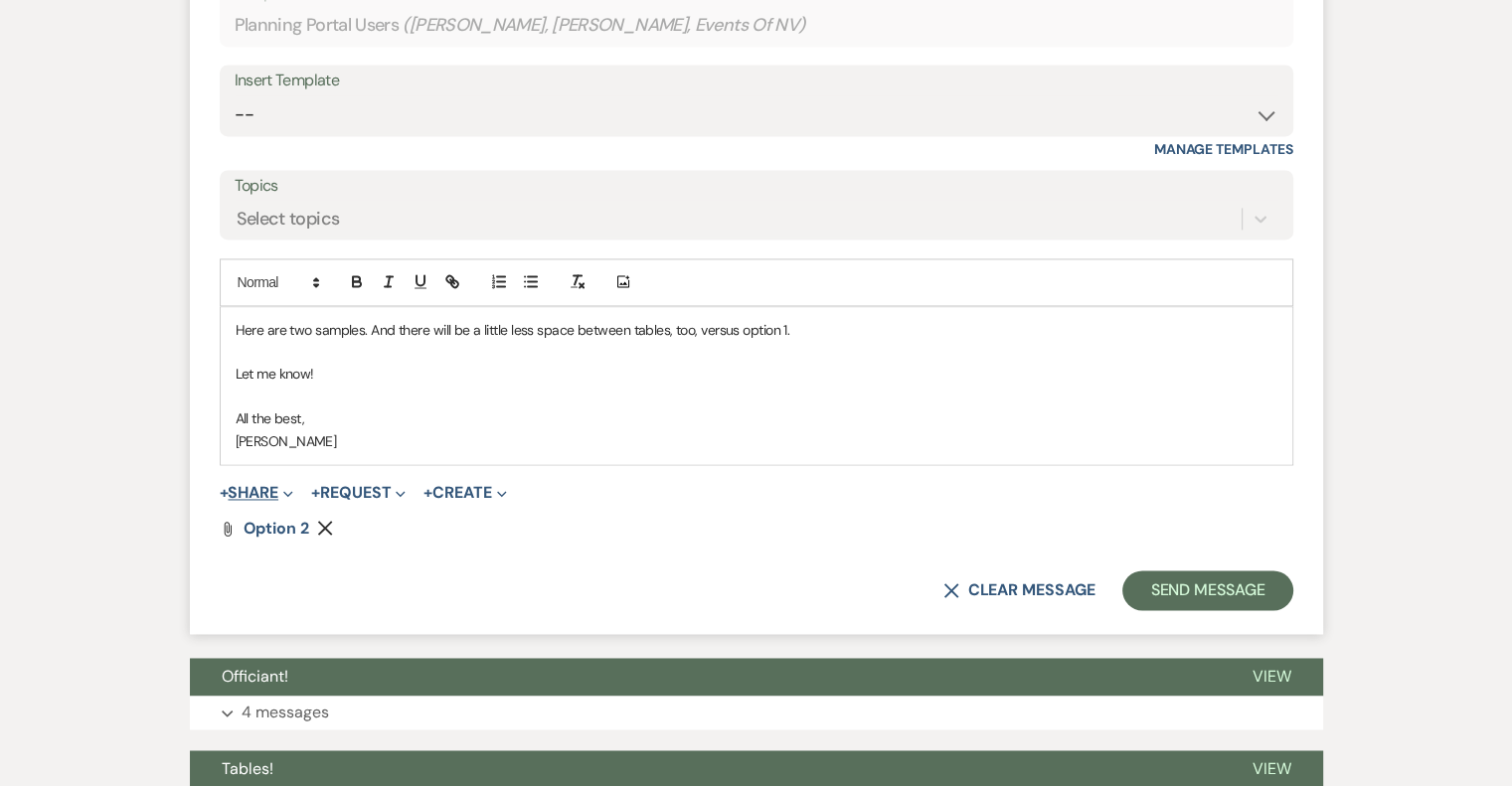 click on "+  Share Expand" at bounding box center [256, 493] 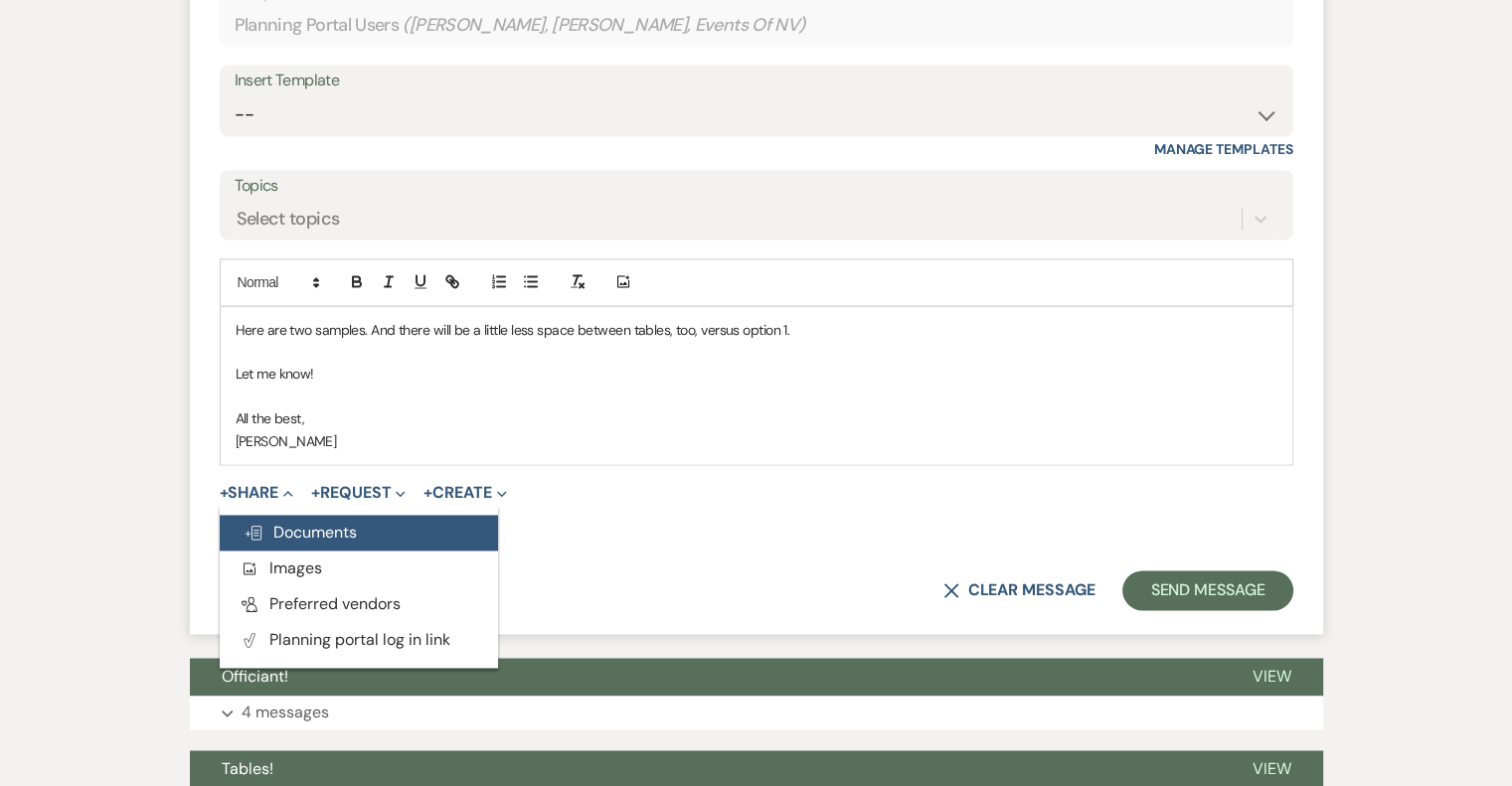 click on "Doc Upload Documents" at bounding box center [300, 532] 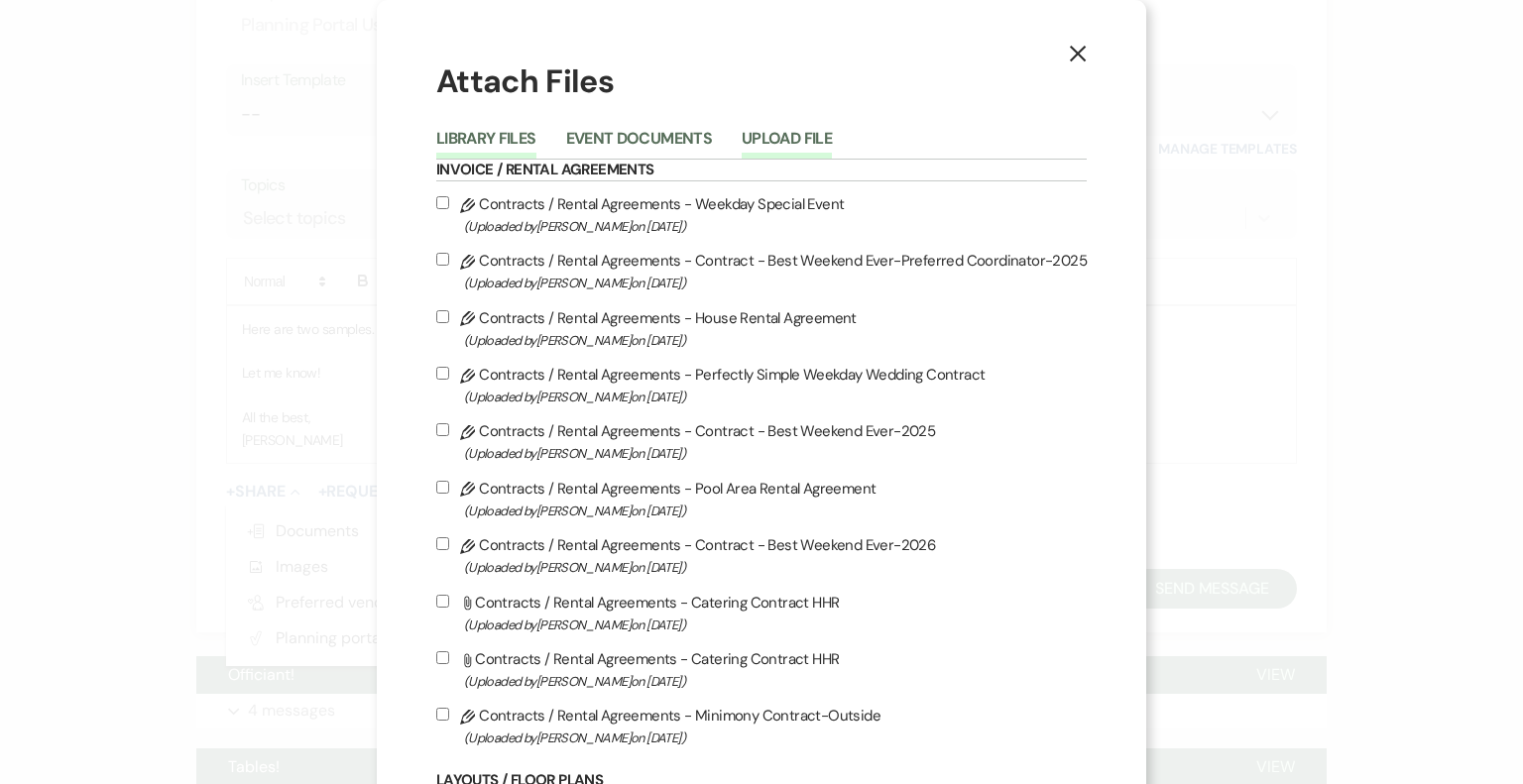 click on "Upload File" at bounding box center [786, 145] 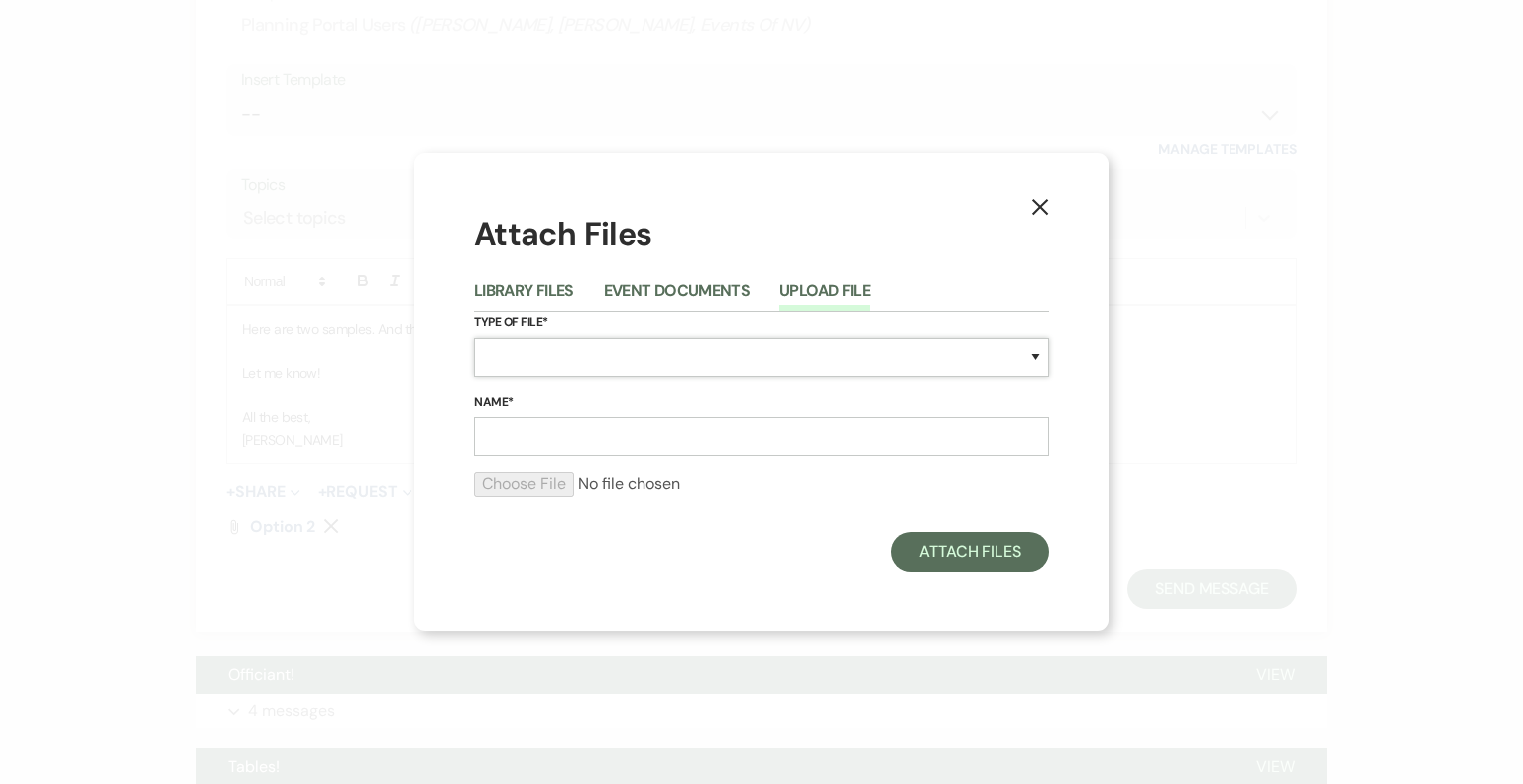 click on "Special Event Insurance Vendor Certificate of Insurance Contracts / Rental Agreements Invoices Receipts Event Maps Floor Plans Rain Plan Seating Charts Venue Layout Catering / Alcohol Permit Event Permit Fire Permit Fuel Permit Generator Permit Tent Permit Venue Permit Other Permit Inventory  Promotional Sample Venue Beverage Ceremony Event Finalize + Share Guests Lodging Menu Vendors Venue Beverage Brochure Menu Packages Product Specifications Quotes Beverage Event and Ceremony Details Finalize & Share Guests Lodging Menu Vendors Venue Event Timeline Family / Wedding Party Timeline Food and Beverage Timeline MC / DJ / Band Timeline Master Timeline Photography Timeline Set-Up / Clean-Up Vendor Timeline Bartender Safe Serve / TiPS Certification Vendor Certification Vendor License Other" at bounding box center (762, 357) 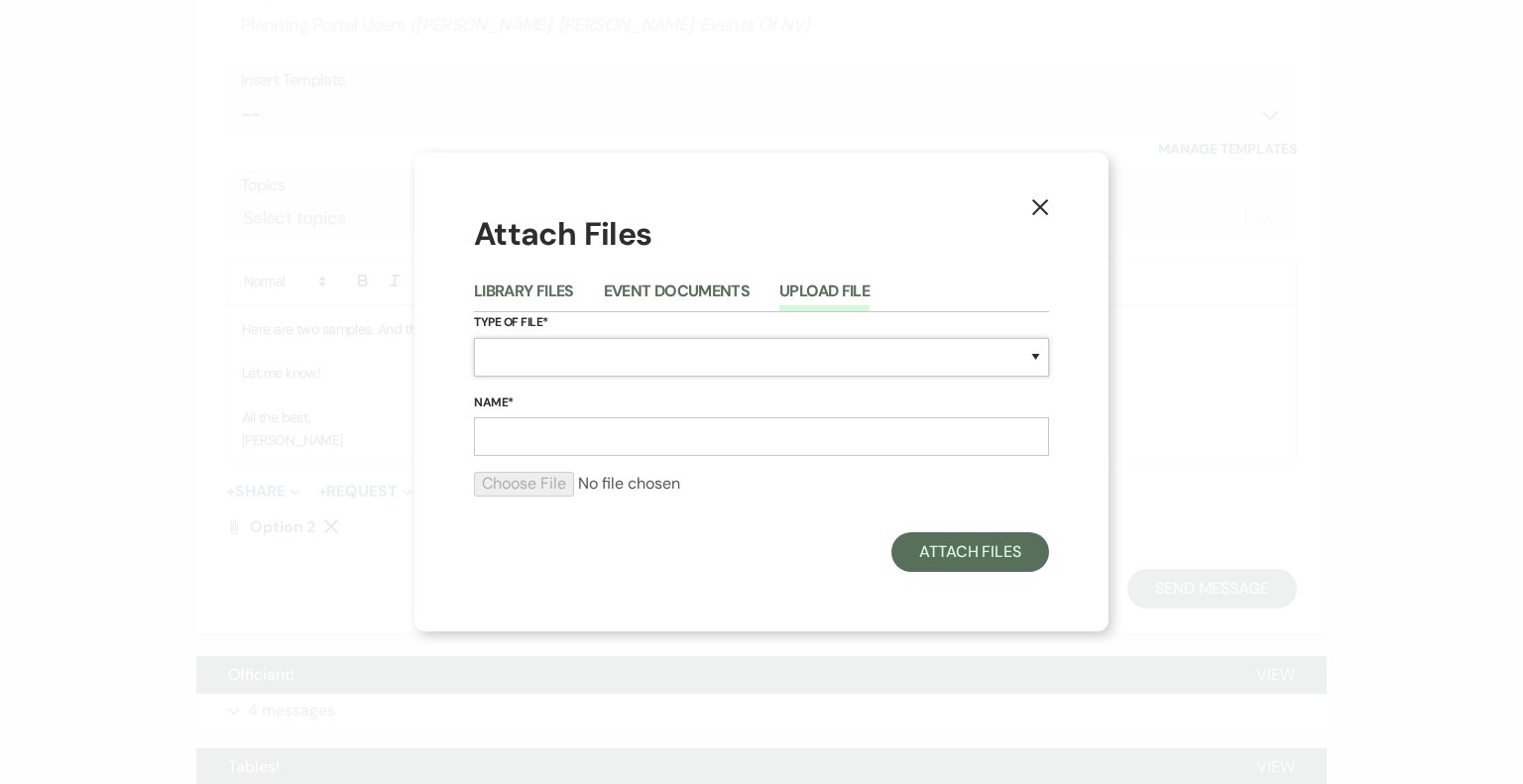 select on "24" 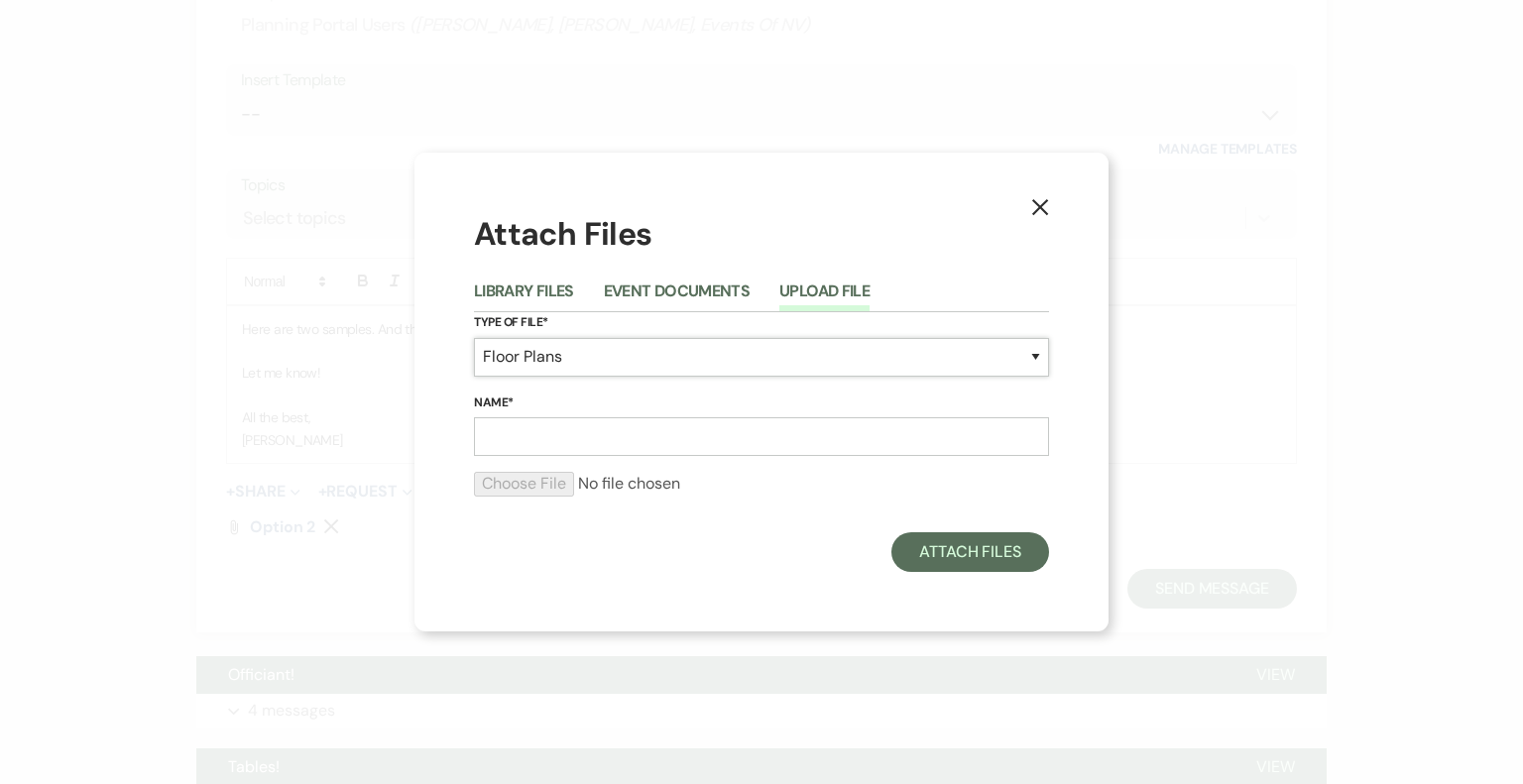 click on "Special Event Insurance Vendor Certificate of Insurance Contracts / Rental Agreements Invoices Receipts Event Maps Floor Plans Rain Plan Seating Charts Venue Layout Catering / Alcohol Permit Event Permit Fire Permit Fuel Permit Generator Permit Tent Permit Venue Permit Other Permit Inventory  Promotional Sample Venue Beverage Ceremony Event Finalize + Share Guests Lodging Menu Vendors Venue Beverage Brochure Menu Packages Product Specifications Quotes Beverage Event and Ceremony Details Finalize & Share Guests Lodging Menu Vendors Venue Event Timeline Family / Wedding Party Timeline Food and Beverage Timeline MC / DJ / Band Timeline Master Timeline Photography Timeline Set-Up / Clean-Up Vendor Timeline Bartender Safe Serve / TiPS Certification Vendor Certification Vendor License Other" at bounding box center (762, 357) 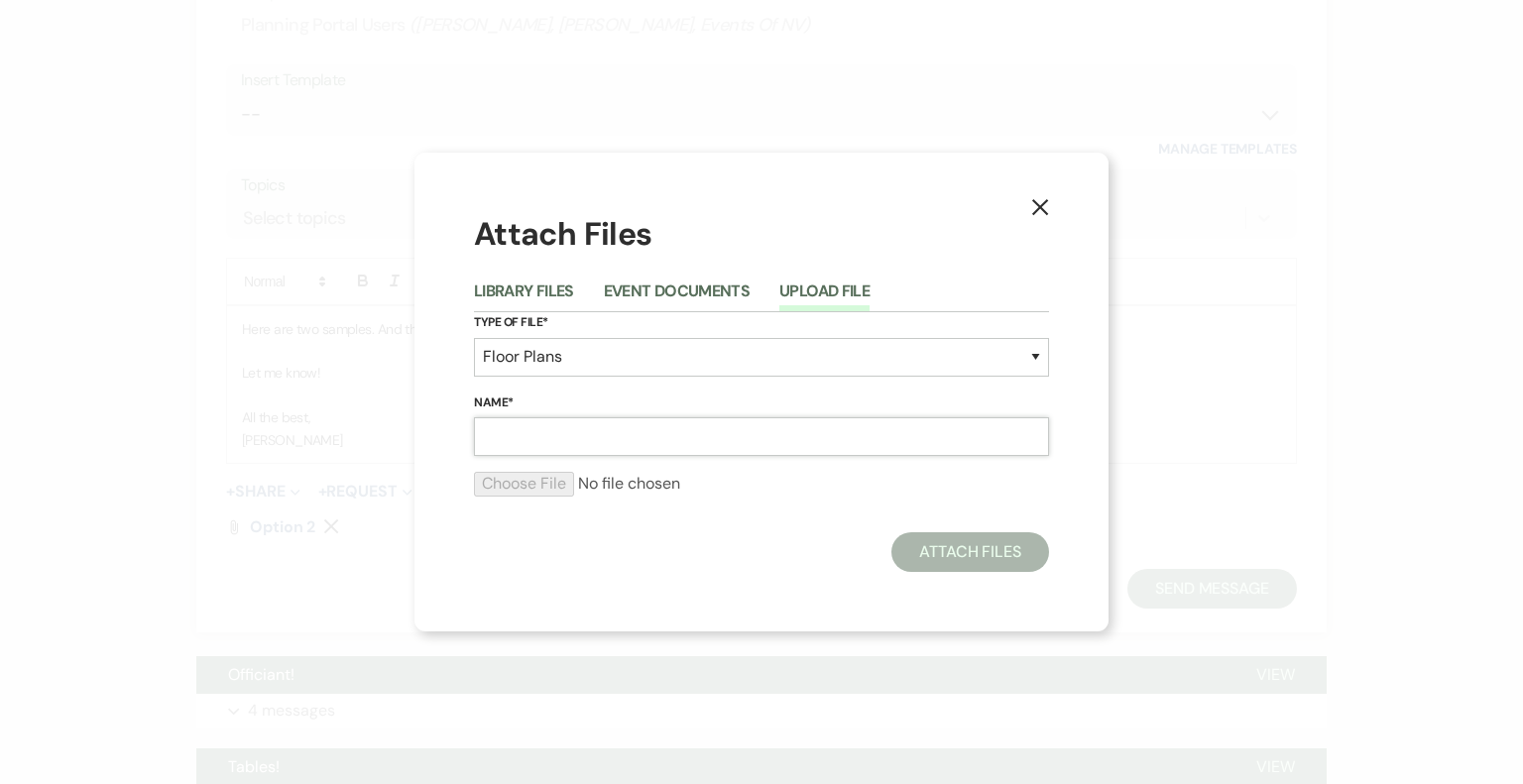 click on "Name*" at bounding box center [762, 436] 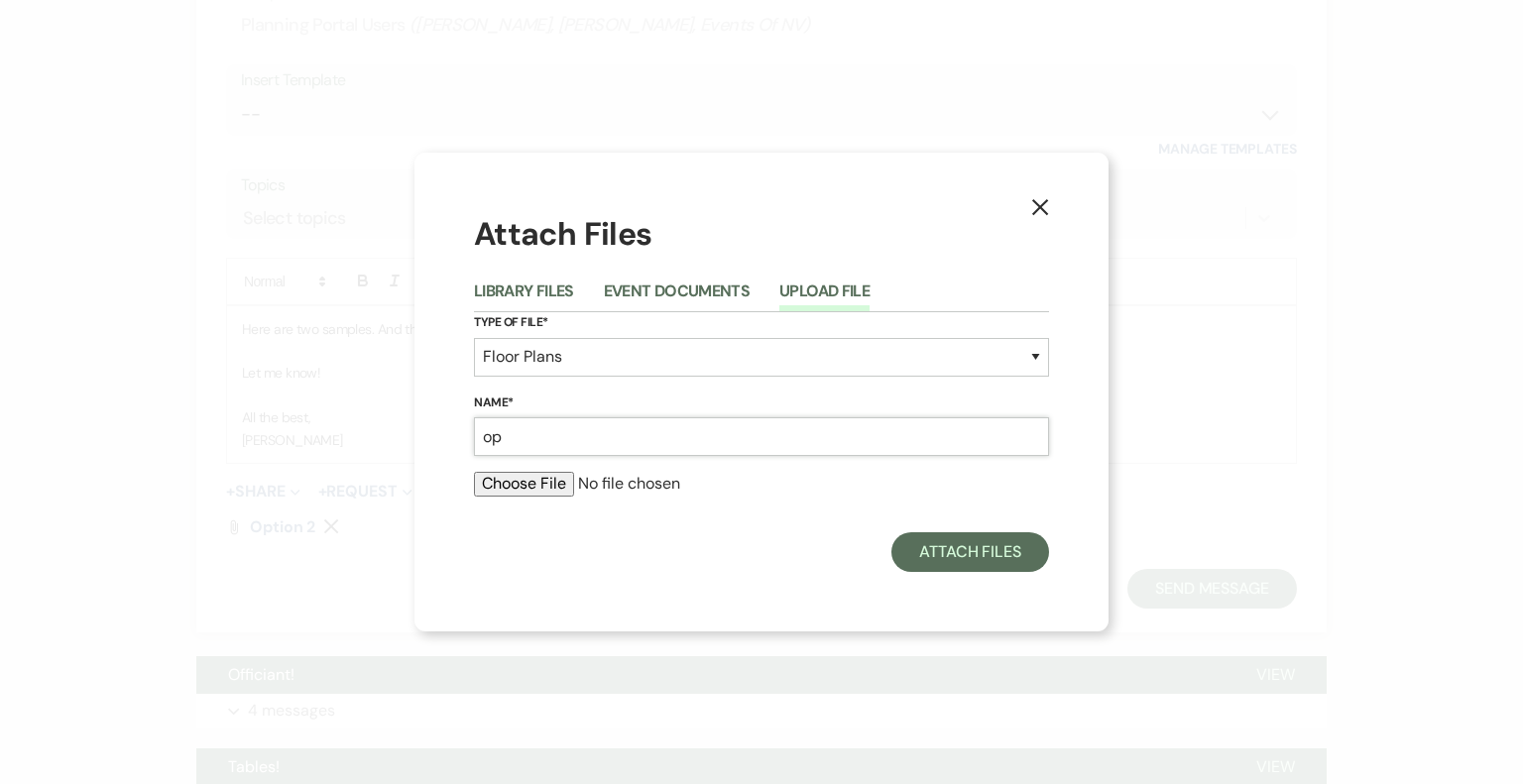 type on "Option 3" 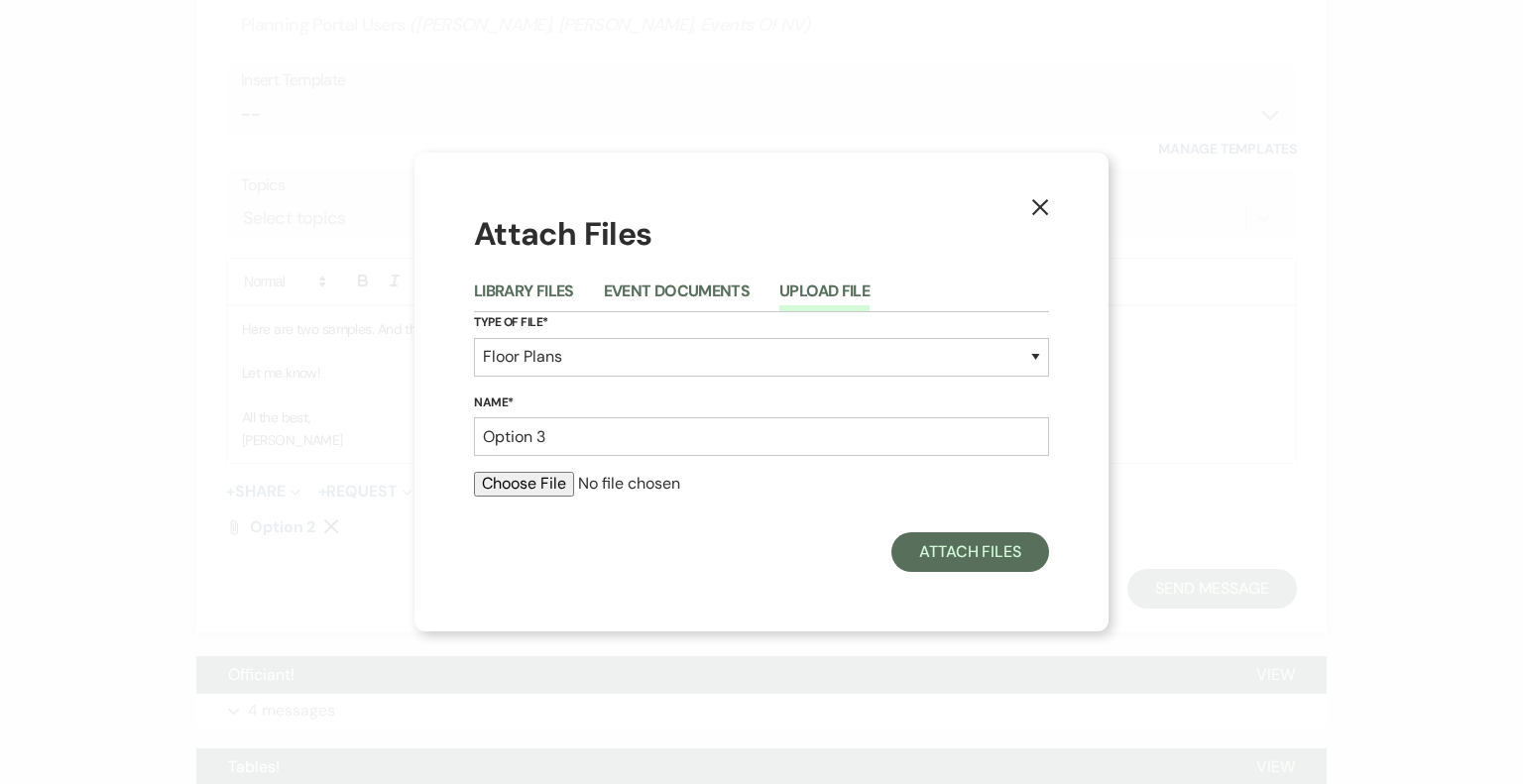 click at bounding box center (762, 484) 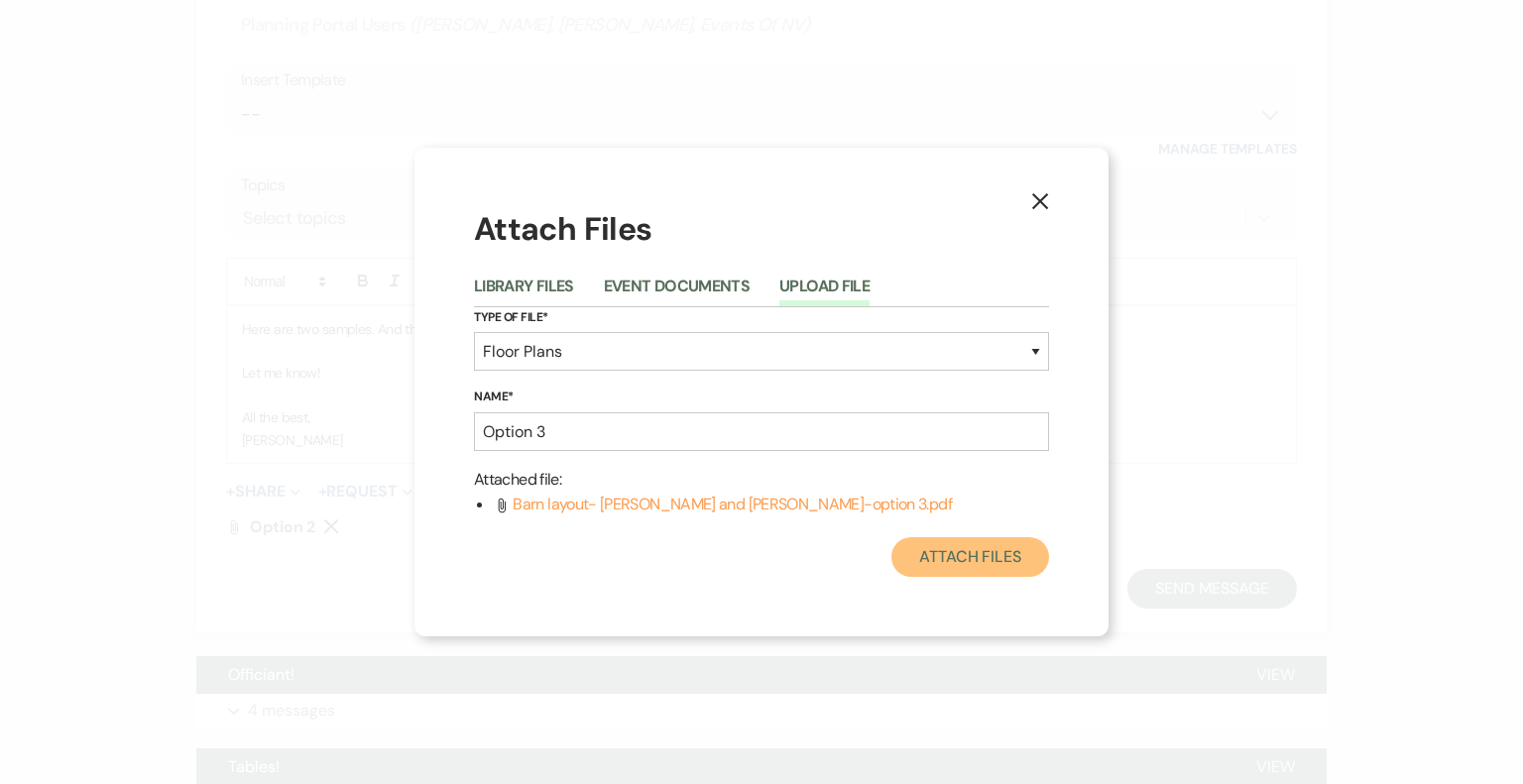 click on "Attach Files" at bounding box center (970, 557) 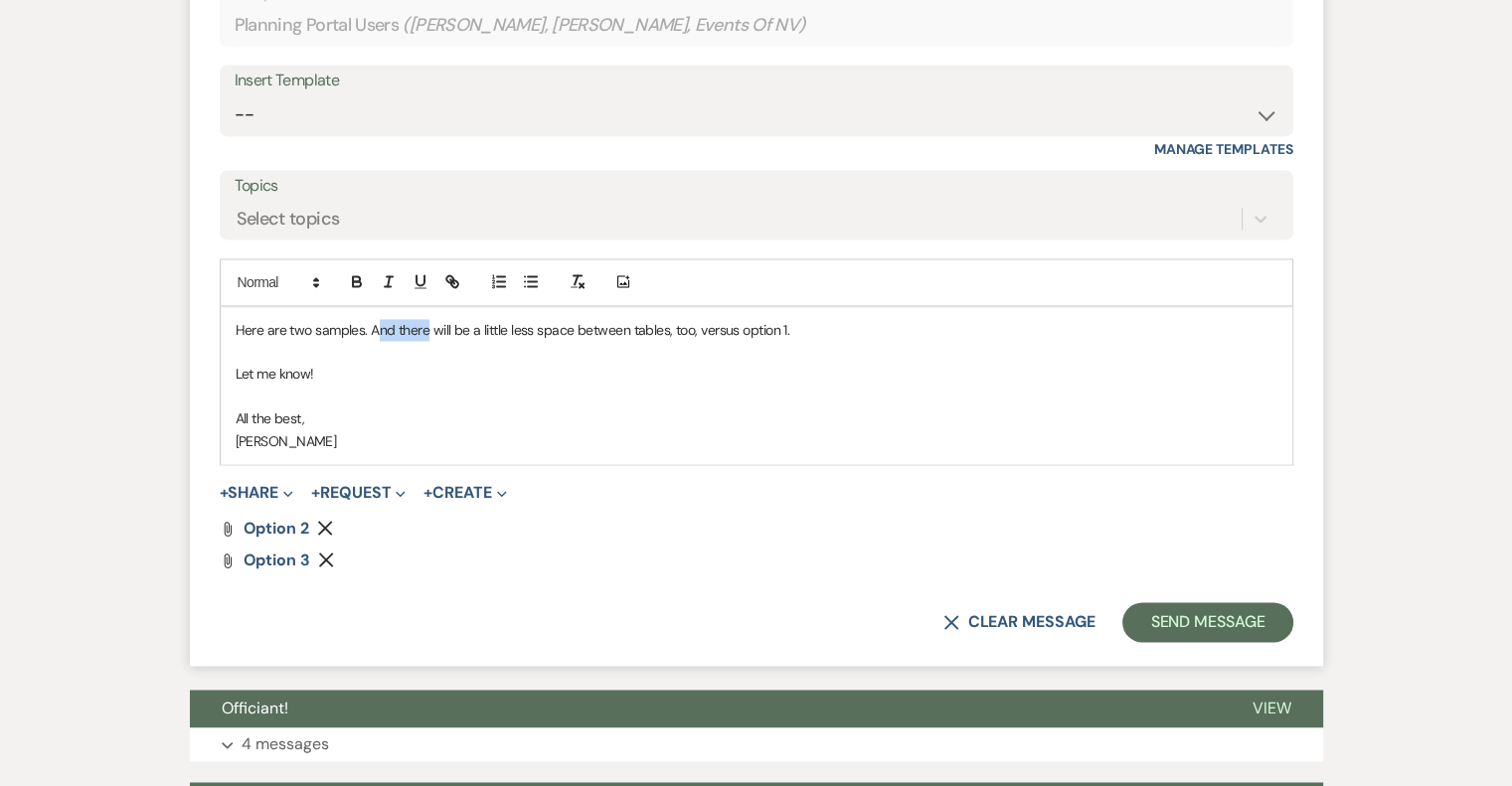 drag, startPoint x: 428, startPoint y: 325, endPoint x: 371, endPoint y: 321, distance: 57.140179 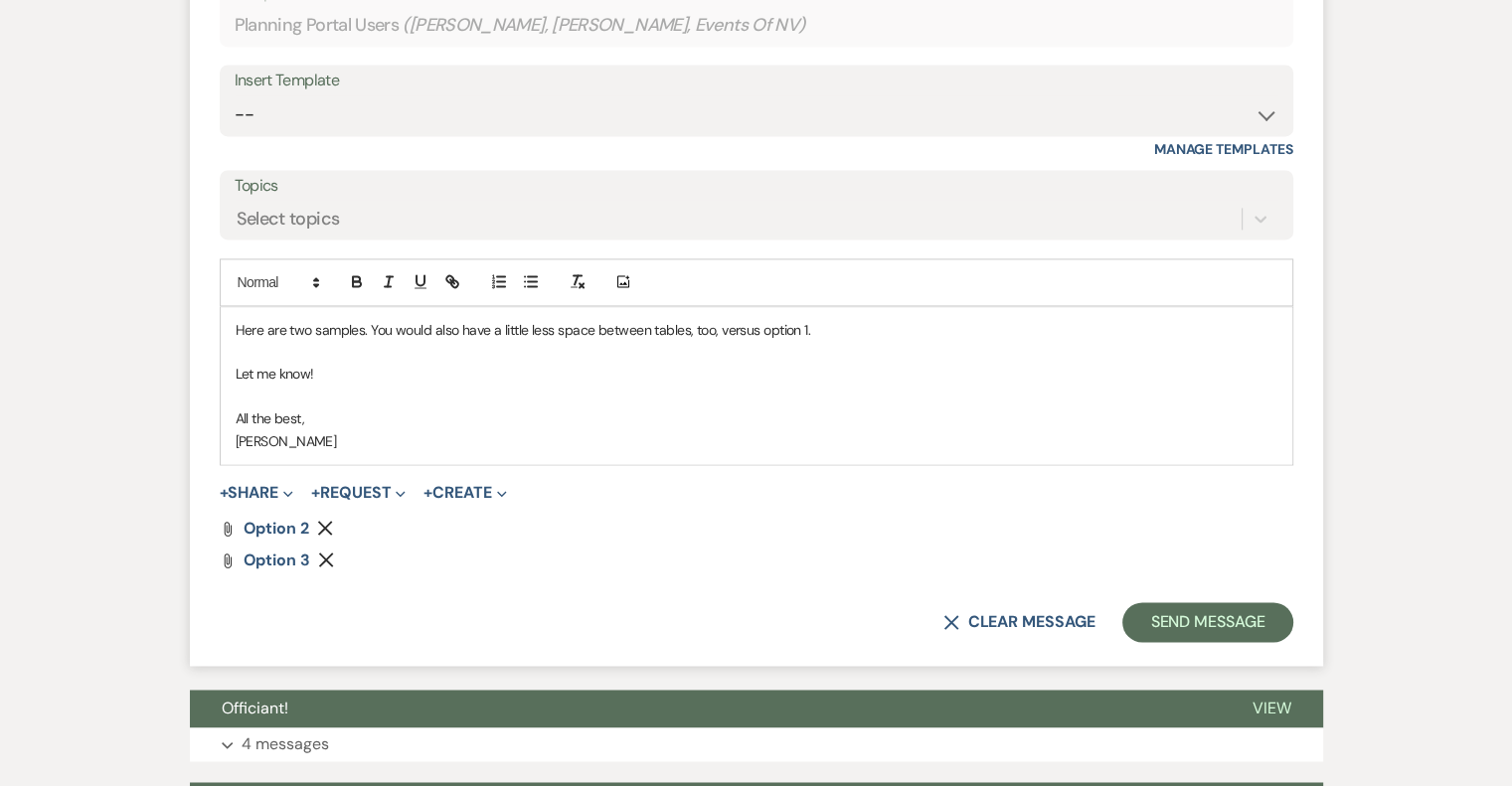 click on "All the best," at bounding box center (756, 418) 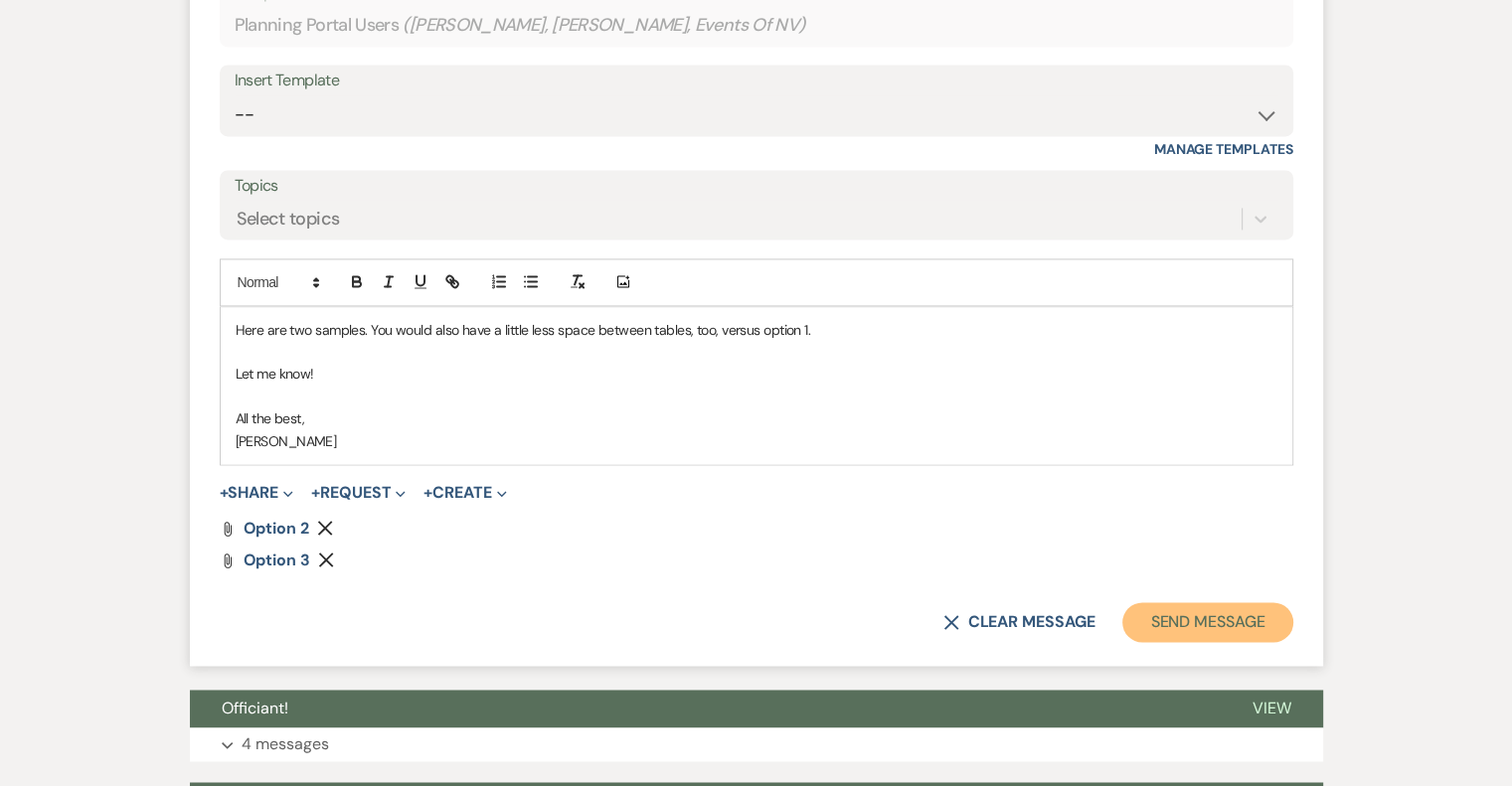 click on "Send Message" at bounding box center (1207, 622) 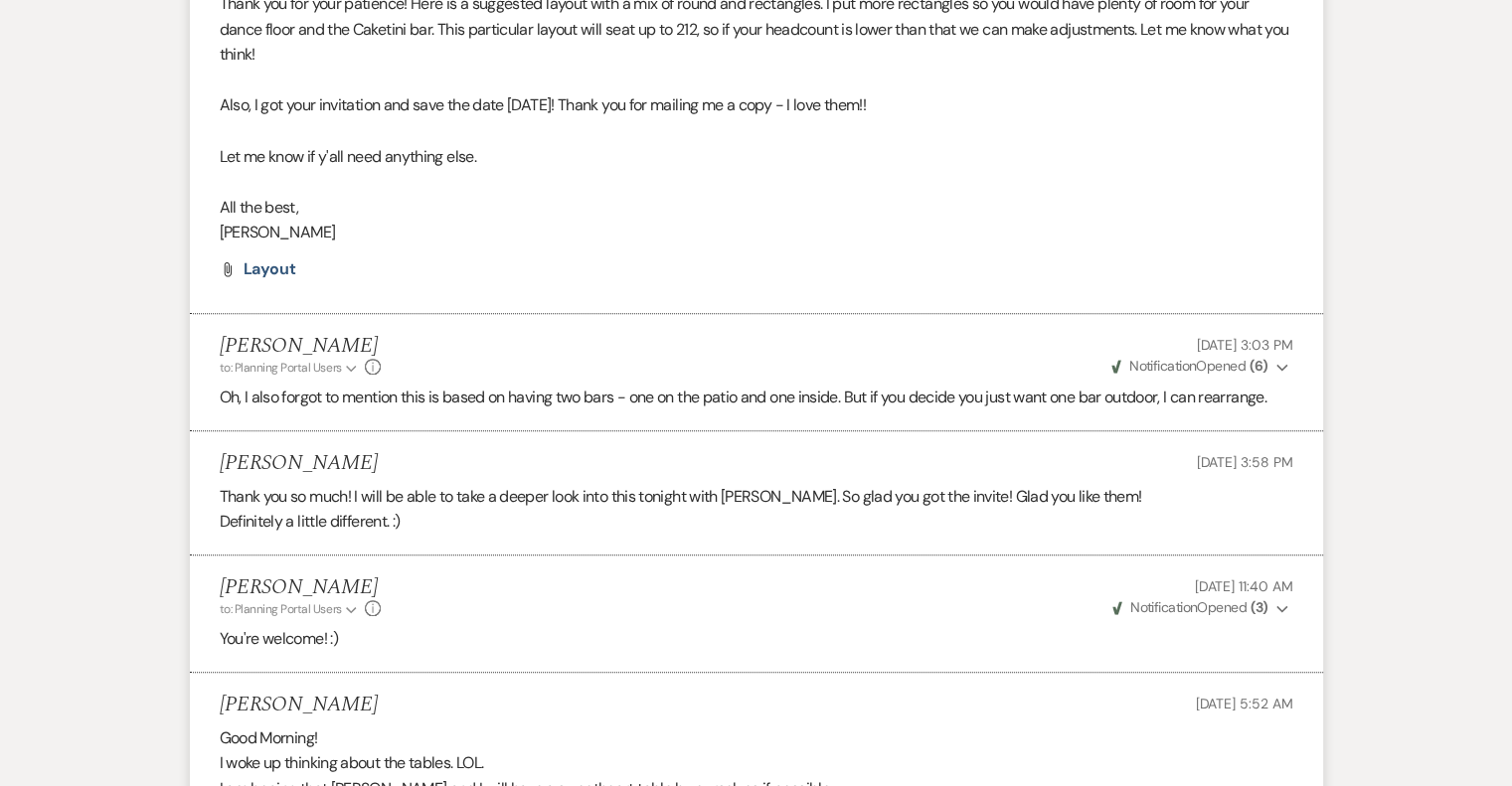 scroll, scrollTop: 1682, scrollLeft: 0, axis: vertical 